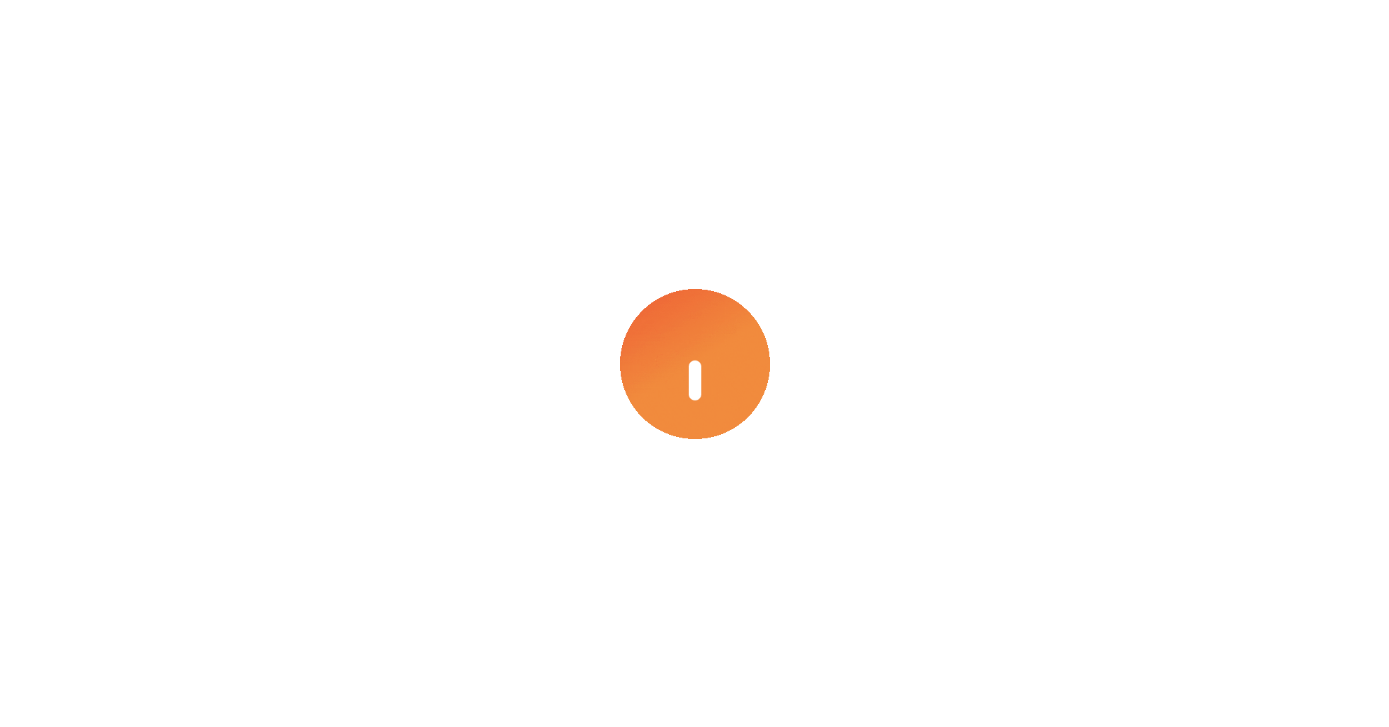 scroll, scrollTop: 0, scrollLeft: 0, axis: both 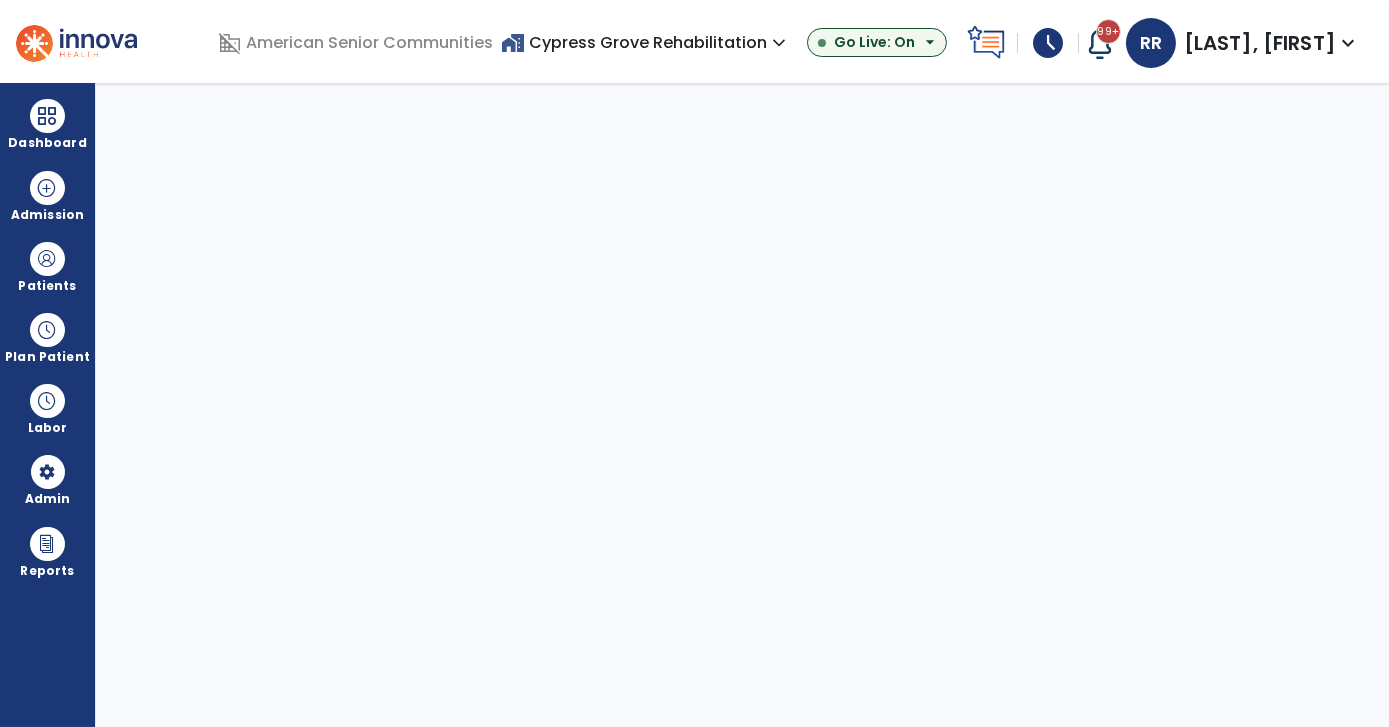select on "***" 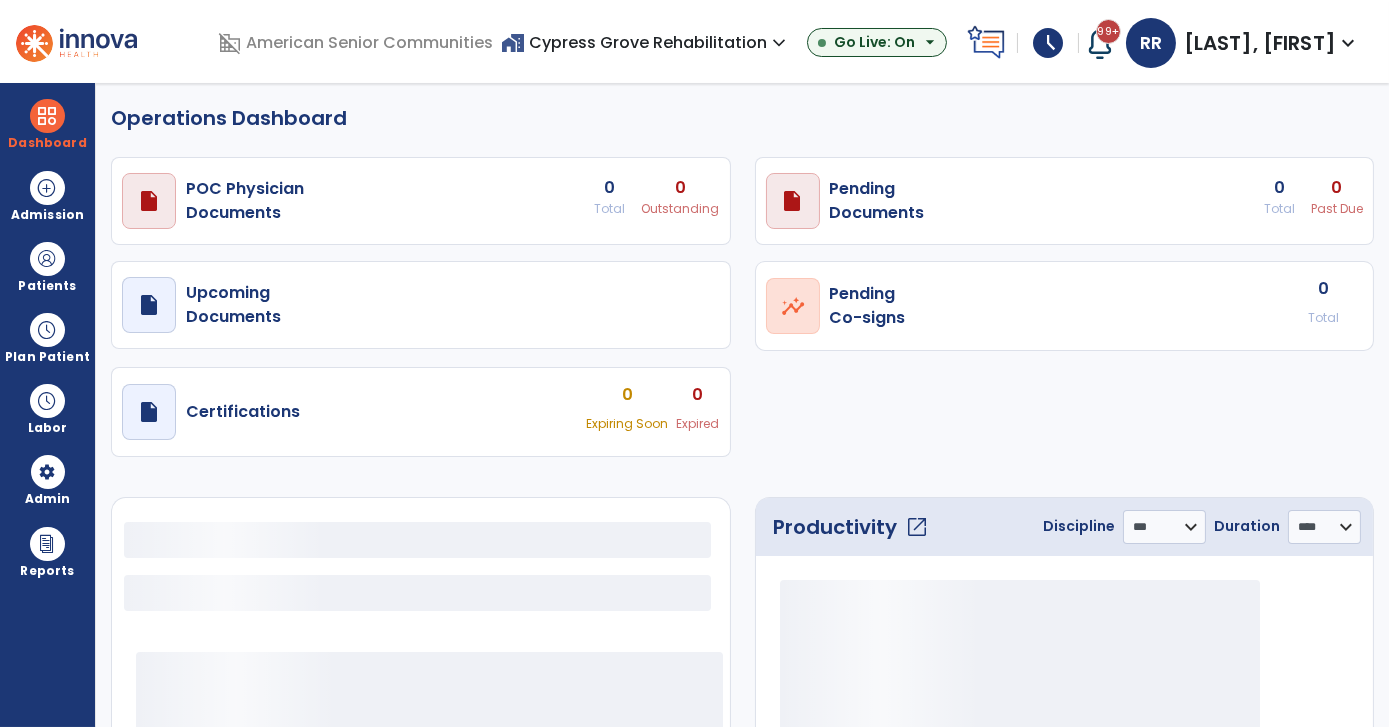 select on "***" 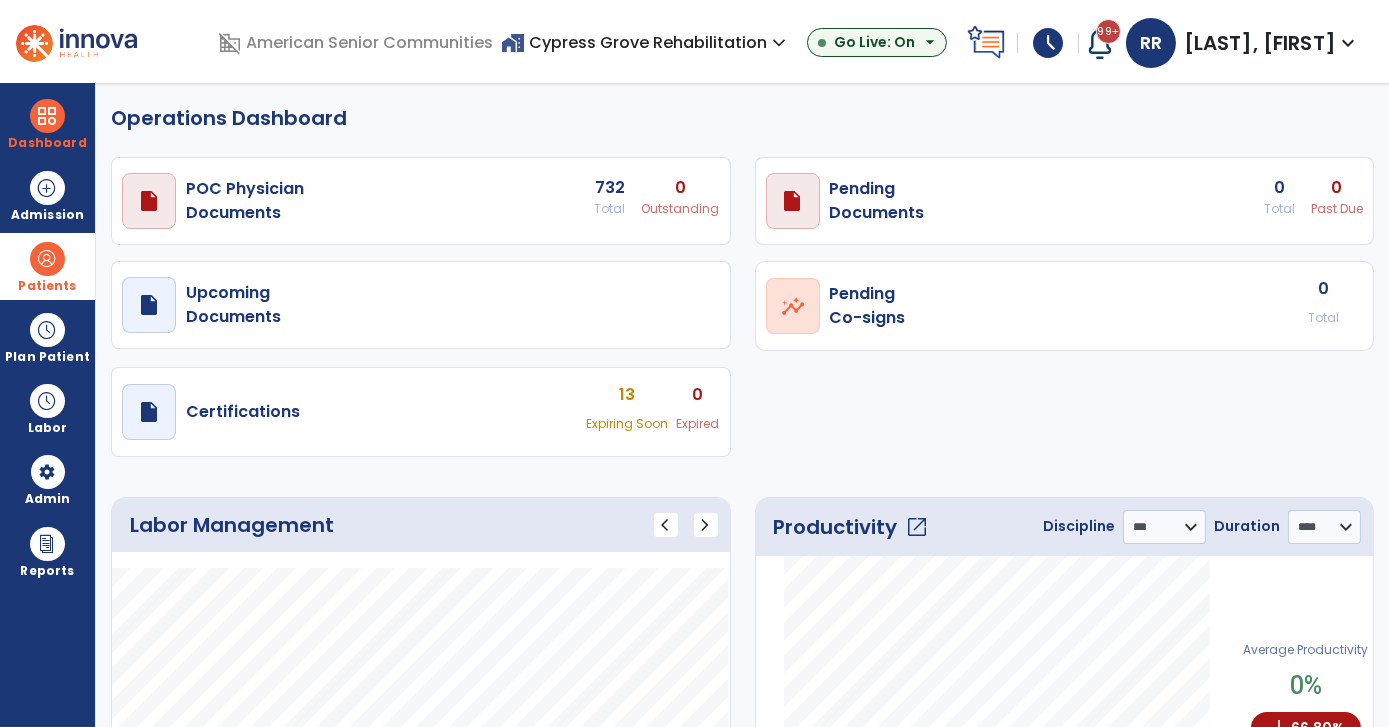 click on "Patients" at bounding box center (47, 286) 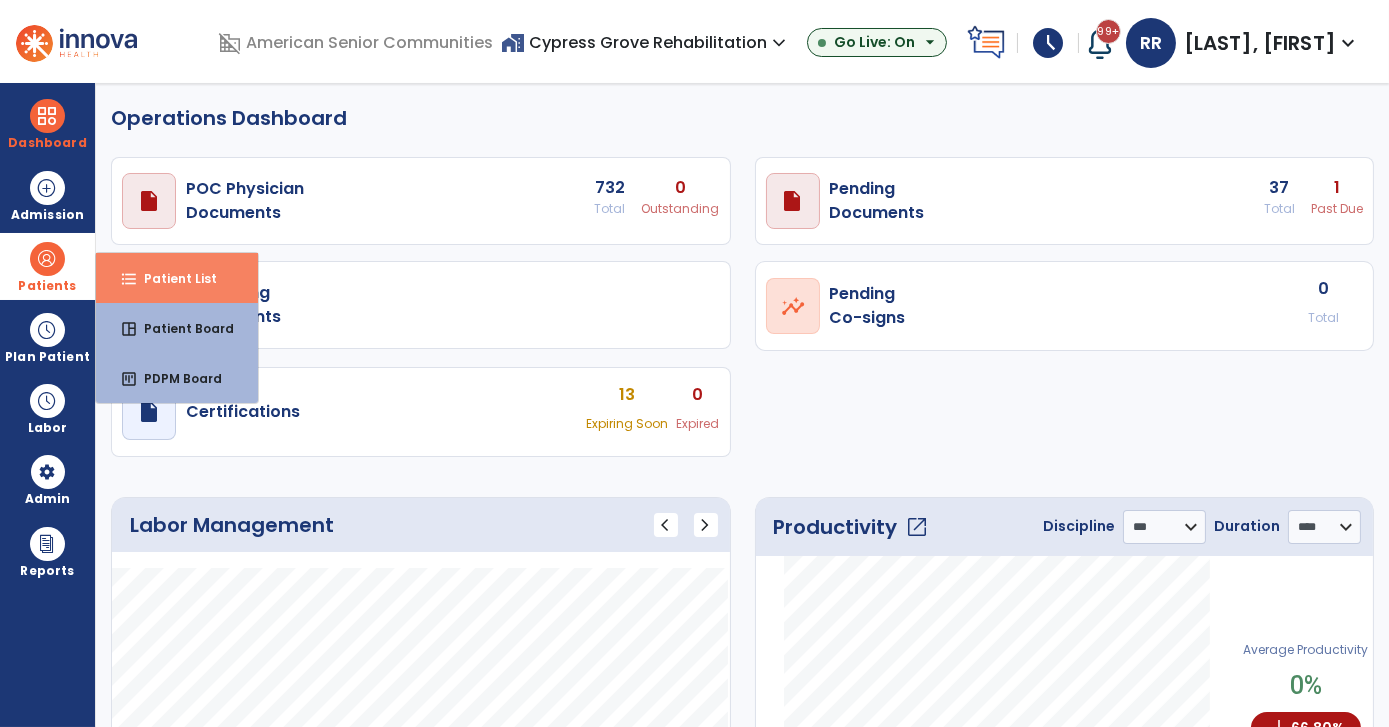 click on "format_list_bulleted  Patient List" at bounding box center [177, 278] 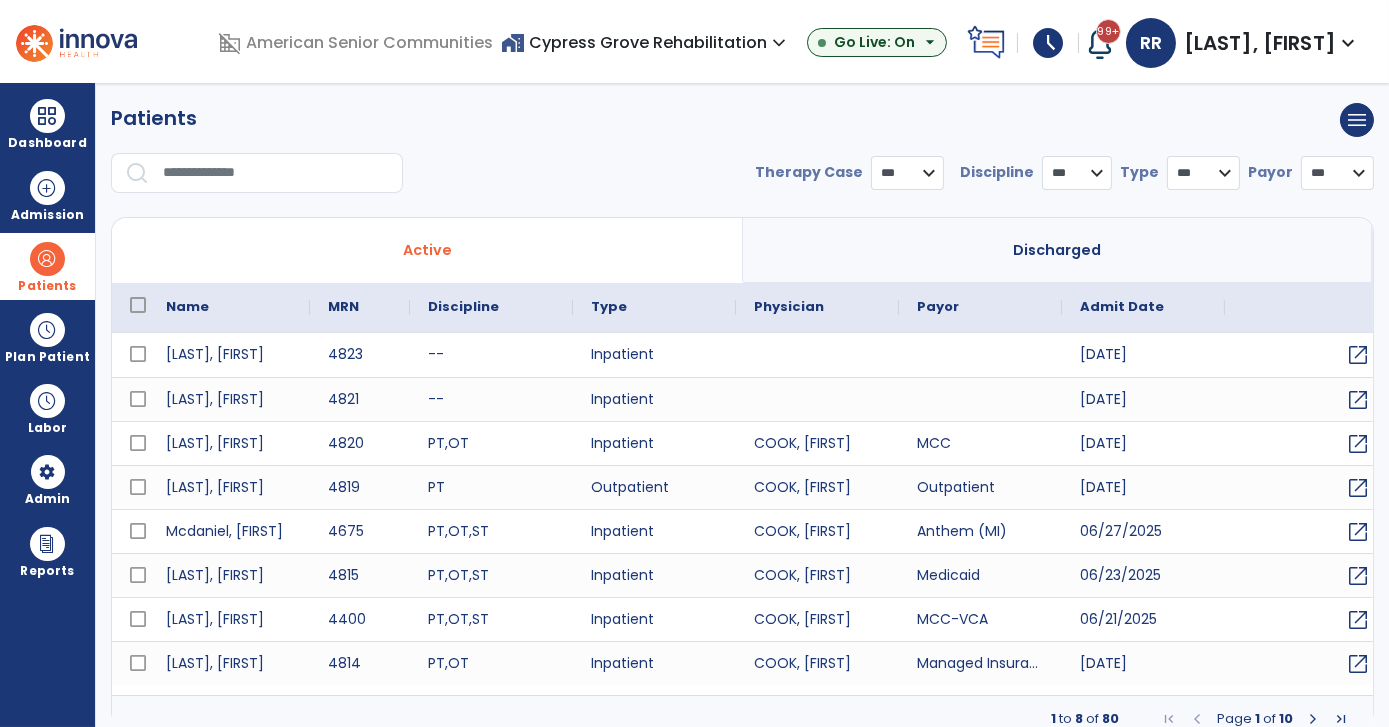 select on "***" 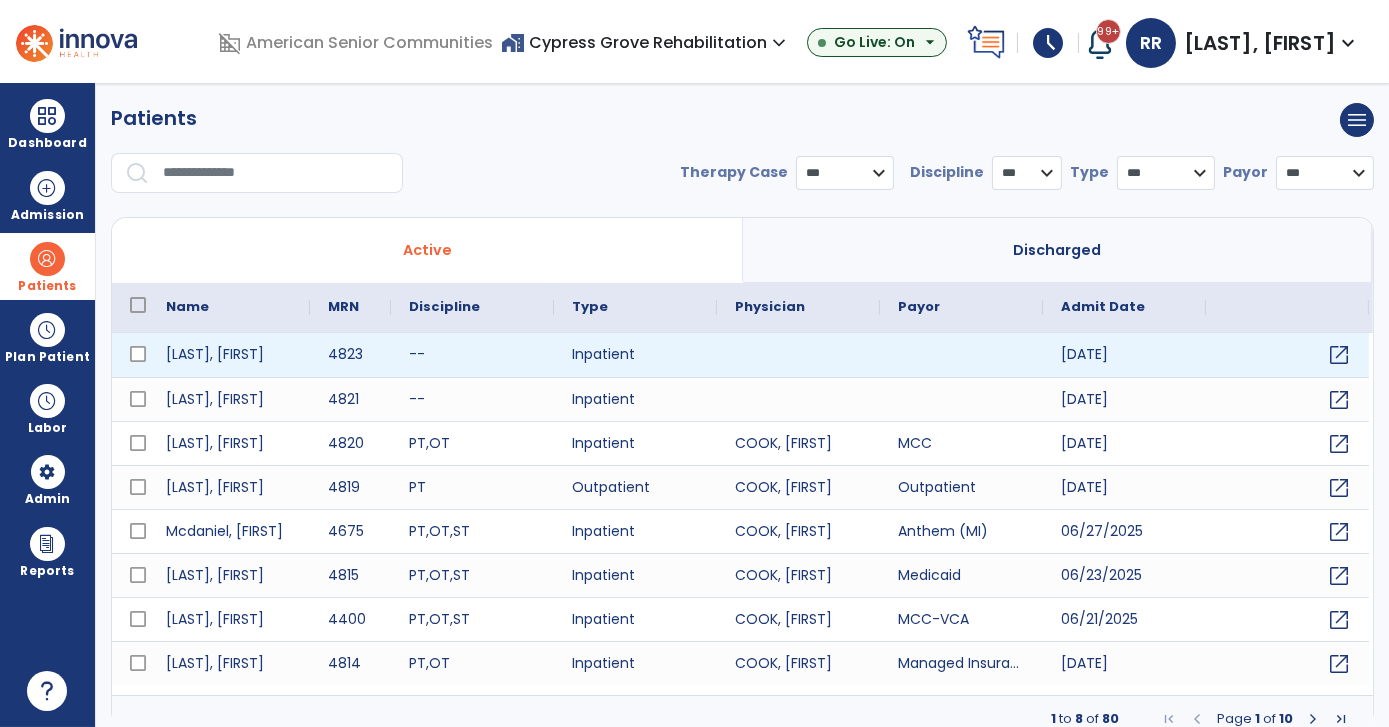 click at bounding box center (798, 355) 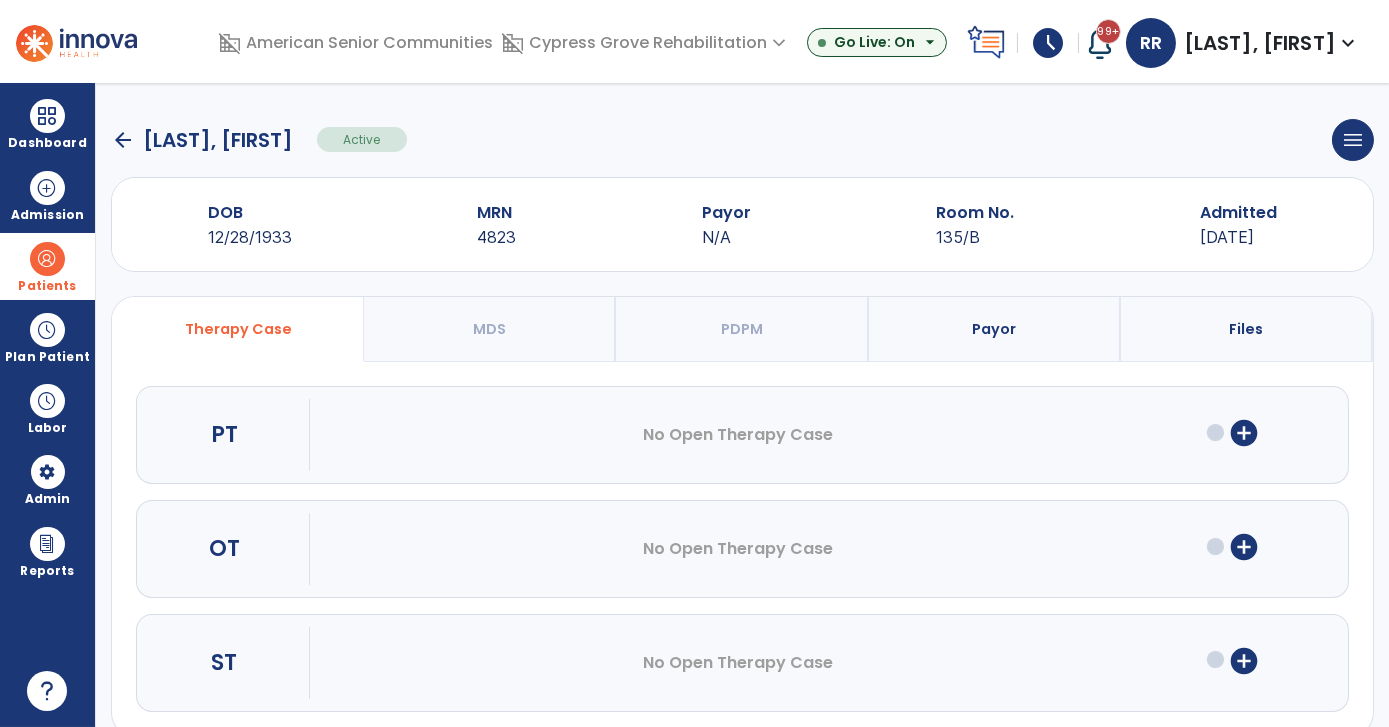 click on "Payor" at bounding box center [995, 329] 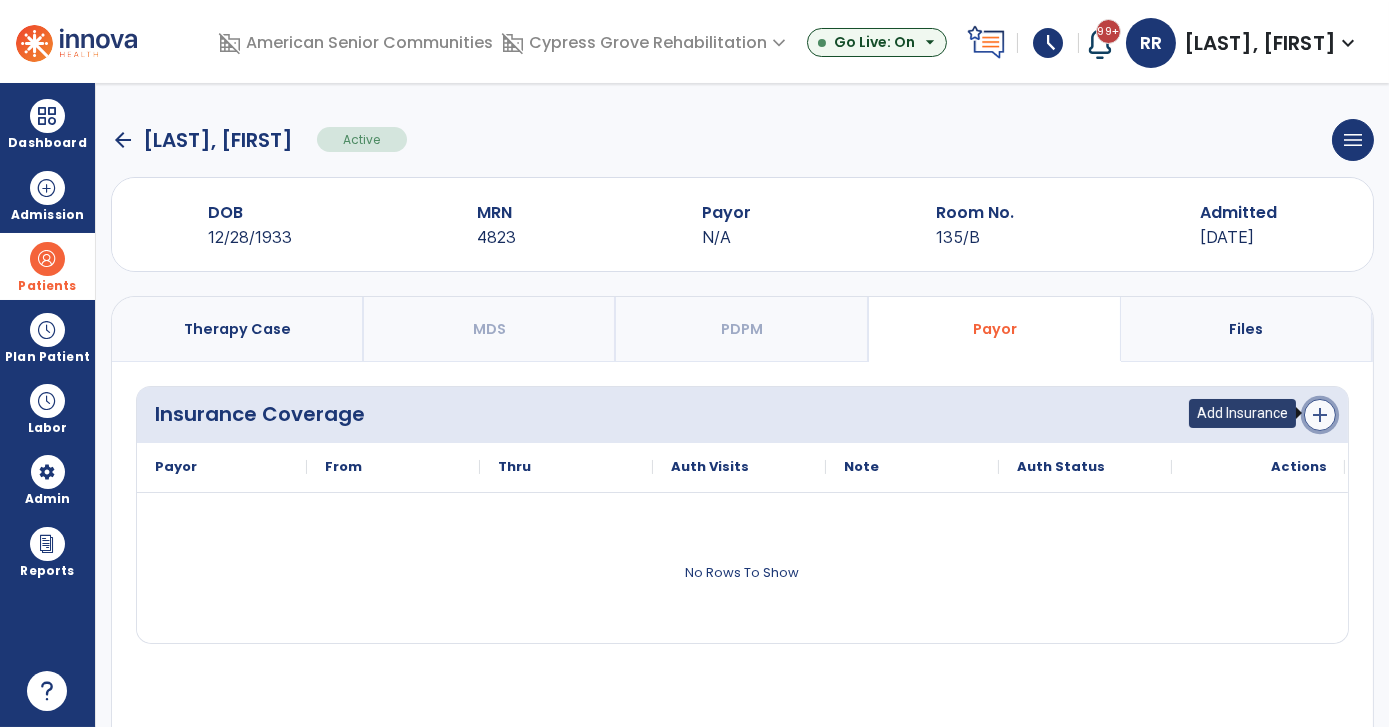 click on "add" 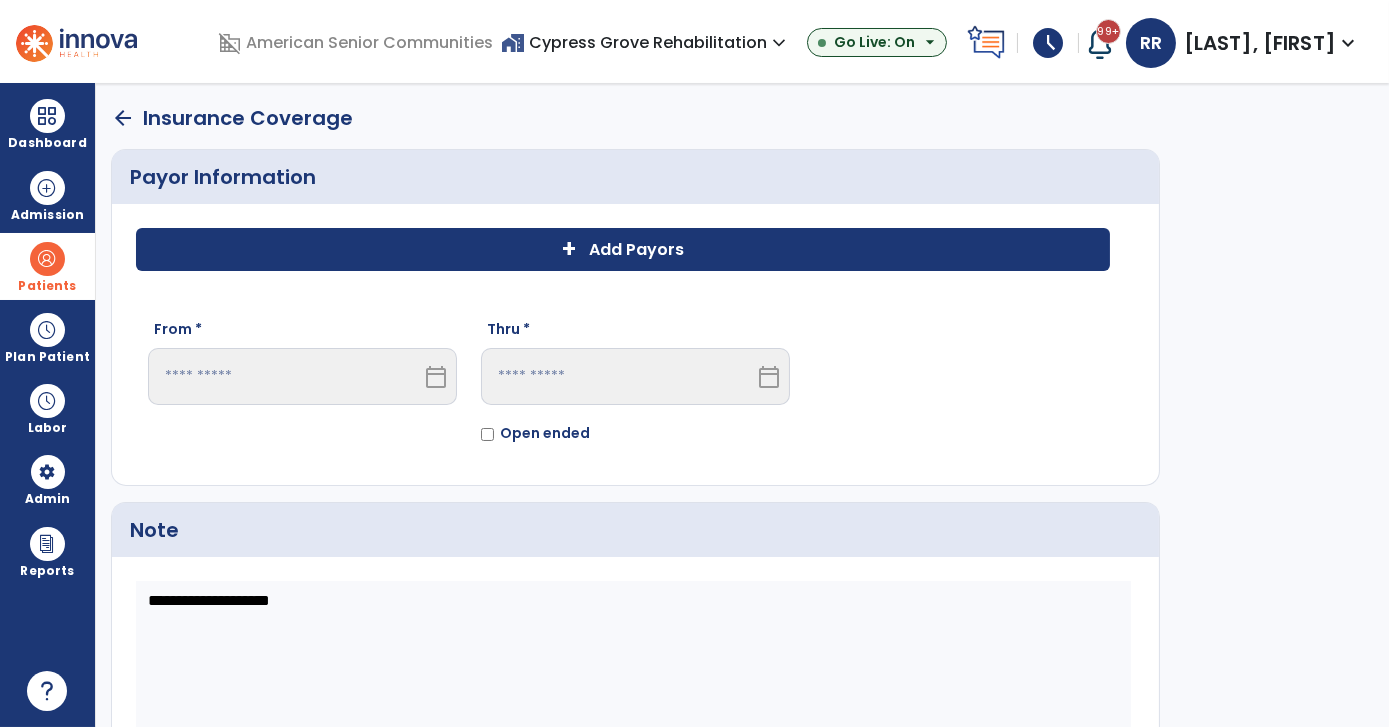 click on "+ Add Payors" 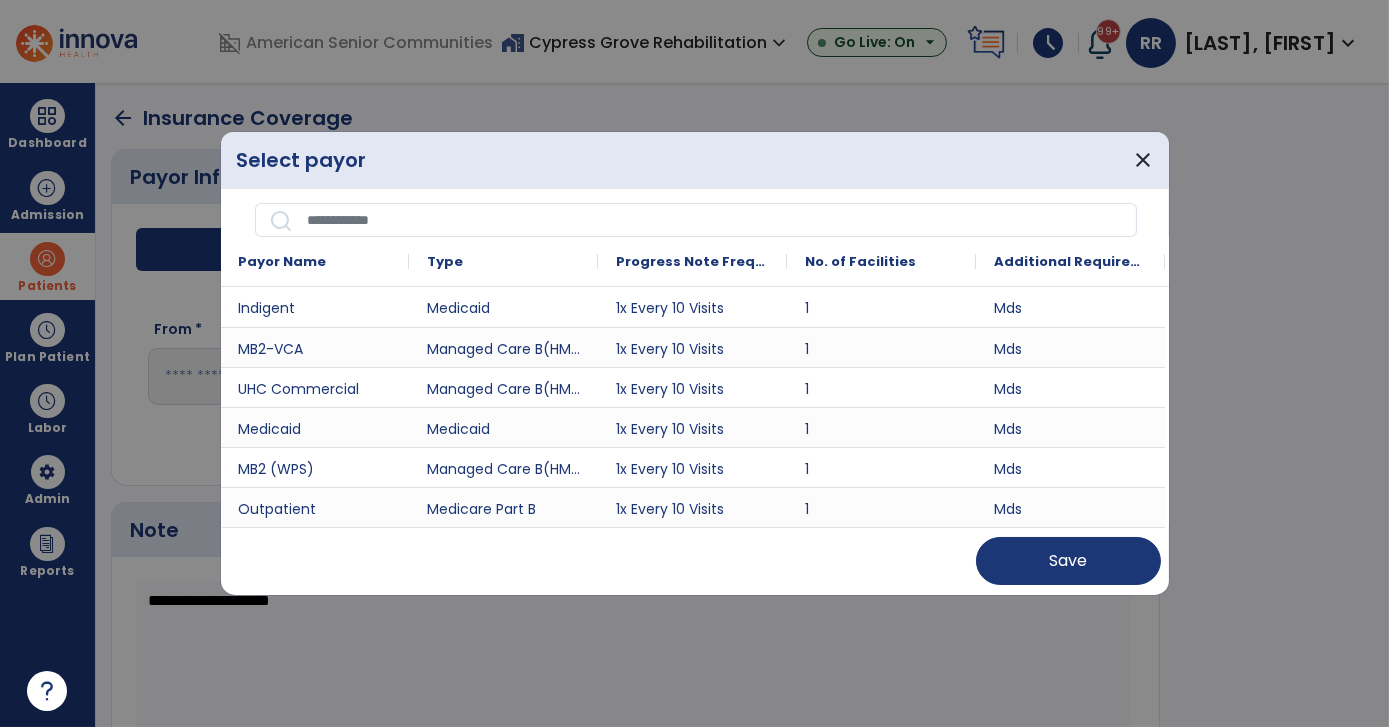 click at bounding box center (715, 220) 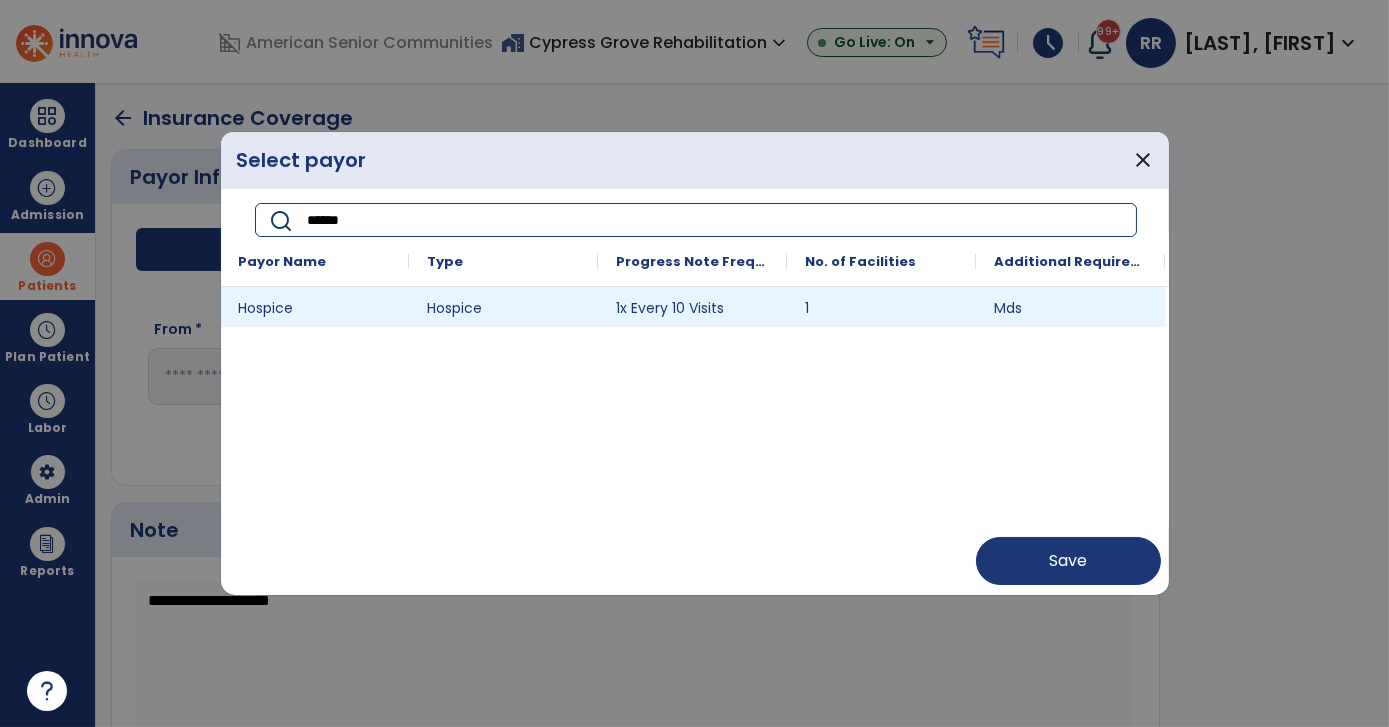 type on "******" 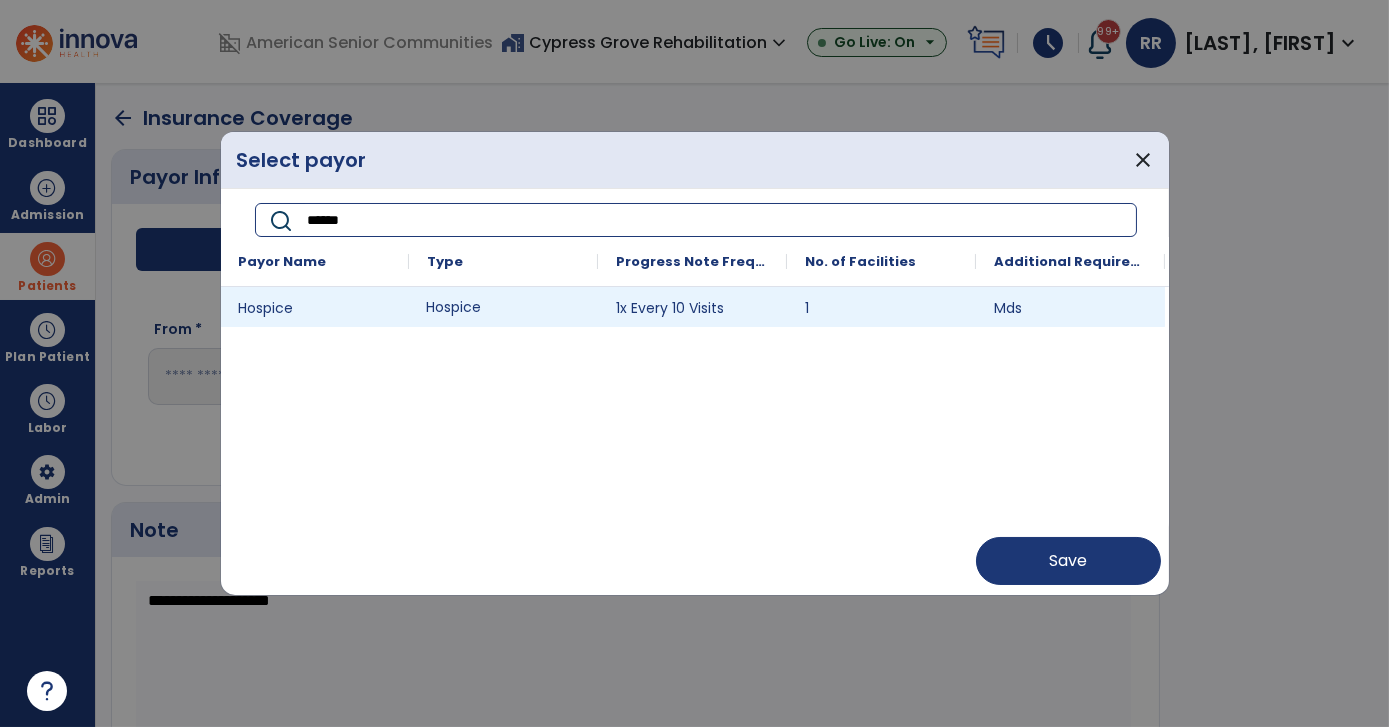 click on "Hospice" at bounding box center (503, 307) 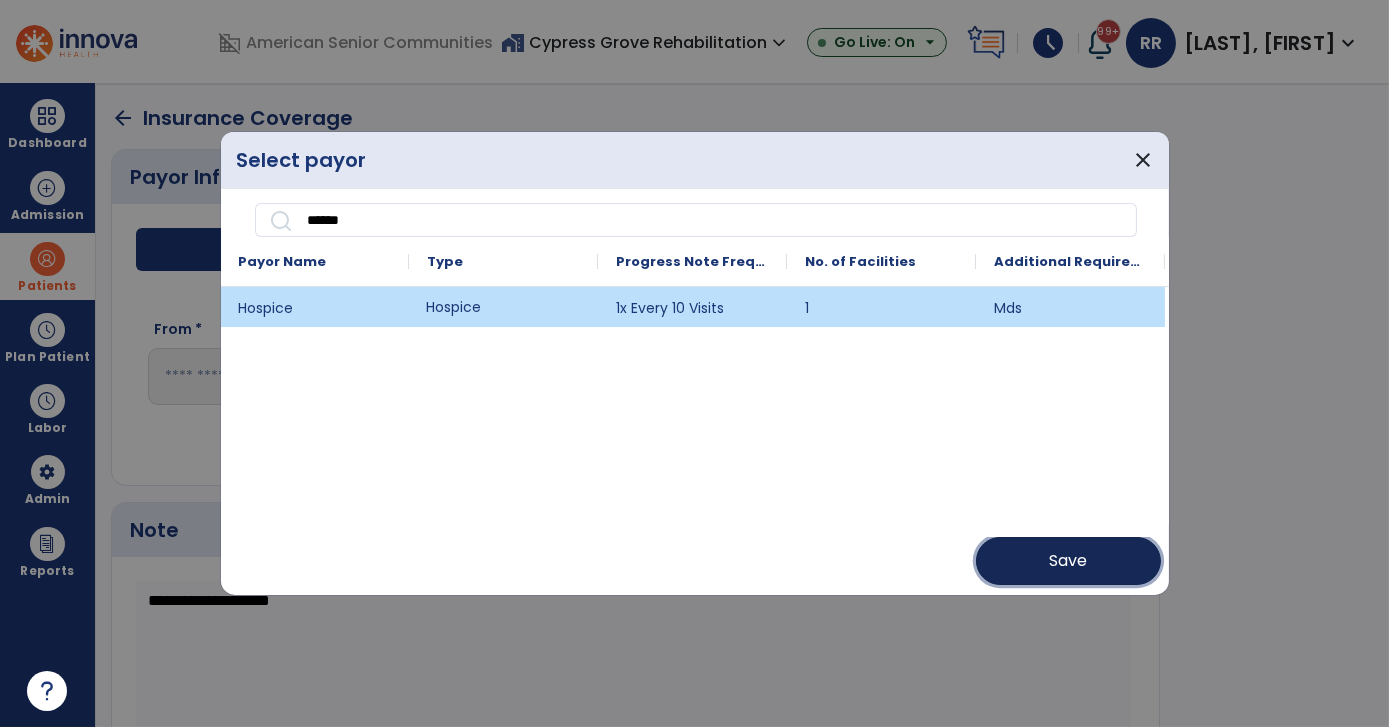 click on "Save" at bounding box center (1068, 561) 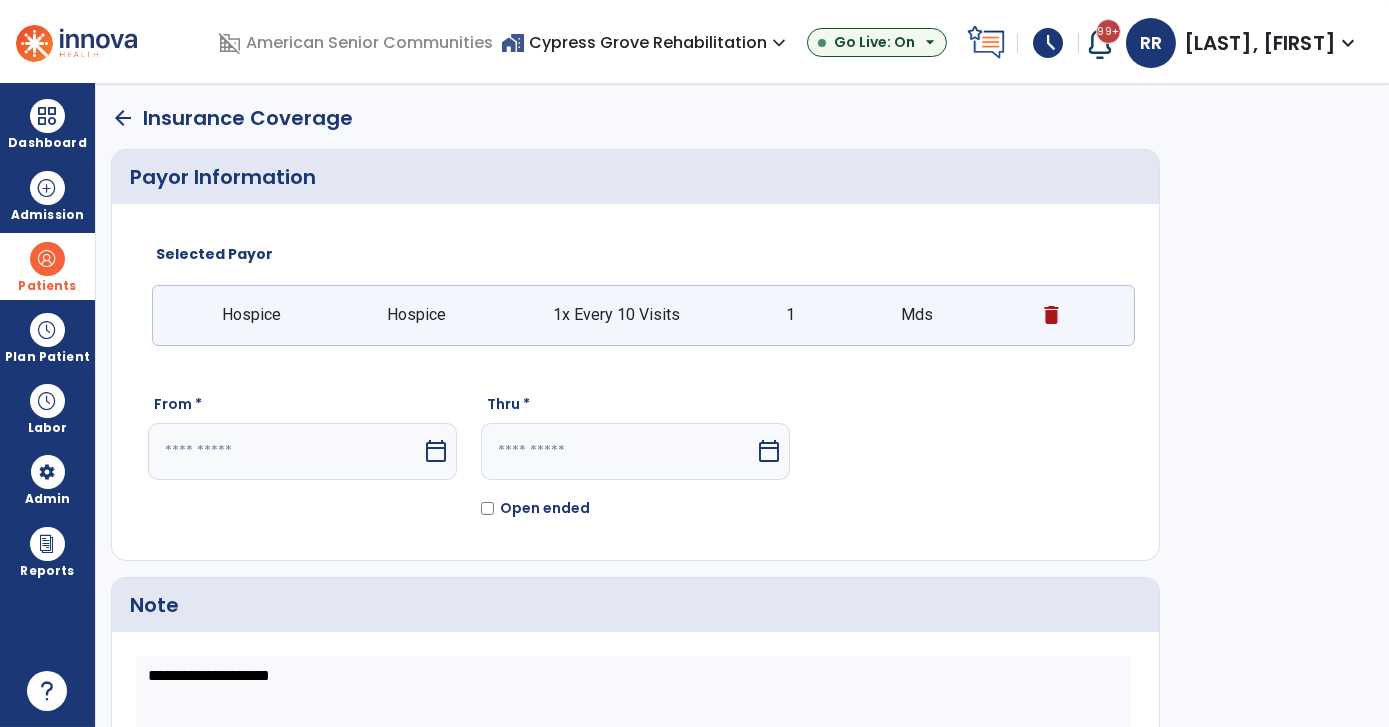 select on "*" 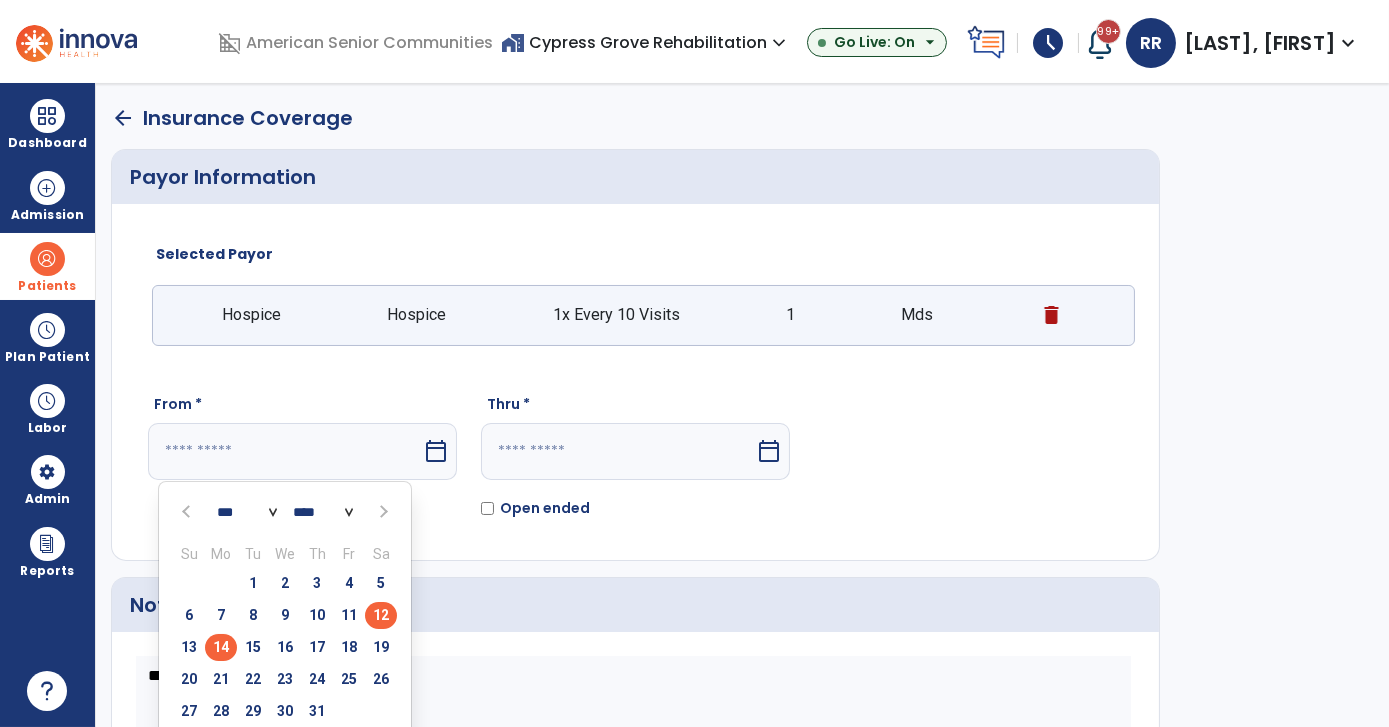 click on "12" at bounding box center (381, 615) 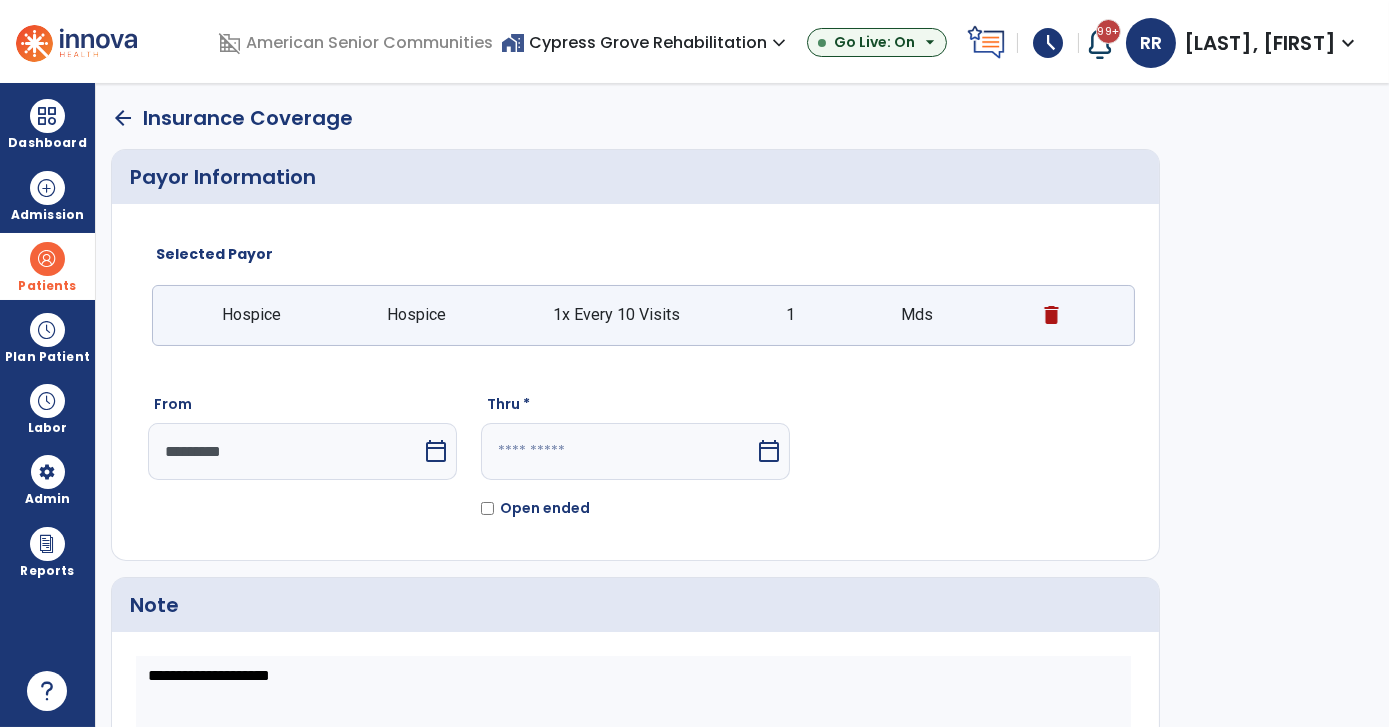 click on "Thru *  calendar_today   Open ended" 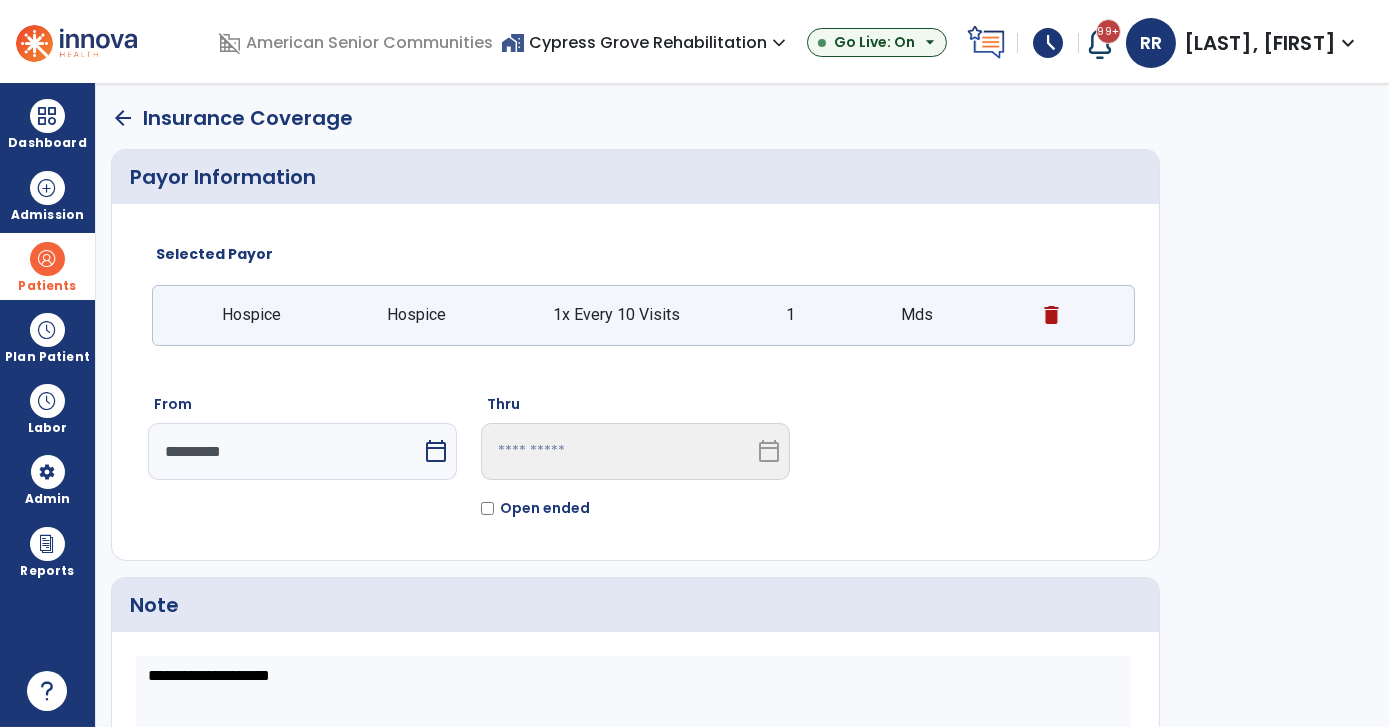 click on "From  *********  calendar_today  Thru   calendar_today   Open ended" 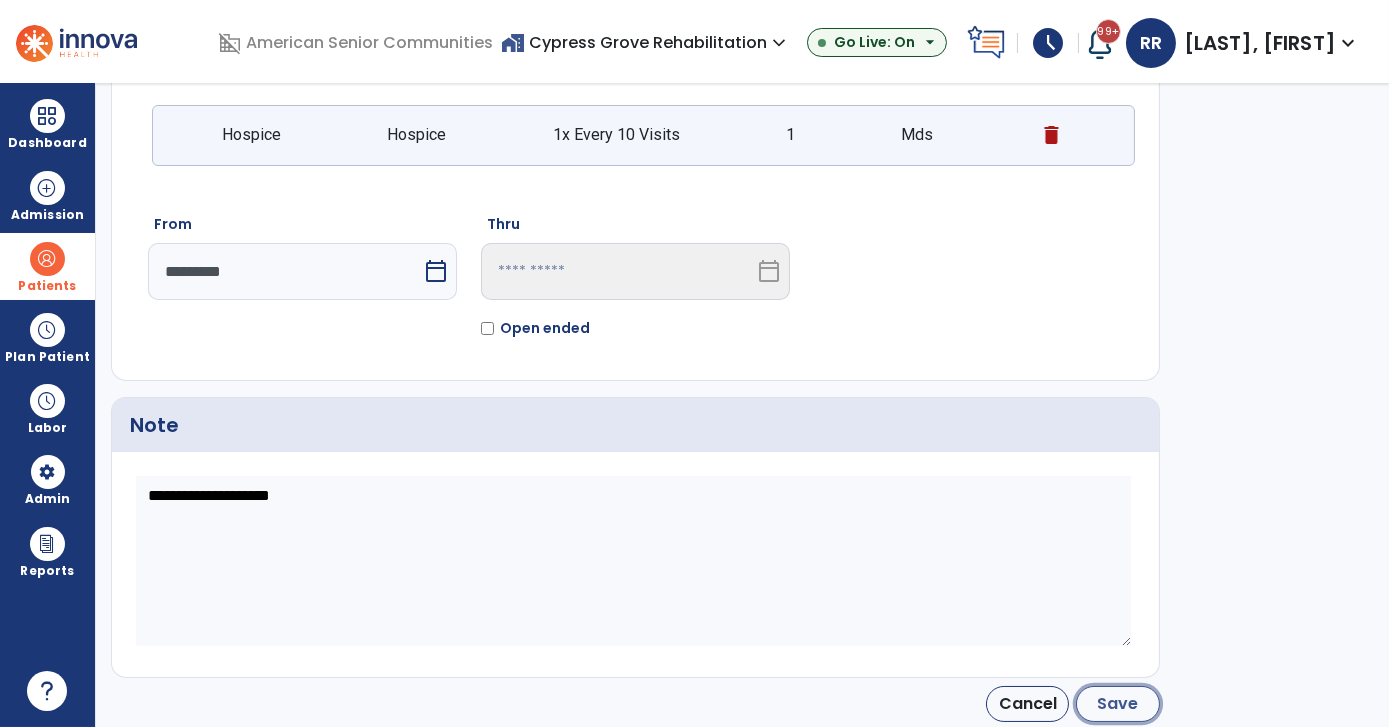 drag, startPoint x: 1116, startPoint y: 713, endPoint x: 1124, endPoint y: 703, distance: 12.806249 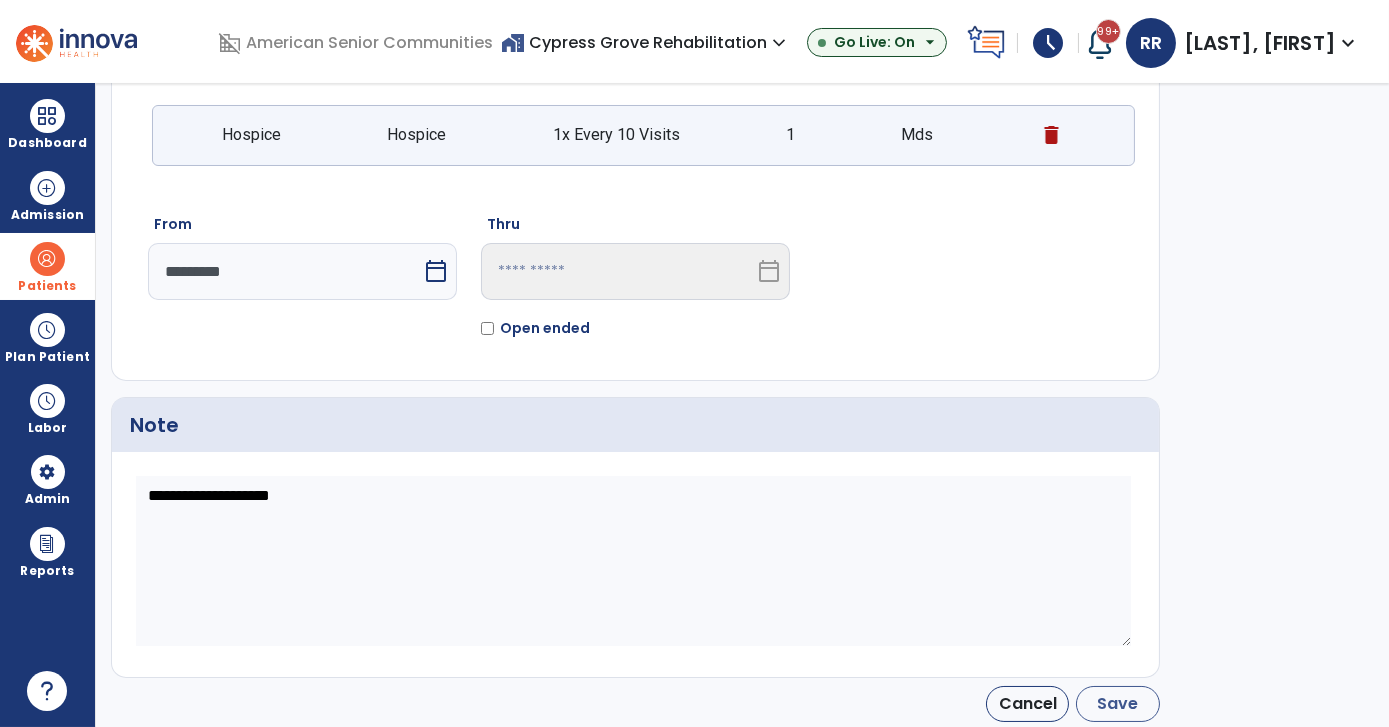 type on "*********" 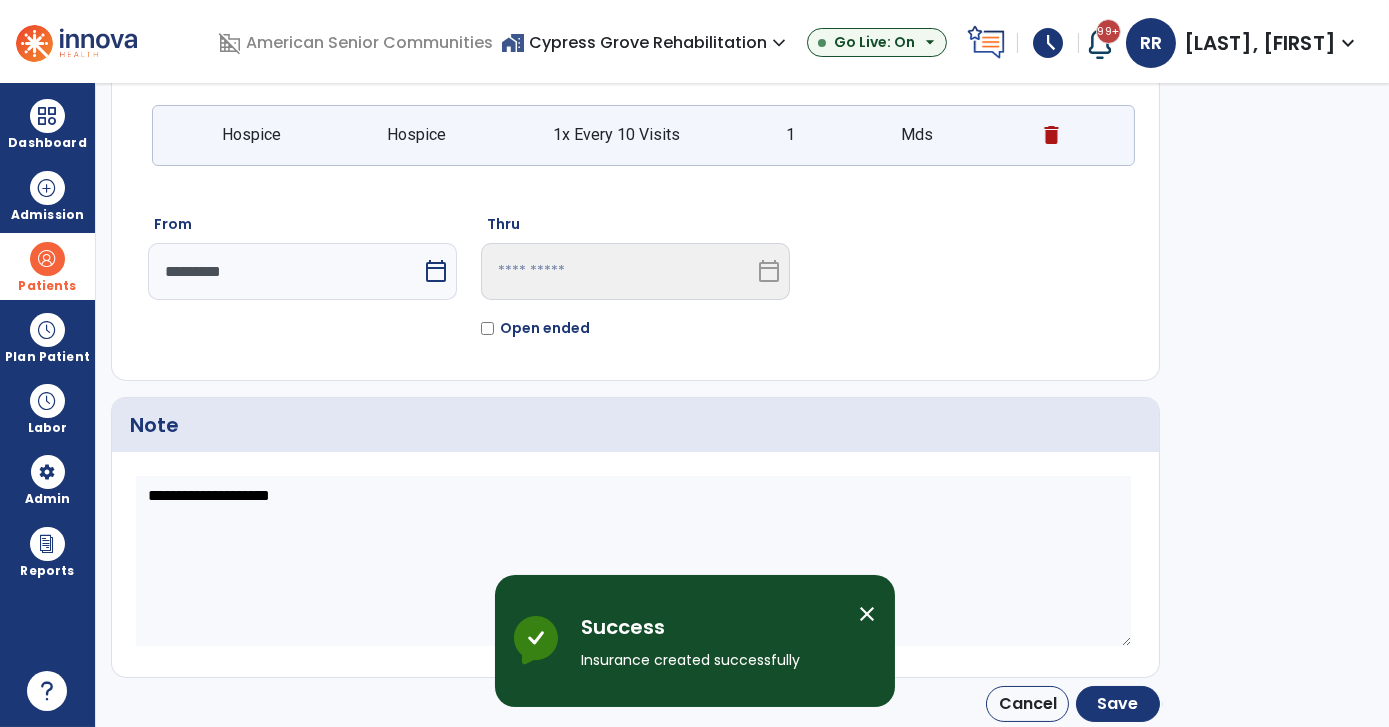 scroll, scrollTop: 144, scrollLeft: 0, axis: vertical 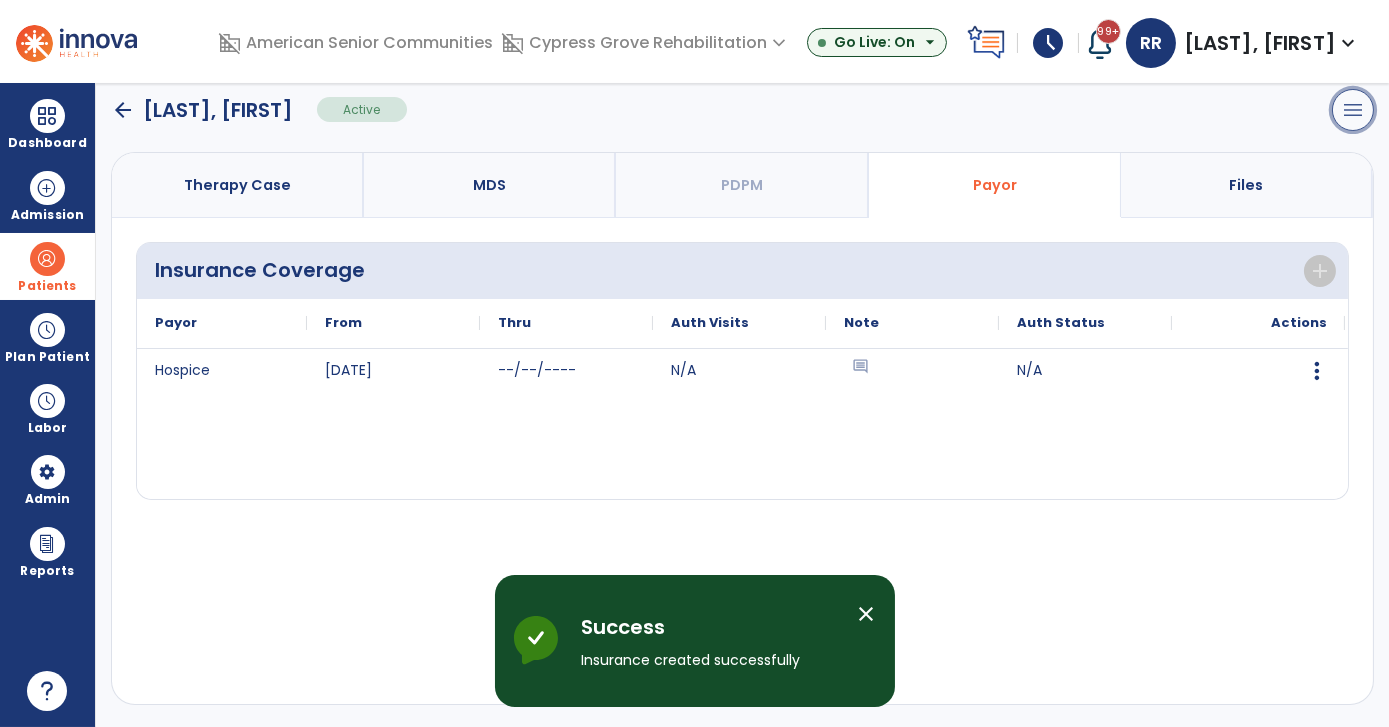 click on "menu" at bounding box center (1353, 110) 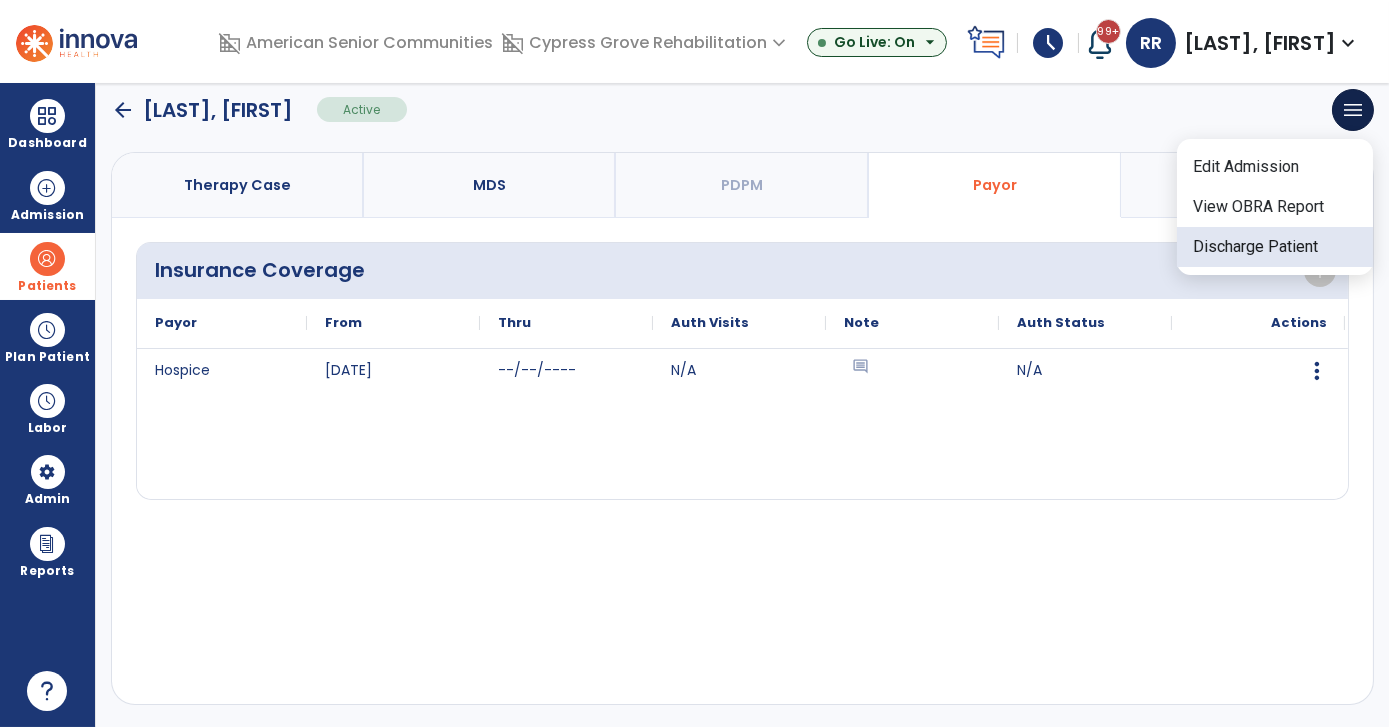 click on "Discharge Patient" 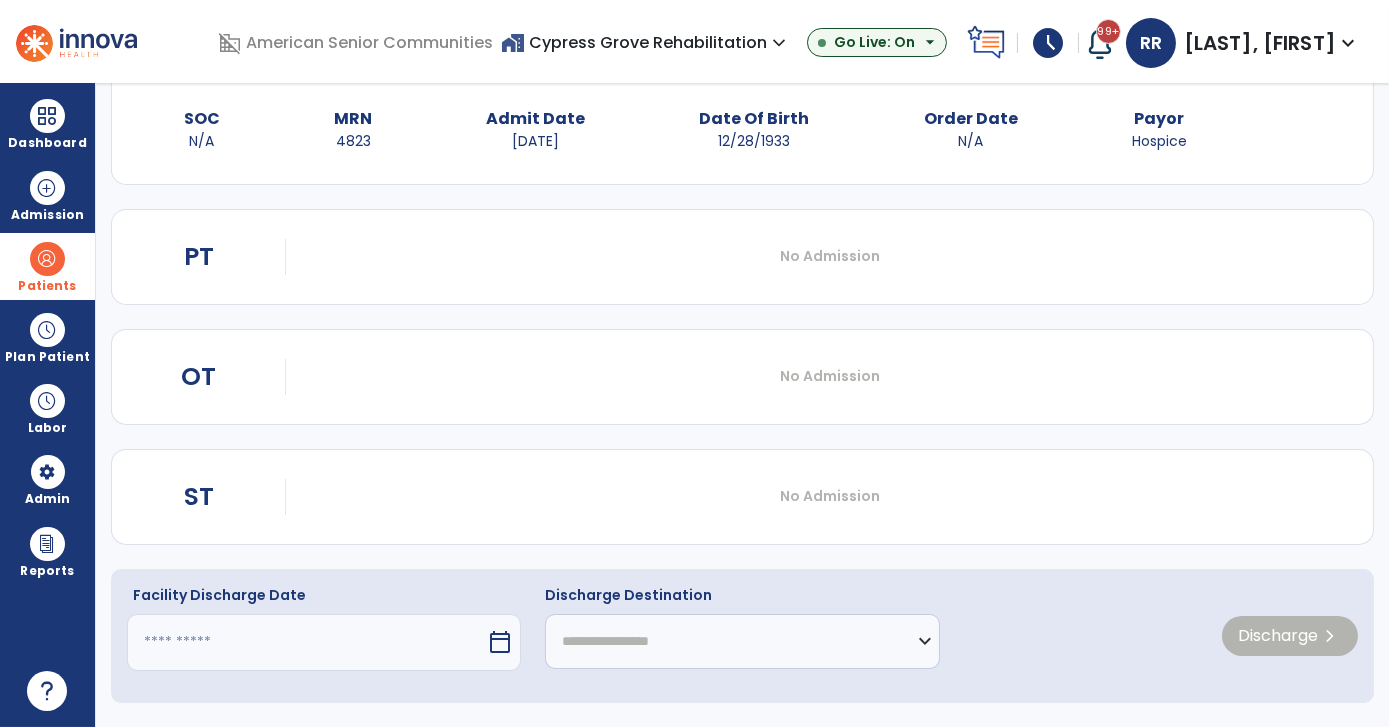 scroll, scrollTop: 127, scrollLeft: 0, axis: vertical 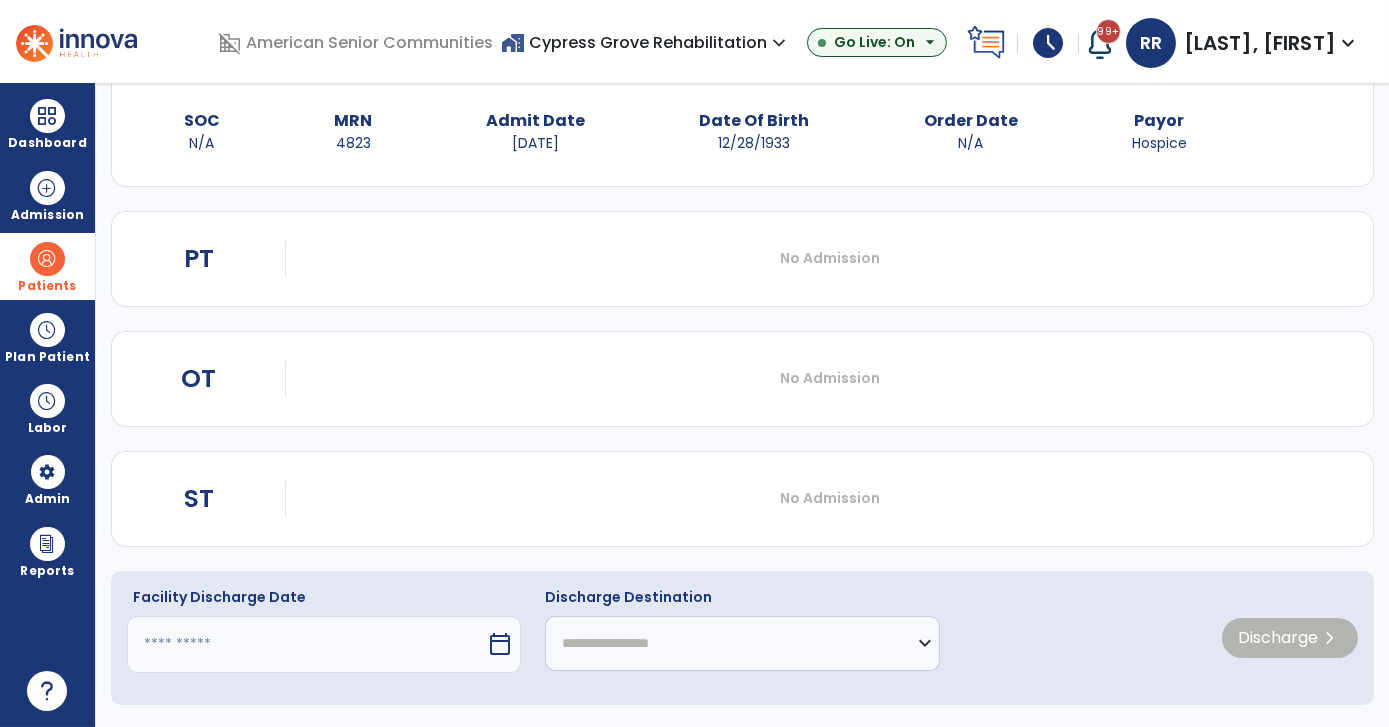 click on "calendar_today" at bounding box center (500, 644) 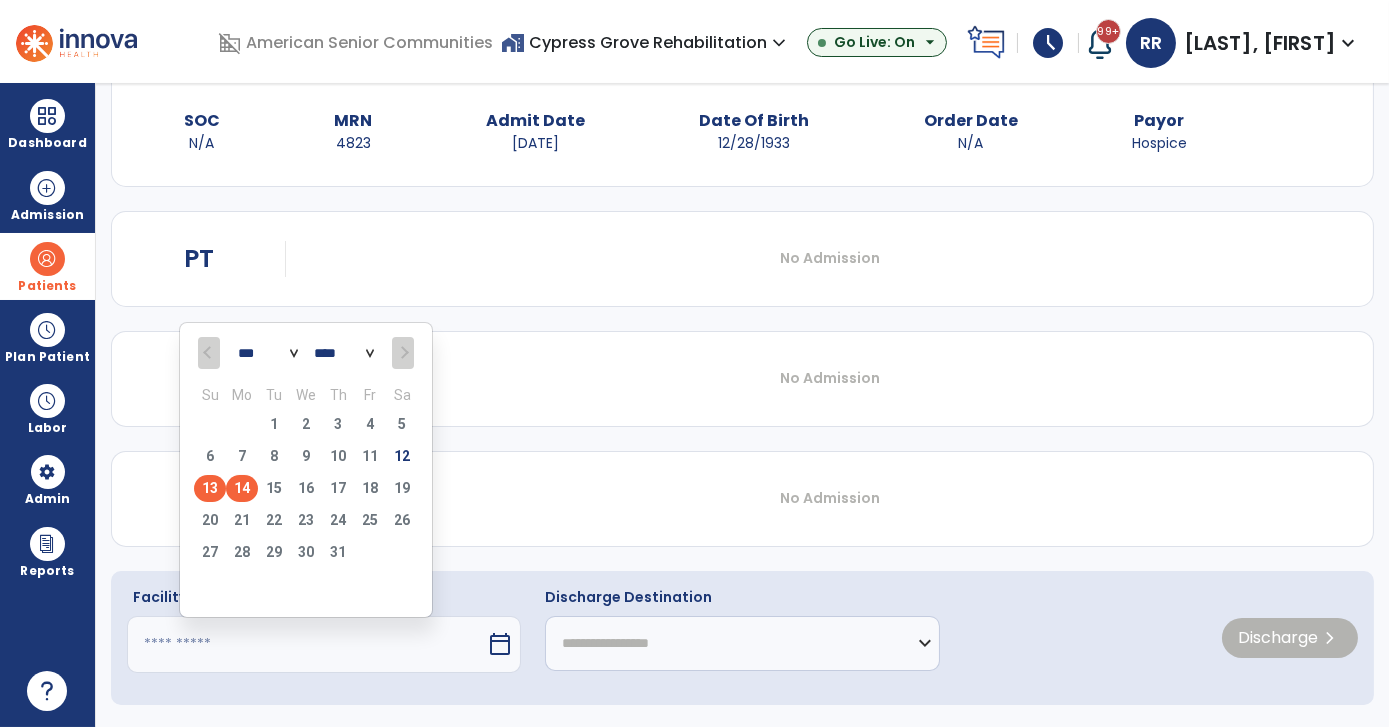 click on "13" at bounding box center (210, 488) 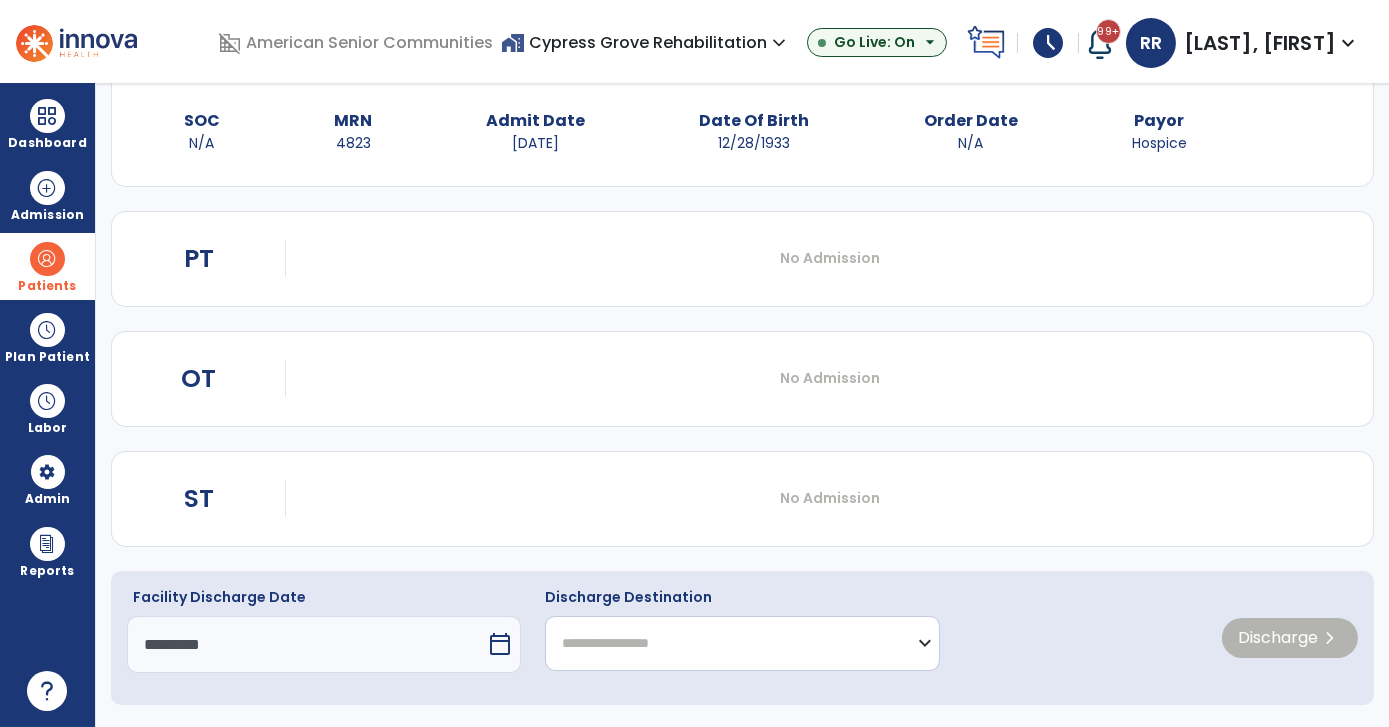 click on "**********" 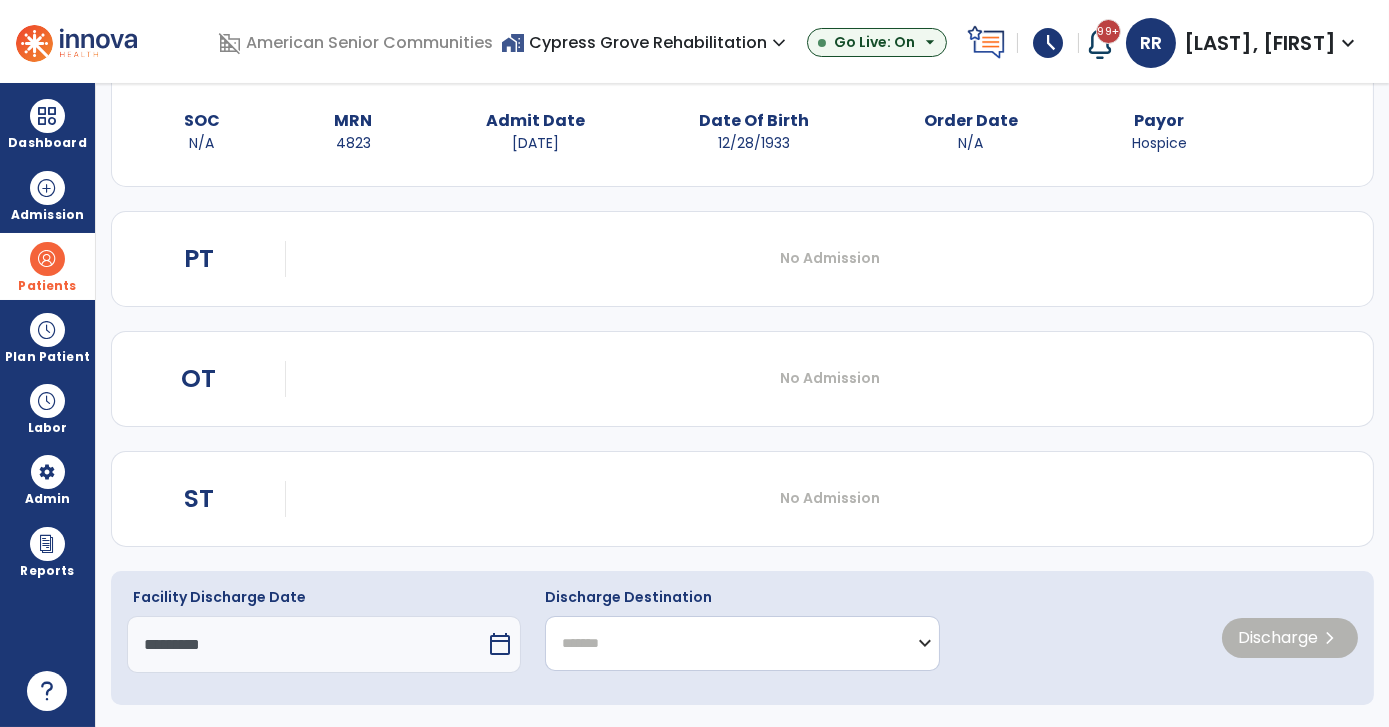 click on "**********" 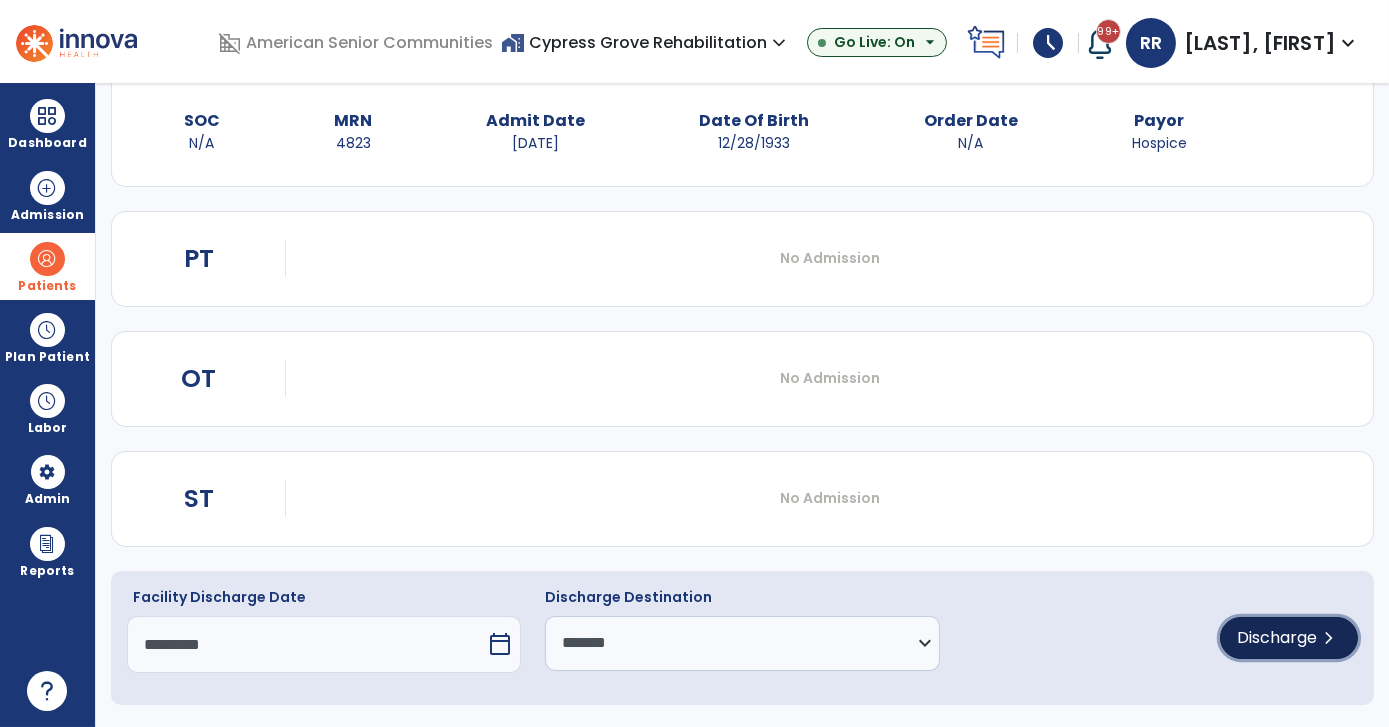 click on "Discharge" 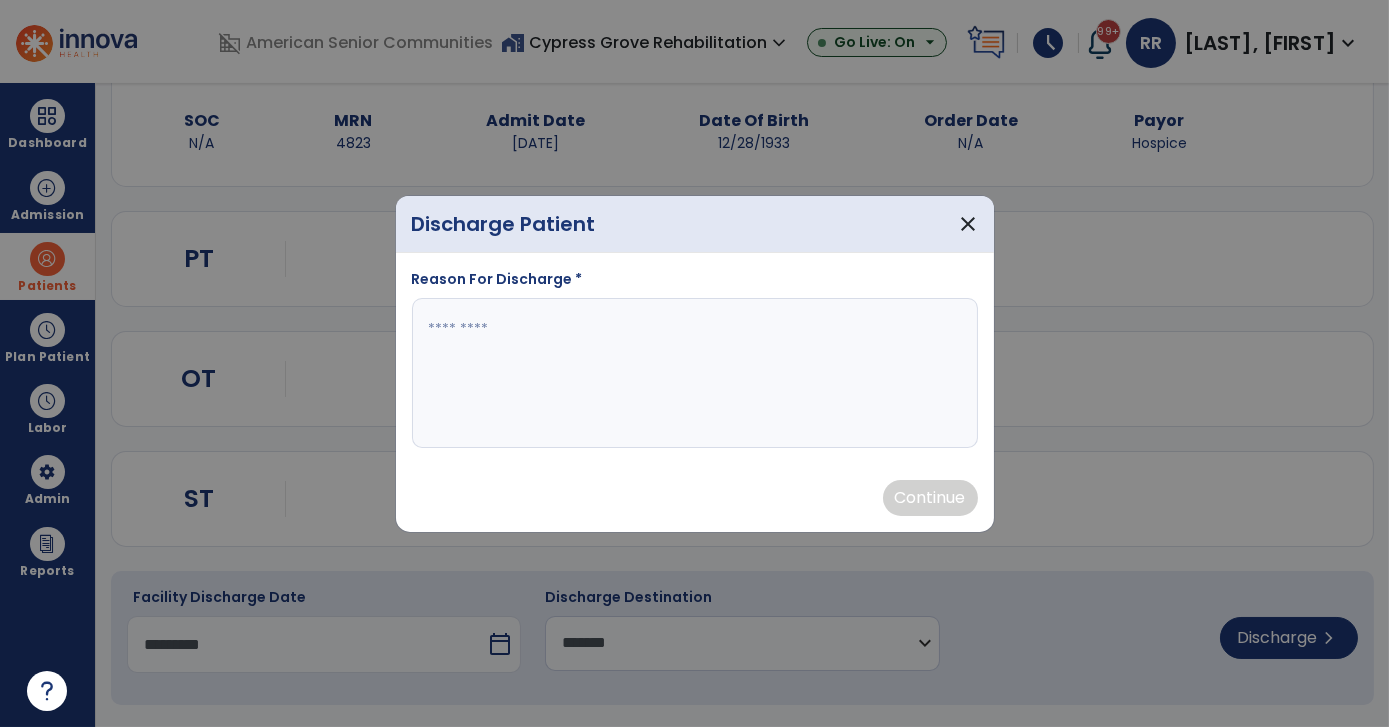 click at bounding box center (695, 373) 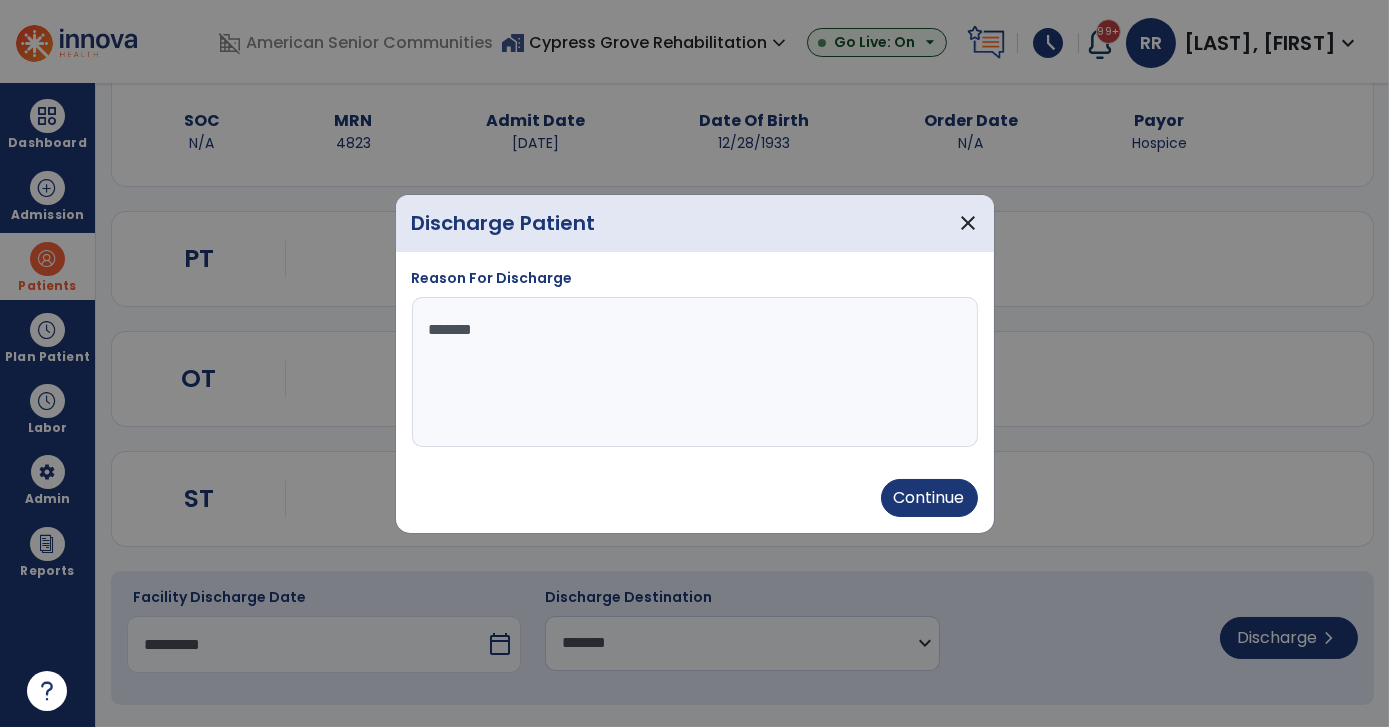 type on "*******" 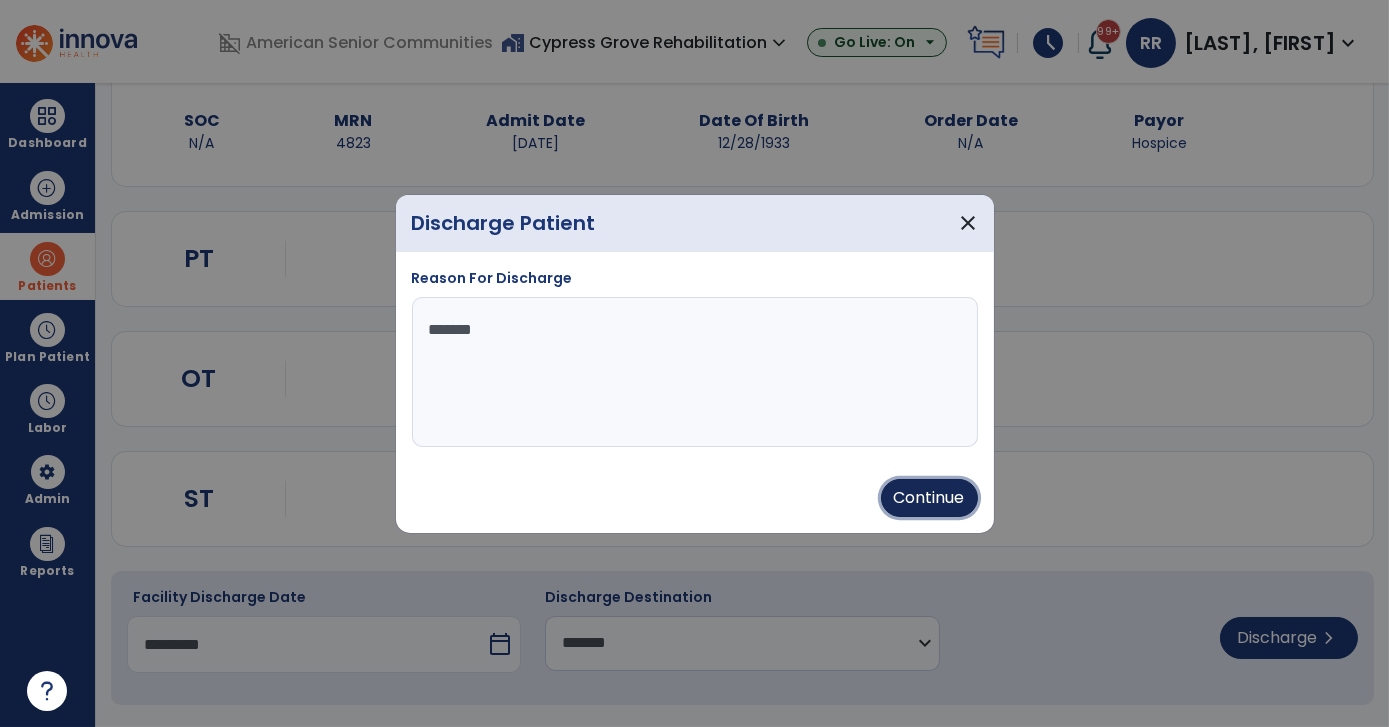 drag, startPoint x: 834, startPoint y: 442, endPoint x: 959, endPoint y: 507, distance: 140.89003 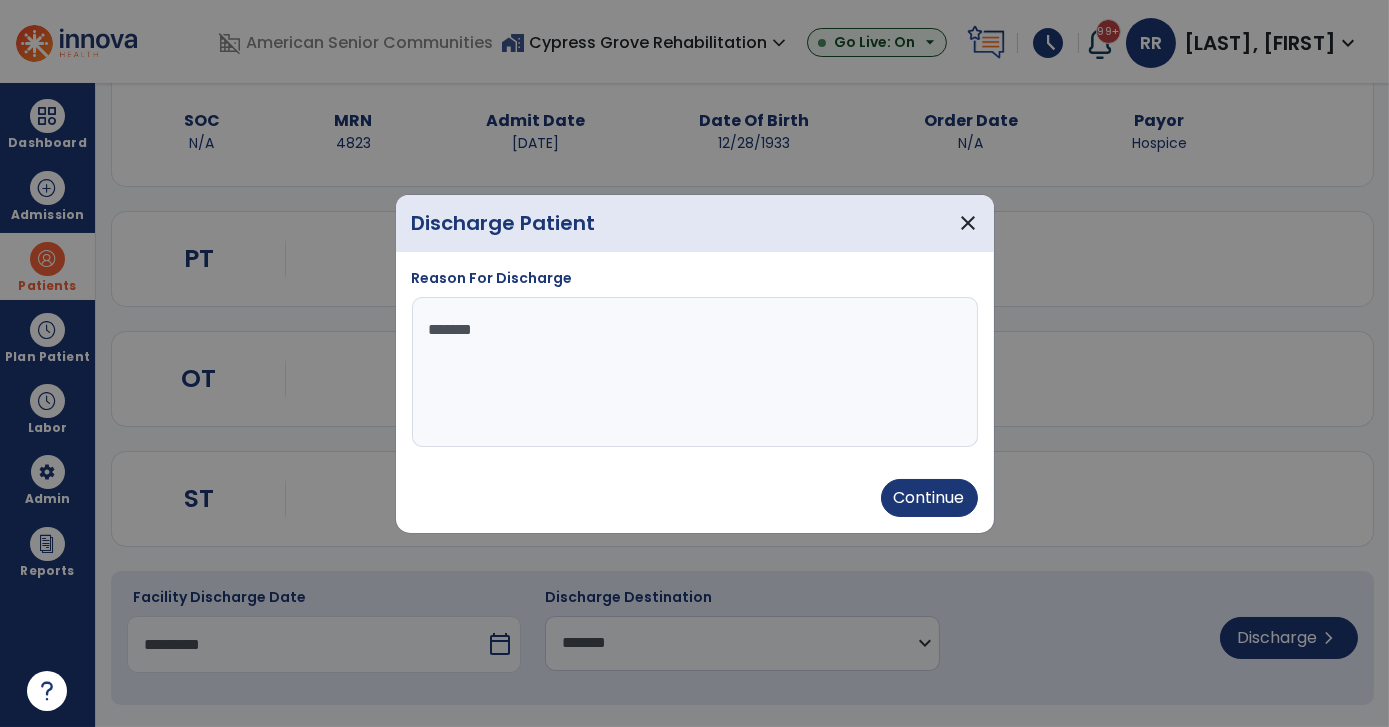 type on "*********" 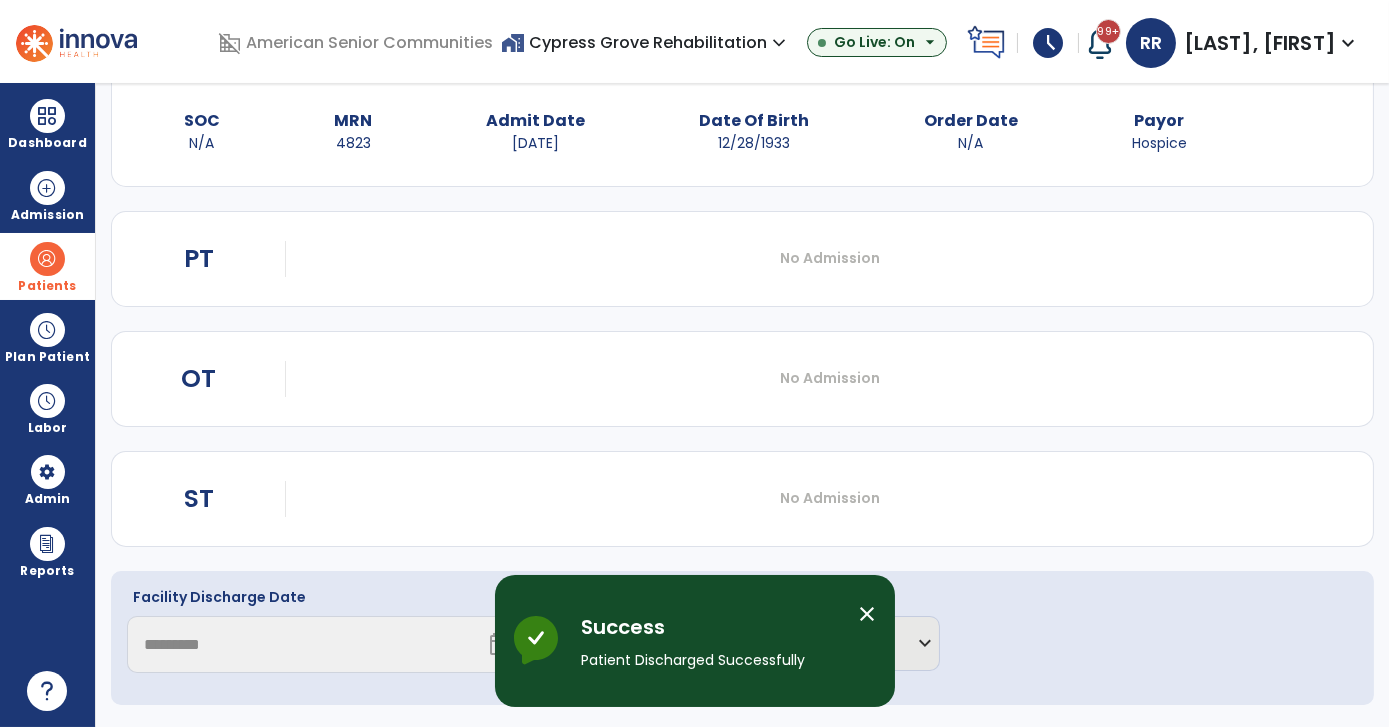 scroll, scrollTop: 29, scrollLeft: 0, axis: vertical 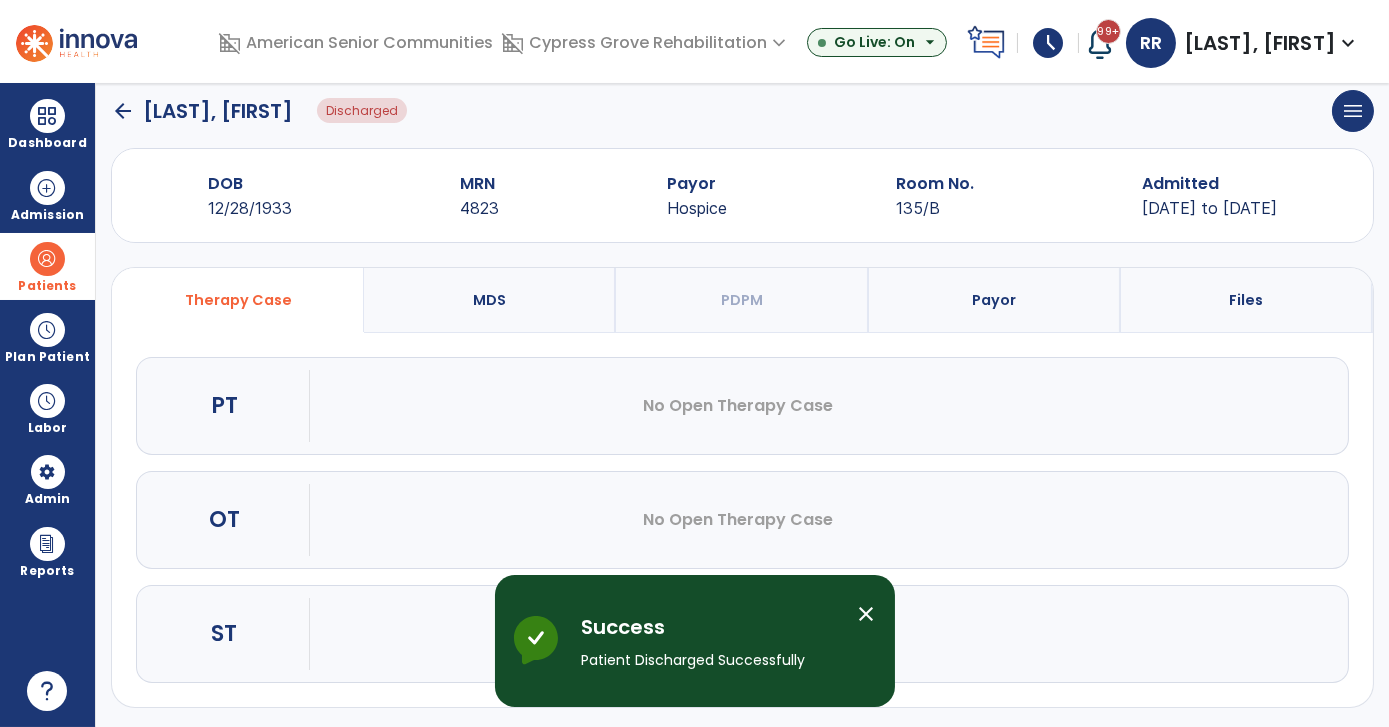 click on "arrow_back" 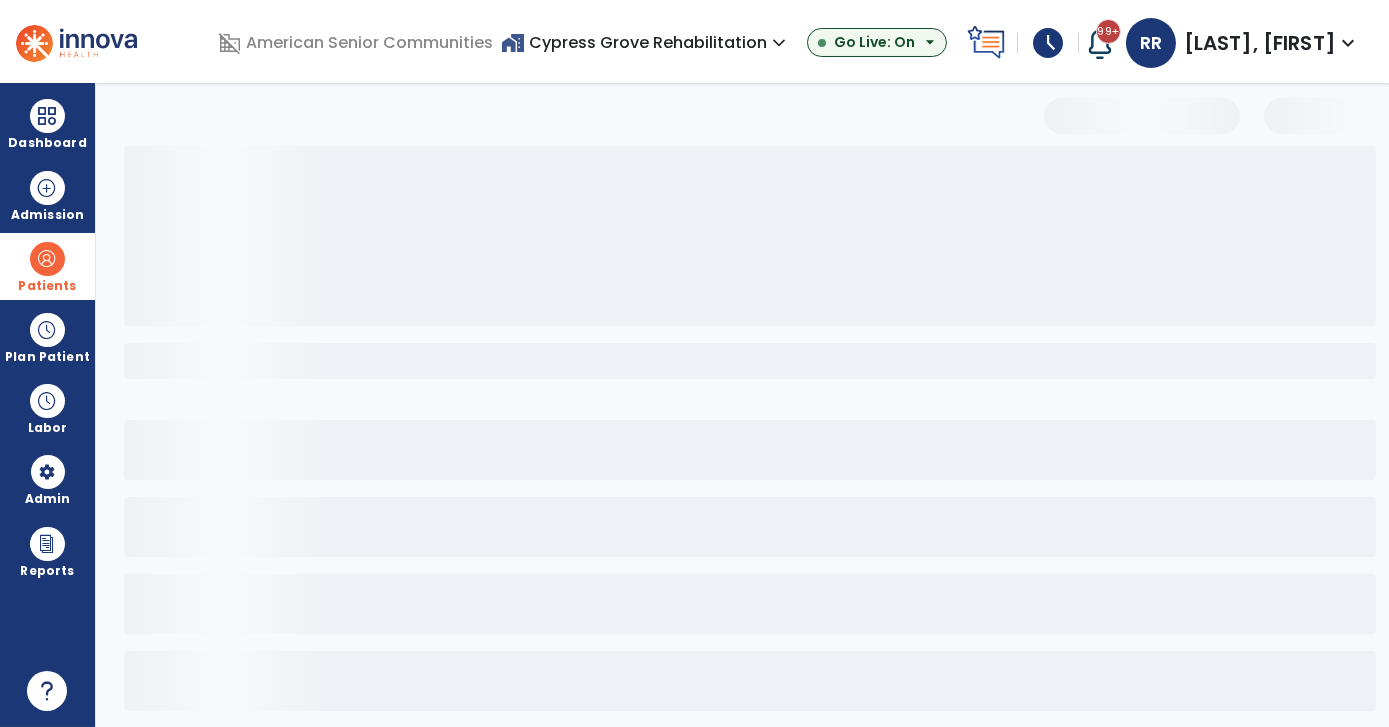 scroll, scrollTop: 14, scrollLeft: 0, axis: vertical 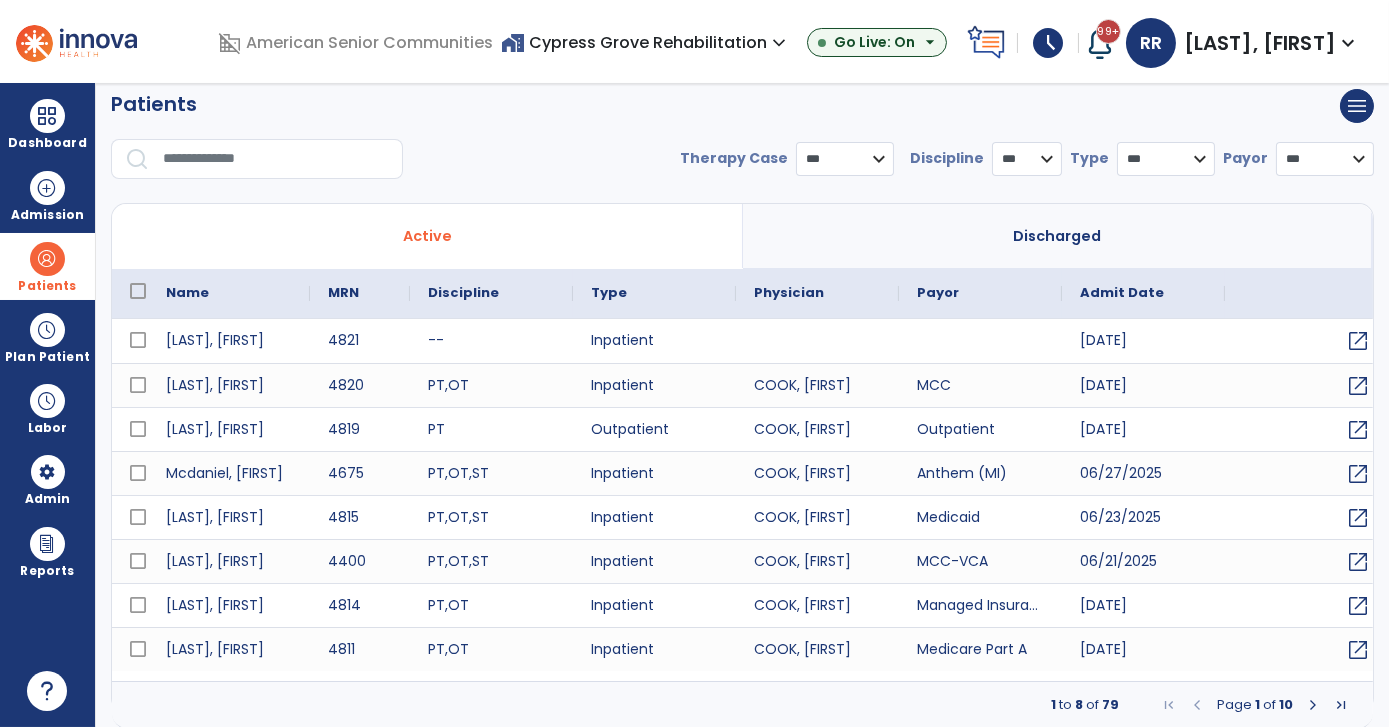 select on "***" 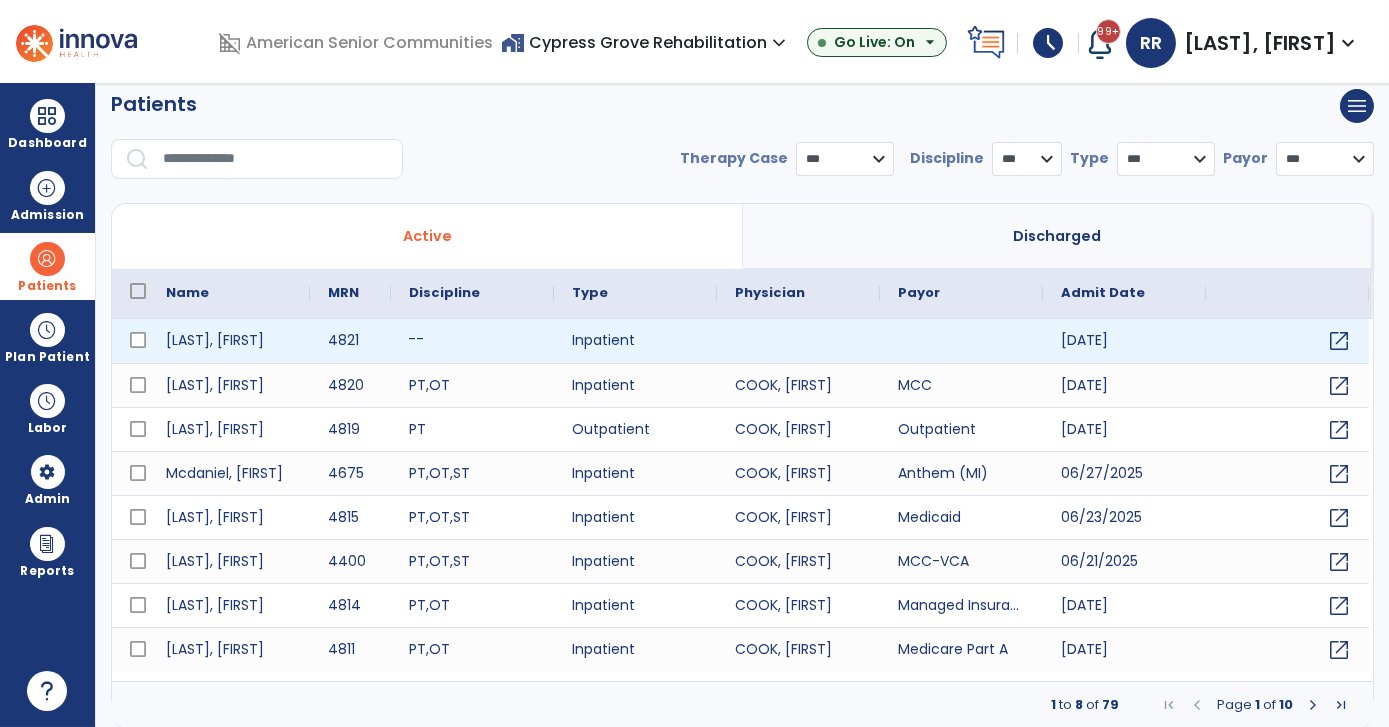 click on "--" at bounding box center [472, 341] 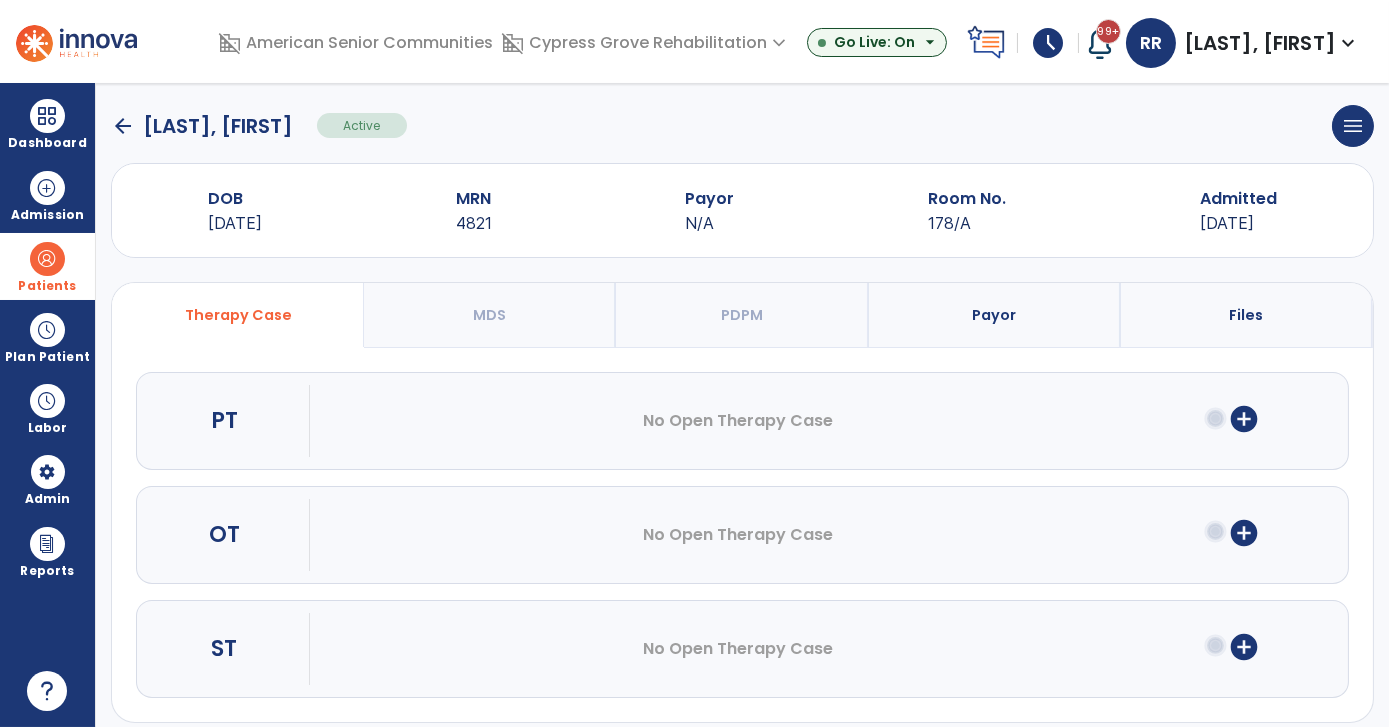 click on "Payor" at bounding box center (995, 315) 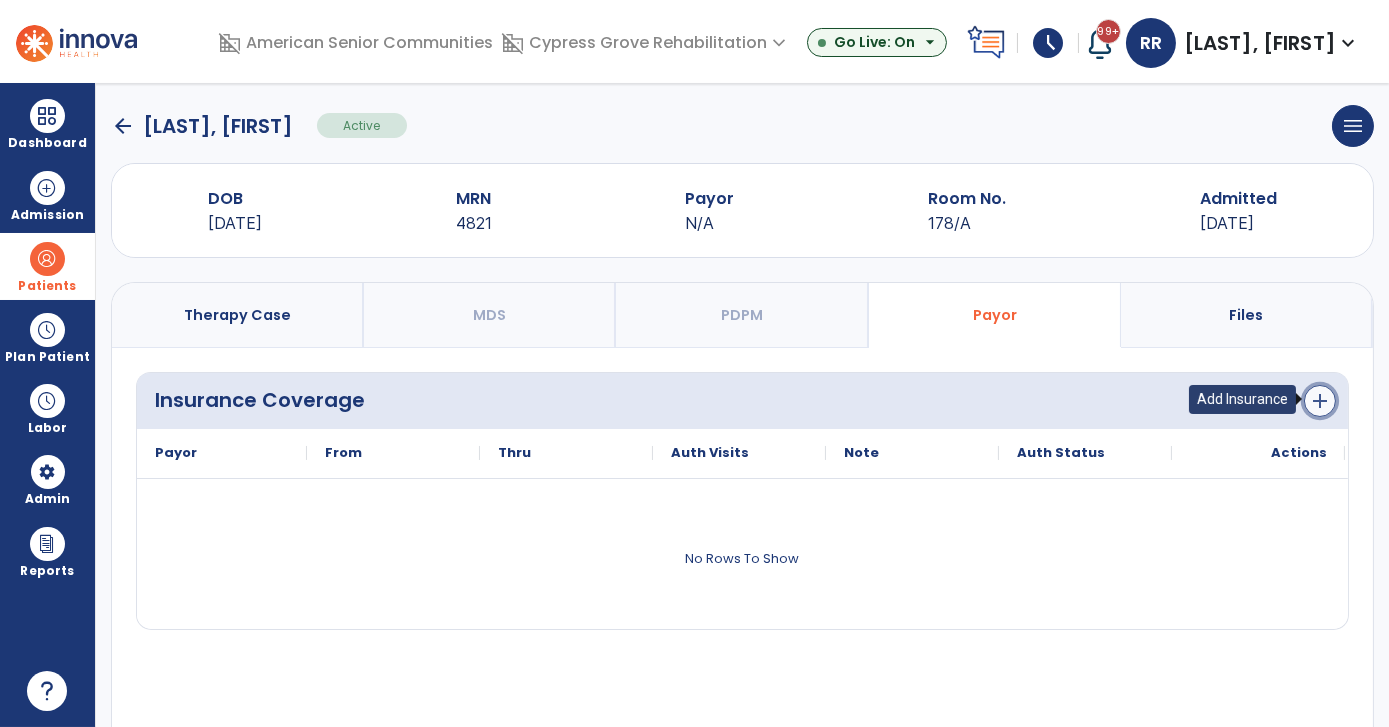 click on "add" 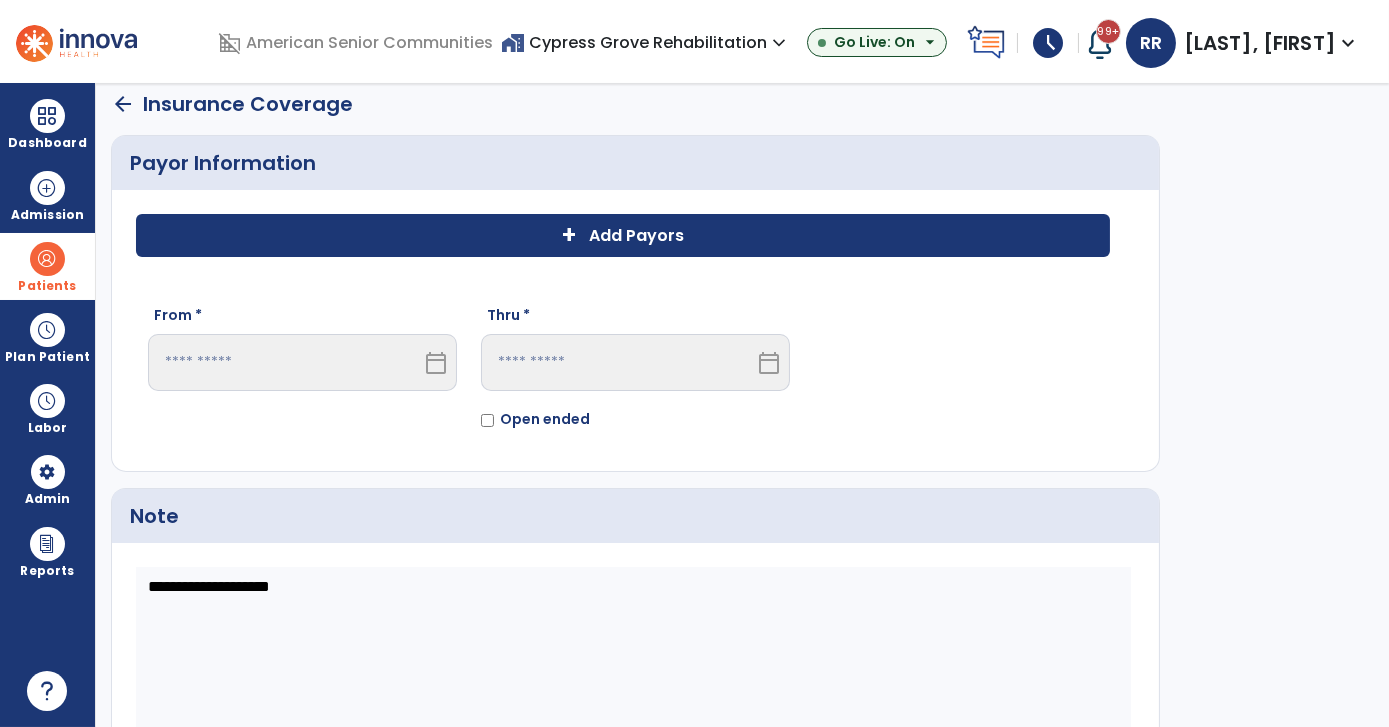 click on "Add Payors" 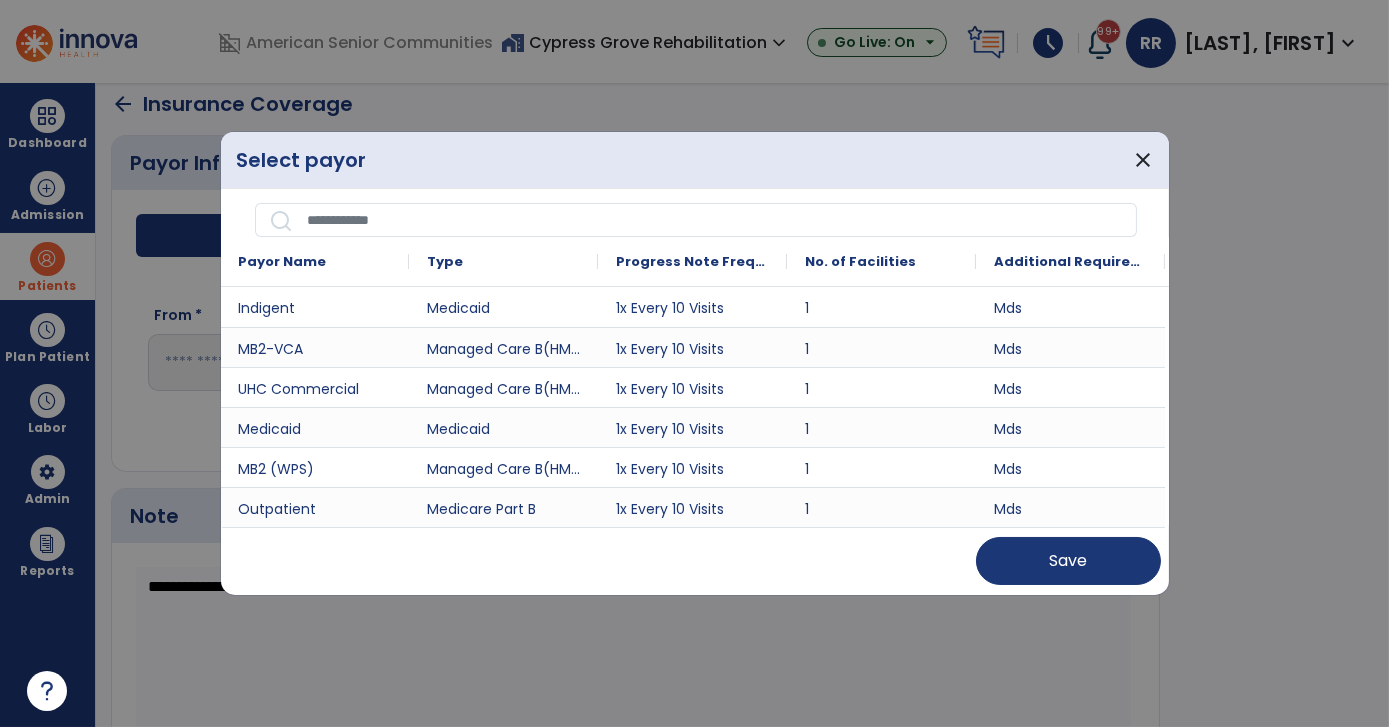 click at bounding box center (715, 220) 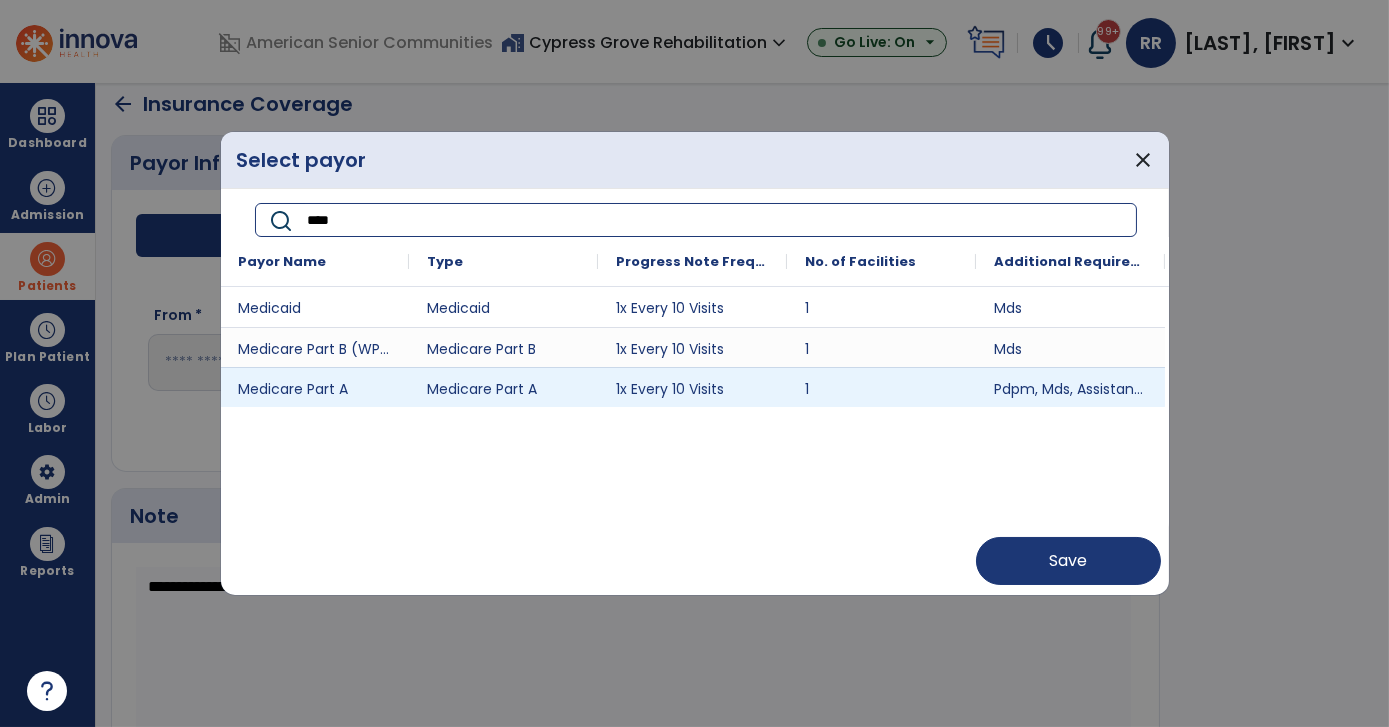type on "****" 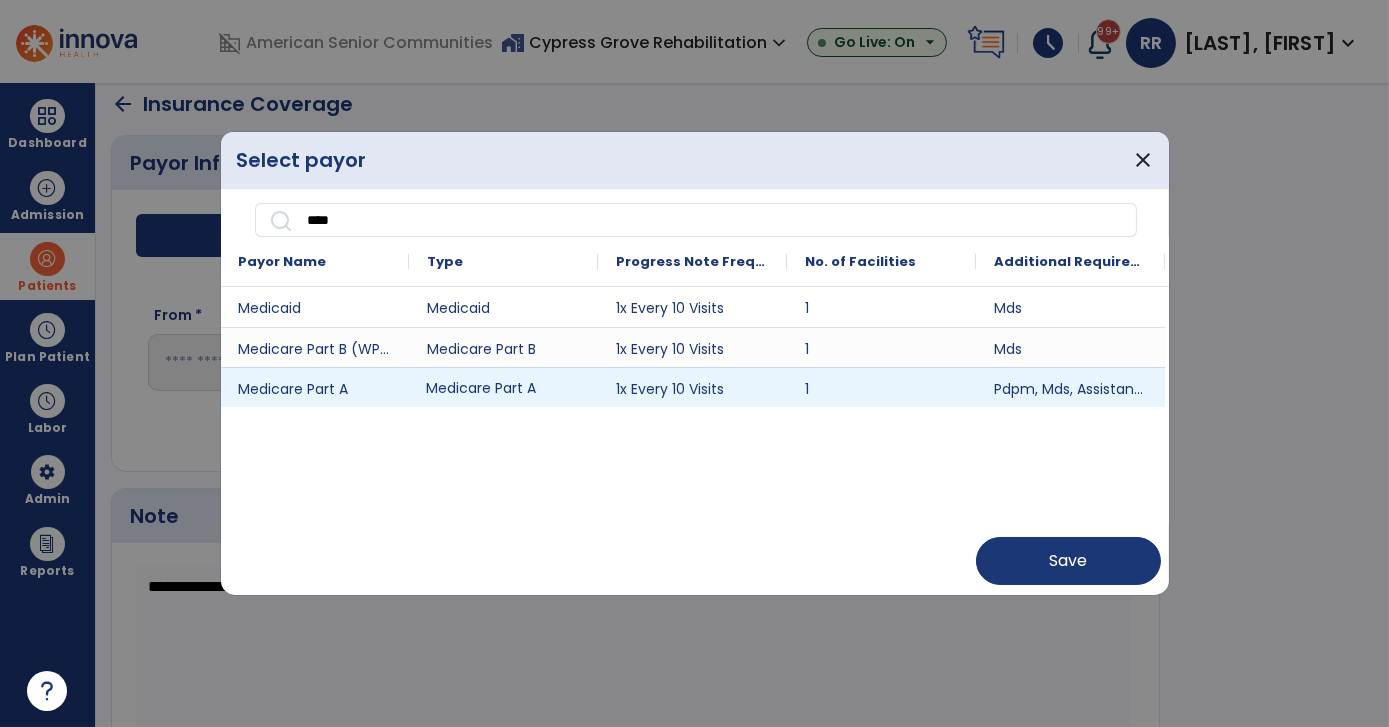 click on "Medicare Part A" at bounding box center (503, 387) 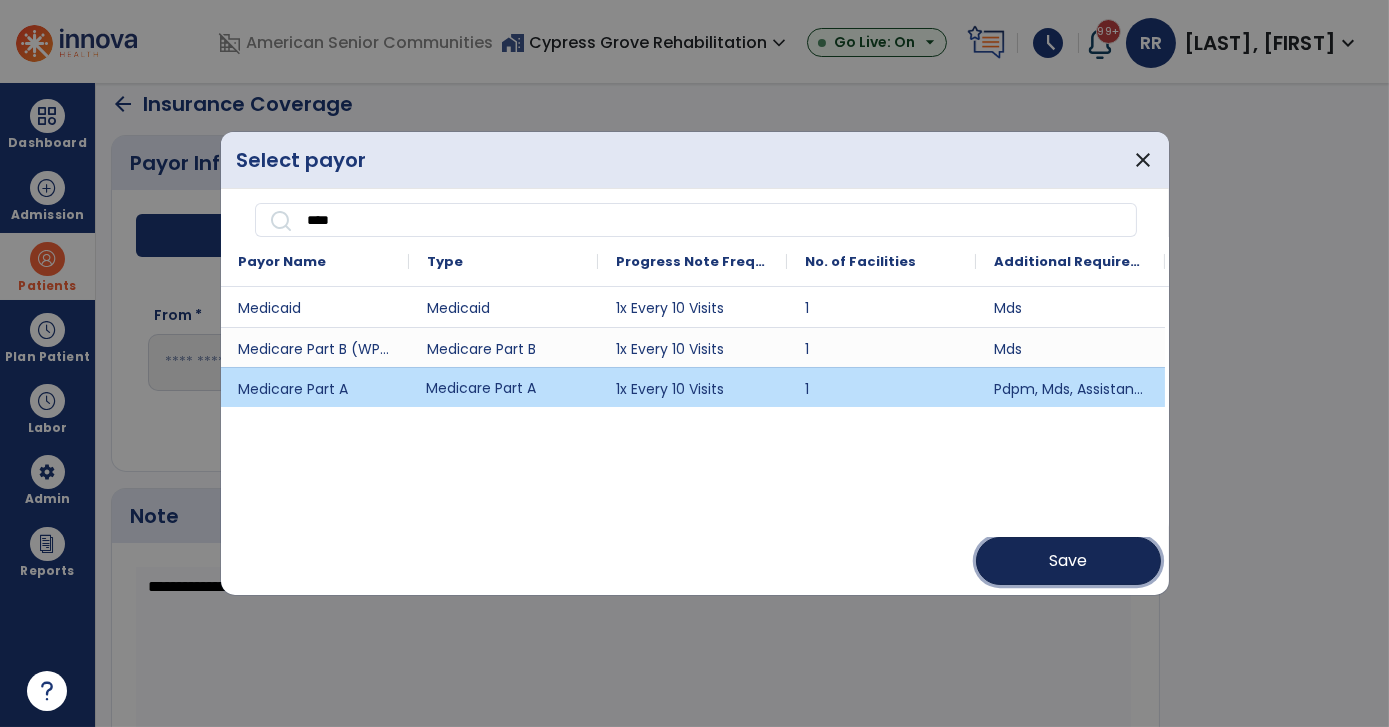 click on "Save" at bounding box center [1068, 561] 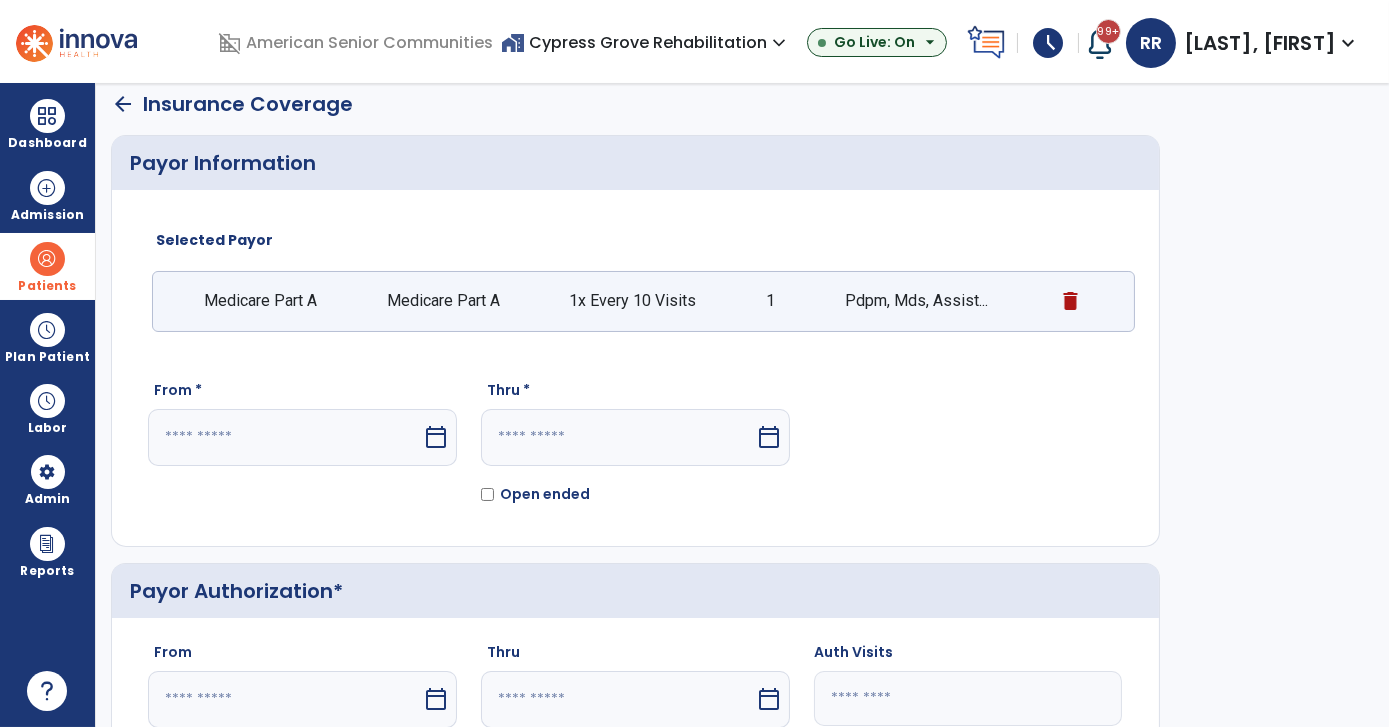 click on "calendar_today" at bounding box center [436, 437] 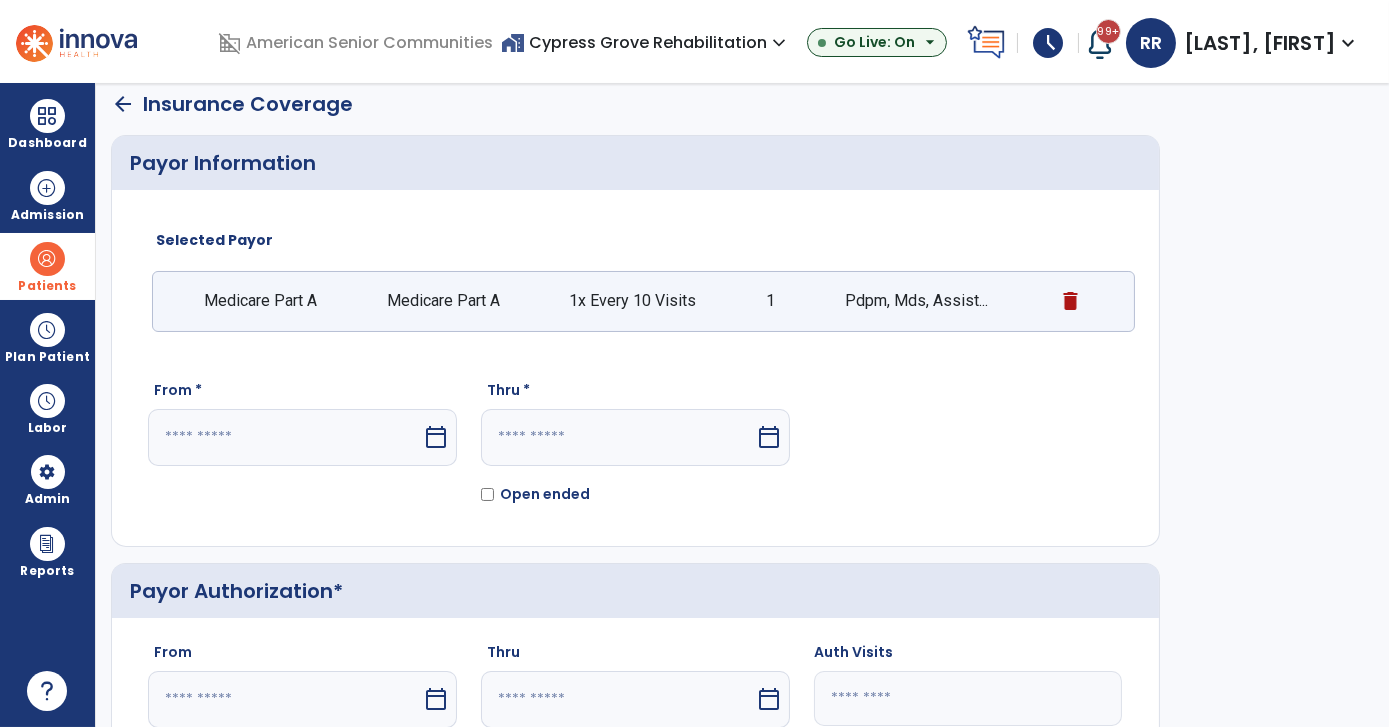 select on "*" 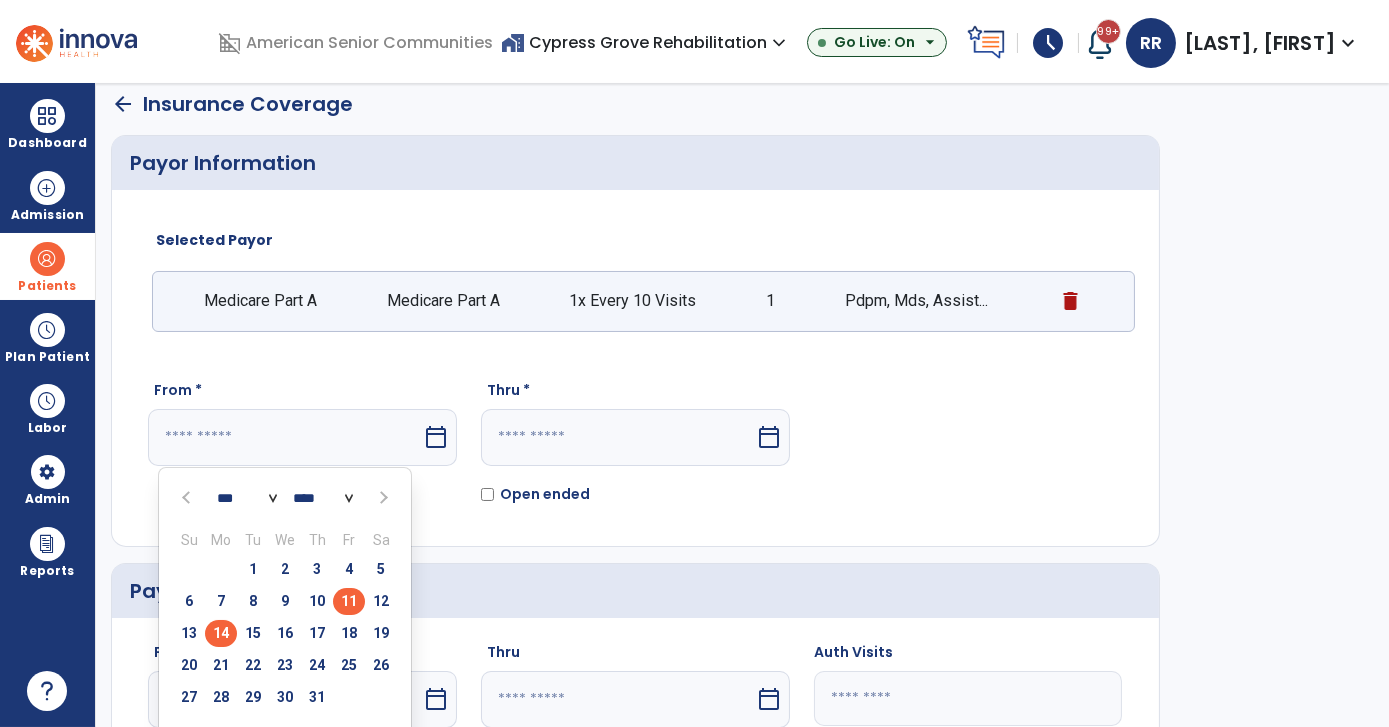 click on "11" at bounding box center [349, 601] 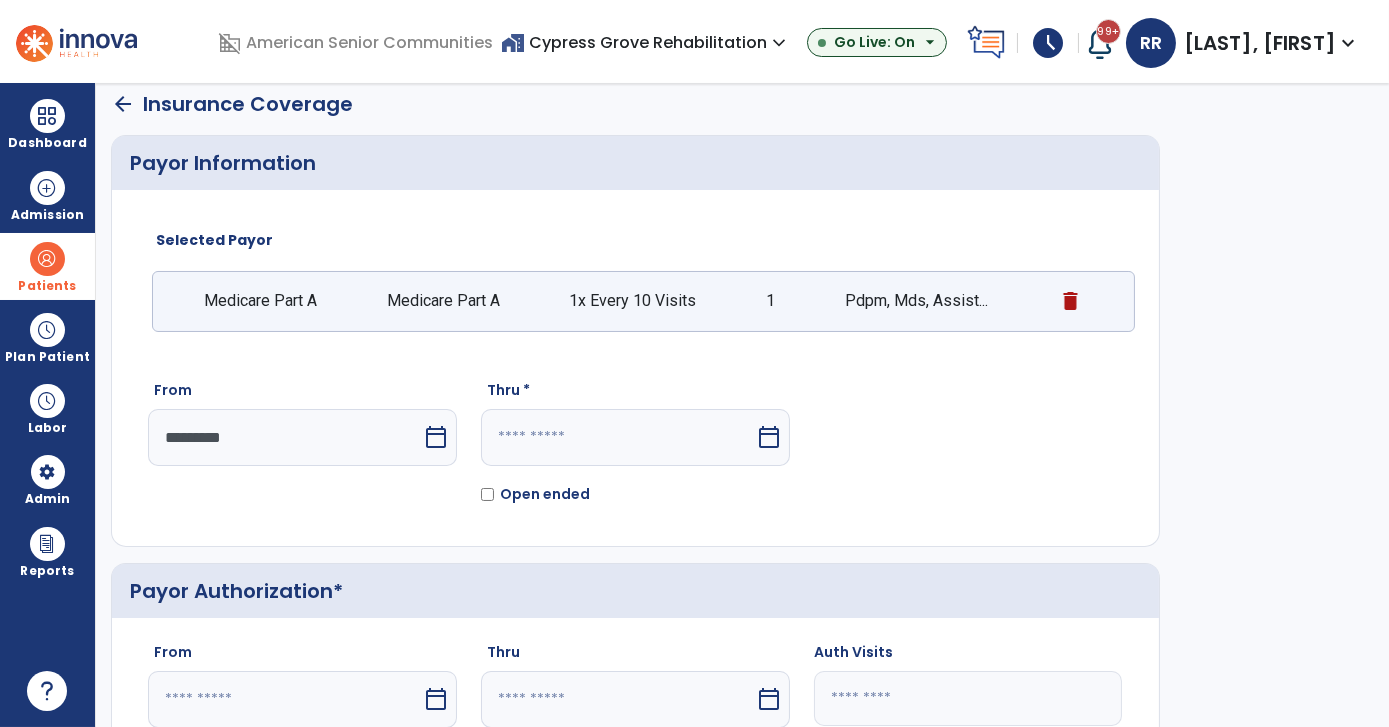 click on "Thru *  calendar_today   Open ended" 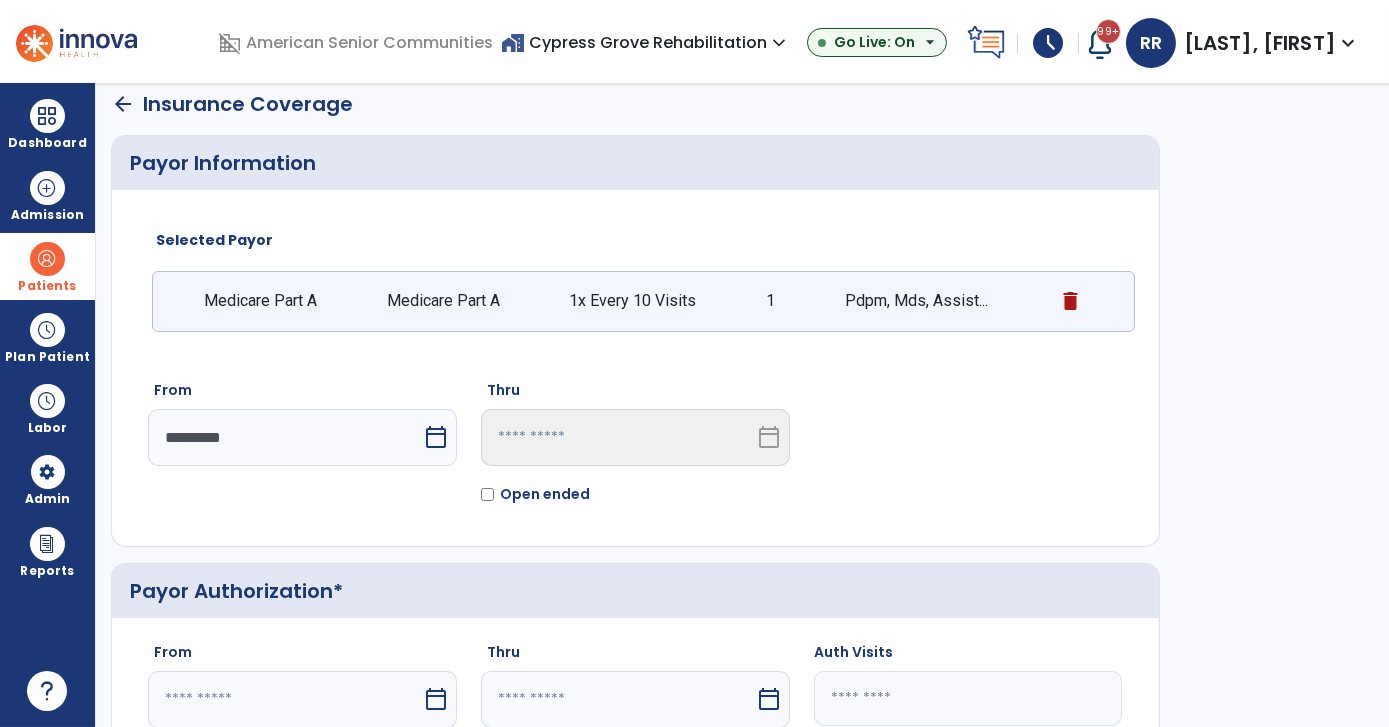 click on "arrow_back   Insurance Coverage  Payor Information Selected Payor  Medicare Part A Medicare Part A 1x Every 10 Visits 1 Pdpm, Mds, Assist... From  *********  calendar_today  Thru   calendar_today   Open ended  Payor Authorization* From   calendar_today  Thru   calendar_today  Auth Visits  Auth History
From Date
to" 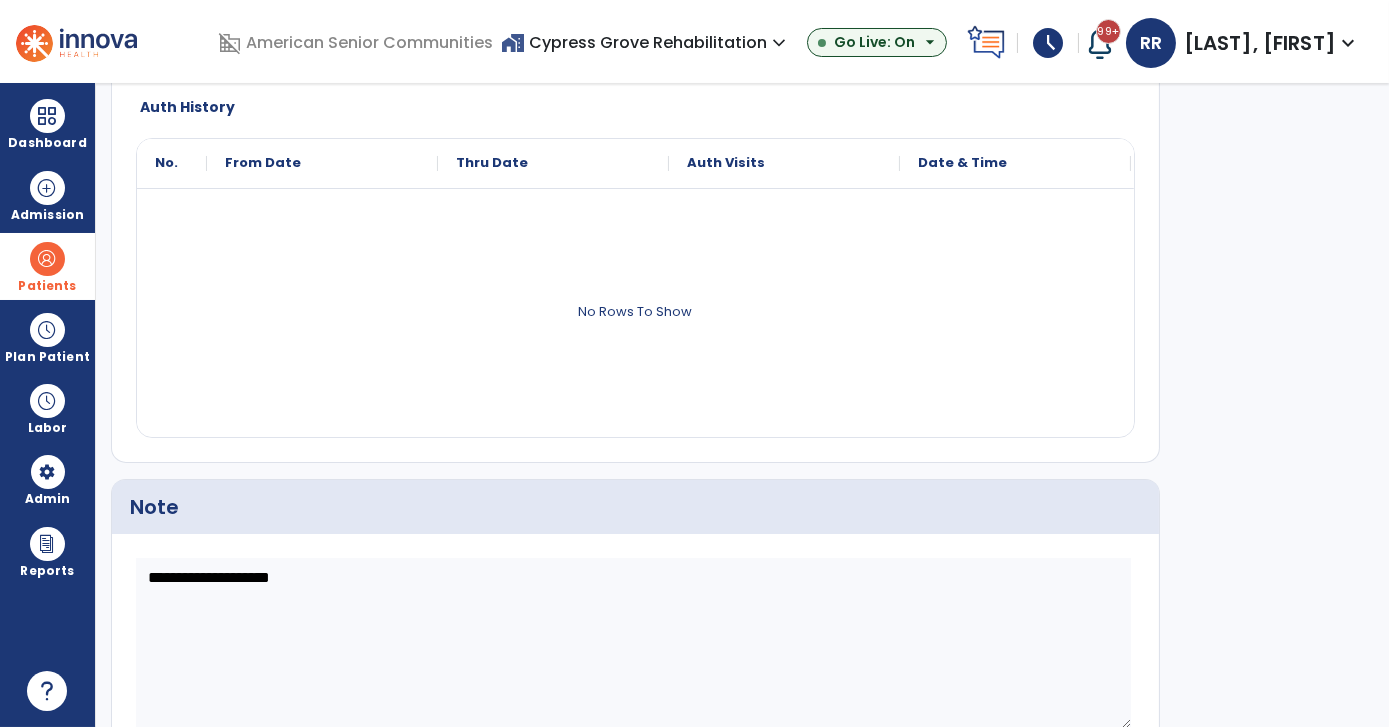 scroll, scrollTop: 758, scrollLeft: 0, axis: vertical 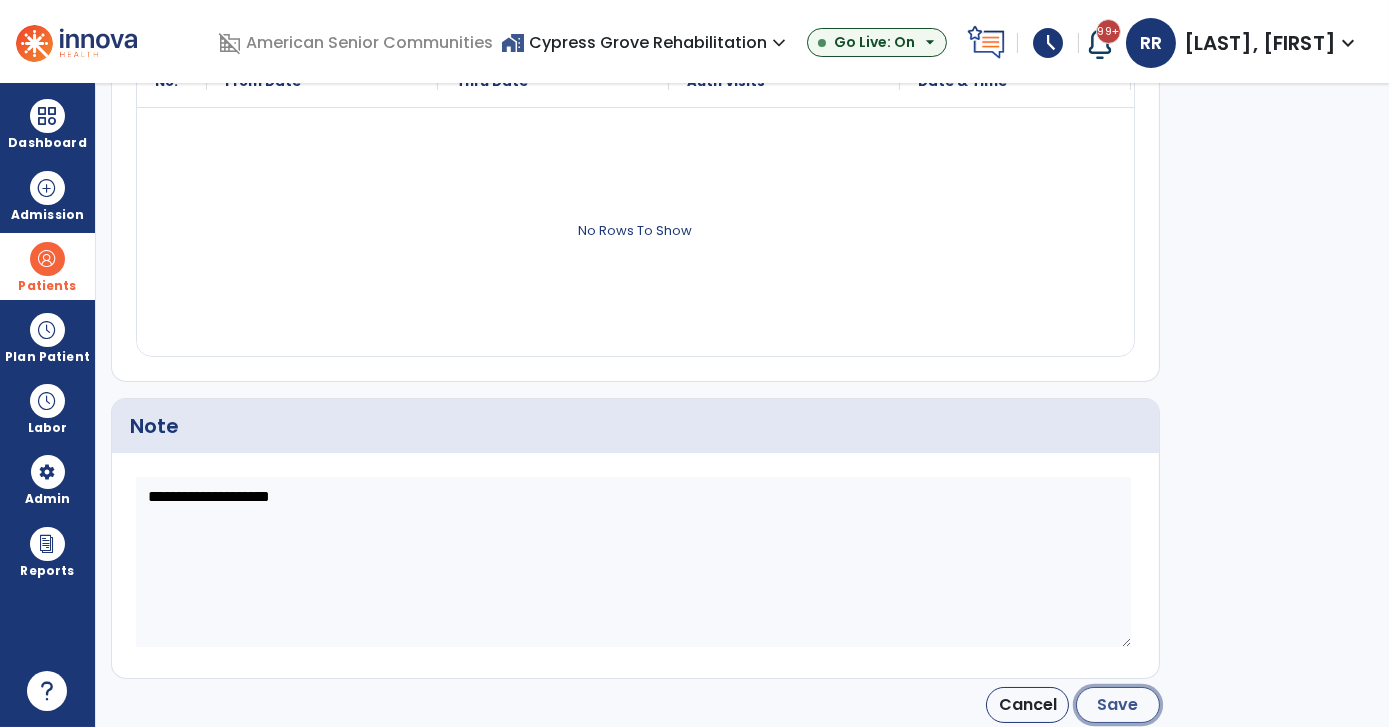 click on "Save" 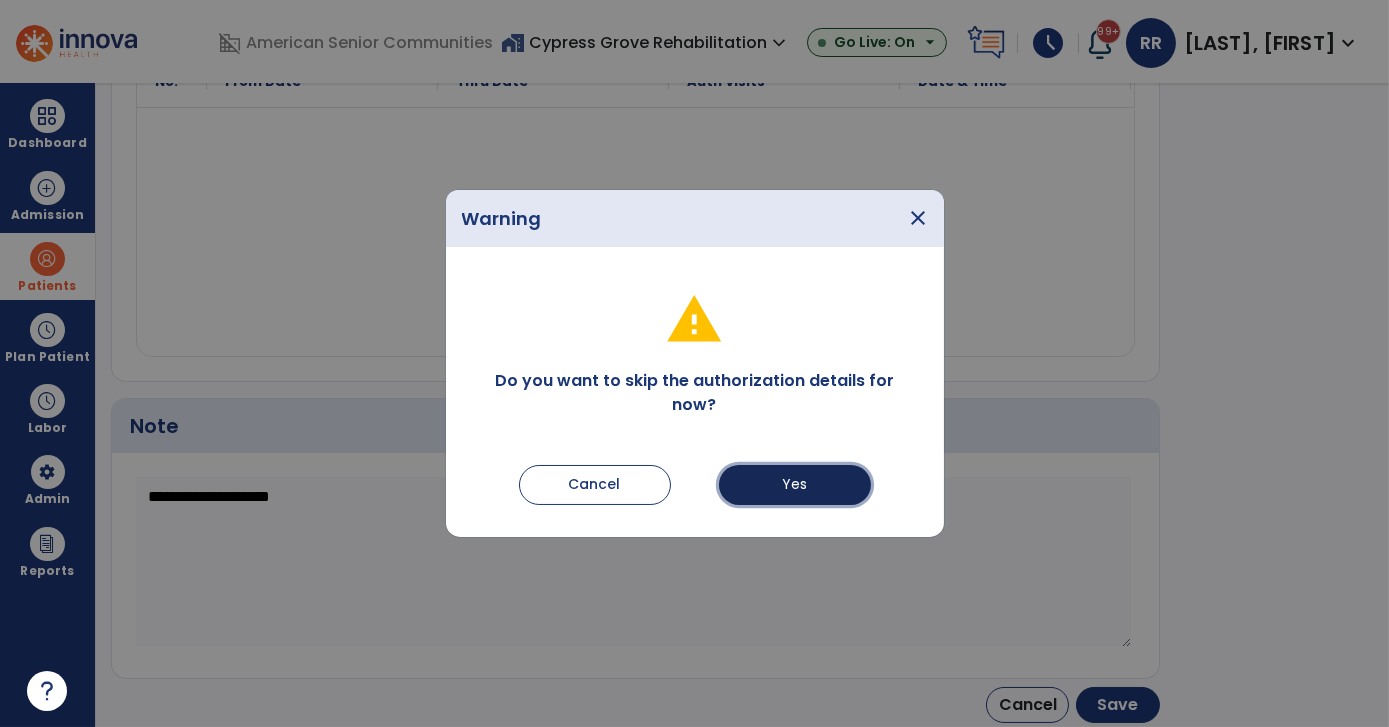 click on "Yes" at bounding box center [795, 485] 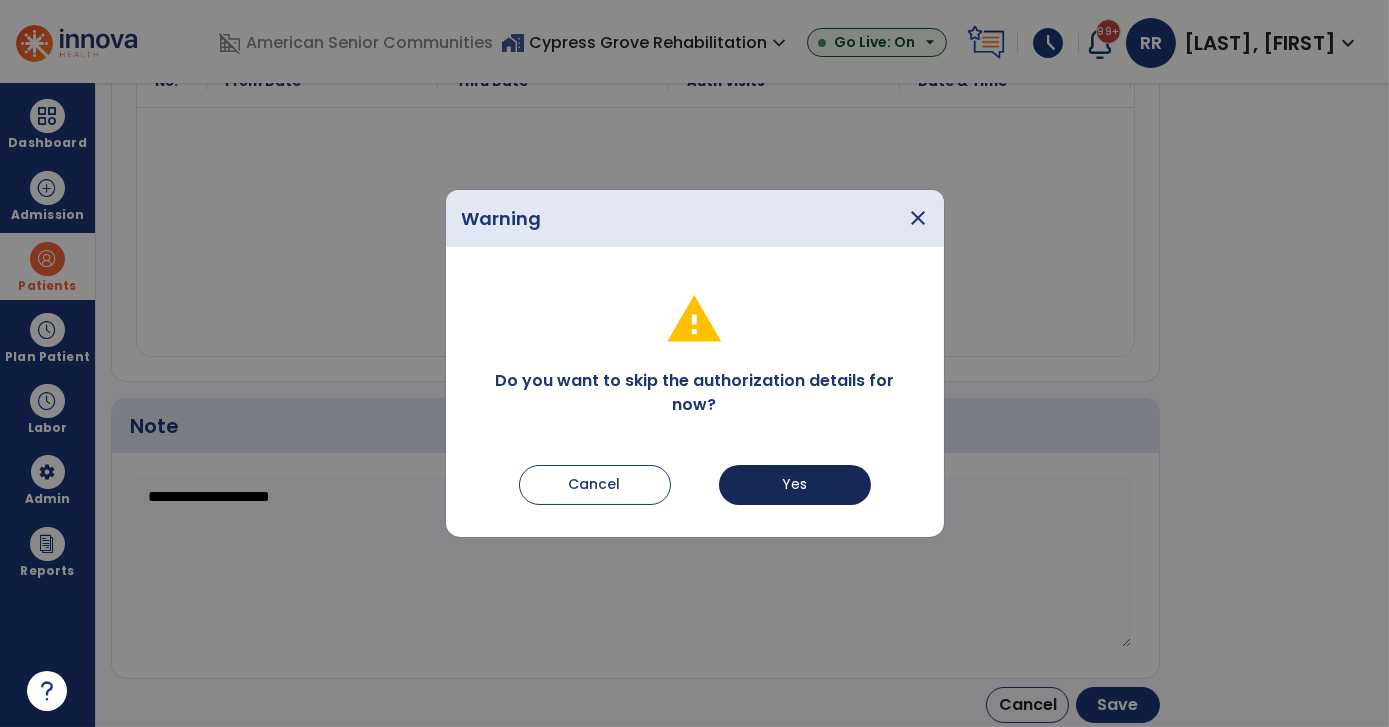 type on "*********" 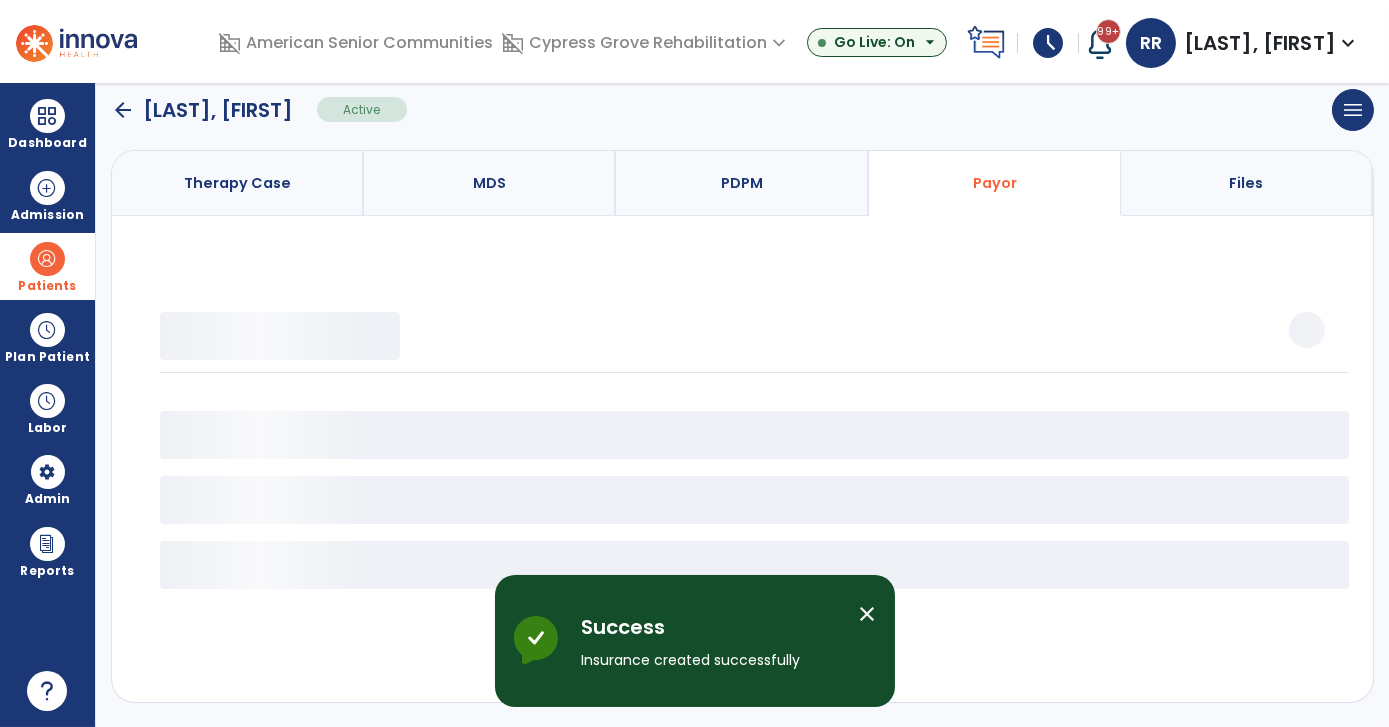 scroll, scrollTop: 144, scrollLeft: 0, axis: vertical 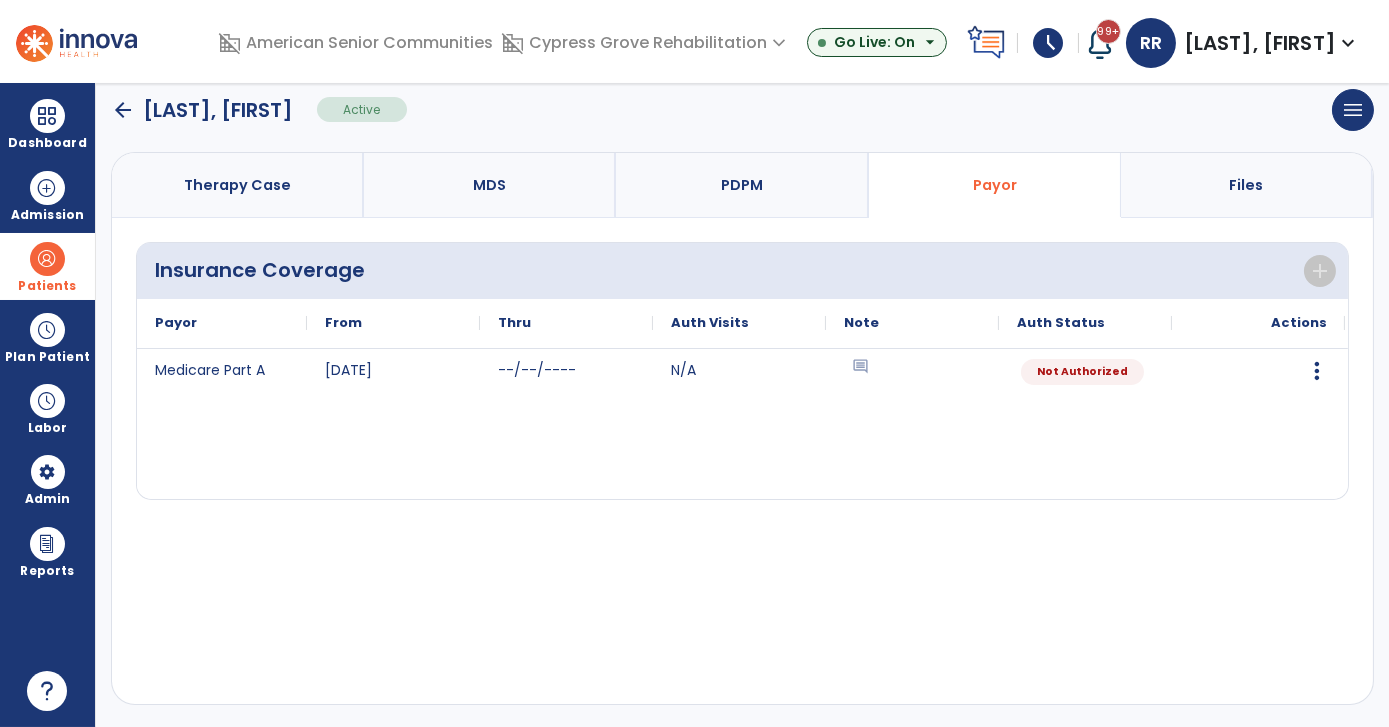 click on "arrow_back" 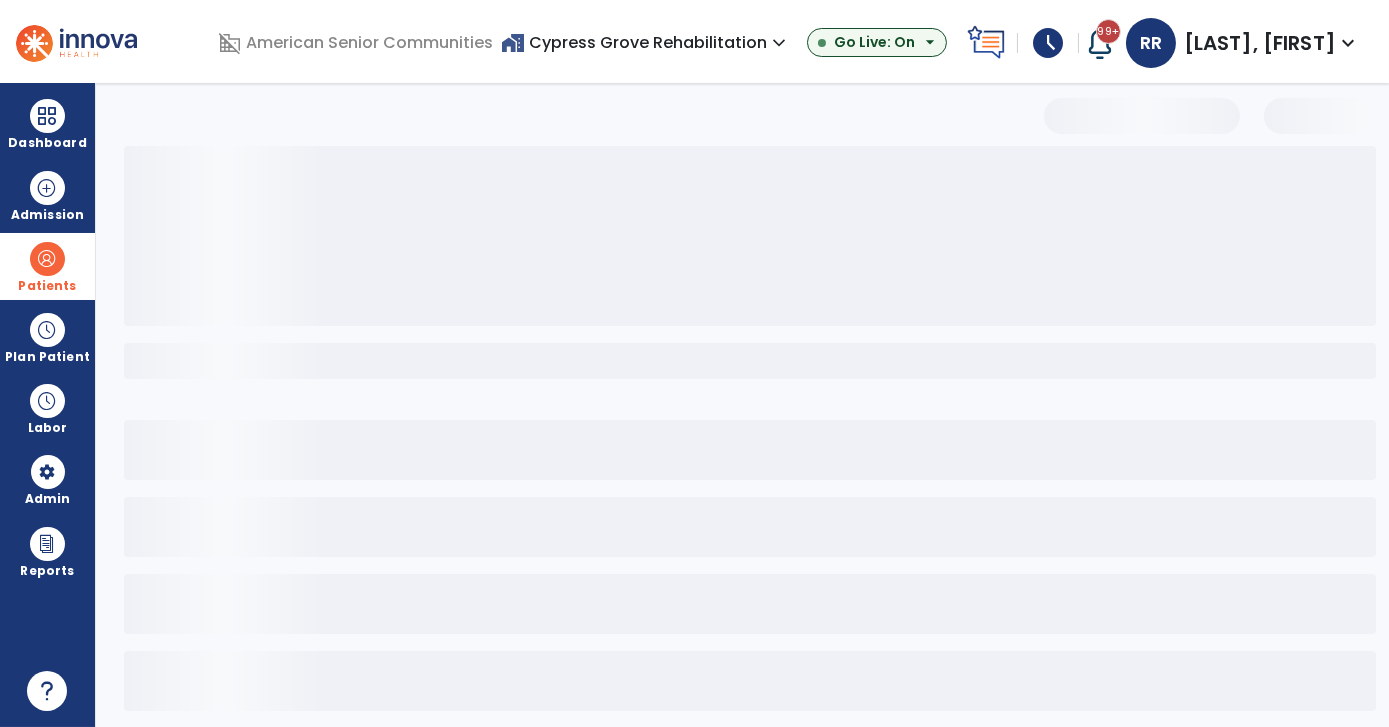scroll, scrollTop: 14, scrollLeft: 0, axis: vertical 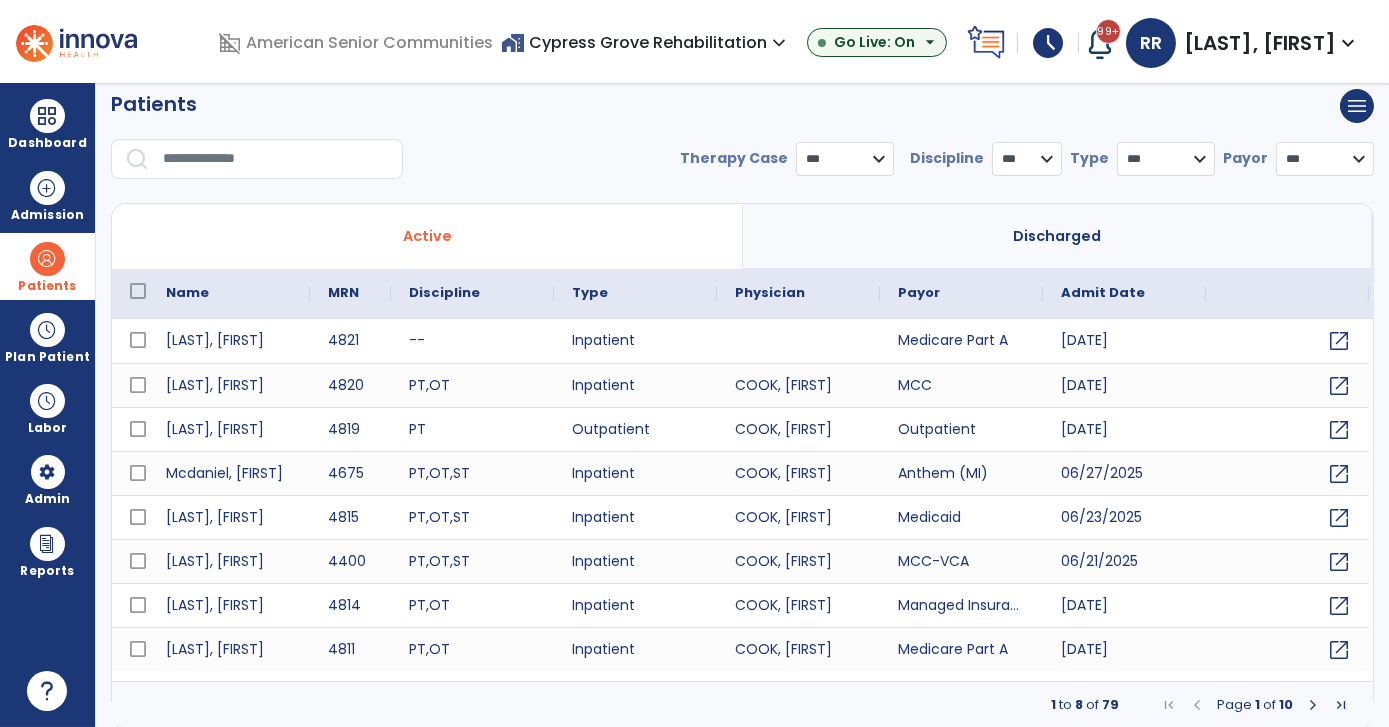 click at bounding box center [276, 159] 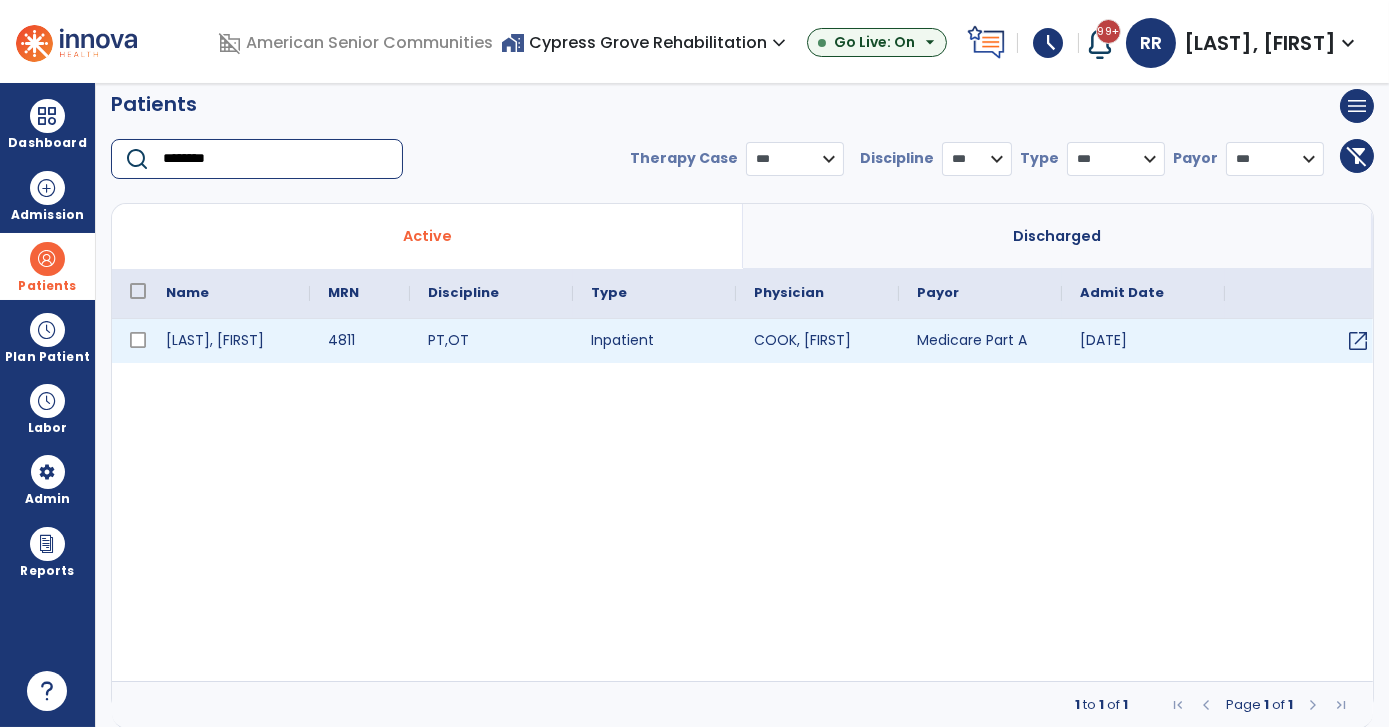 type on "********" 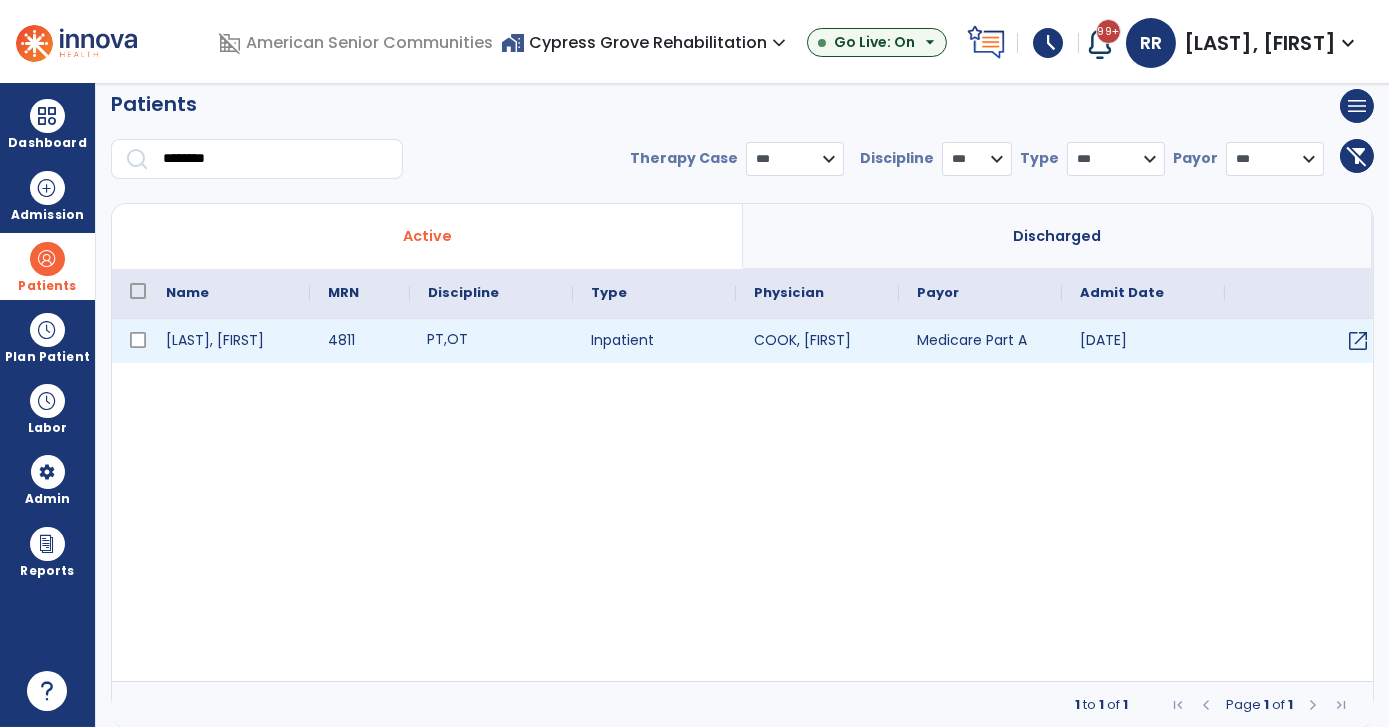click on "PT , OT" at bounding box center [491, 341] 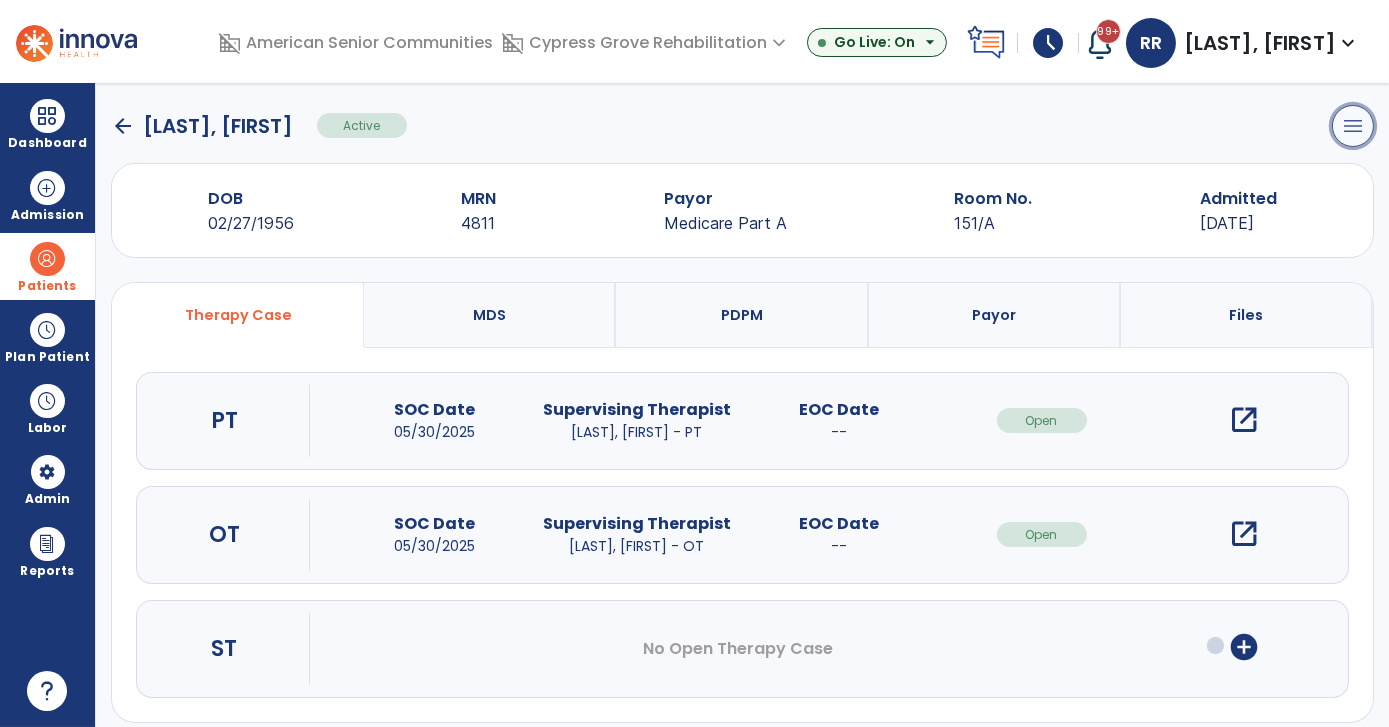 click on "menu" at bounding box center (1353, 126) 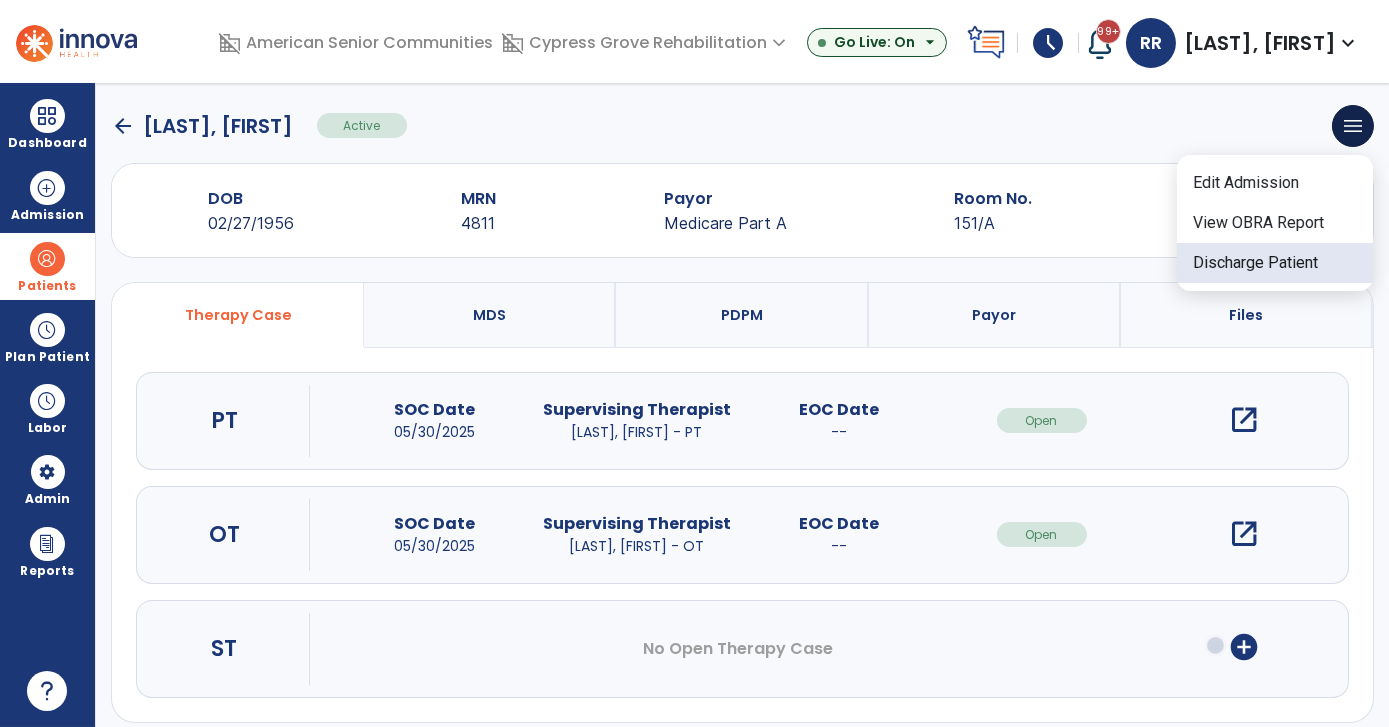 click on "Discharge Patient" 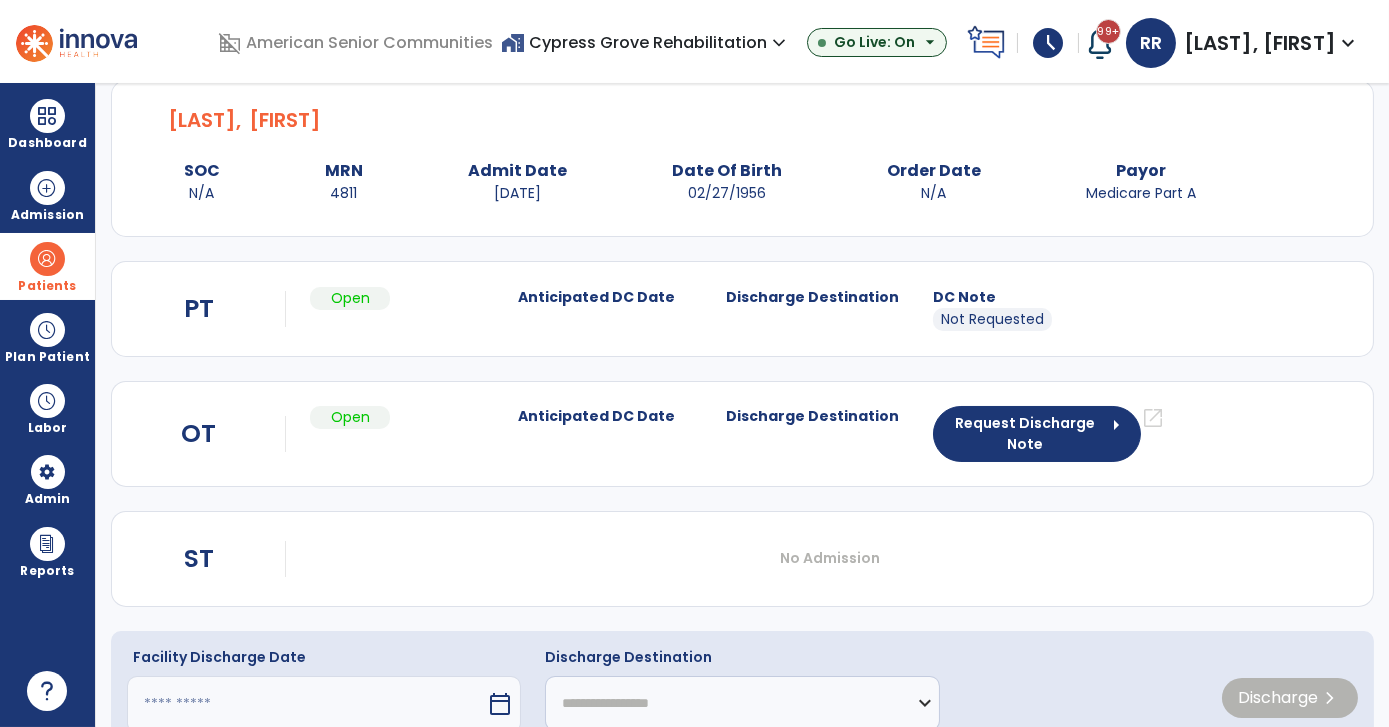 scroll, scrollTop: 136, scrollLeft: 0, axis: vertical 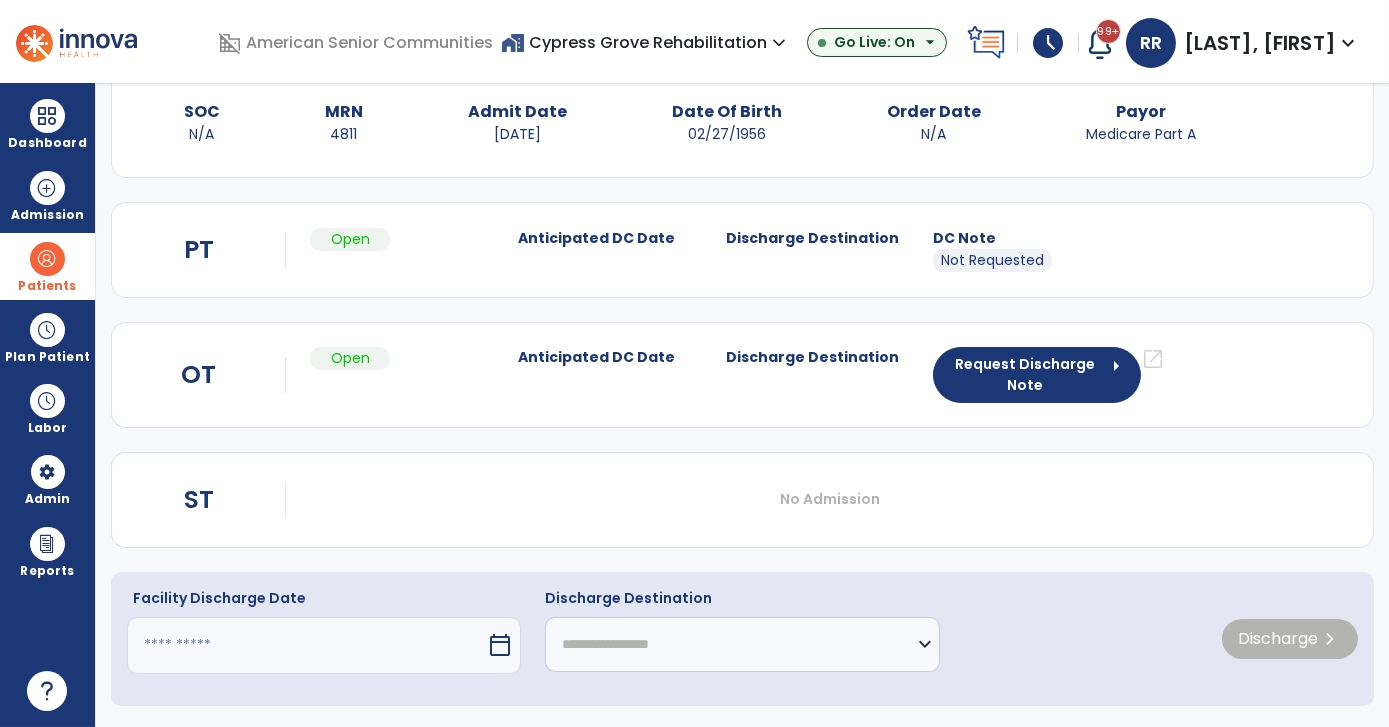 click on "calendar_today" at bounding box center (502, 645) 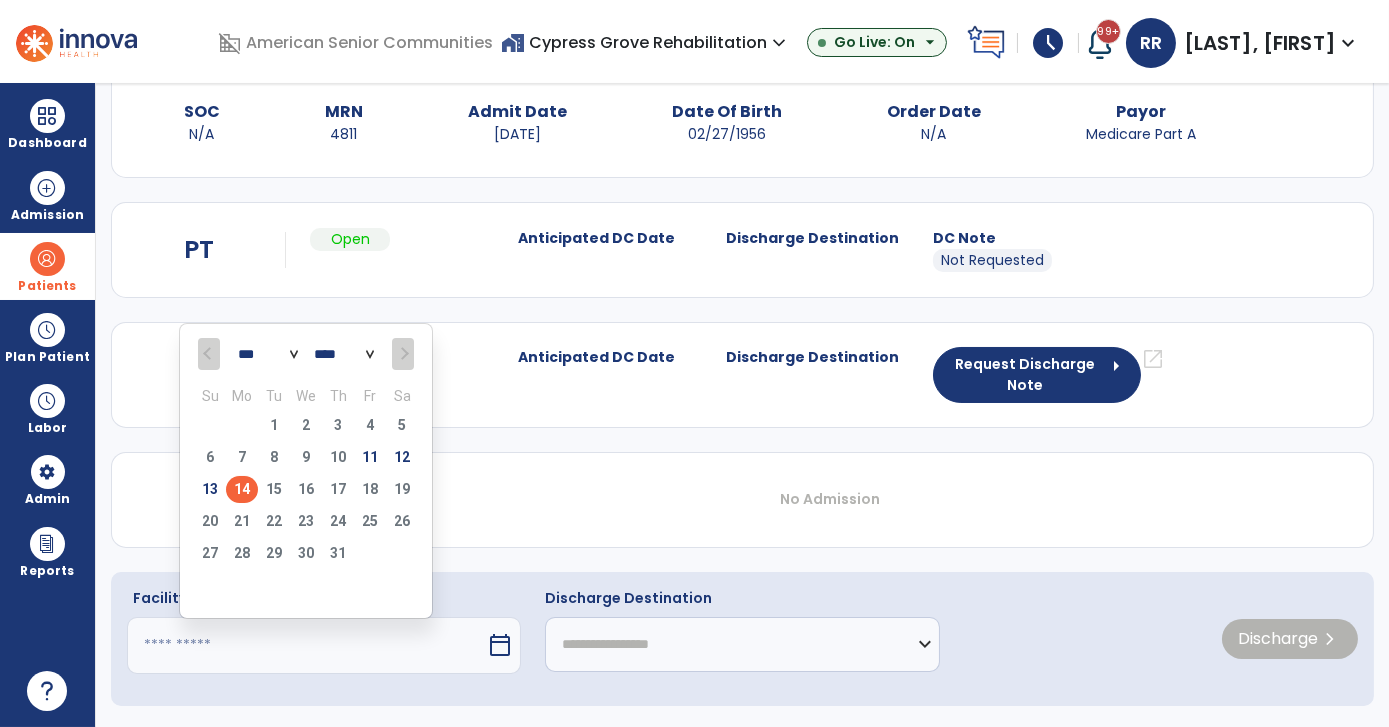 drag, startPoint x: 360, startPoint y: 457, endPoint x: 509, endPoint y: 529, distance: 165.48413 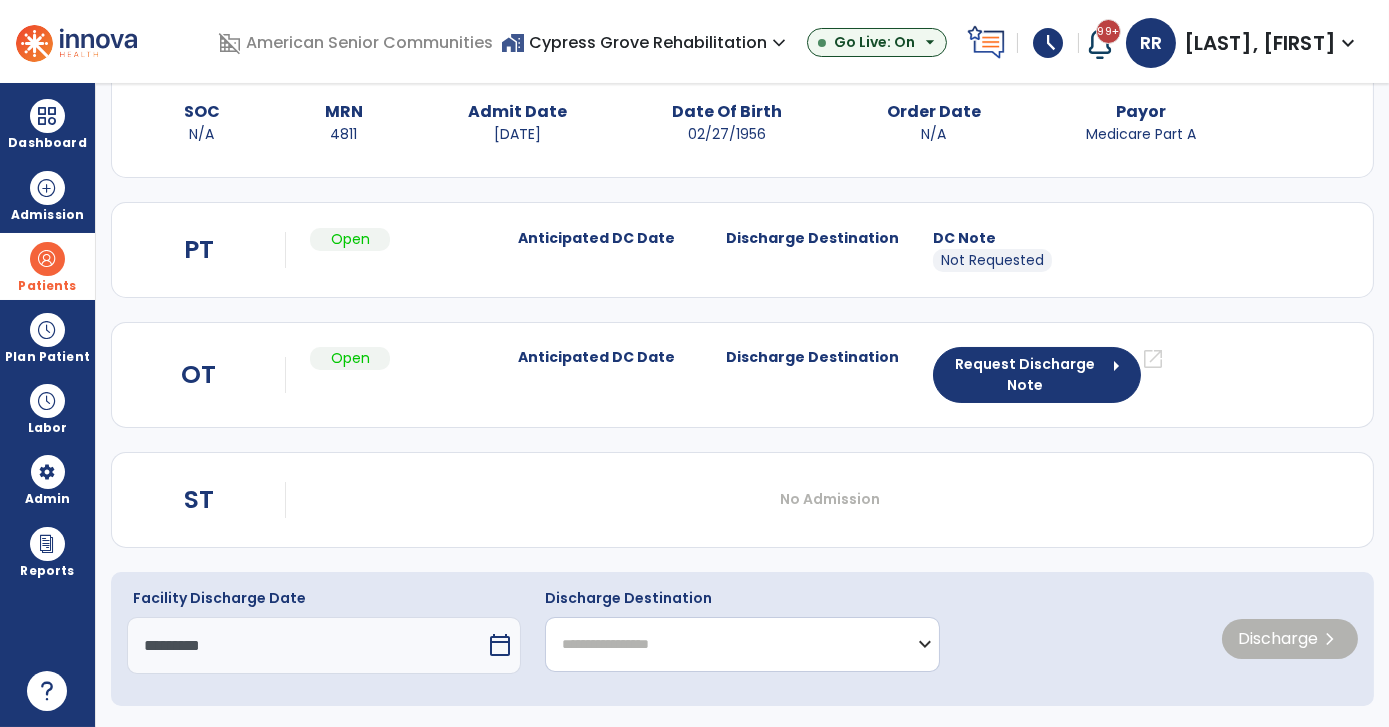 click on "**********" 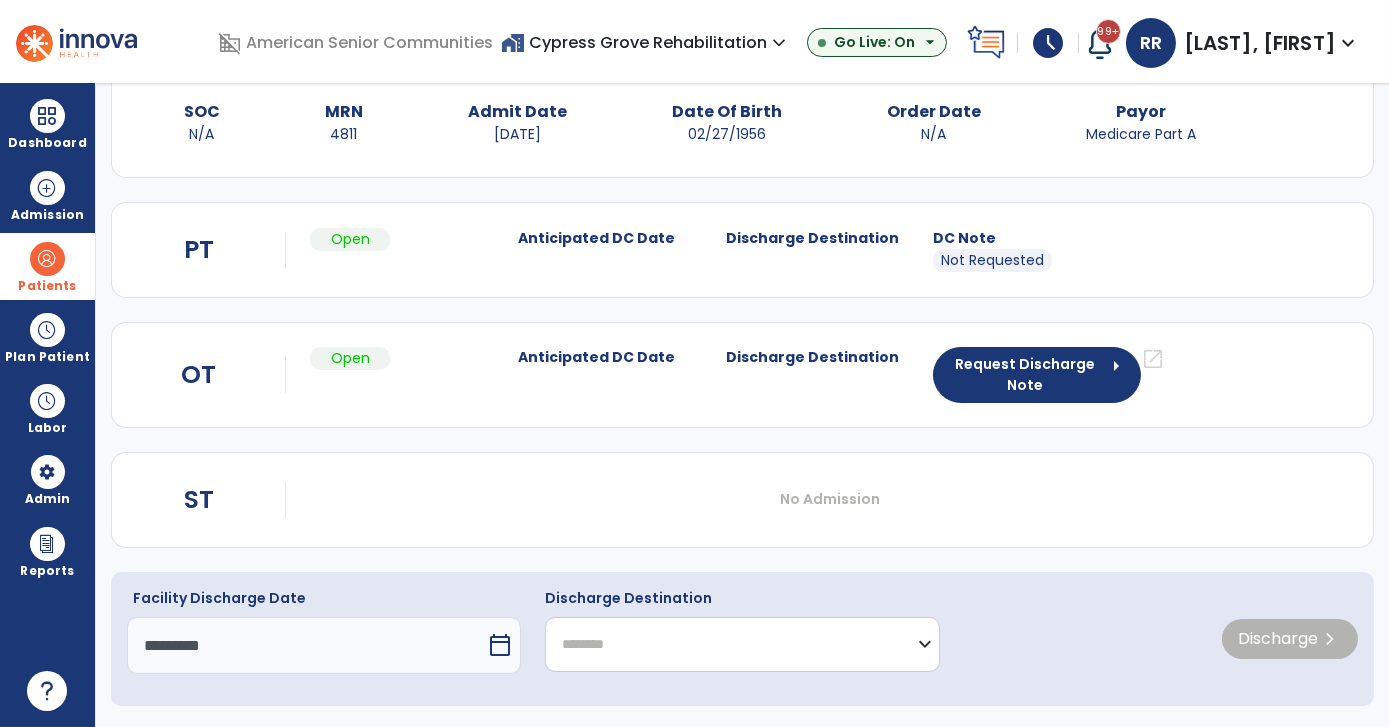 click on "**********" 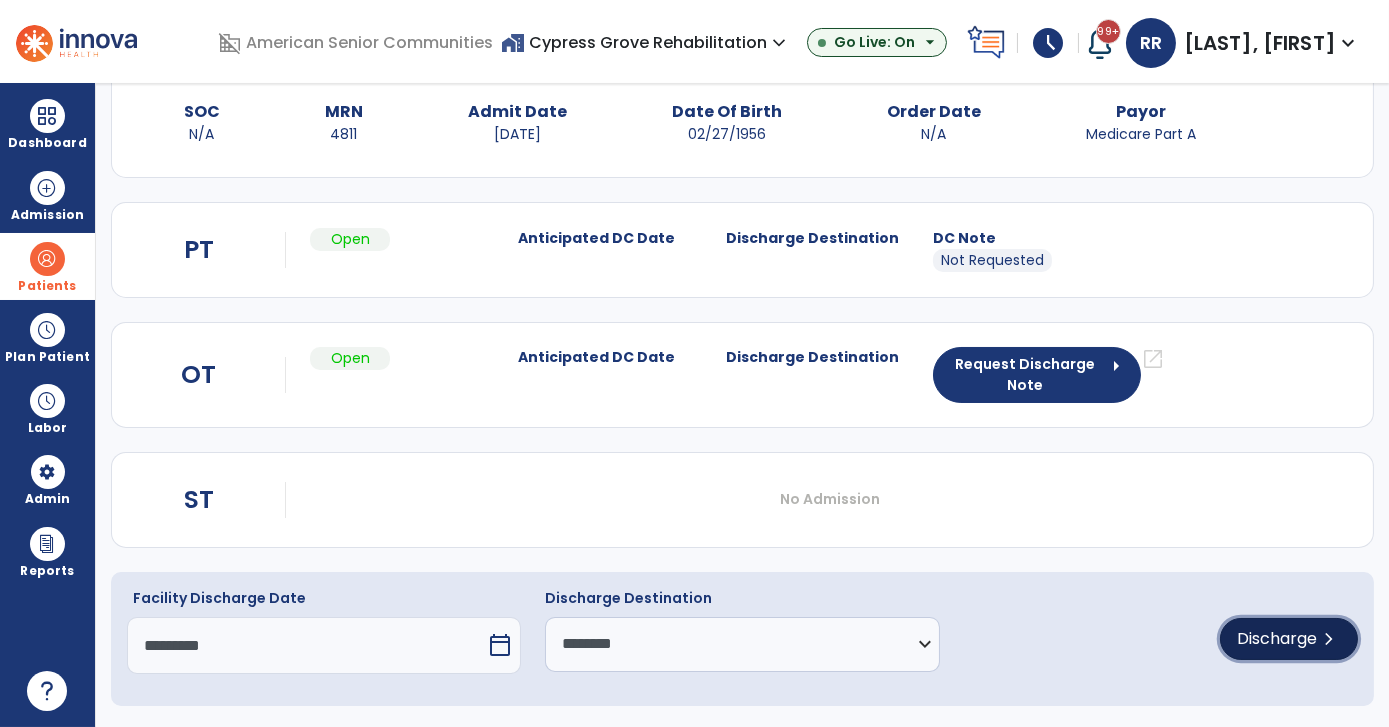 click on "Discharge" 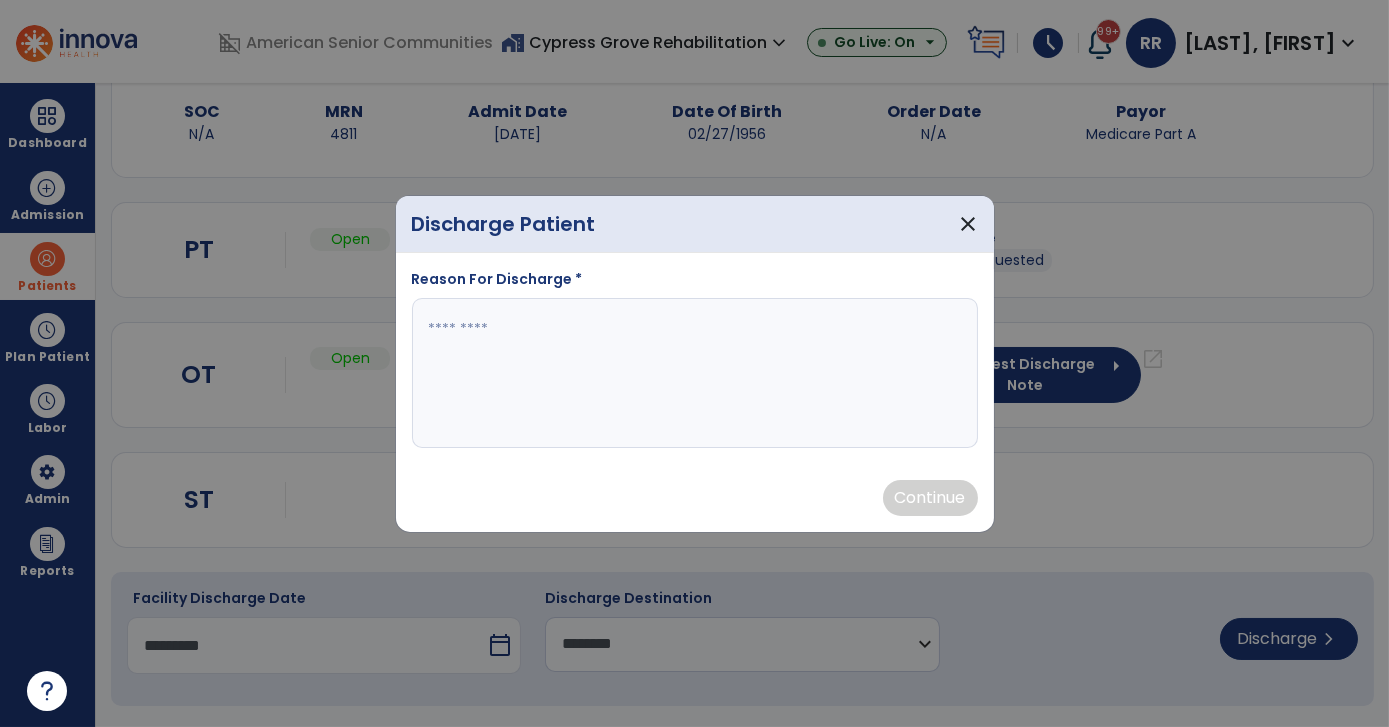 click at bounding box center [695, 373] 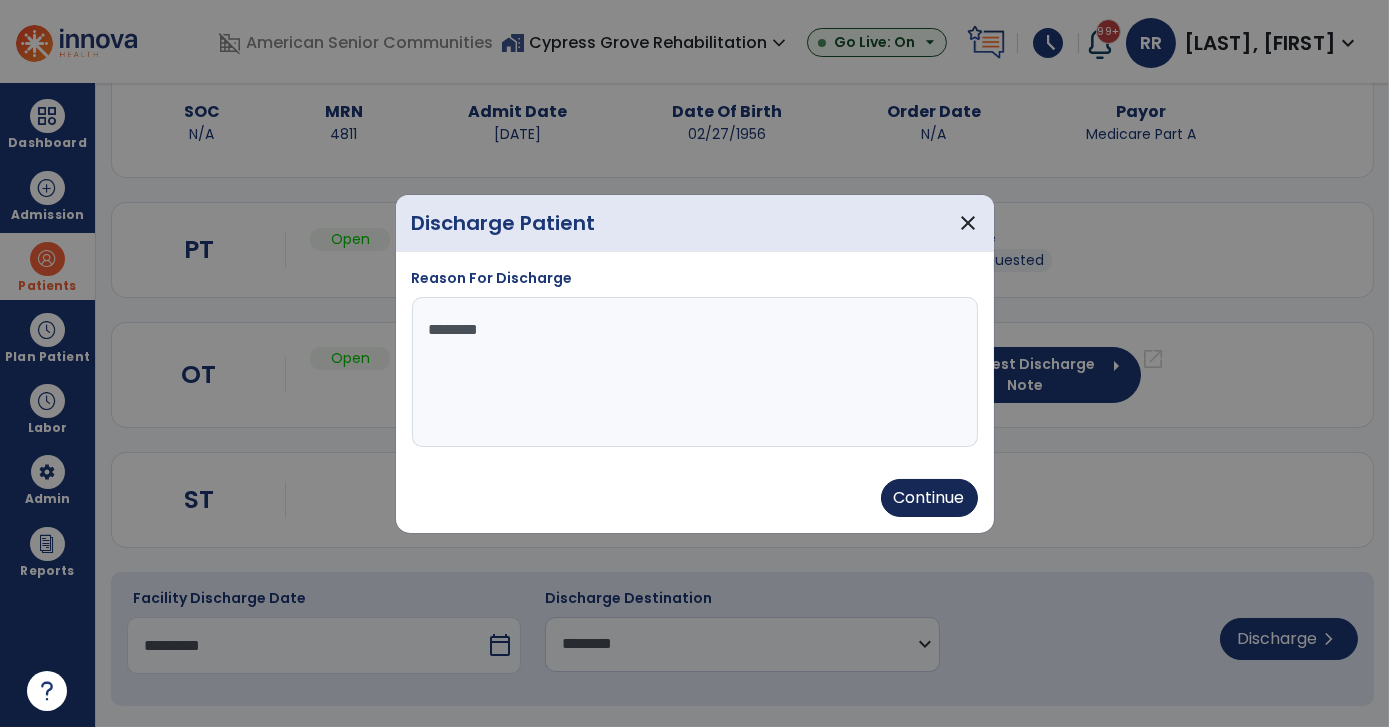 type on "********" 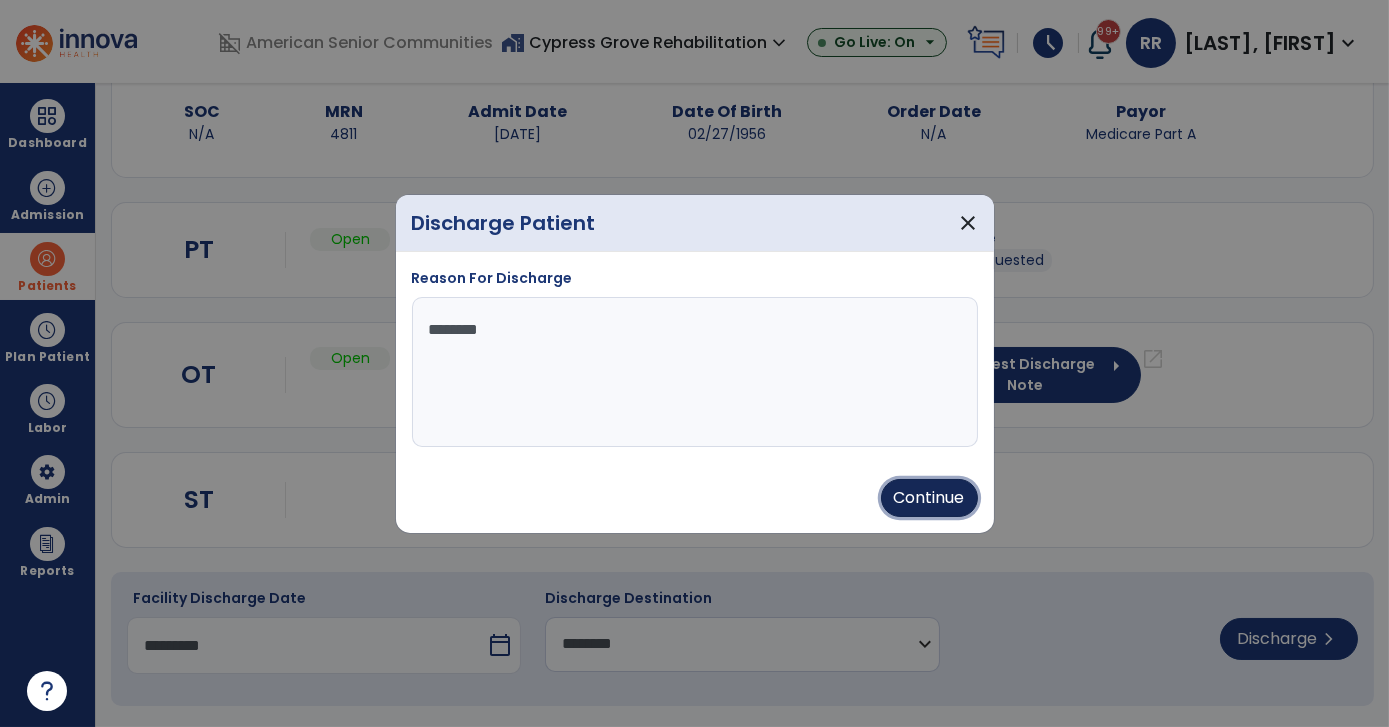 click on "Continue" at bounding box center [929, 498] 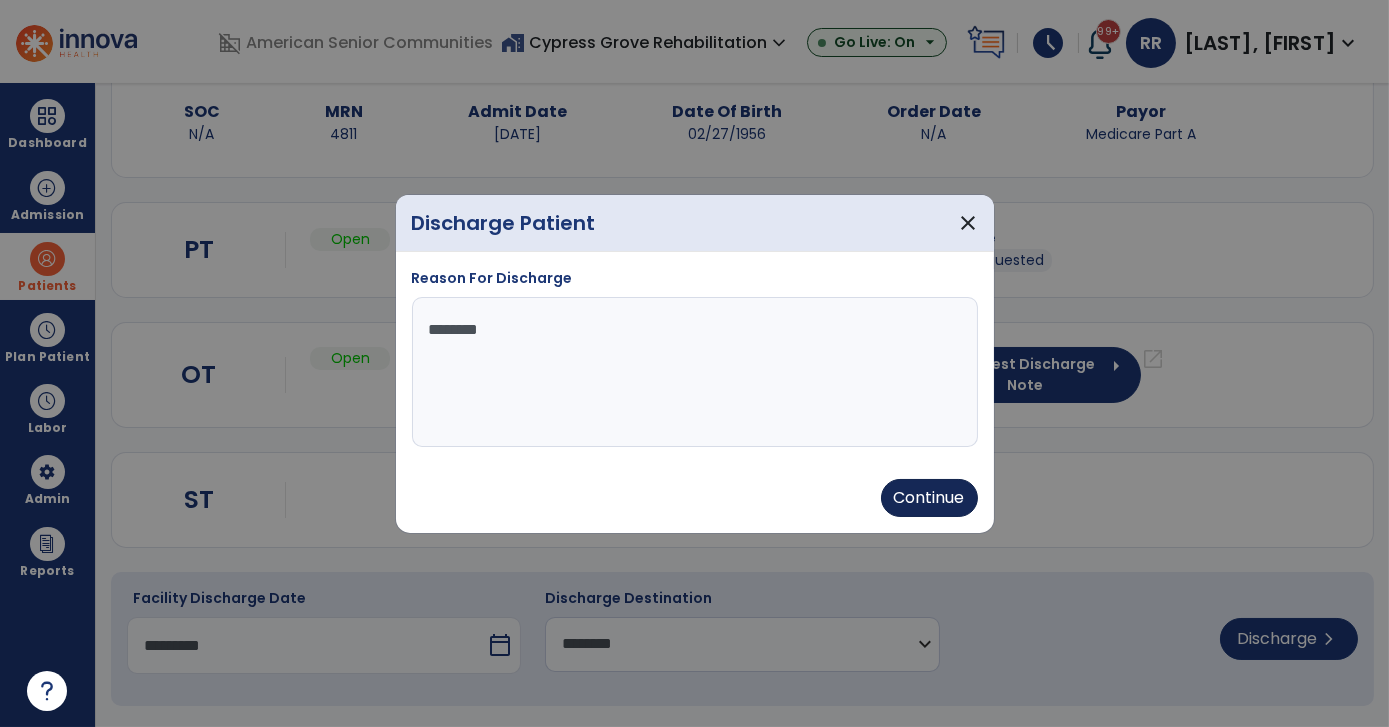 type on "*********" 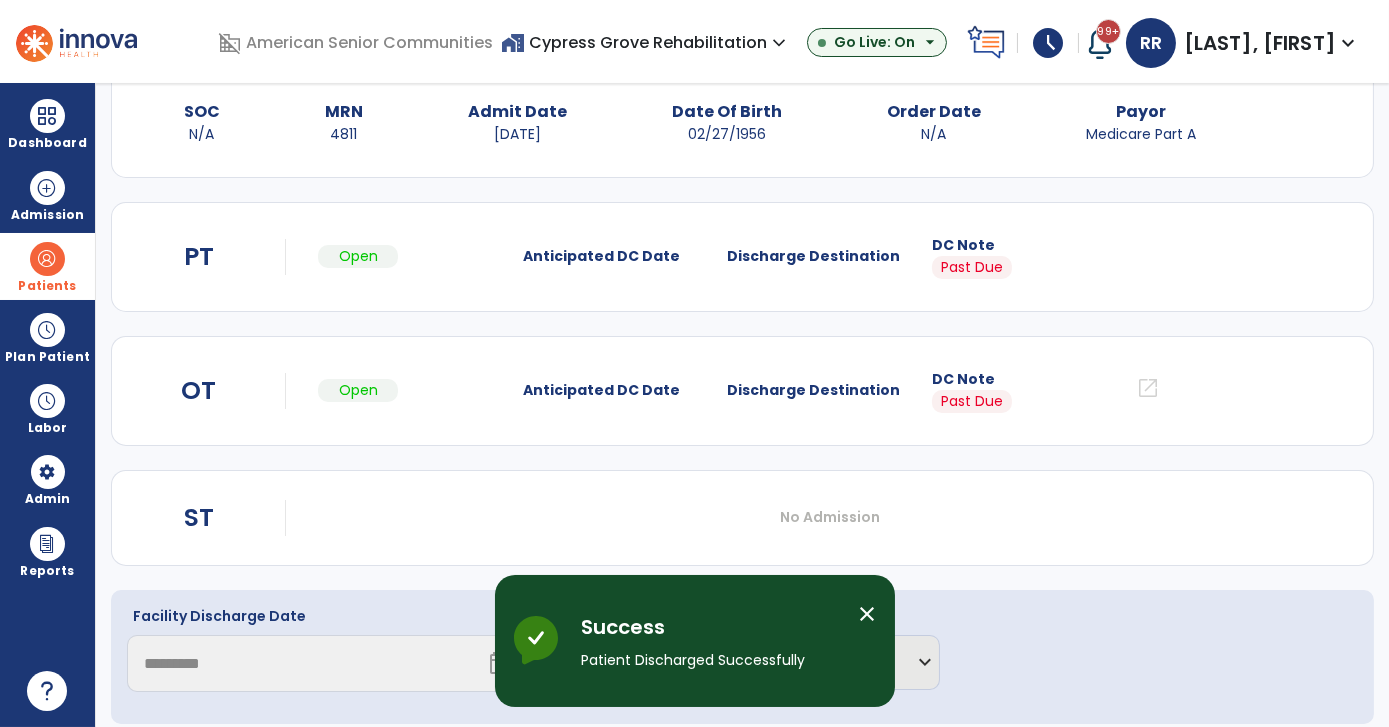 scroll, scrollTop: 29, scrollLeft: 0, axis: vertical 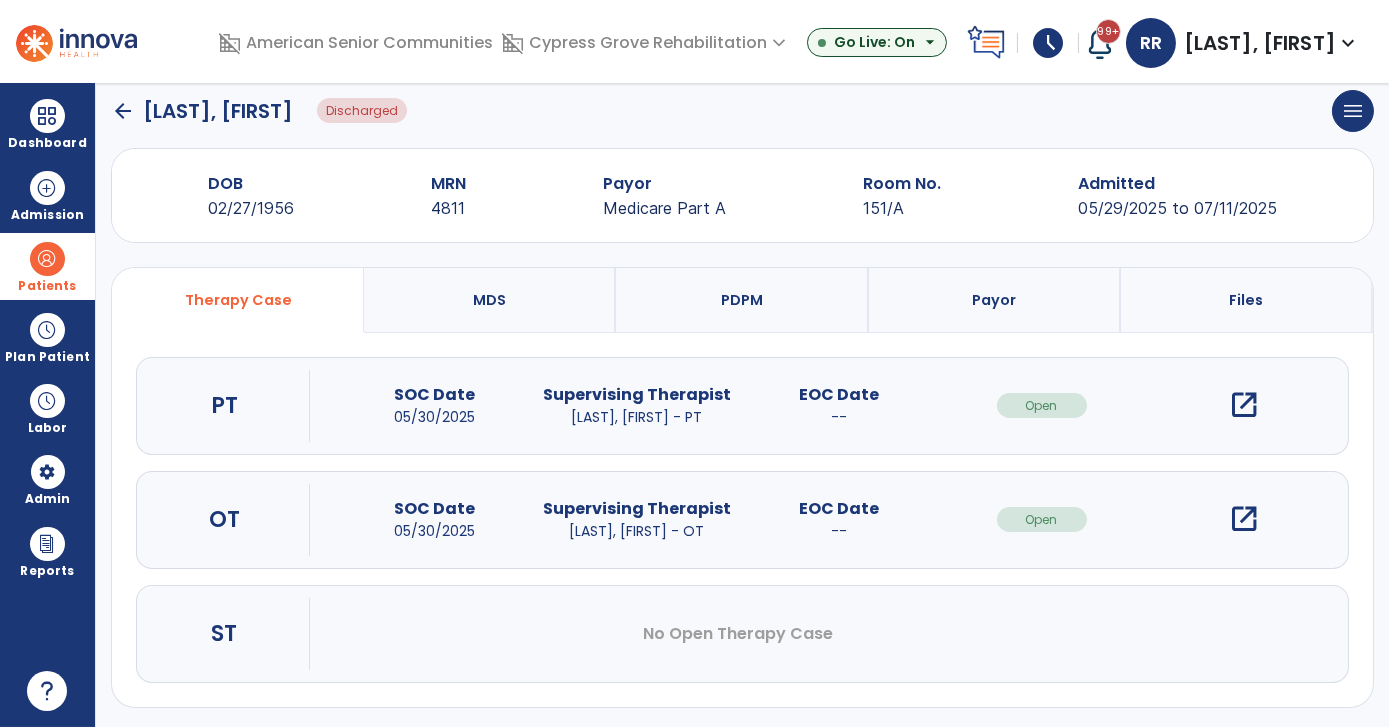 click on "arrow_back" 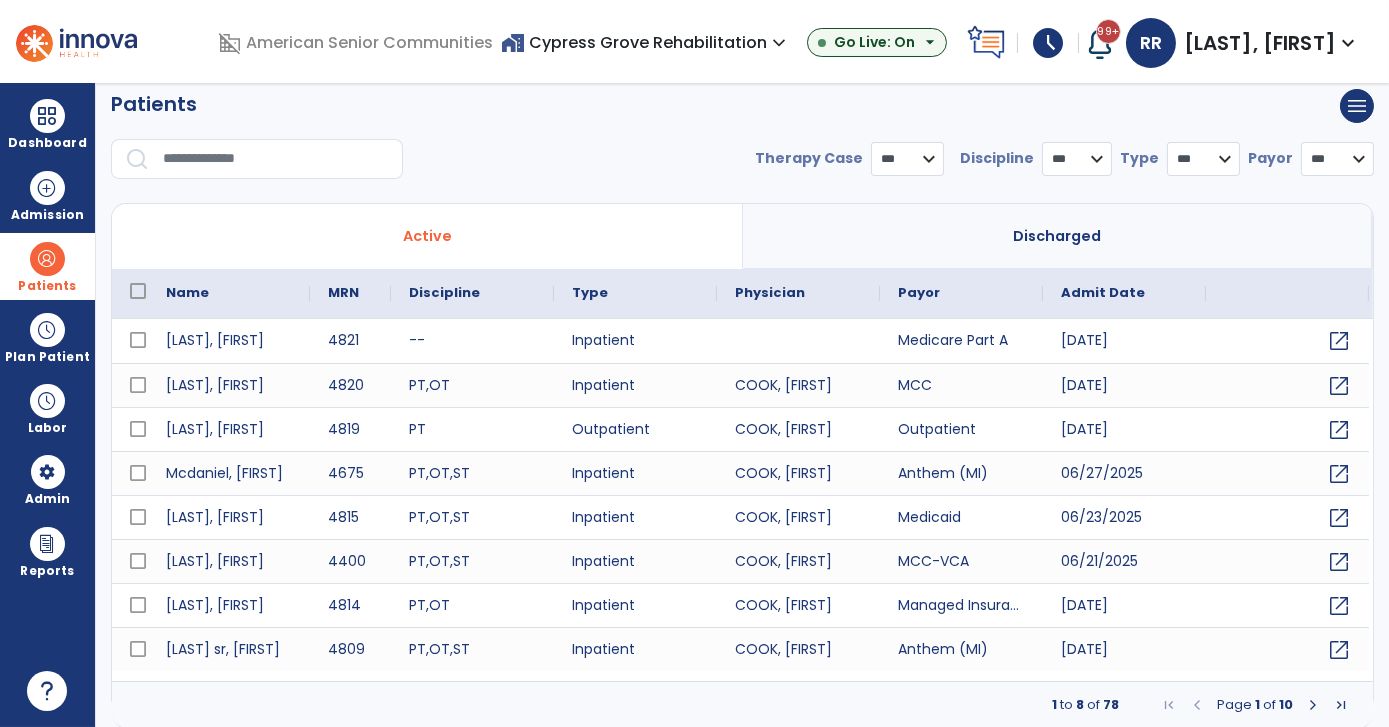select on "***" 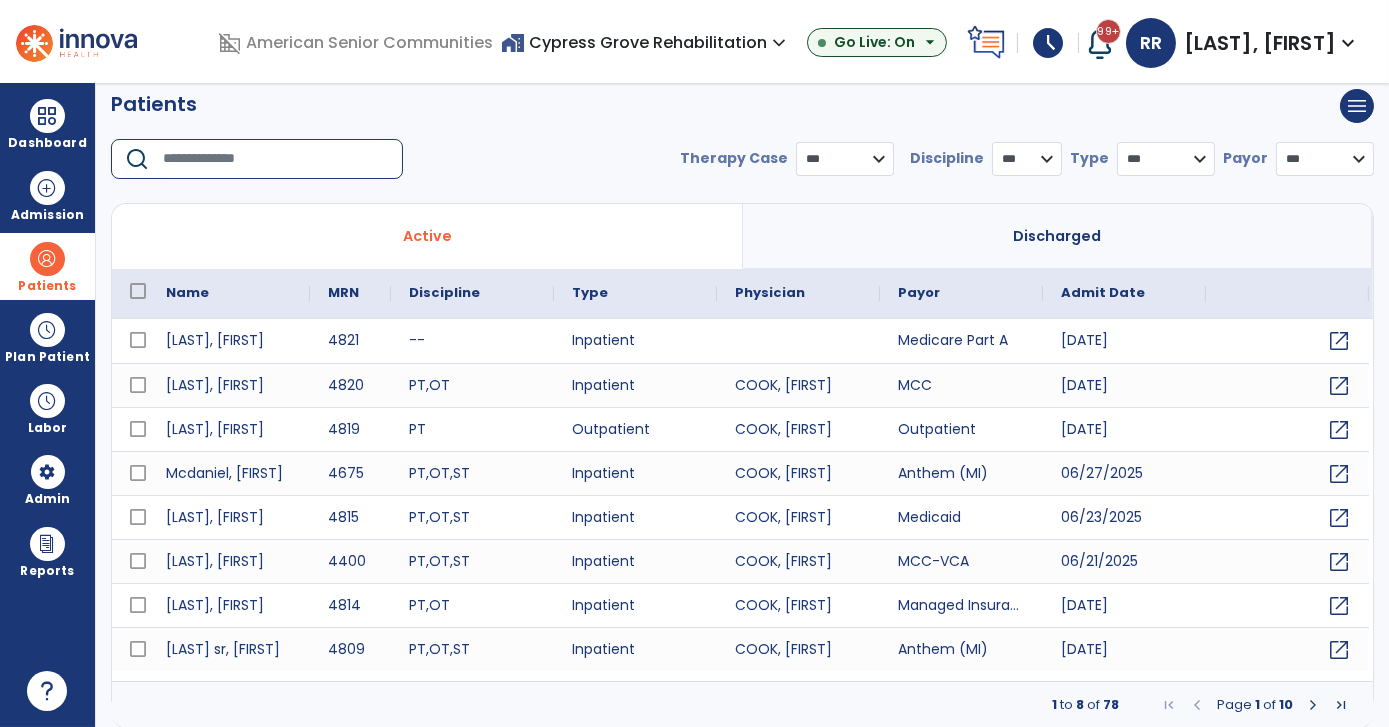 click at bounding box center (276, 159) 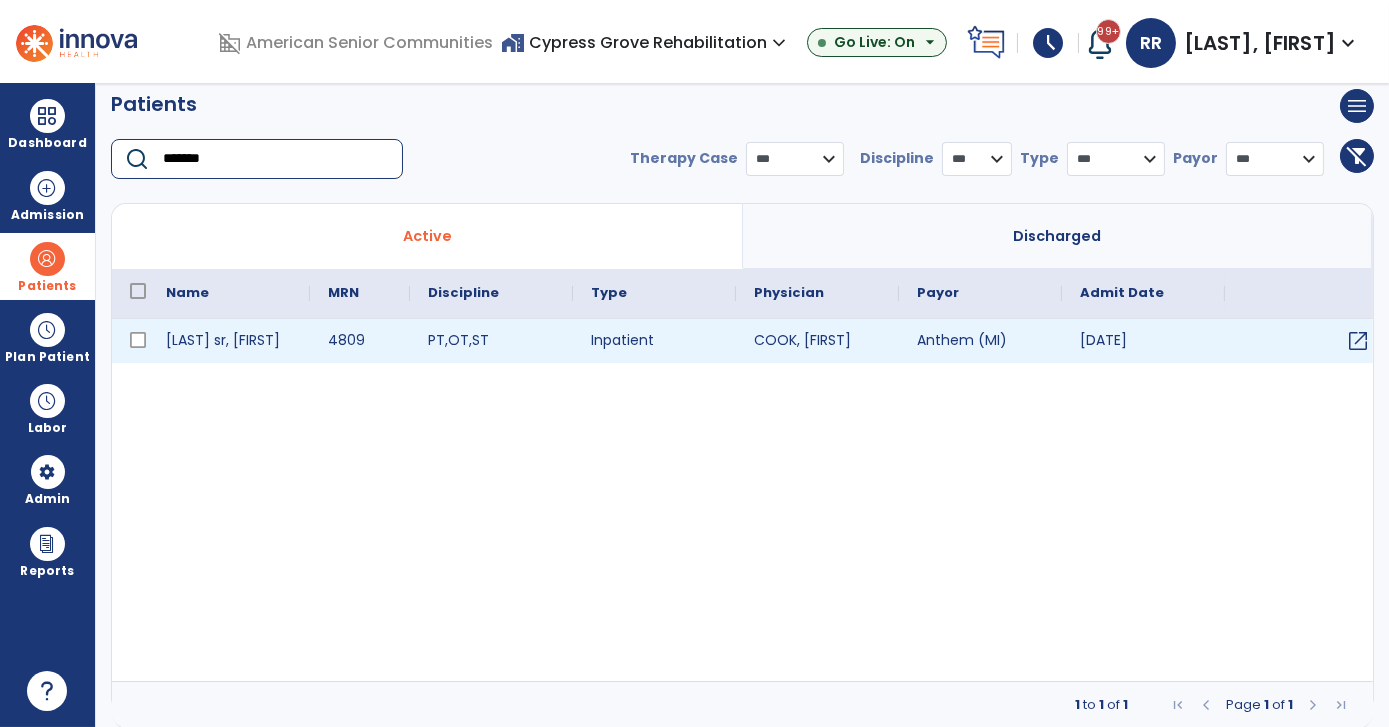 type on "*******" 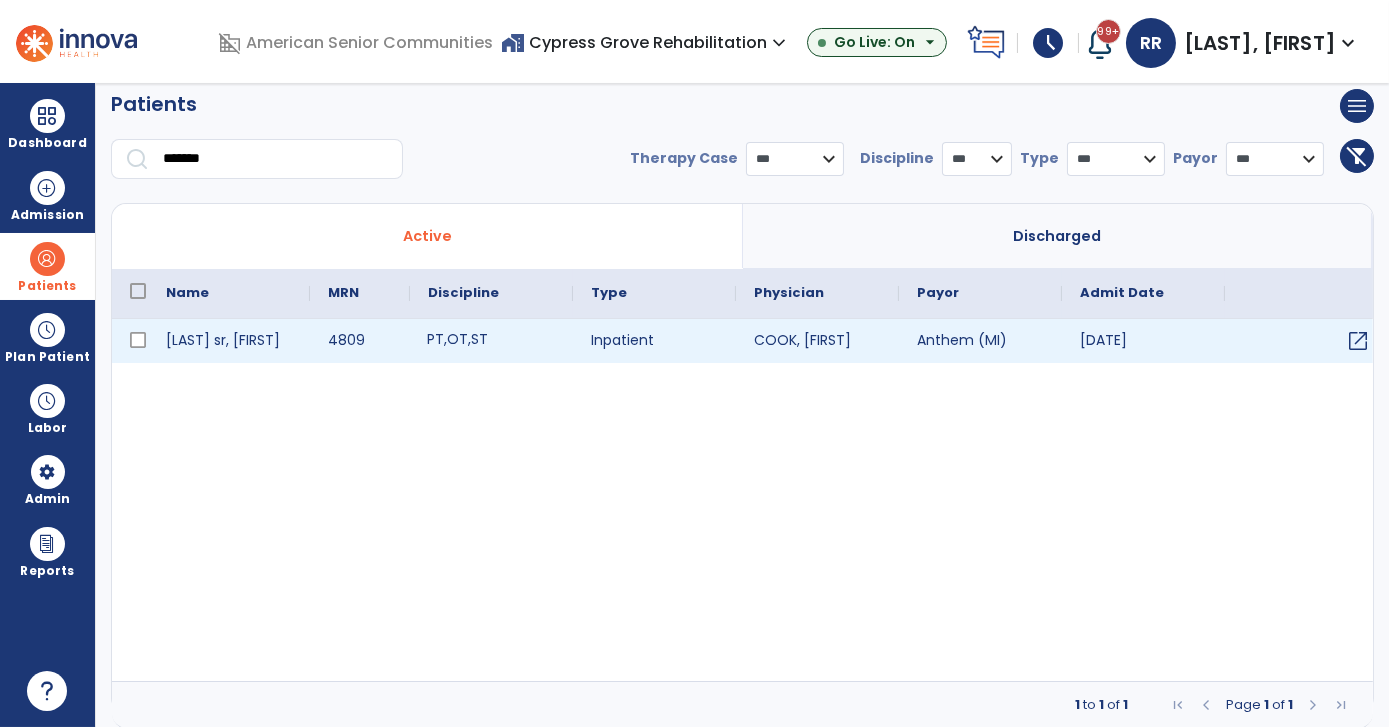 click on "PT , OT , ST" at bounding box center (491, 341) 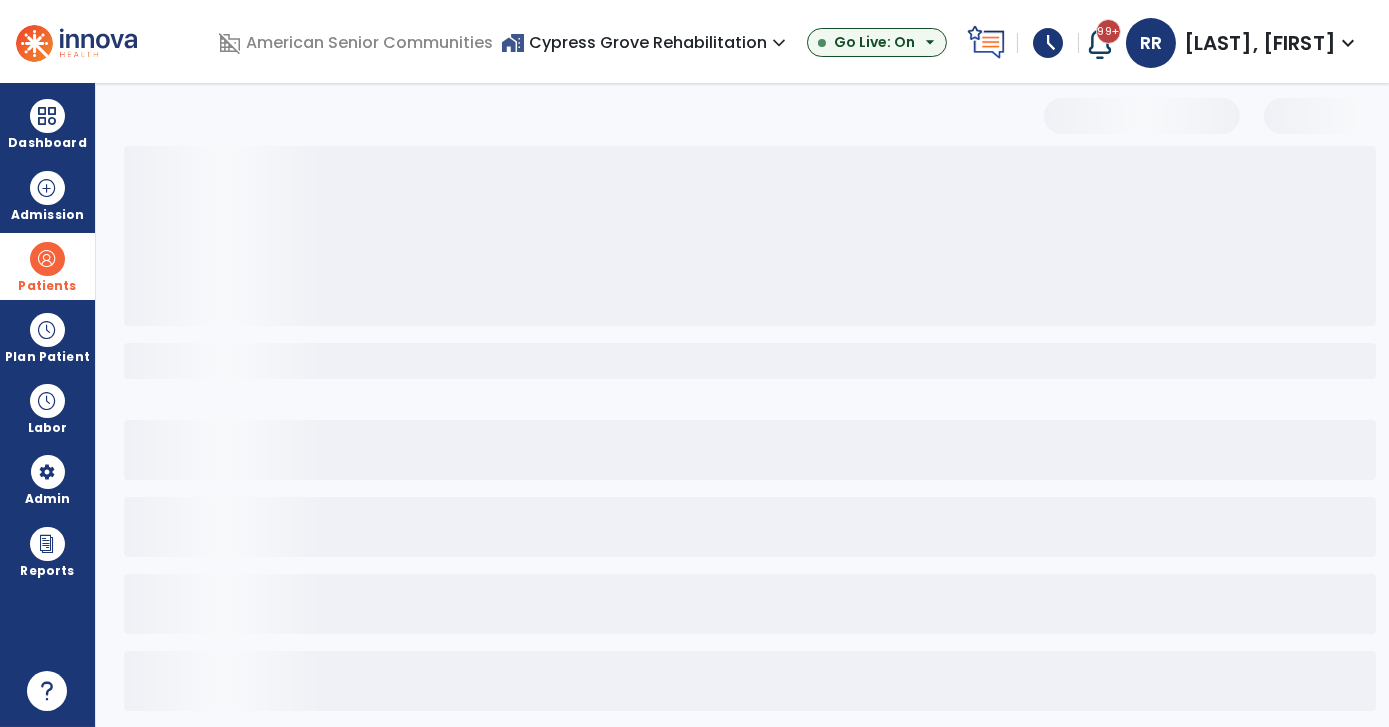 click at bounding box center [750, 236] 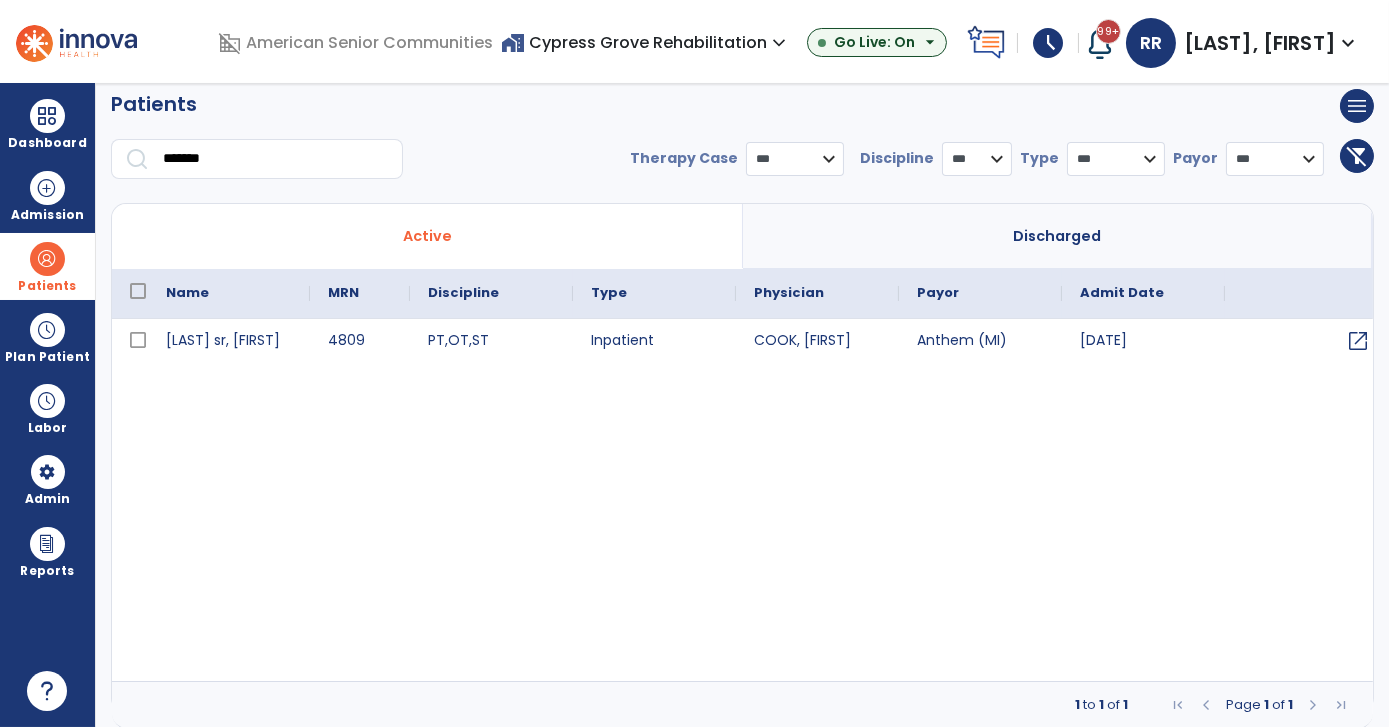 scroll, scrollTop: 0, scrollLeft: 0, axis: both 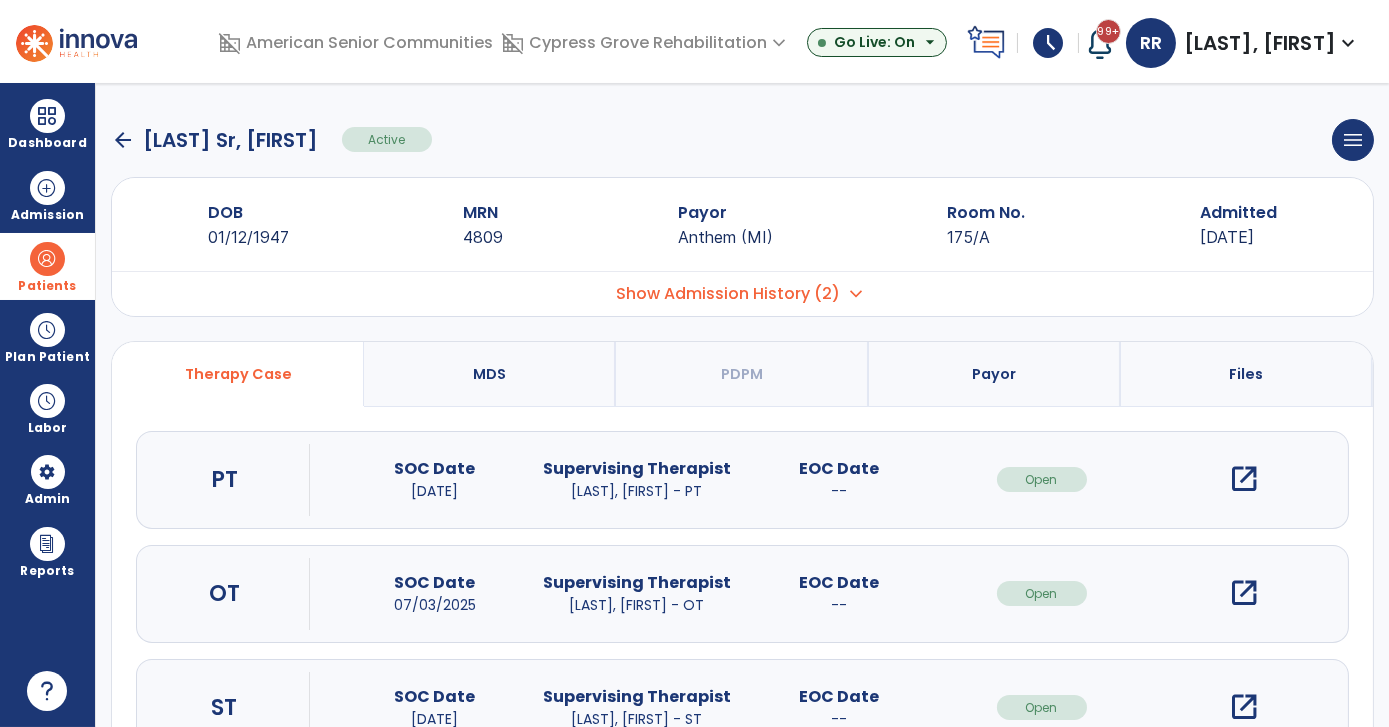 click on "open_in_new" at bounding box center [1244, 479] 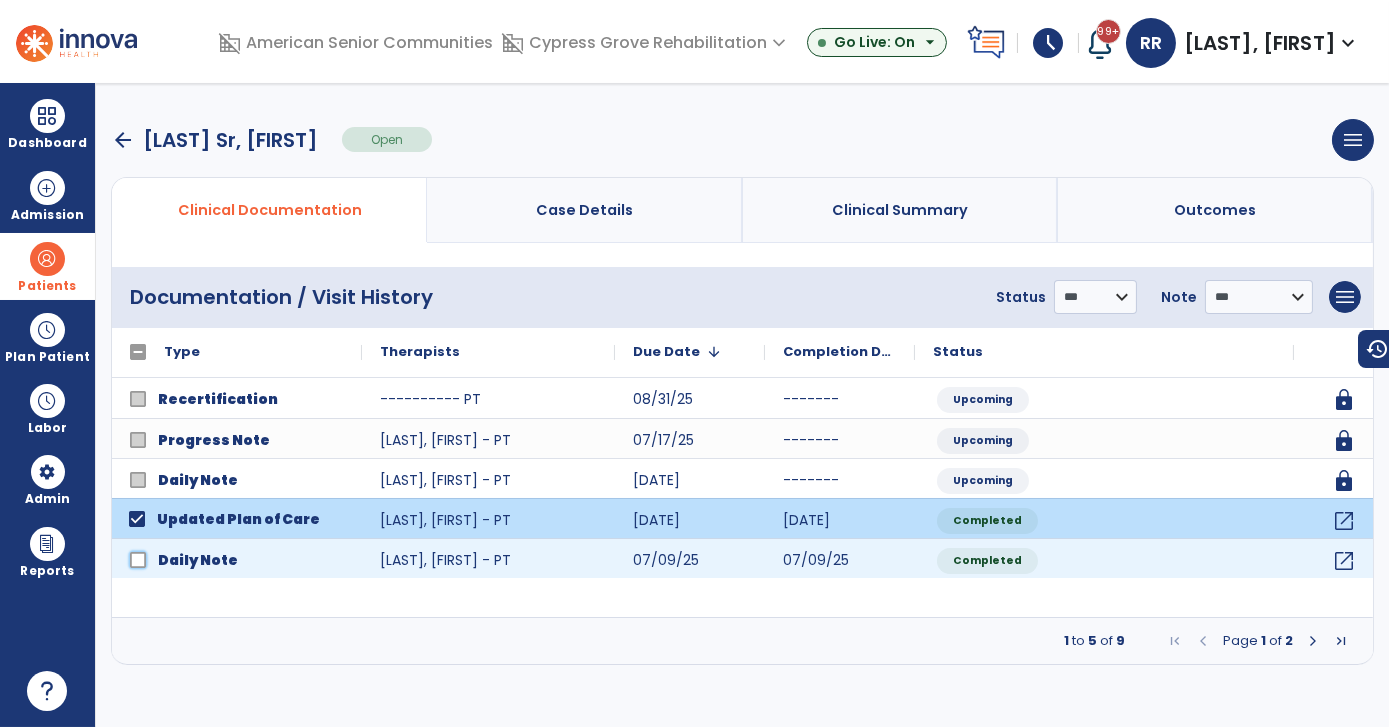 click on "Daily Note" 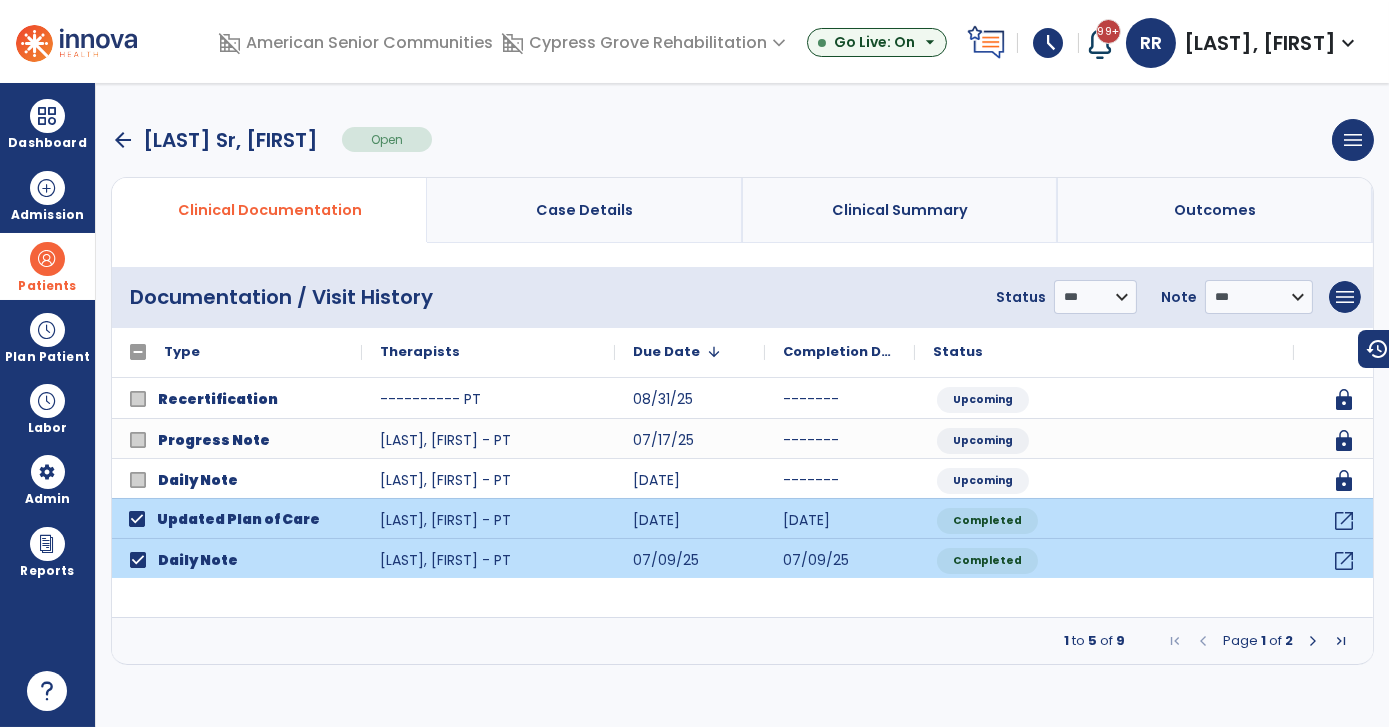 click on "Updated Plan of Care" 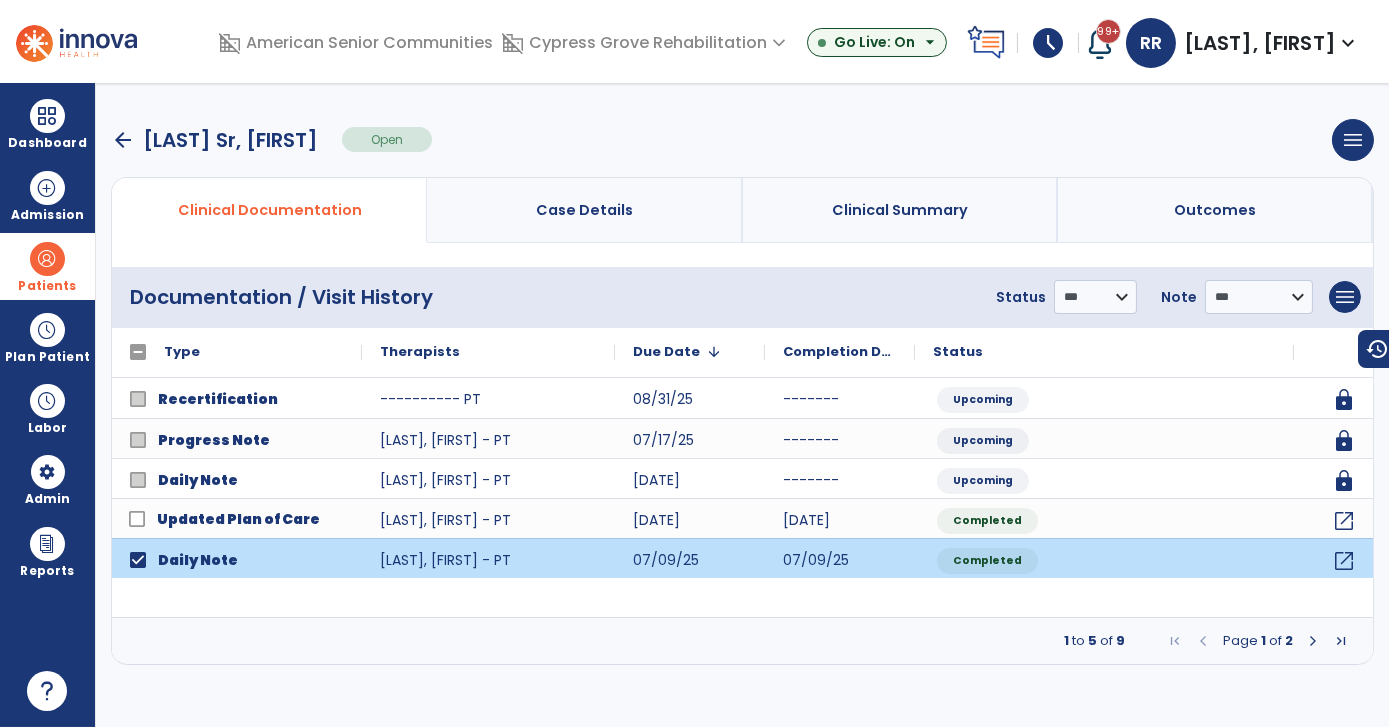 click at bounding box center [1313, 641] 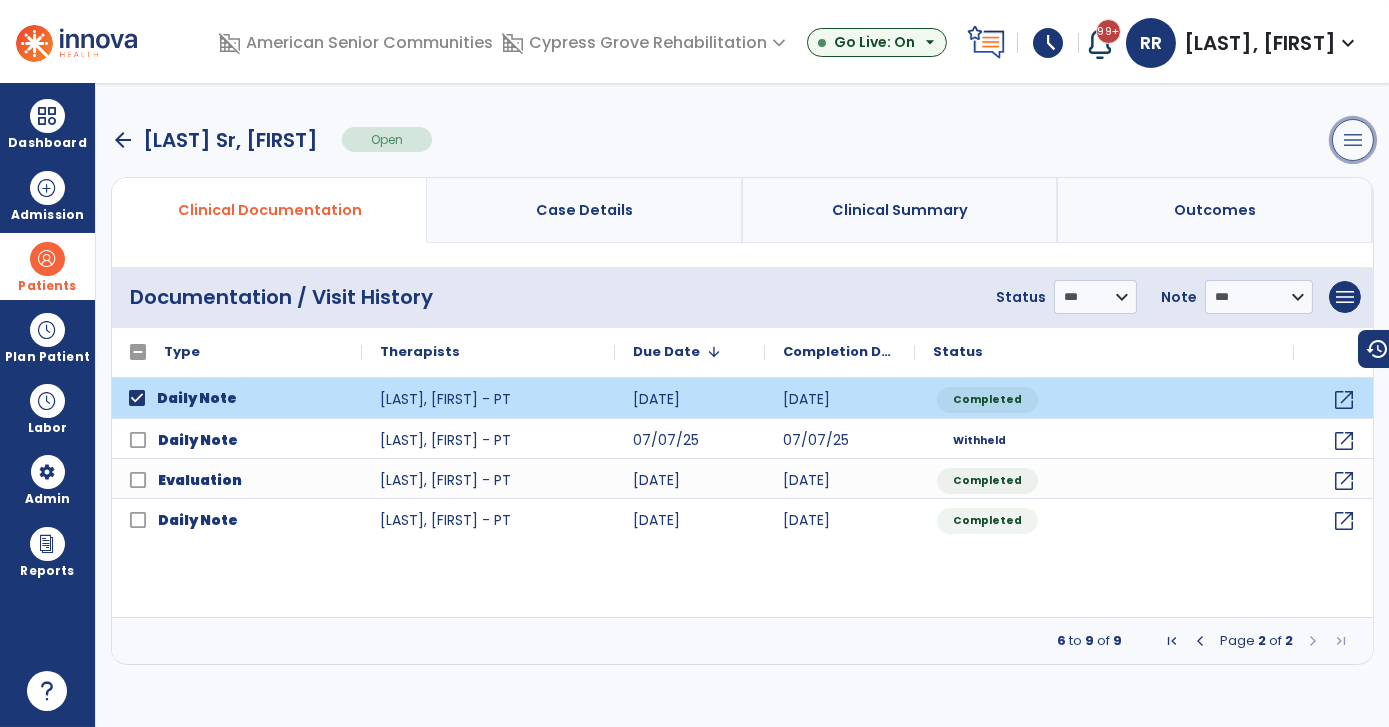 click on "menu" at bounding box center [1353, 140] 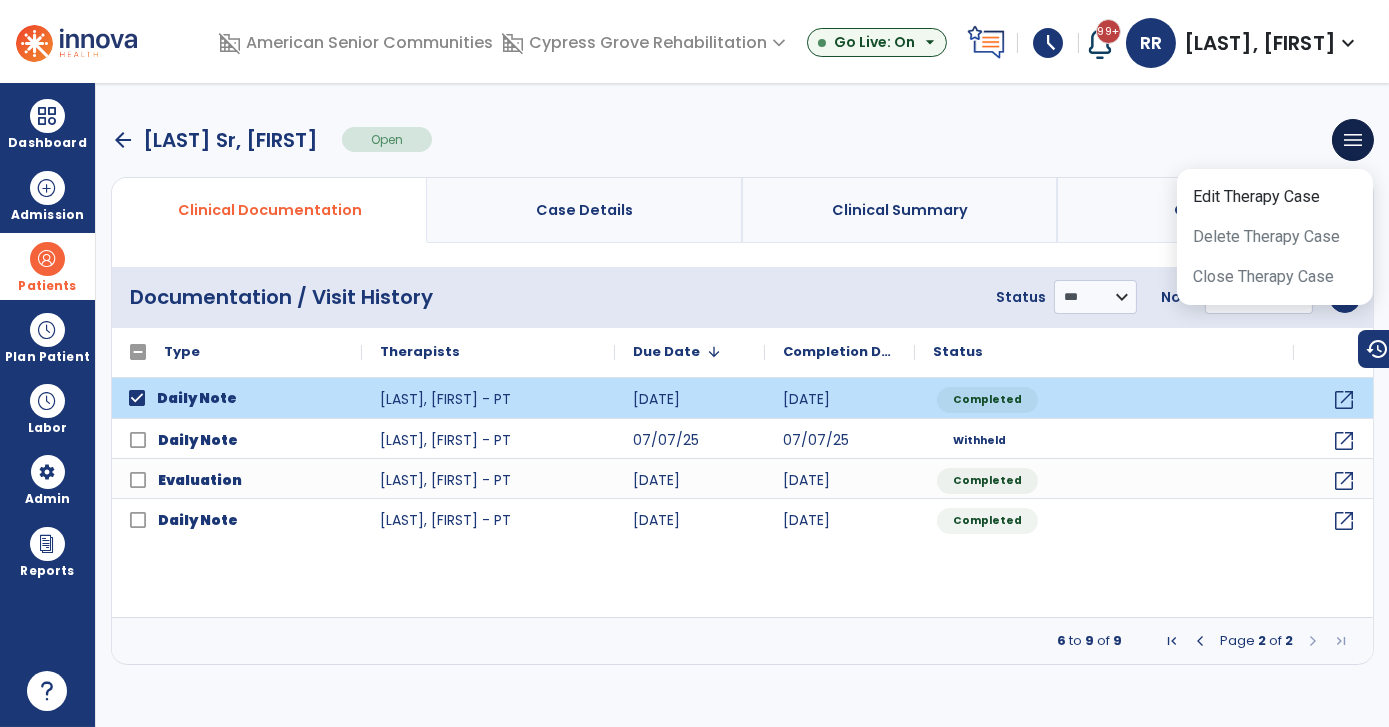 drag, startPoint x: 1234, startPoint y: 150, endPoint x: 1349, endPoint y: 244, distance: 148.52946 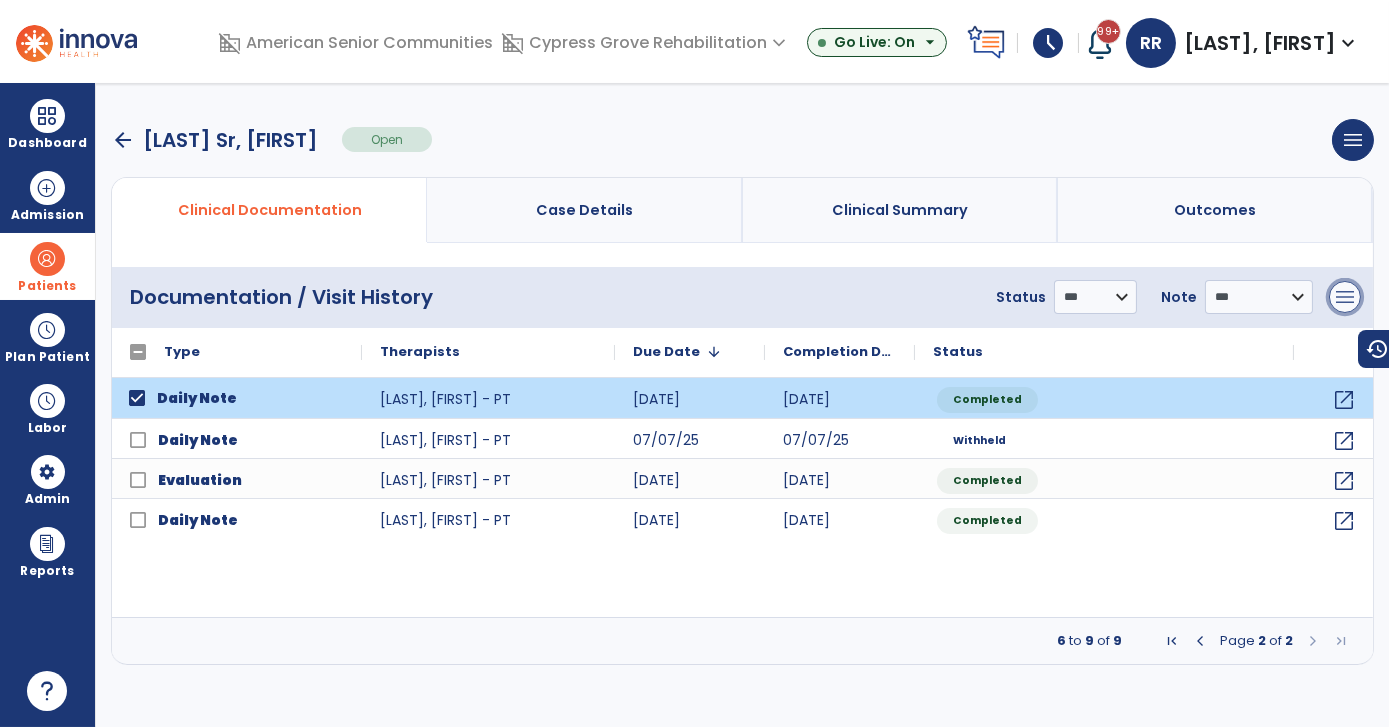 click on "menu" at bounding box center (1345, 297) 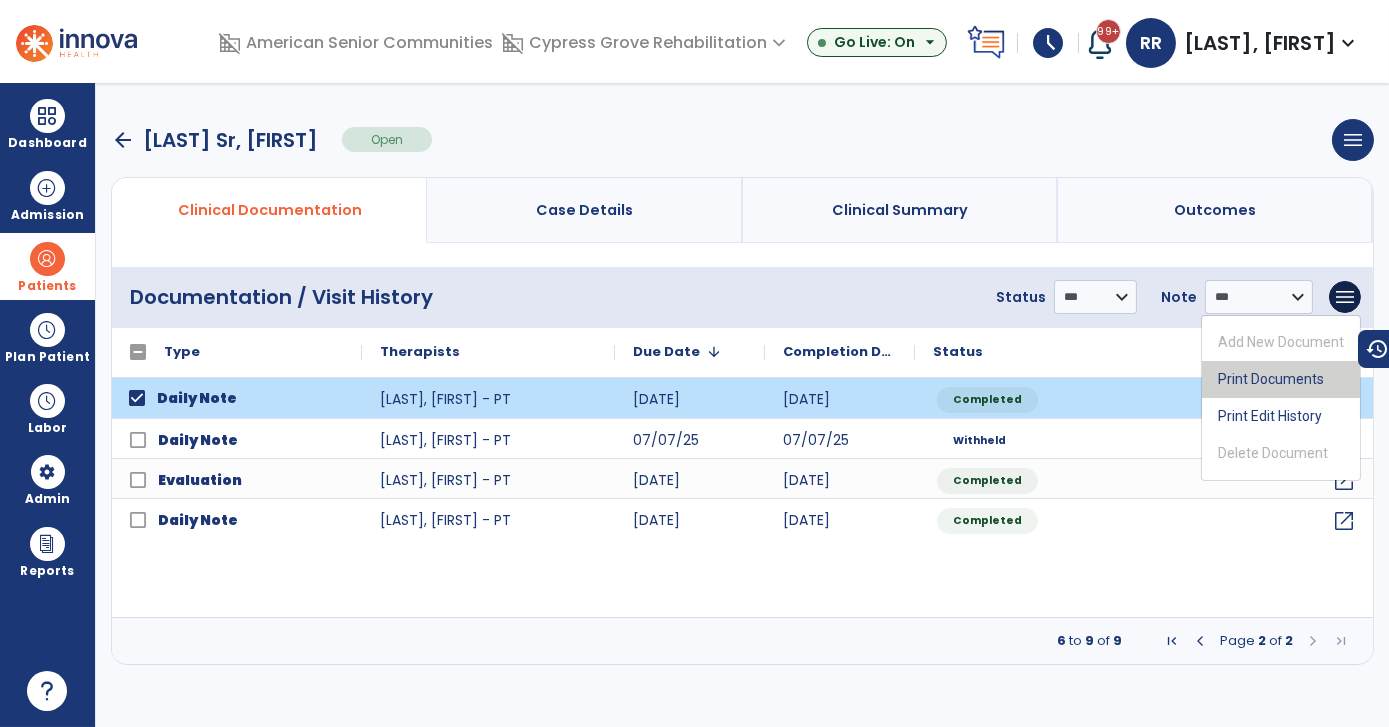 click on "Print Documents" at bounding box center [1281, 379] 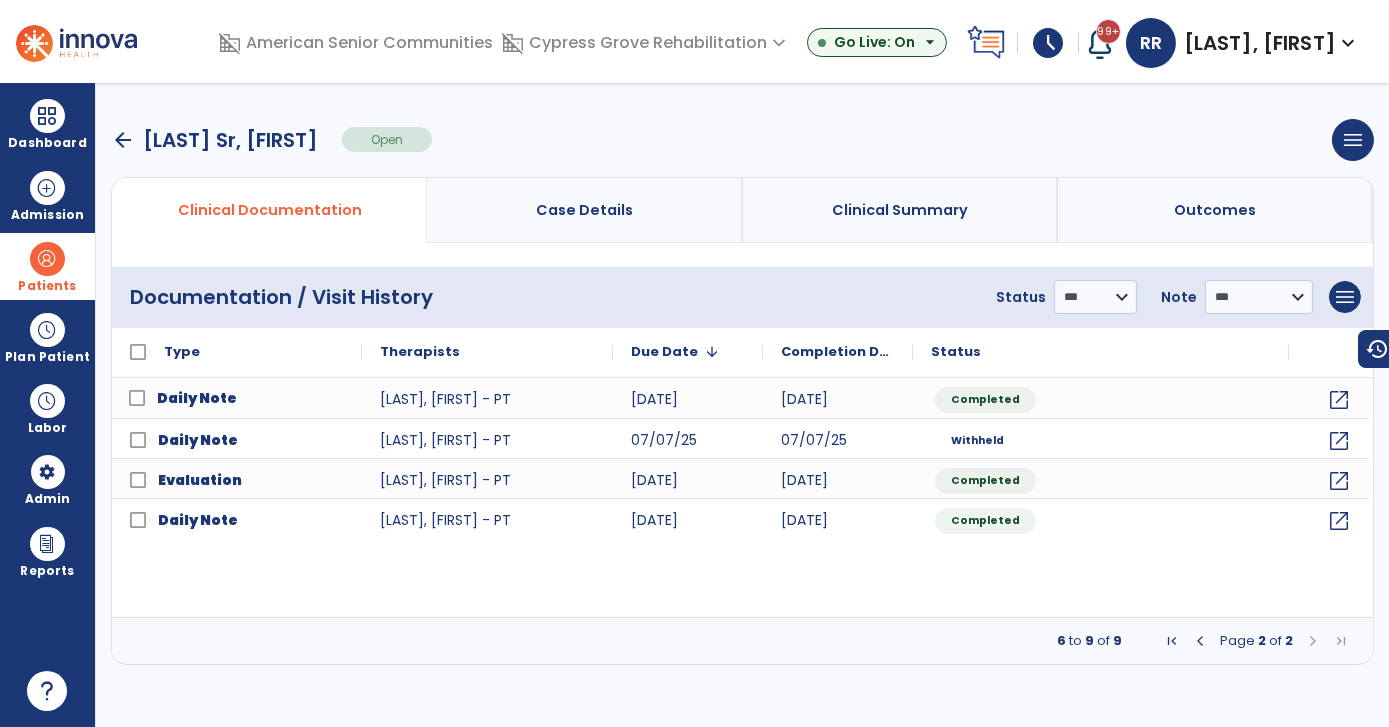 click on "arrow_back" at bounding box center [123, 140] 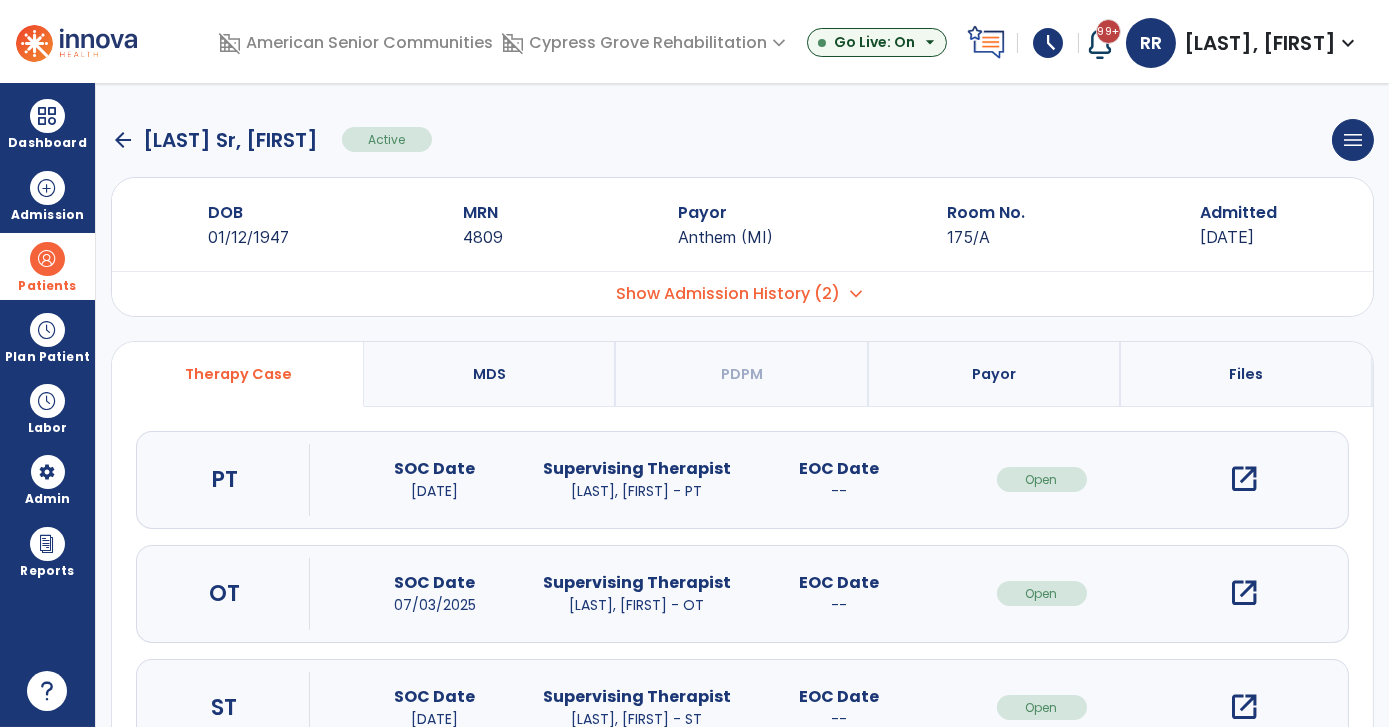 click on "open_in_new" at bounding box center [1244, 593] 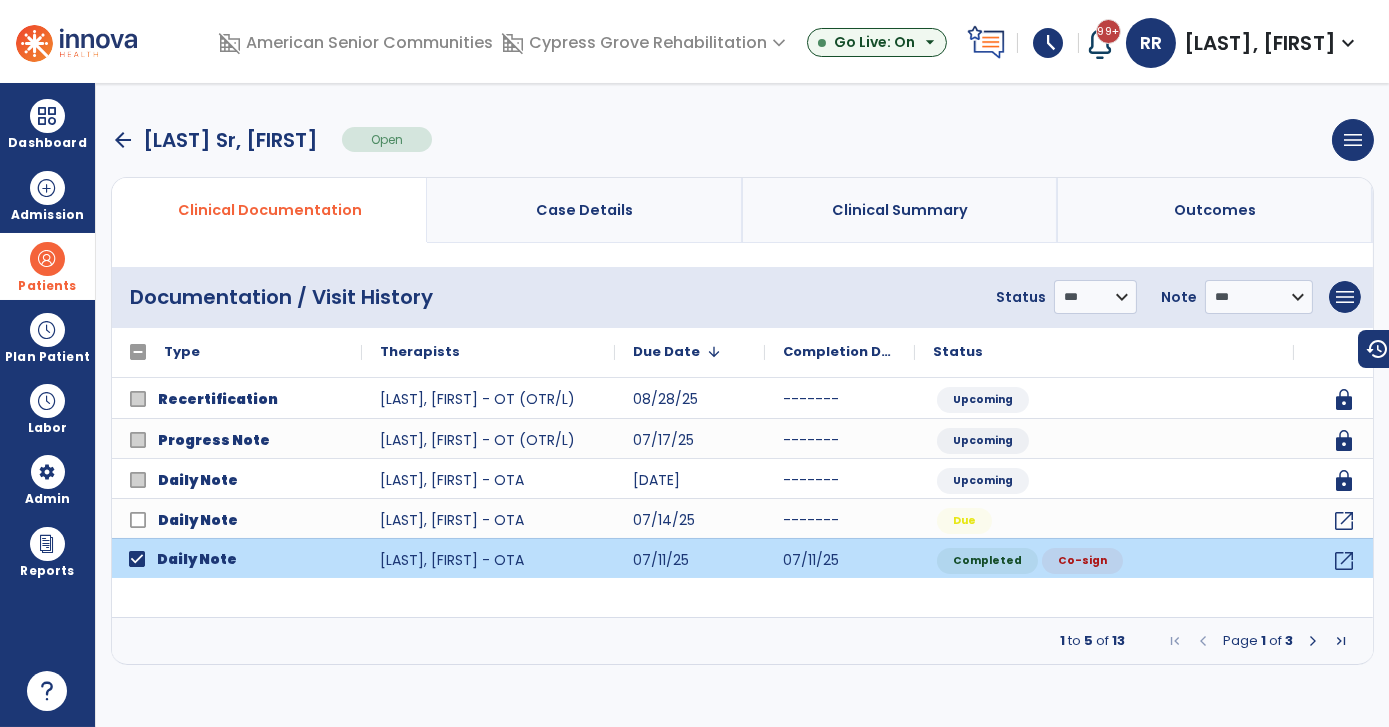 click at bounding box center (1313, 641) 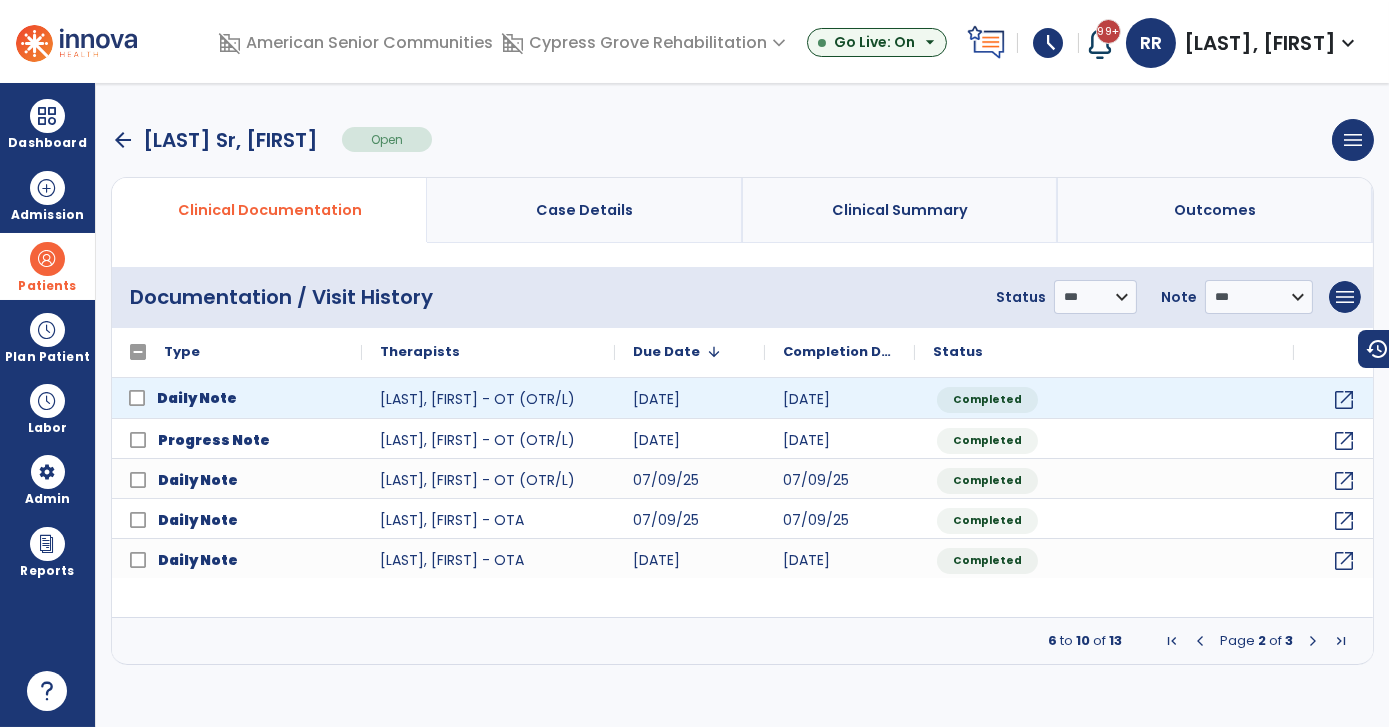 click on "Daily Note" 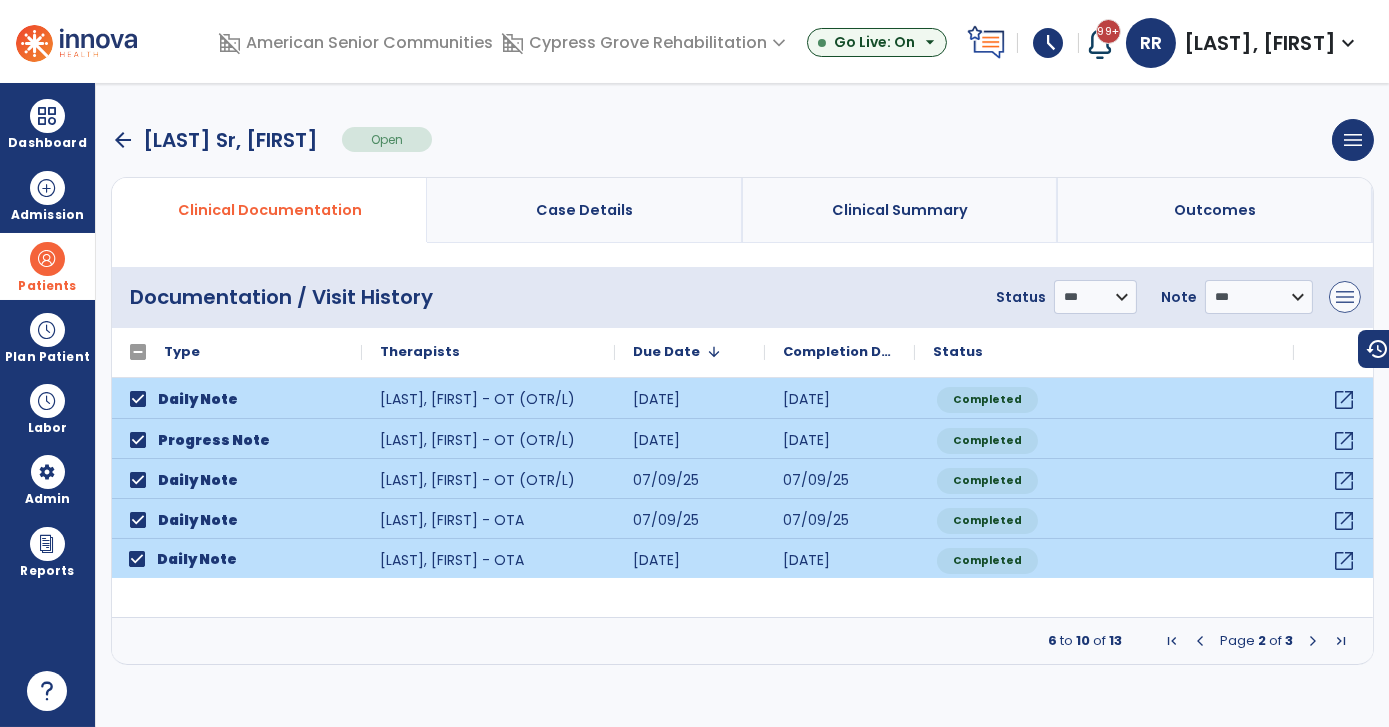 drag, startPoint x: 1368, startPoint y: 293, endPoint x: 1356, endPoint y: 292, distance: 12.0415945 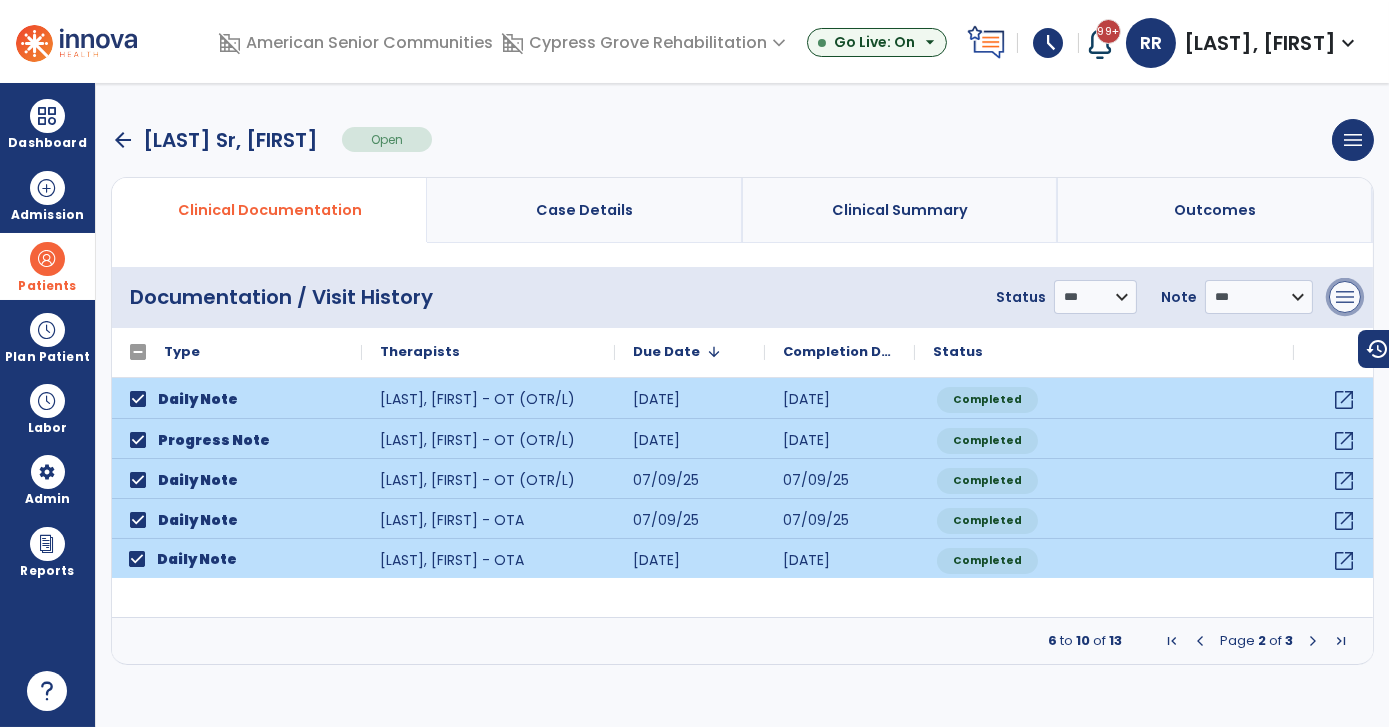 click on "menu" at bounding box center [1345, 297] 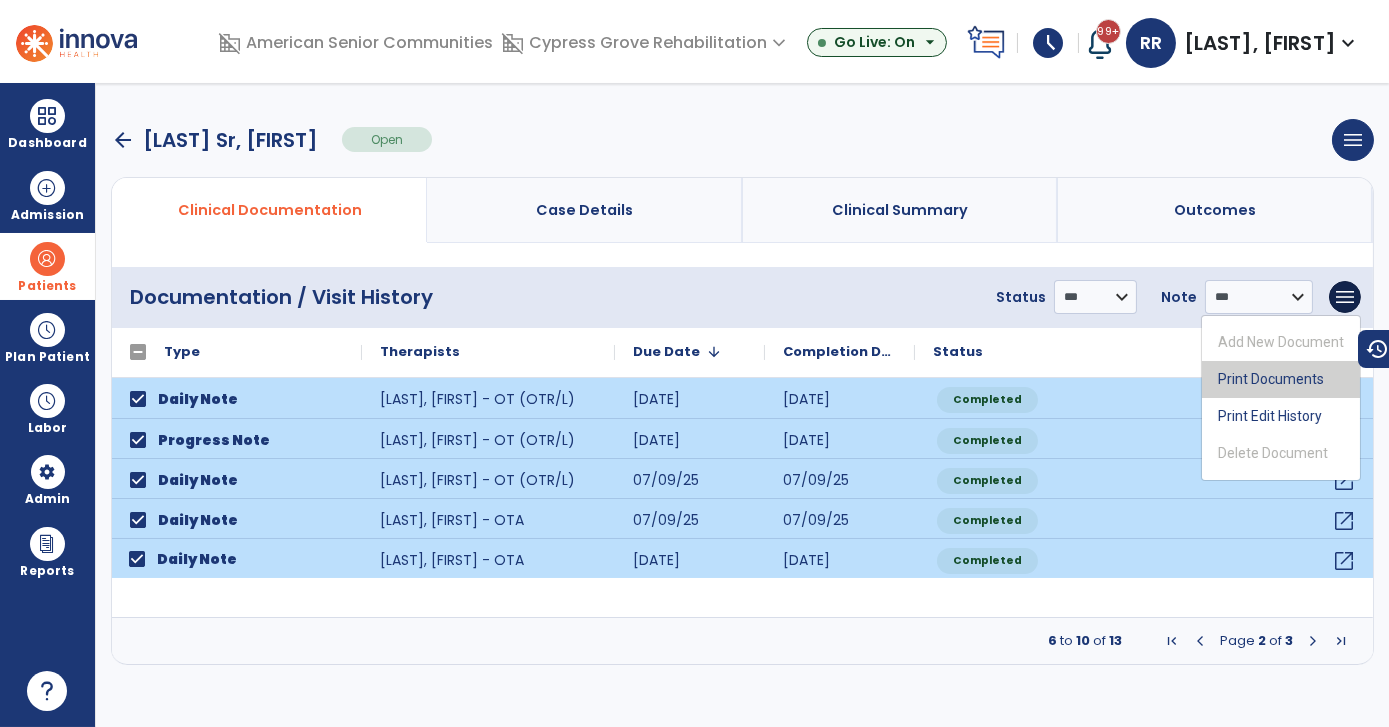 click on "Print Documents" at bounding box center (1281, 379) 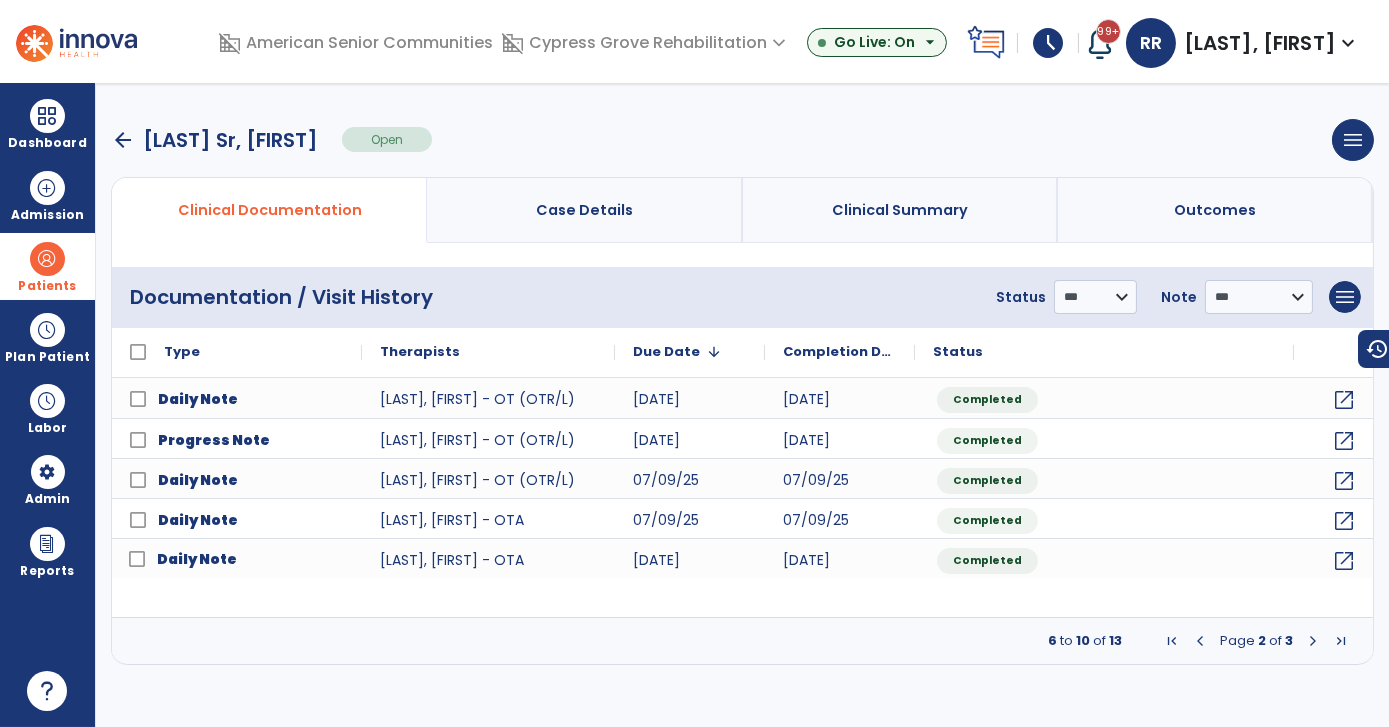 click on "arrow_back" at bounding box center (123, 140) 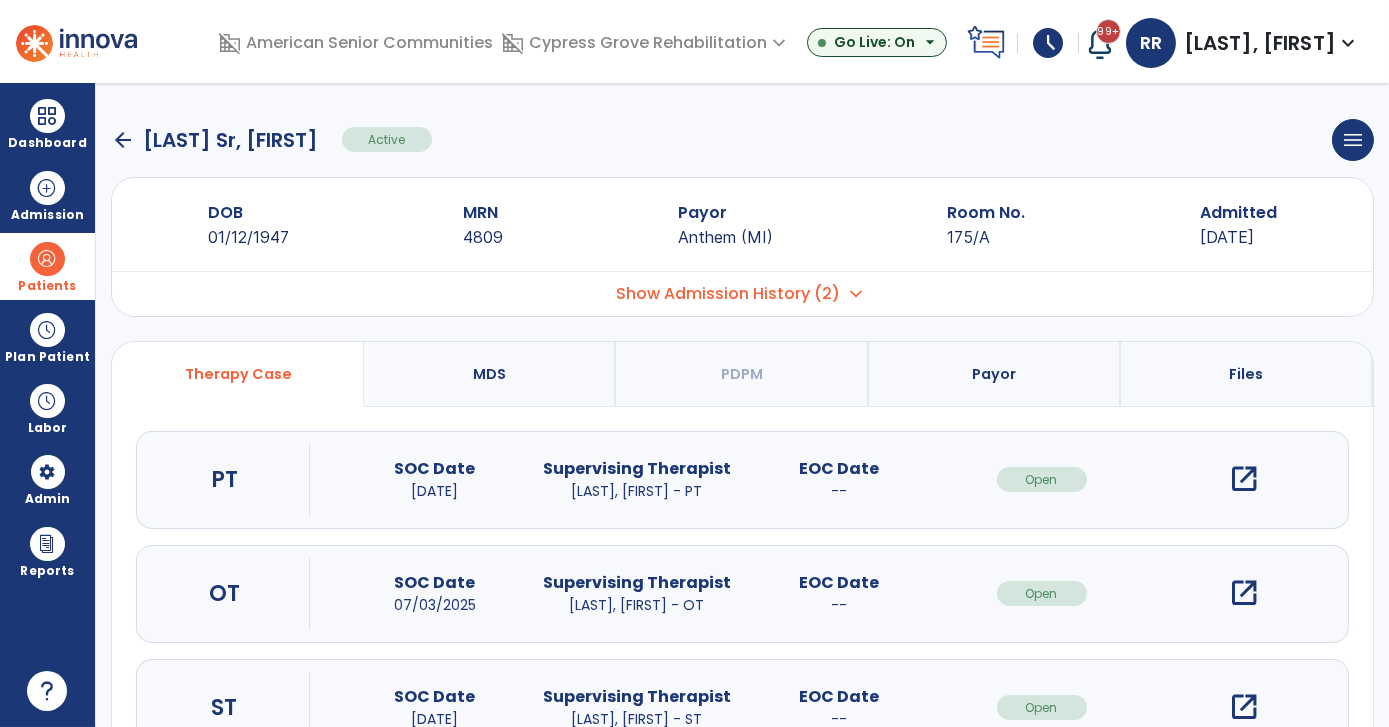 scroll, scrollTop: 74, scrollLeft: 0, axis: vertical 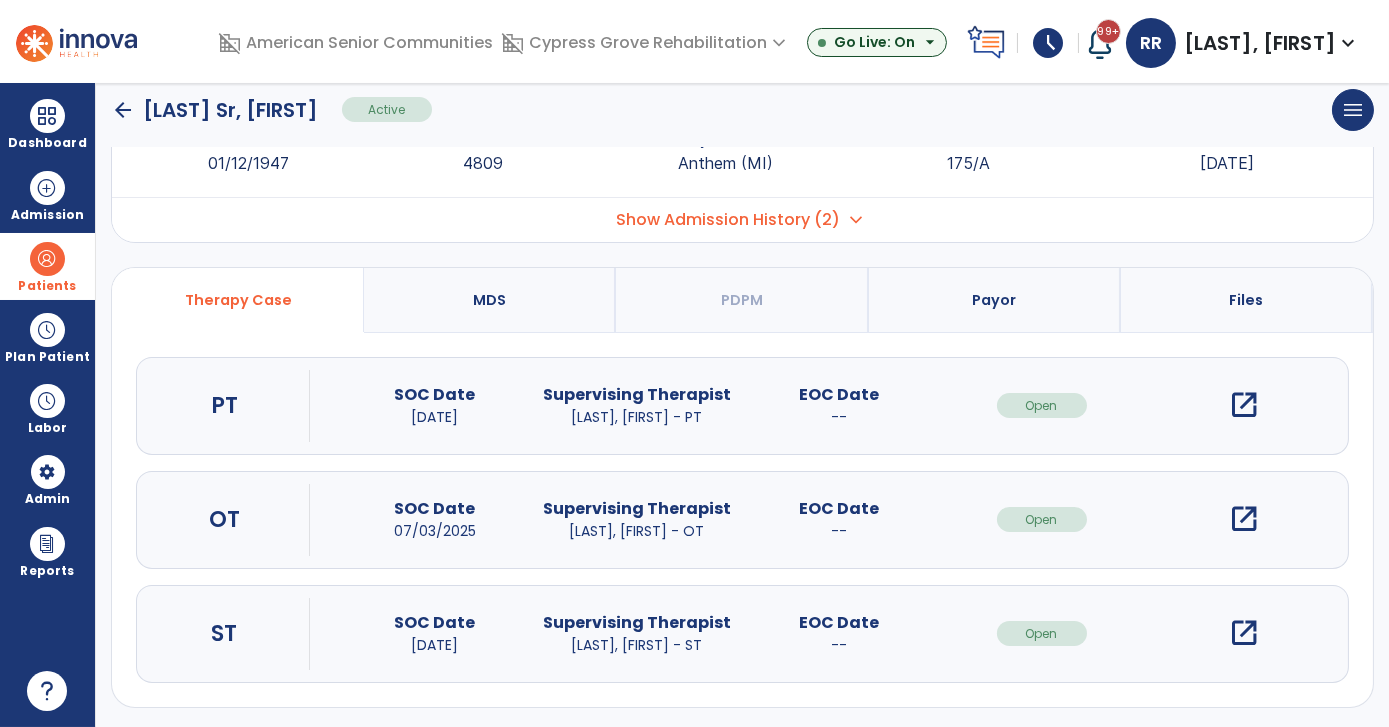 click on "open_in_new" at bounding box center [1244, 633] 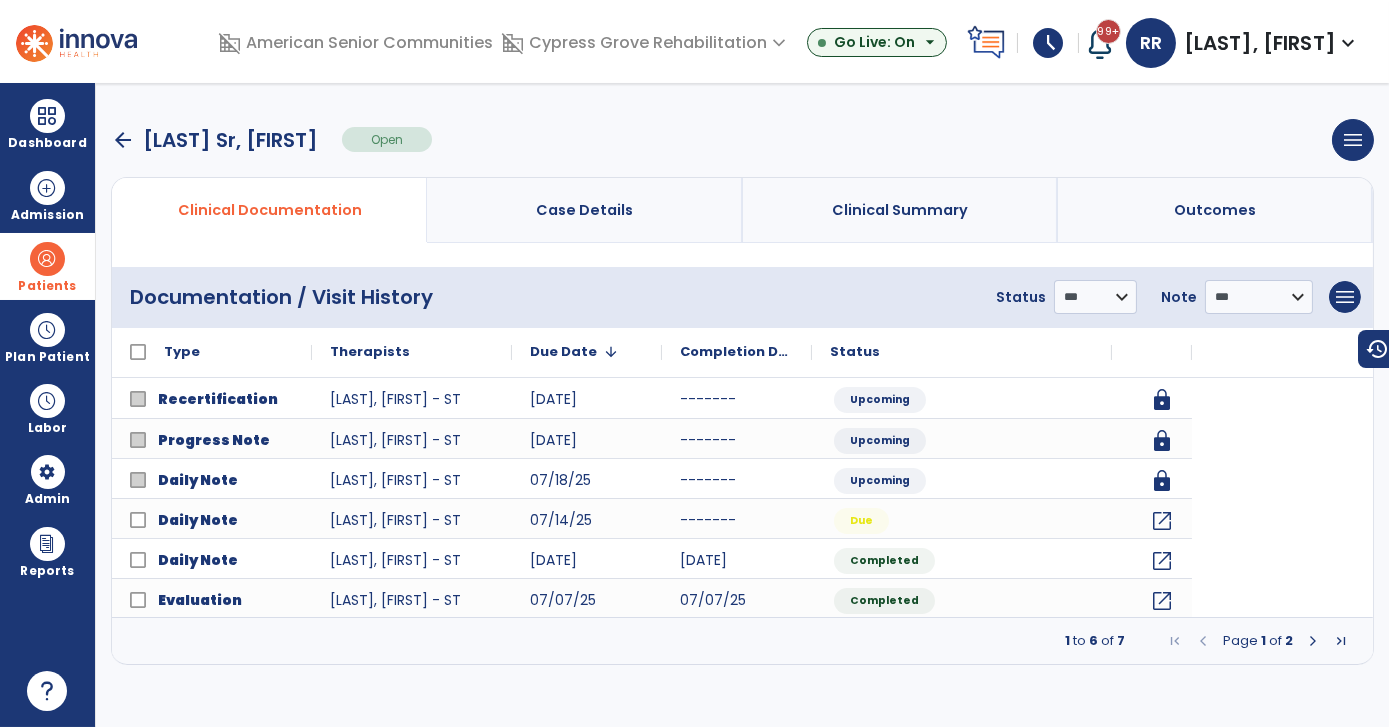scroll, scrollTop: 0, scrollLeft: 0, axis: both 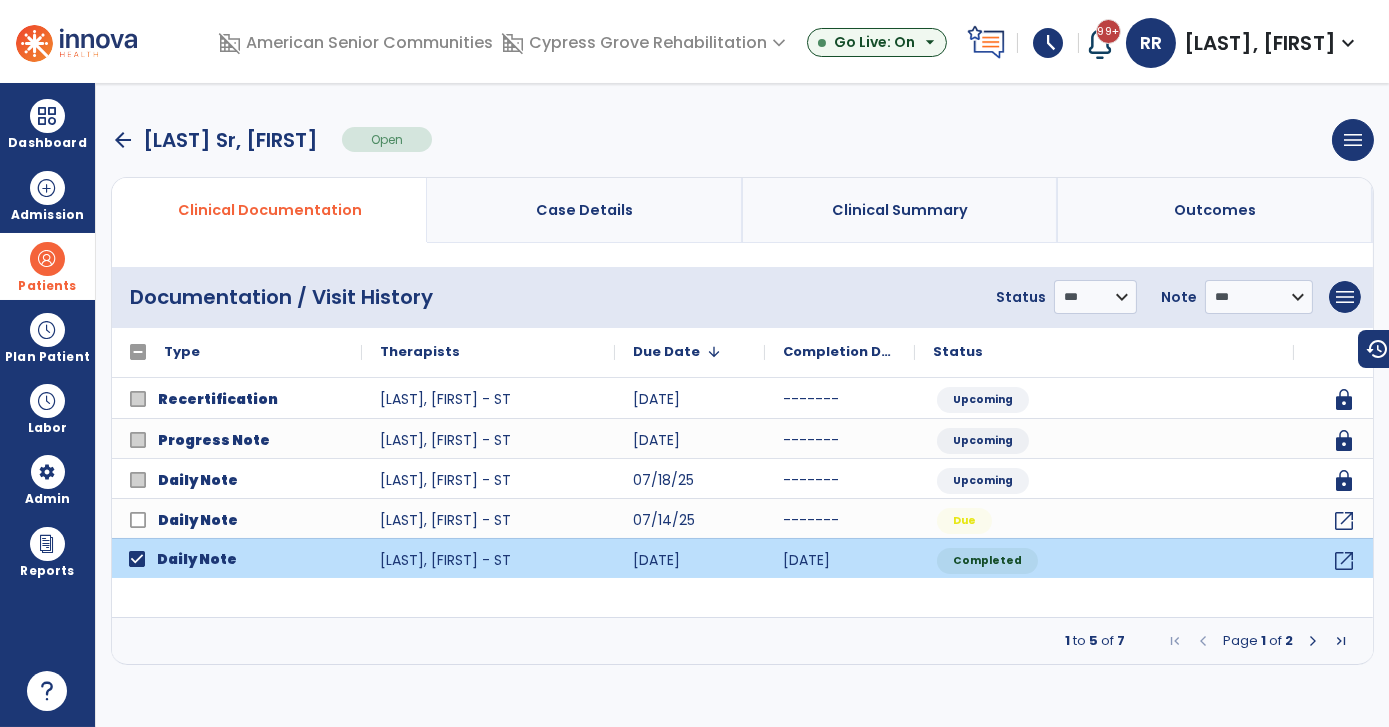 drag, startPoint x: 1308, startPoint y: 640, endPoint x: 1273, endPoint y: 637, distance: 35.128338 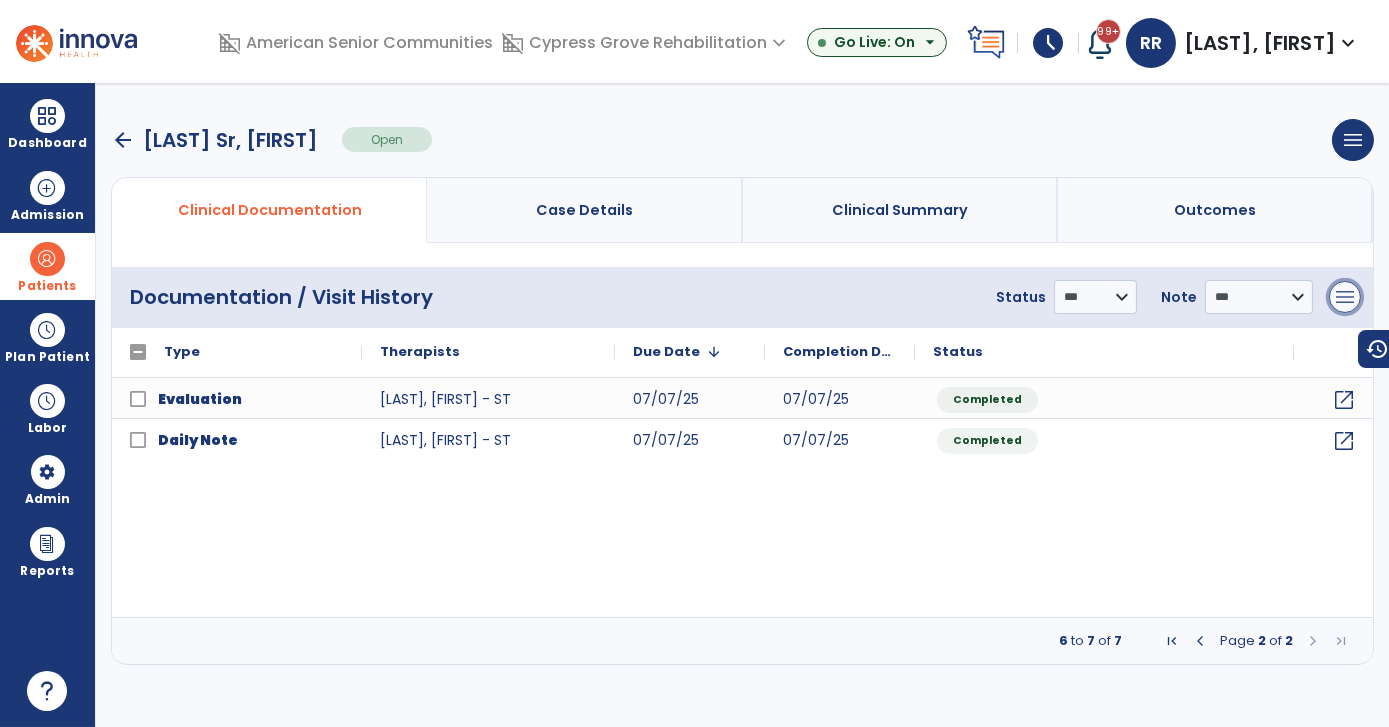 click on "menu" at bounding box center (1345, 297) 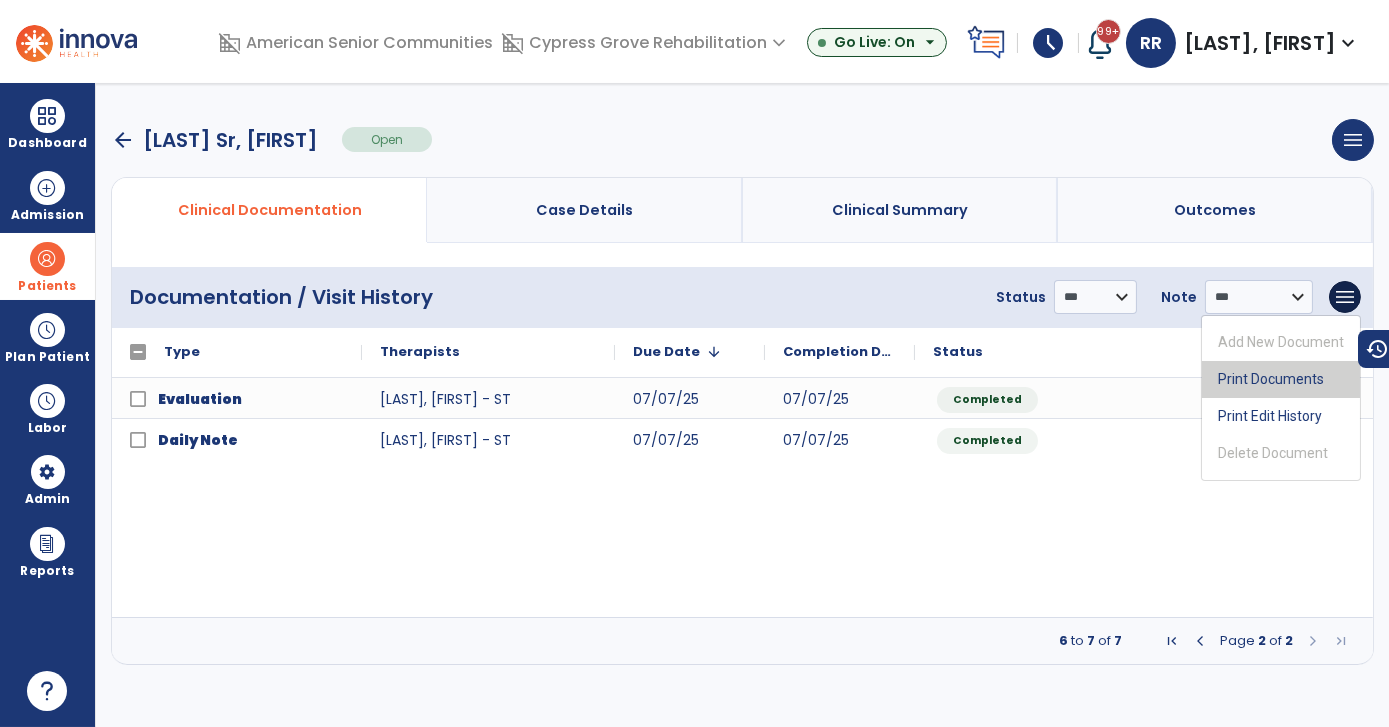 click on "Print Documents" at bounding box center (1281, 379) 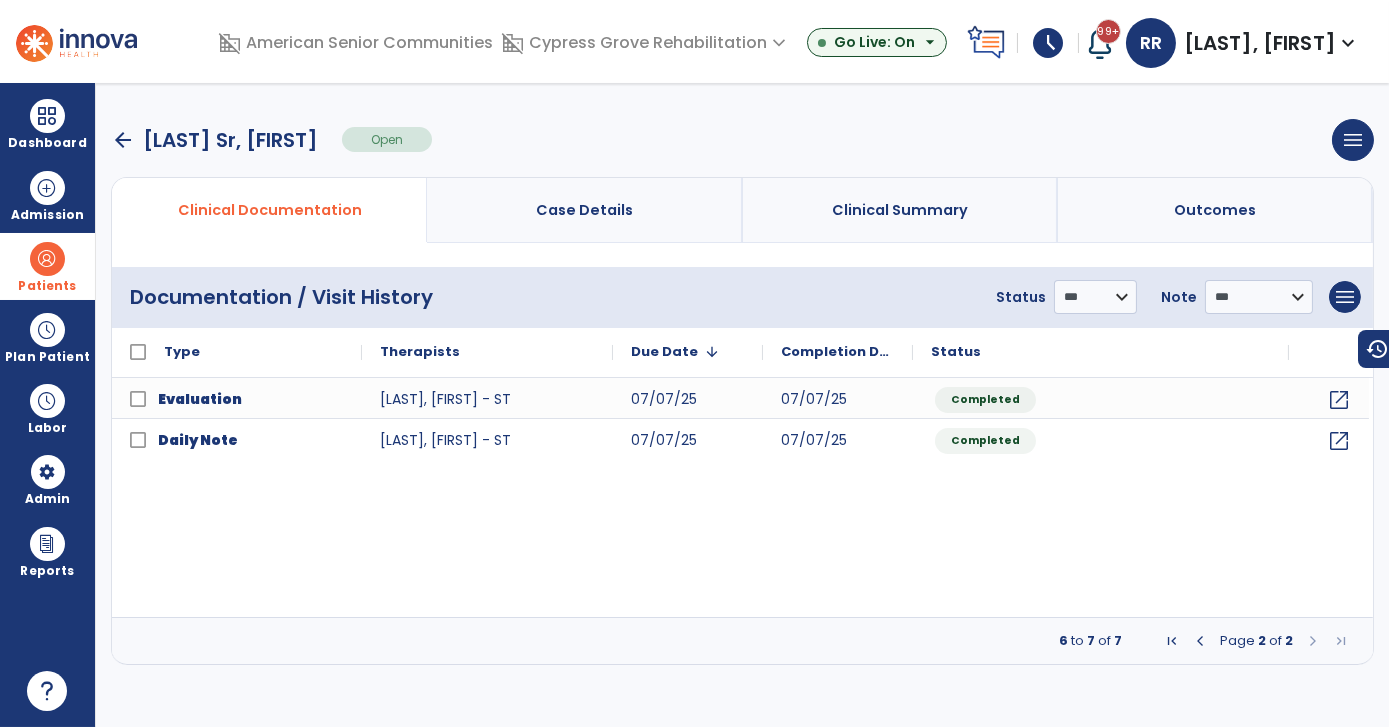 click on "arrow_back" at bounding box center [123, 140] 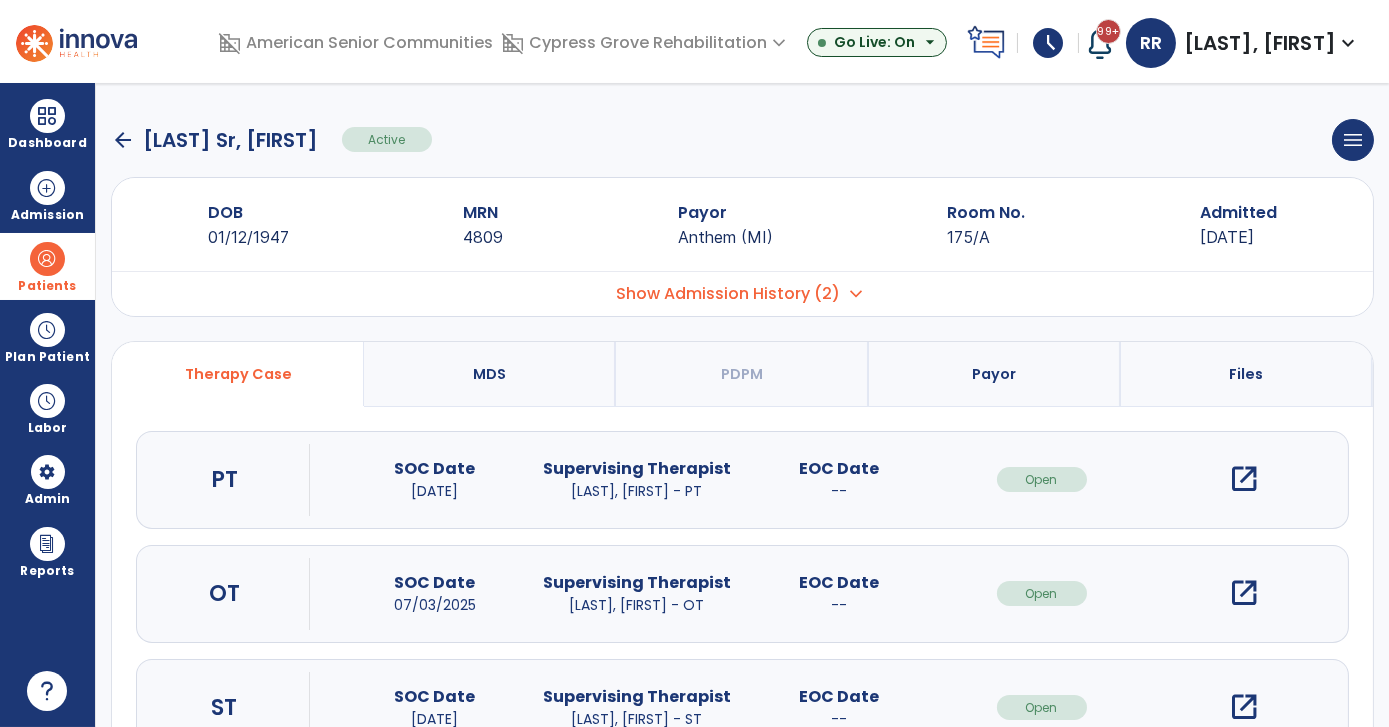 click on "arrow_back" 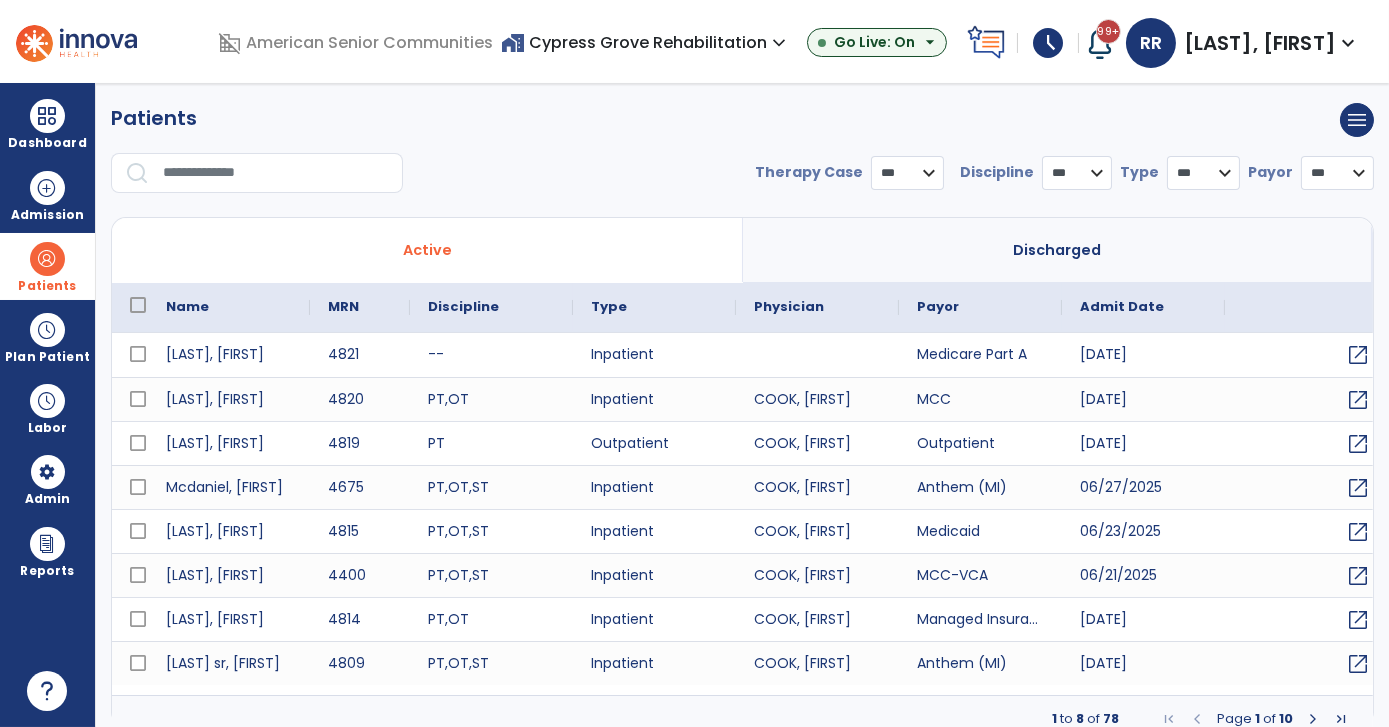 select on "***" 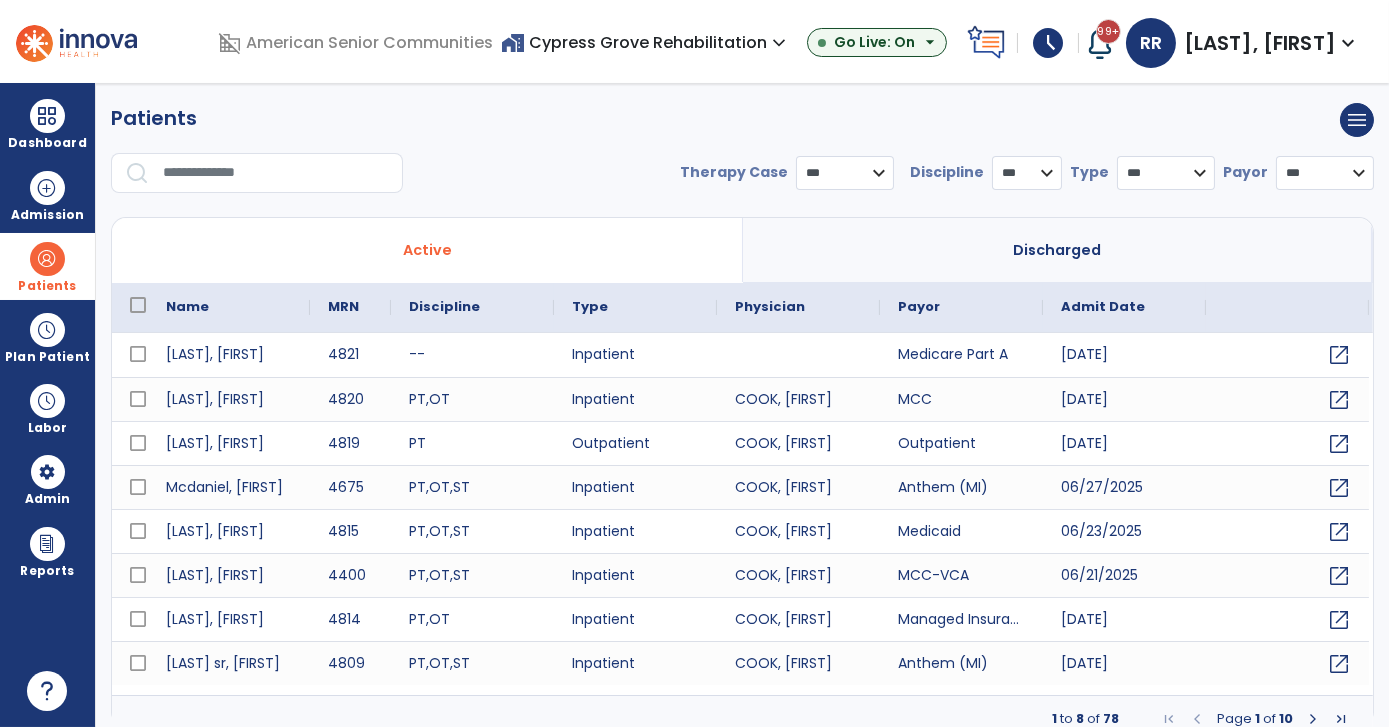 click at bounding box center (276, 173) 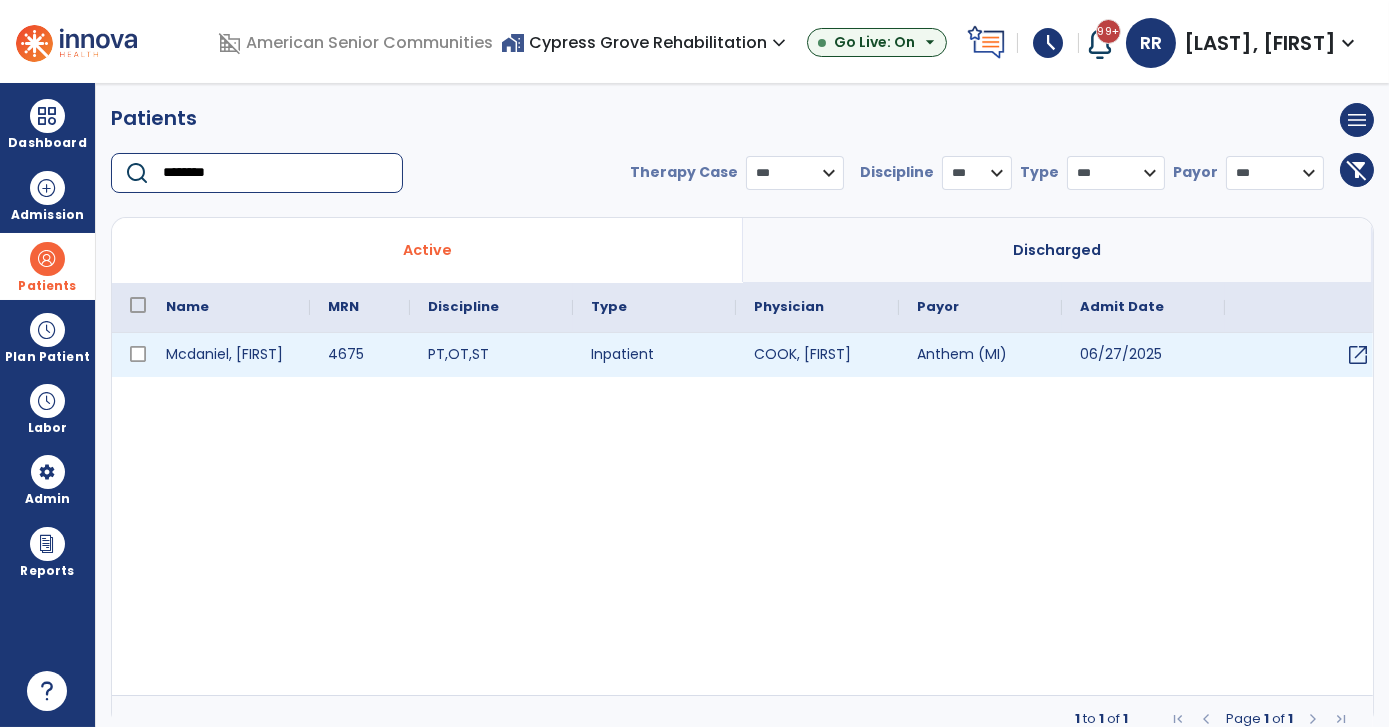 type on "********" 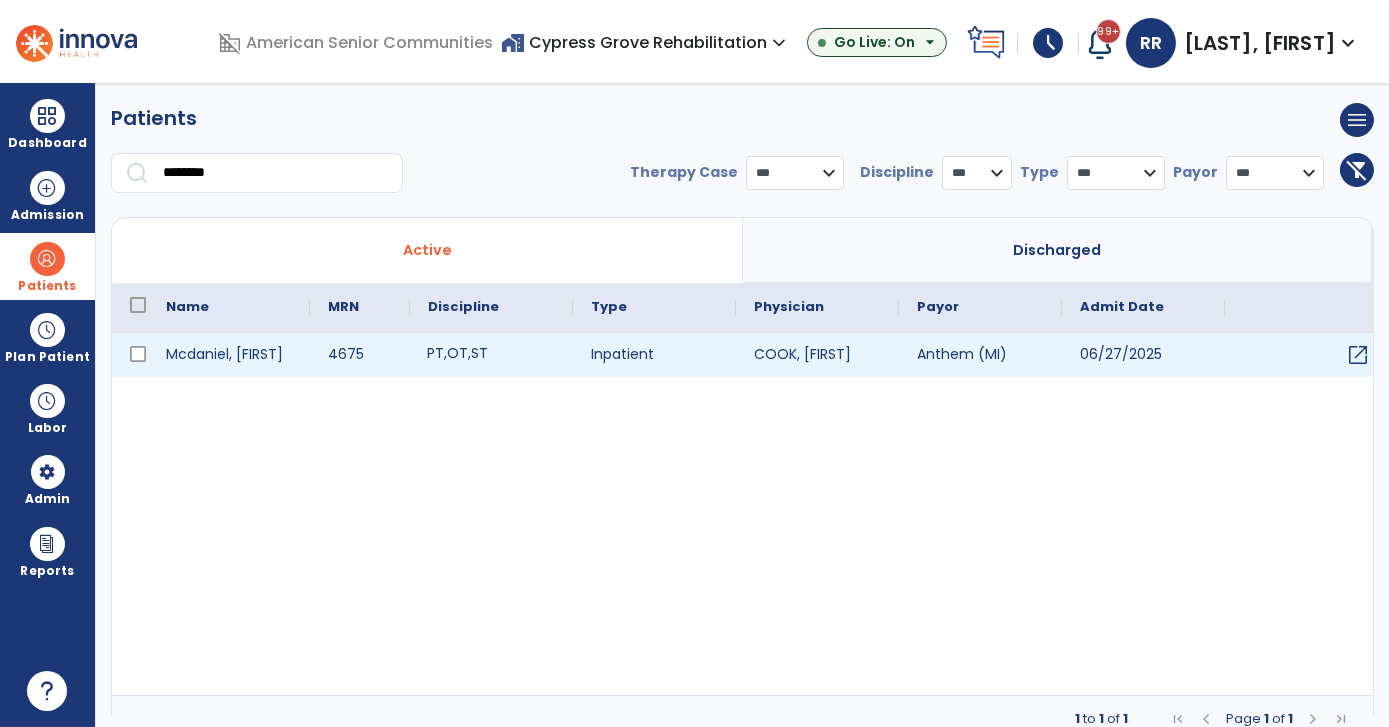 click on "OT" at bounding box center [457, 353] 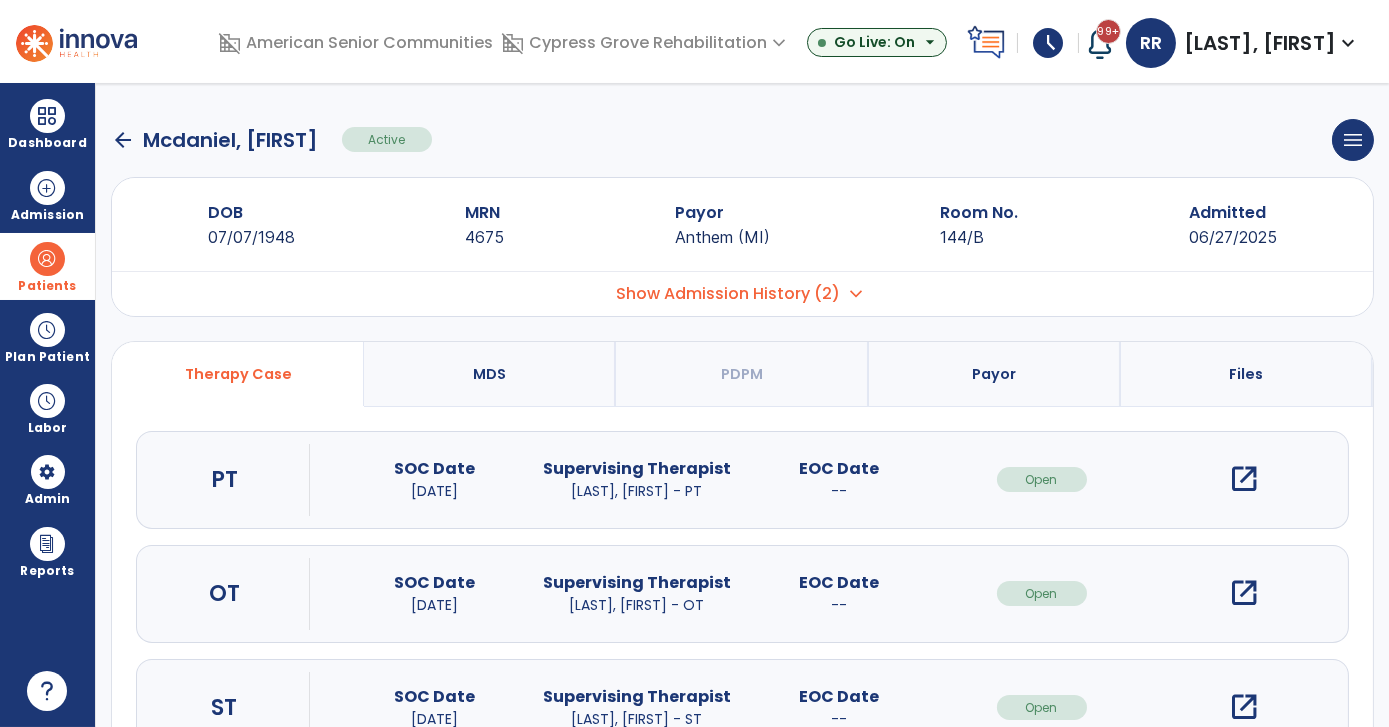 click on "open_in_new" at bounding box center [1244, 479] 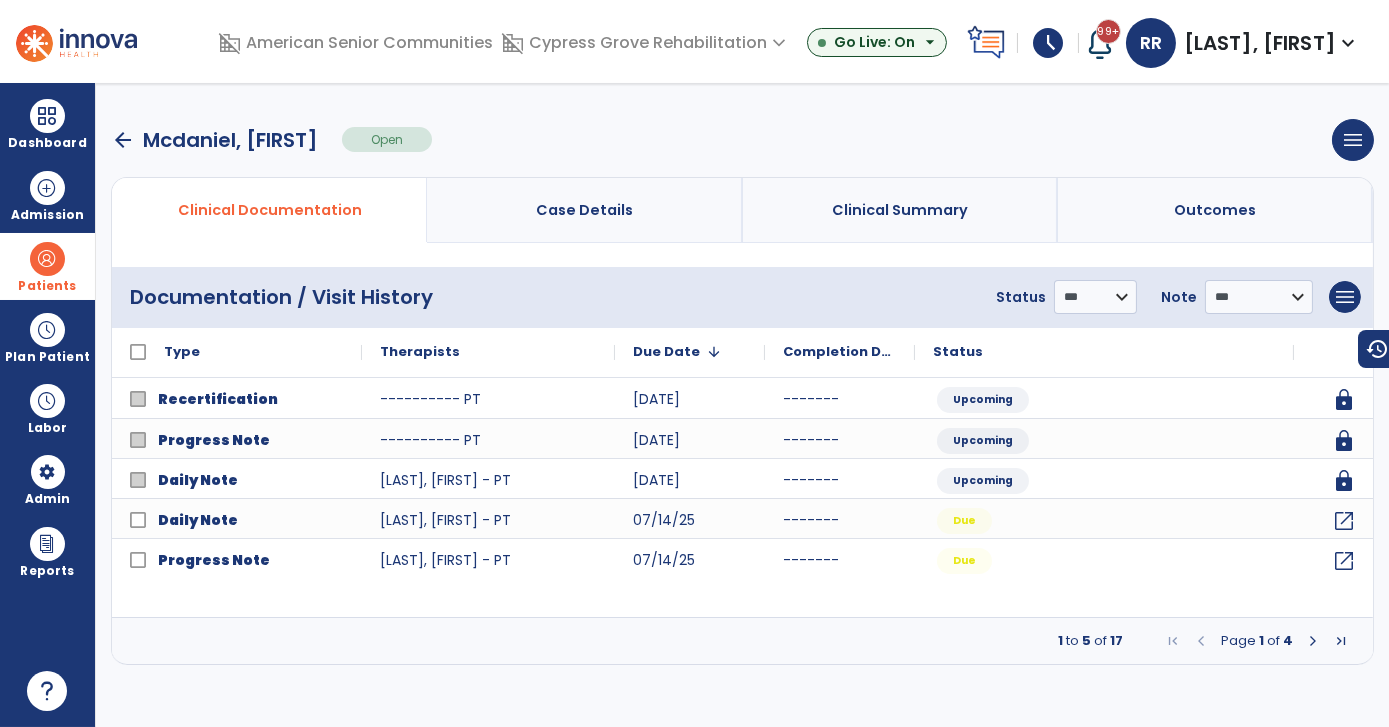 click at bounding box center [1313, 641] 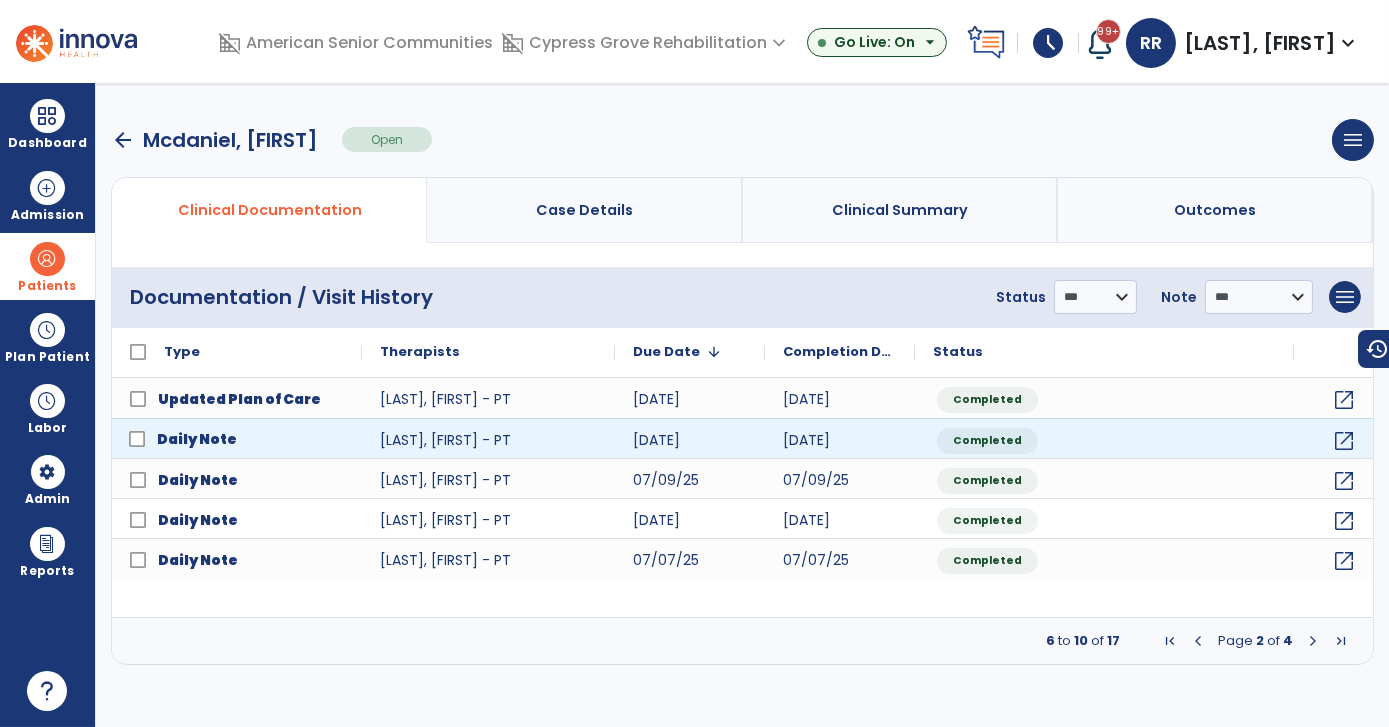 click on "Daily Note" 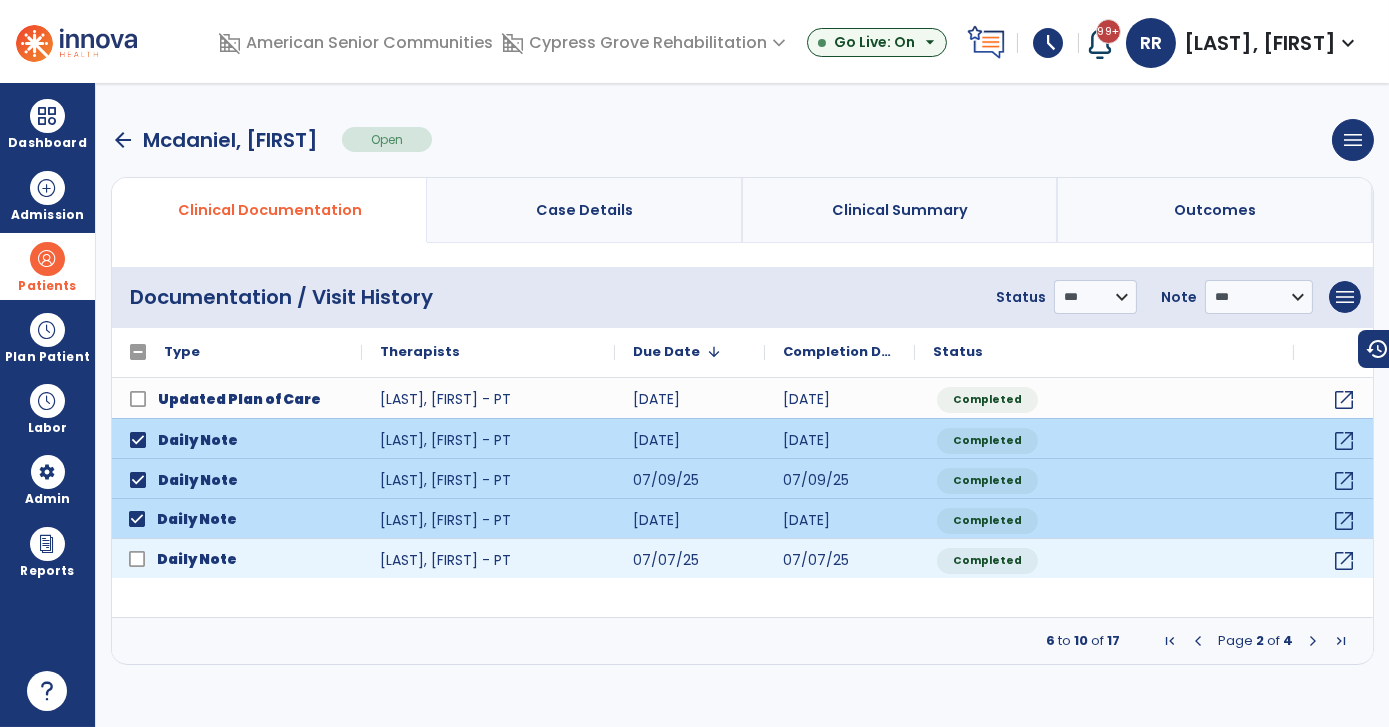 click on "Daily Note" 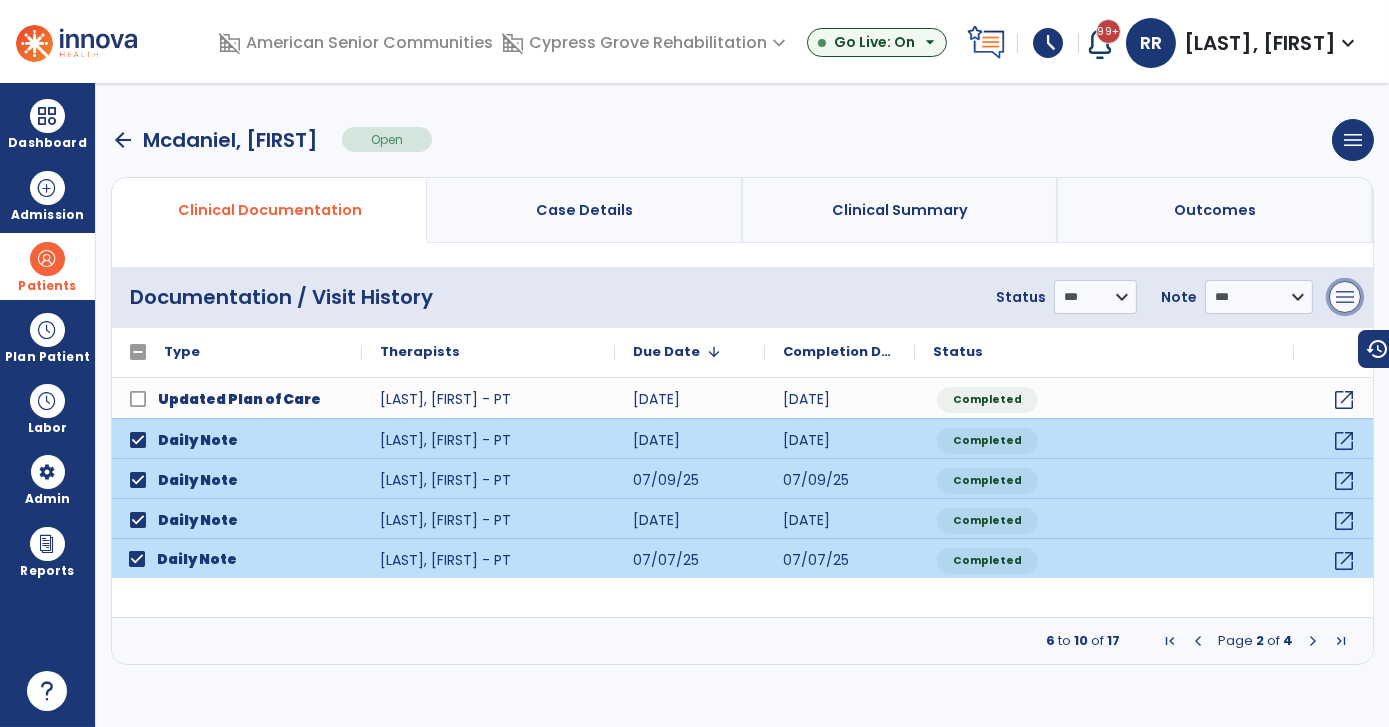 click on "menu" at bounding box center (1345, 297) 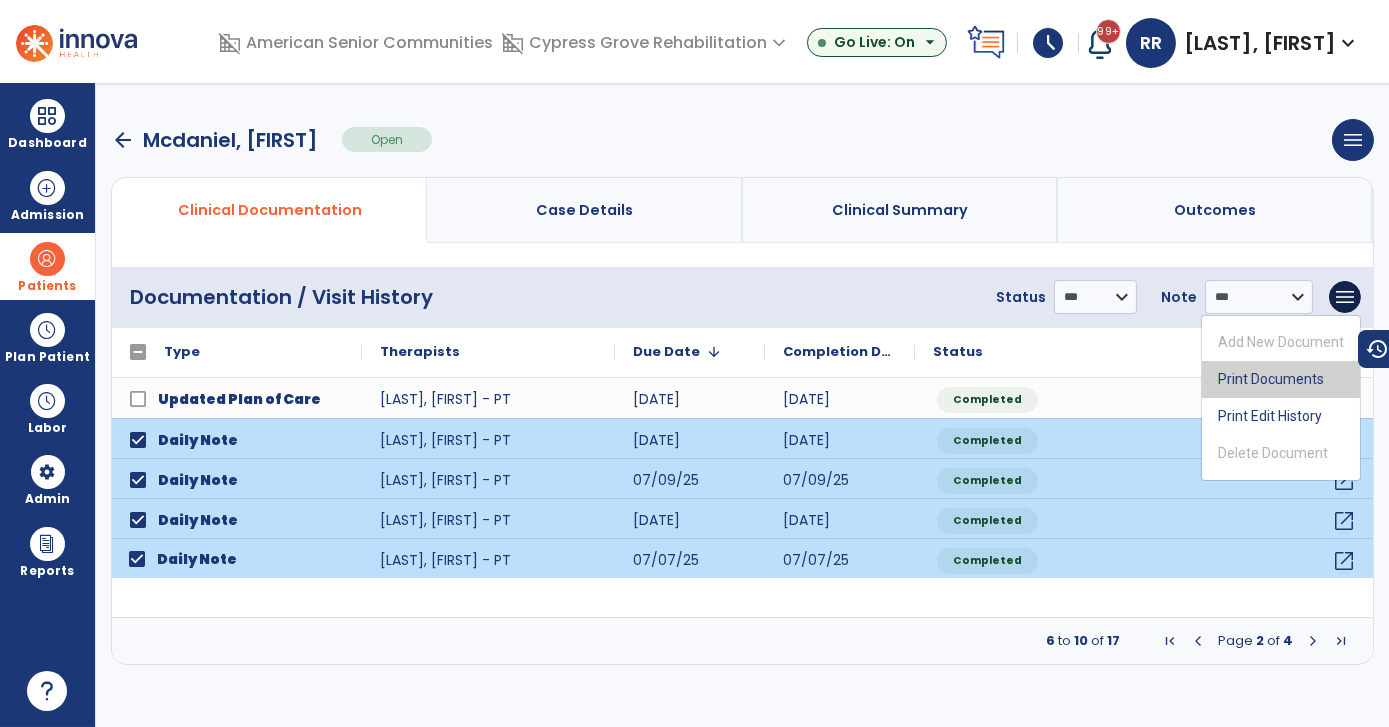 click on "Print Documents" at bounding box center [1281, 379] 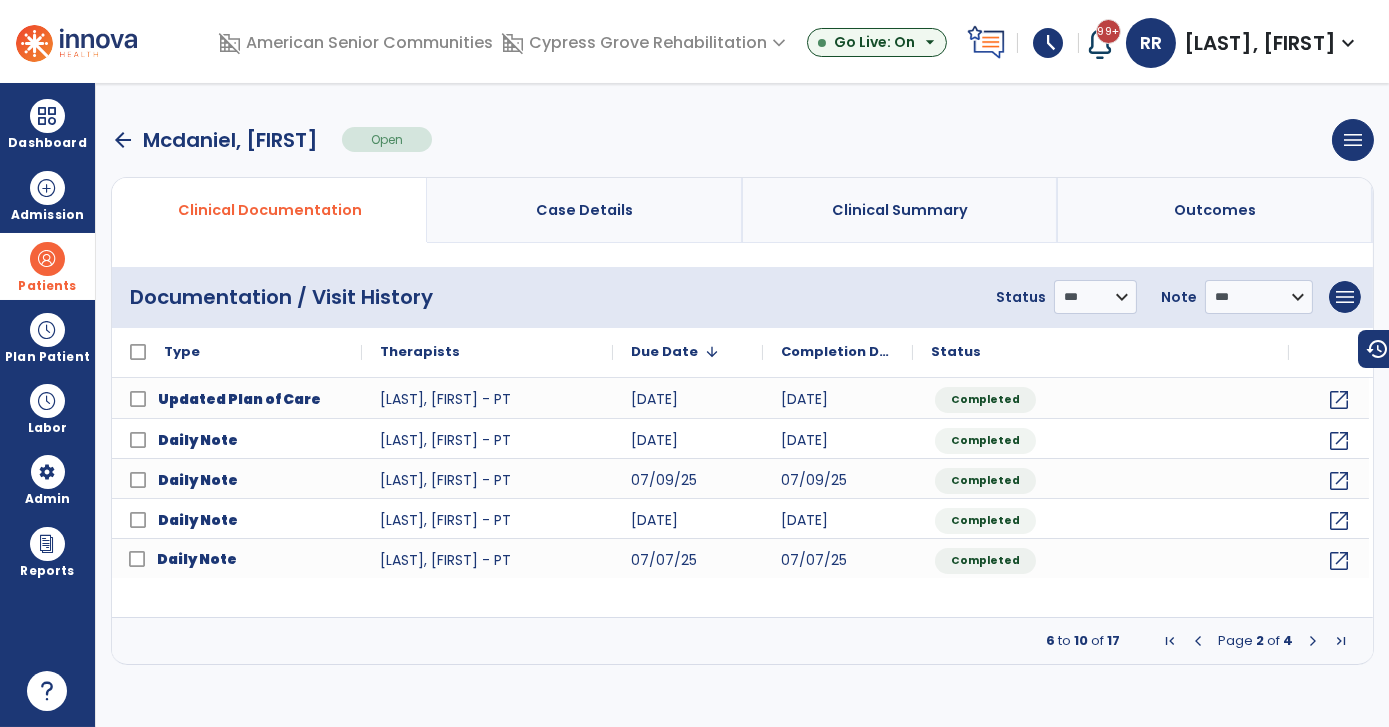 click on "arrow_back" at bounding box center [123, 140] 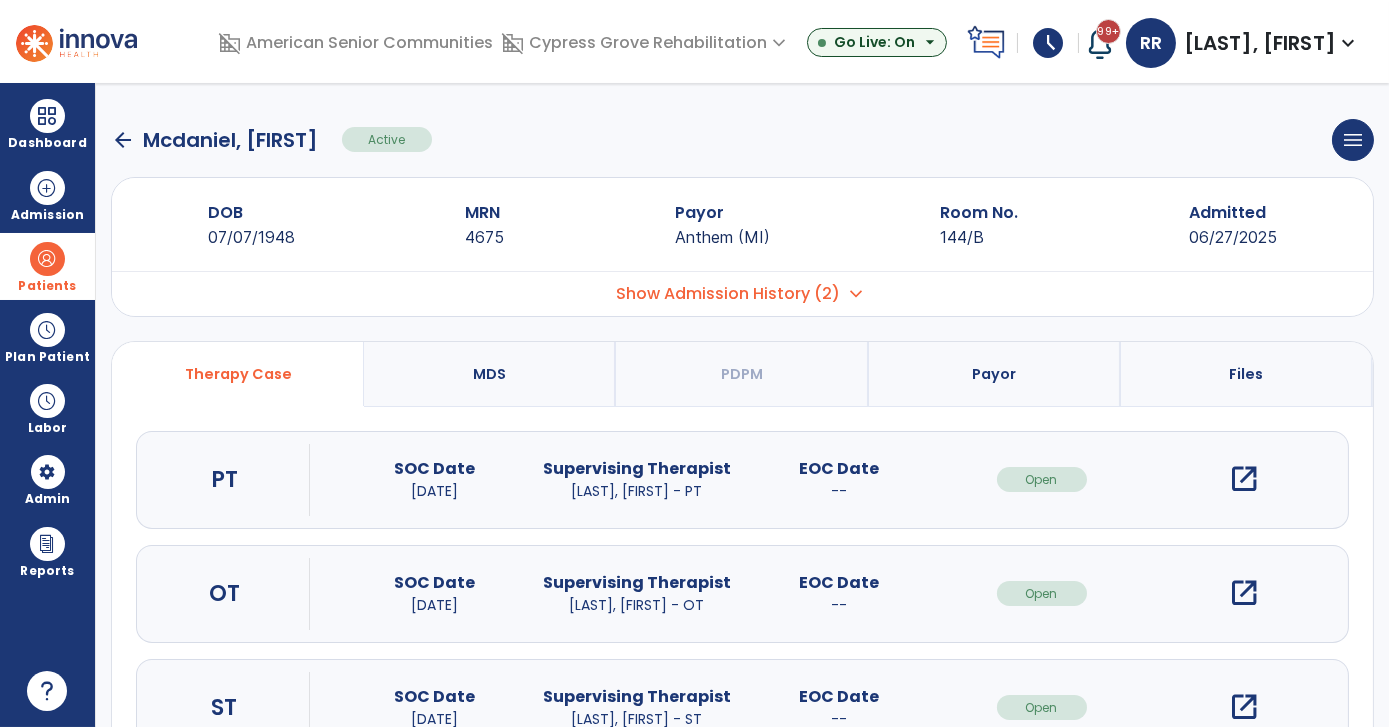 click on "open_in_new" at bounding box center [1244, 593] 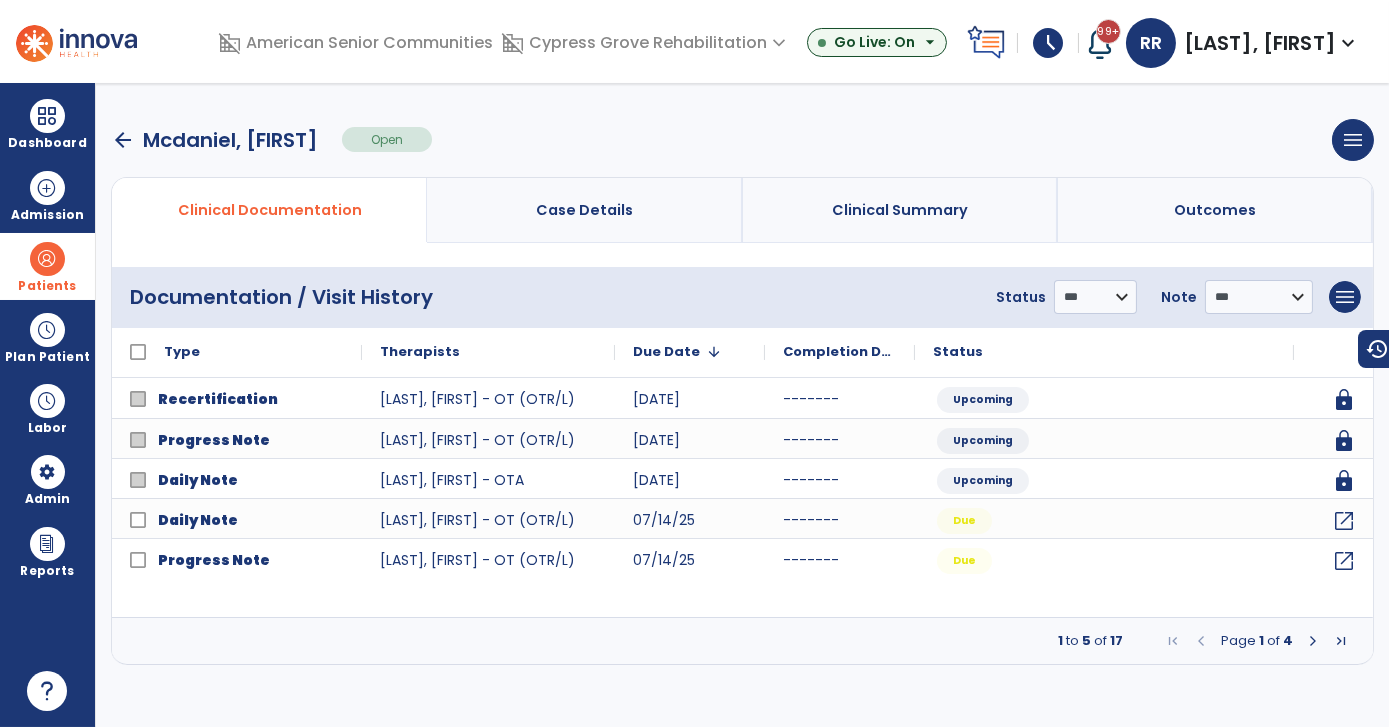 click at bounding box center (1313, 641) 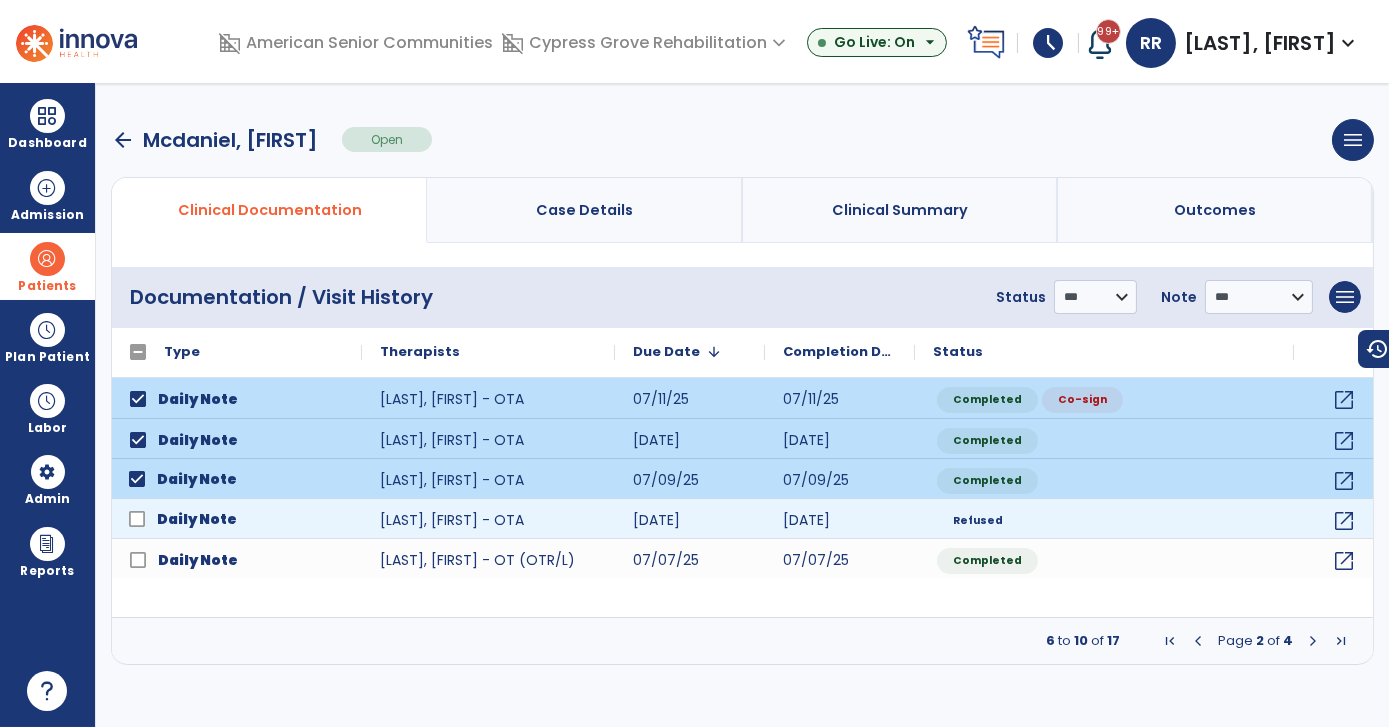 click 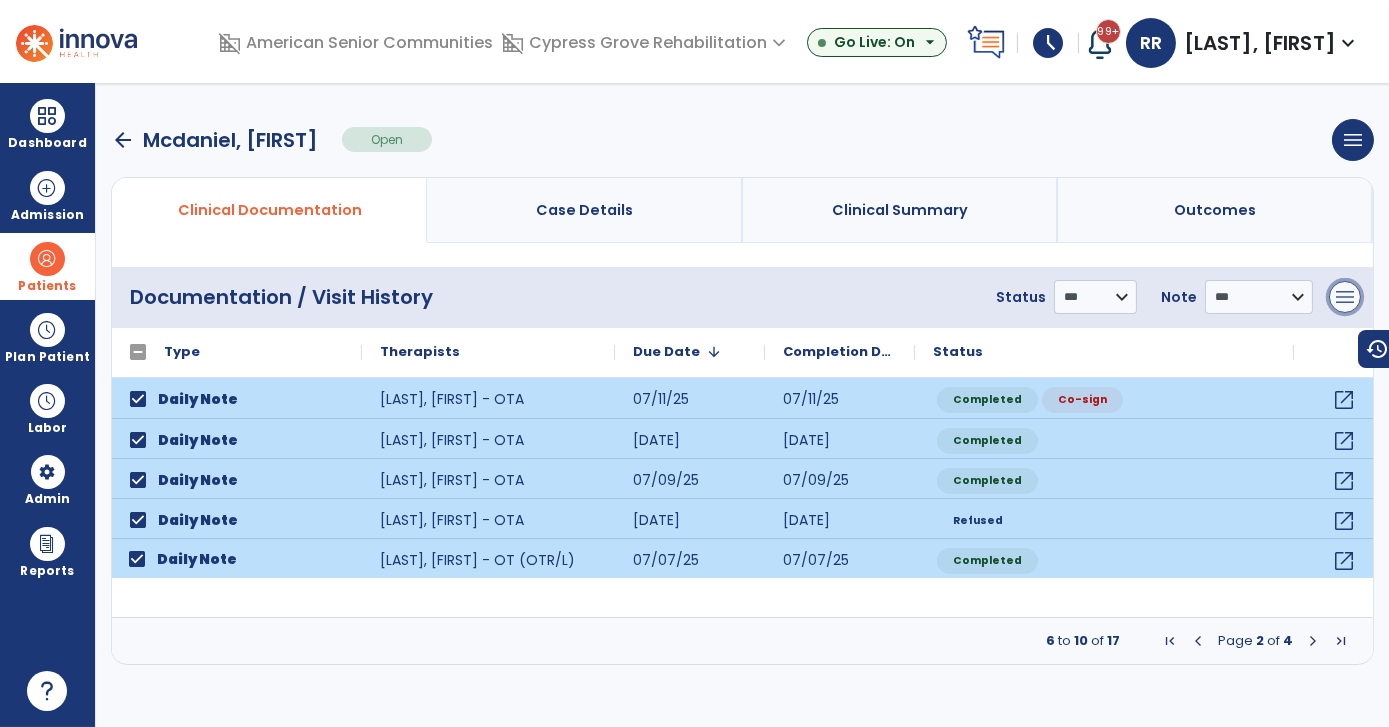 click on "menu" at bounding box center [1345, 297] 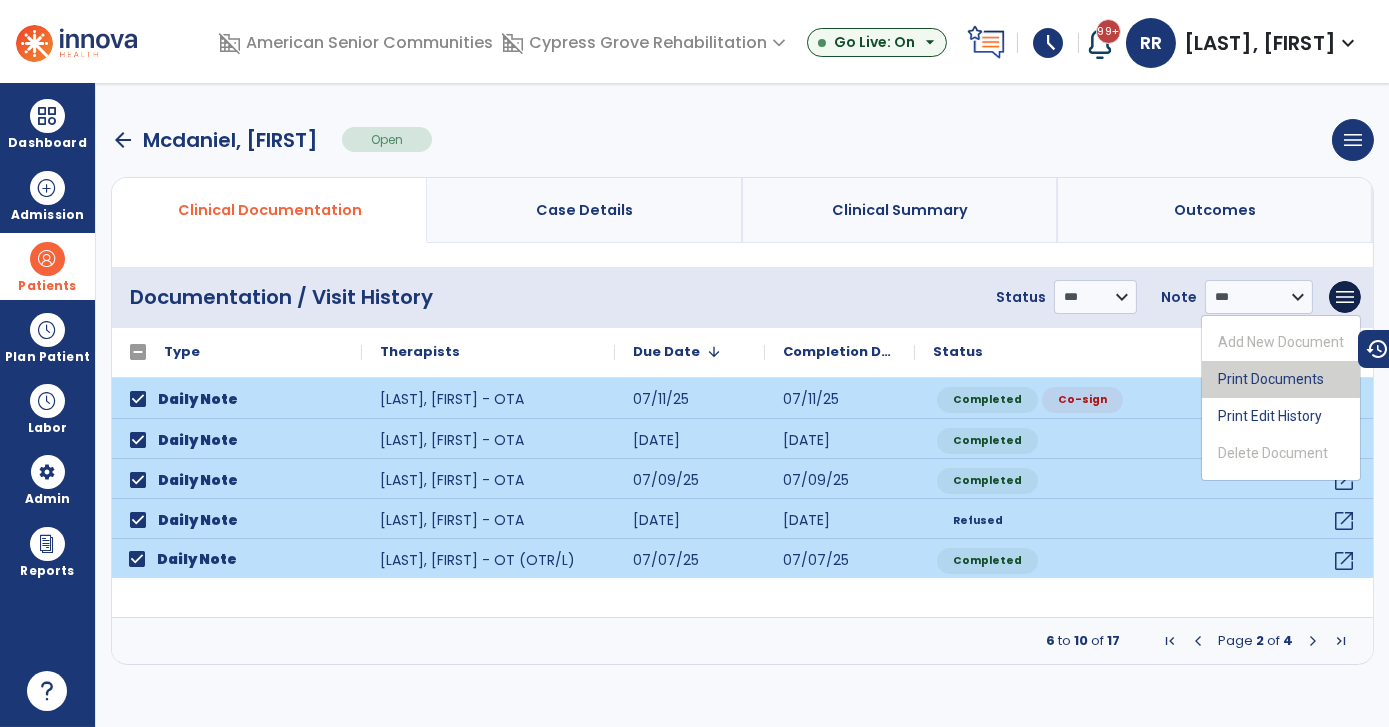click on "Print Documents" at bounding box center [1281, 379] 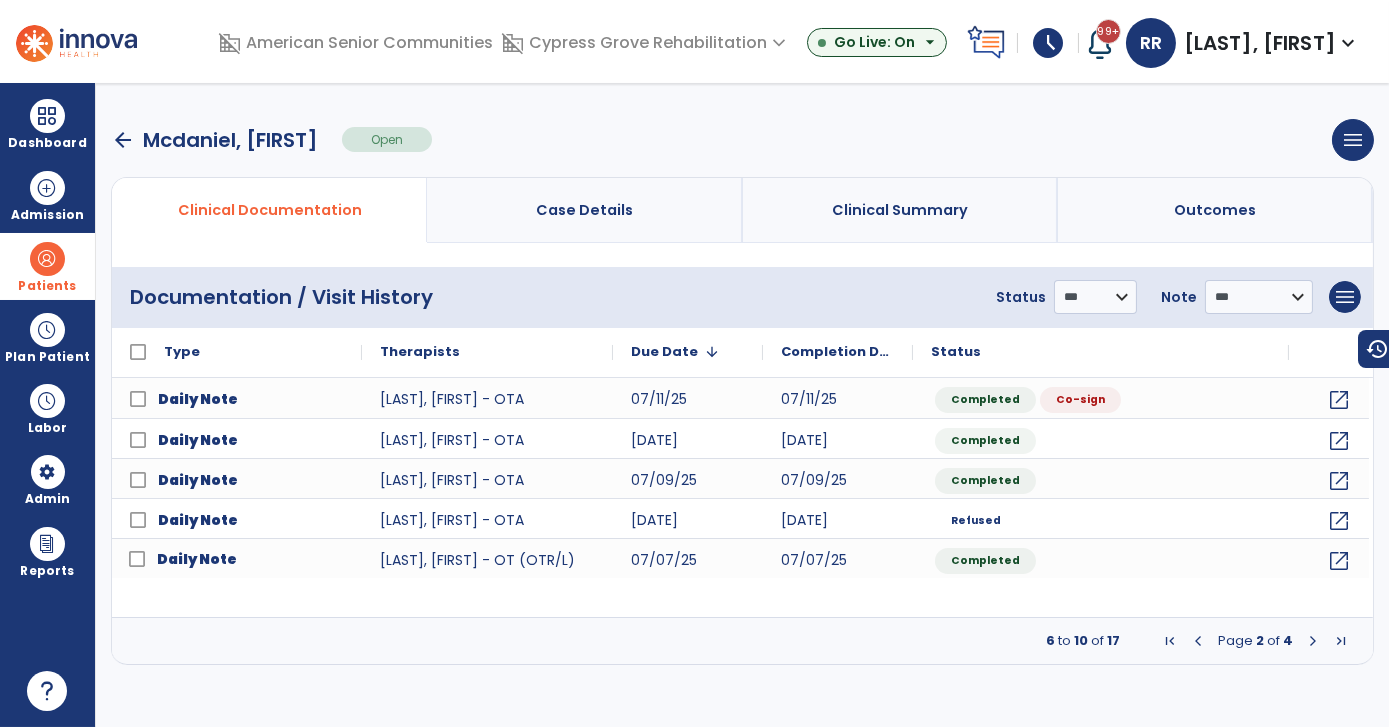 click on "arrow_back" at bounding box center [123, 140] 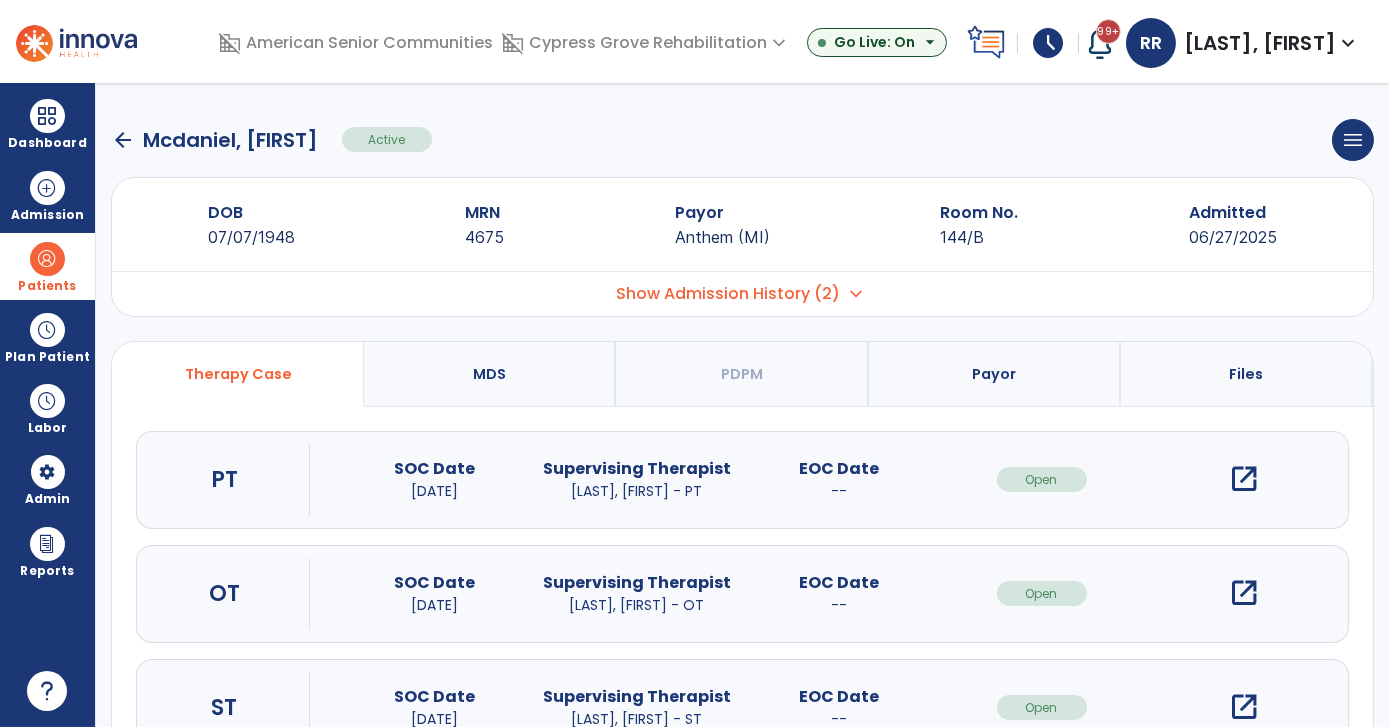 click on "open_in_new" at bounding box center (1244, 707) 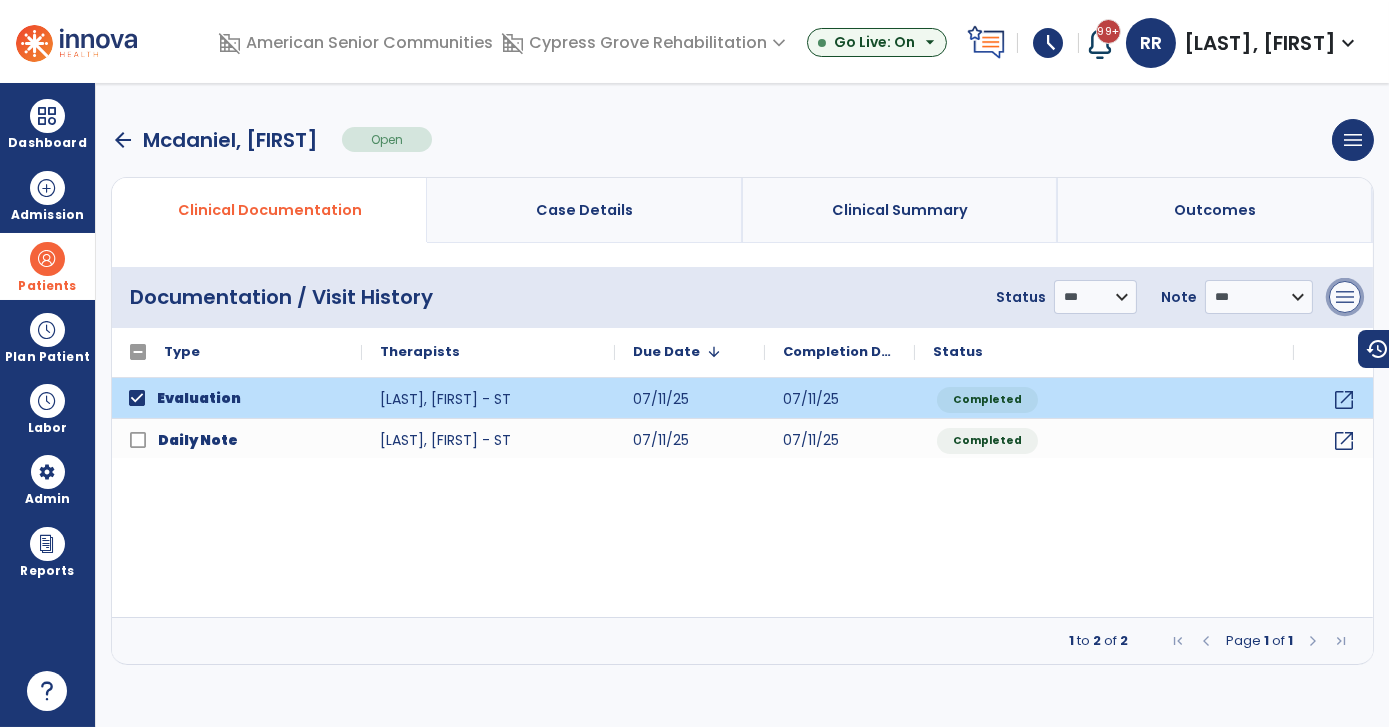 click on "menu" at bounding box center (1345, 297) 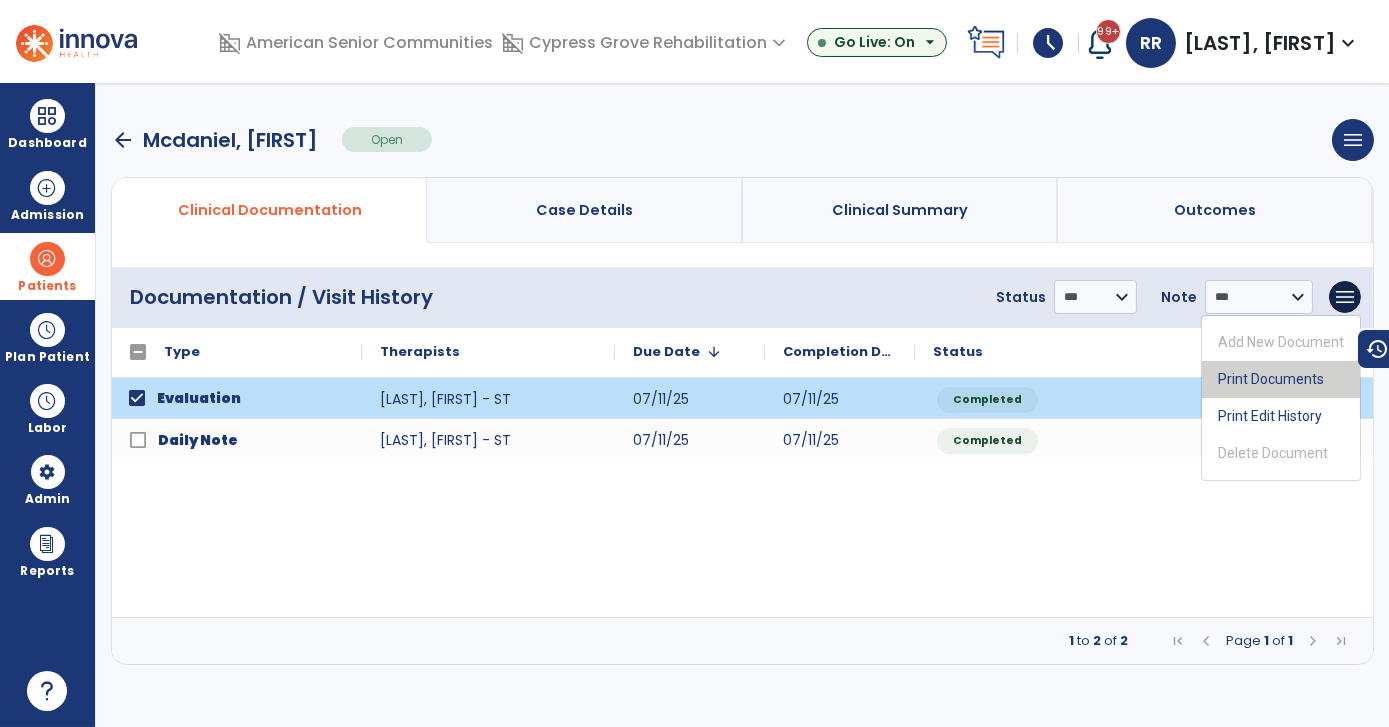 click on "Print Documents" at bounding box center (1281, 379) 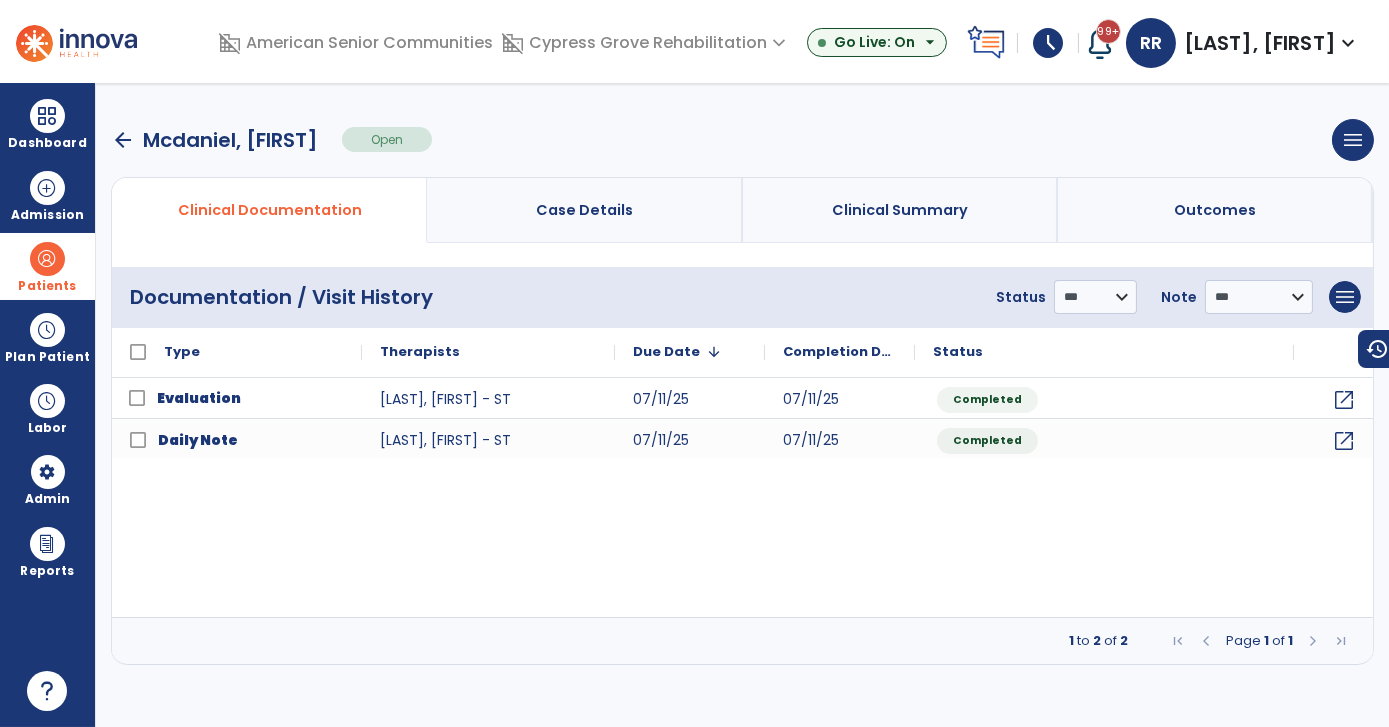 click on "arrow_back" at bounding box center [123, 140] 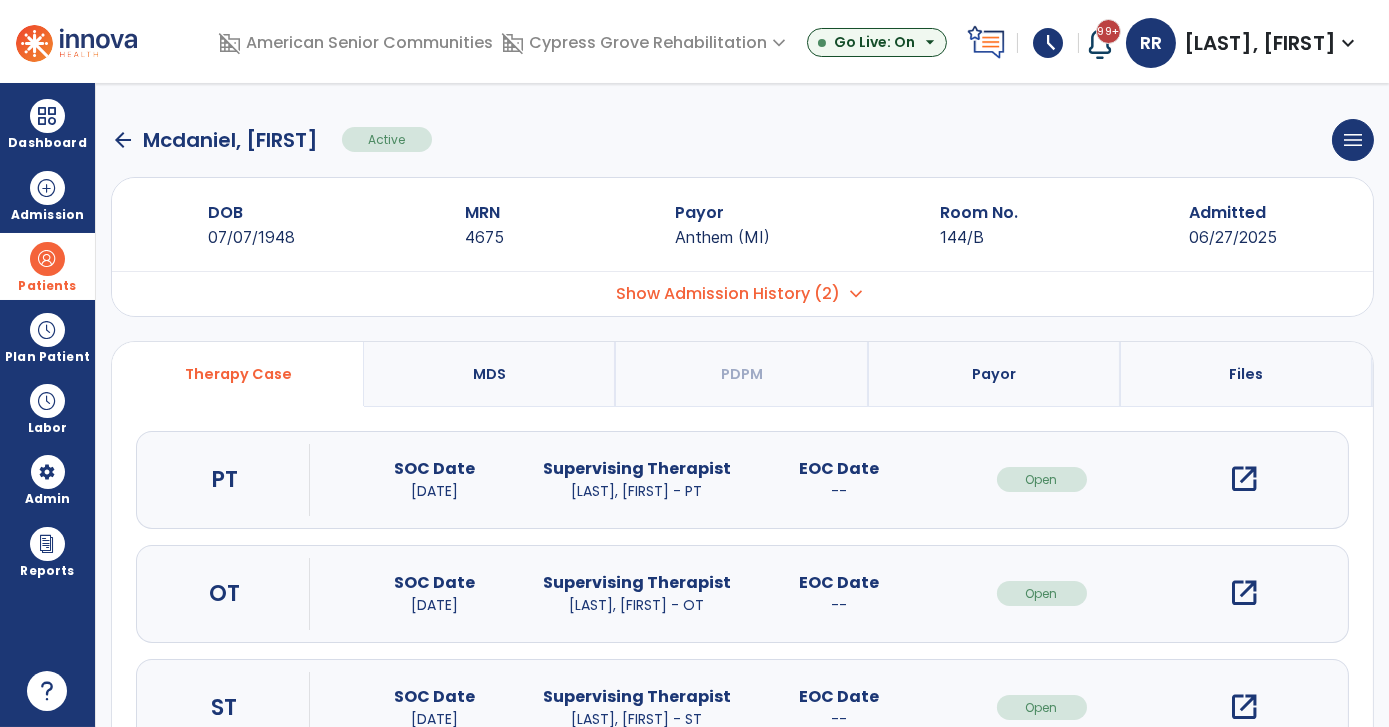 click on "arrow_back" 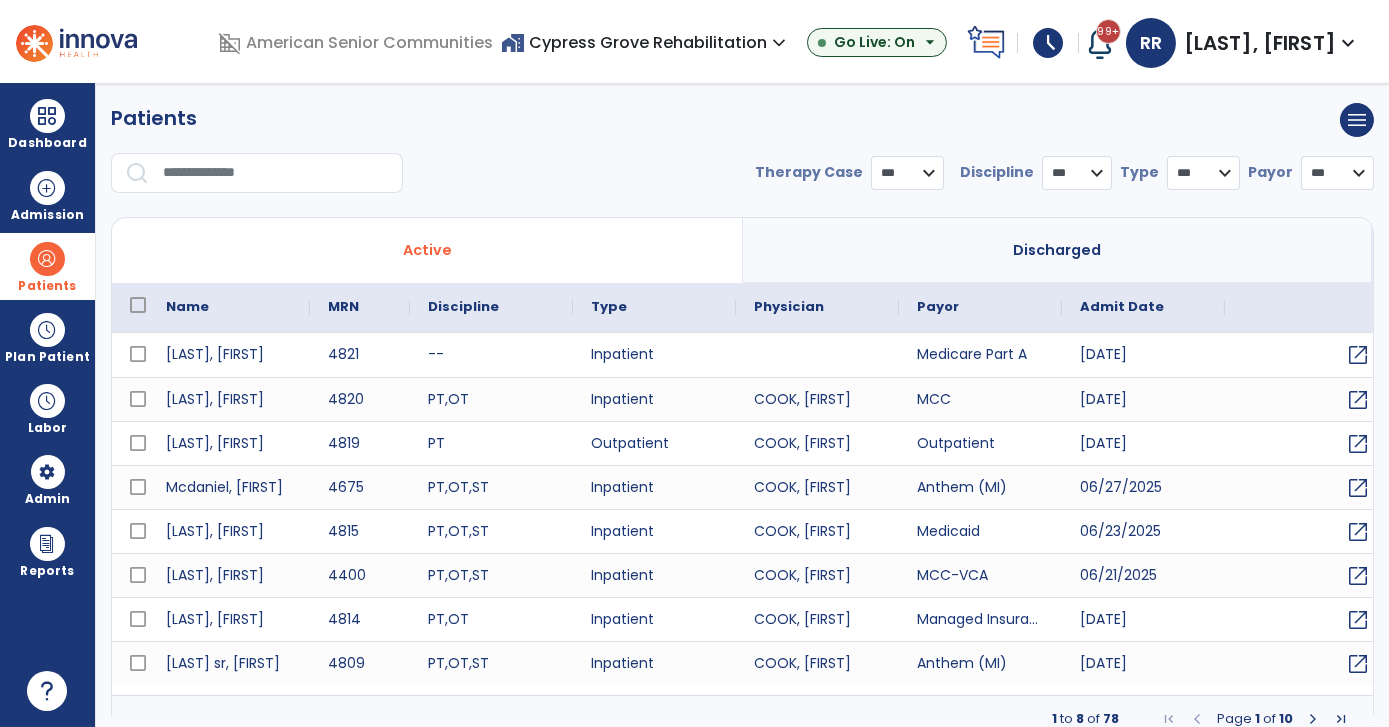 select on "***" 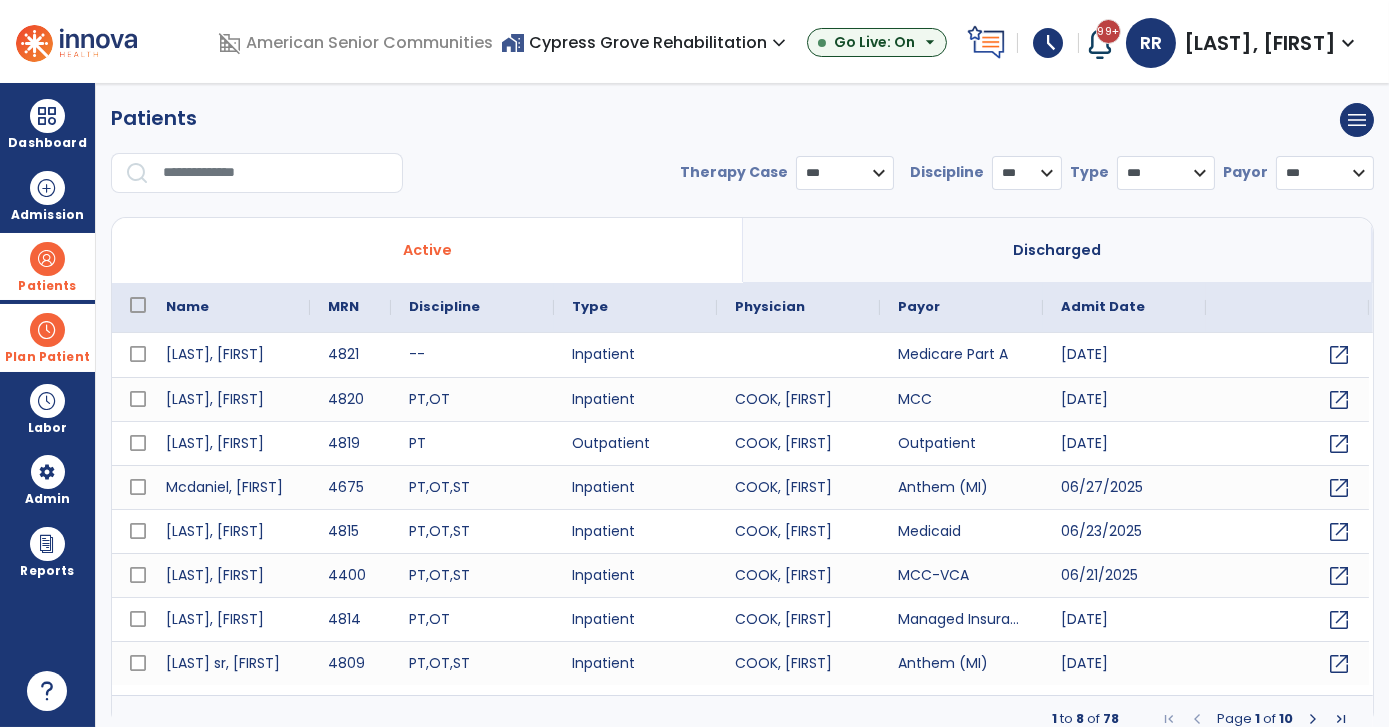 click at bounding box center (47, 330) 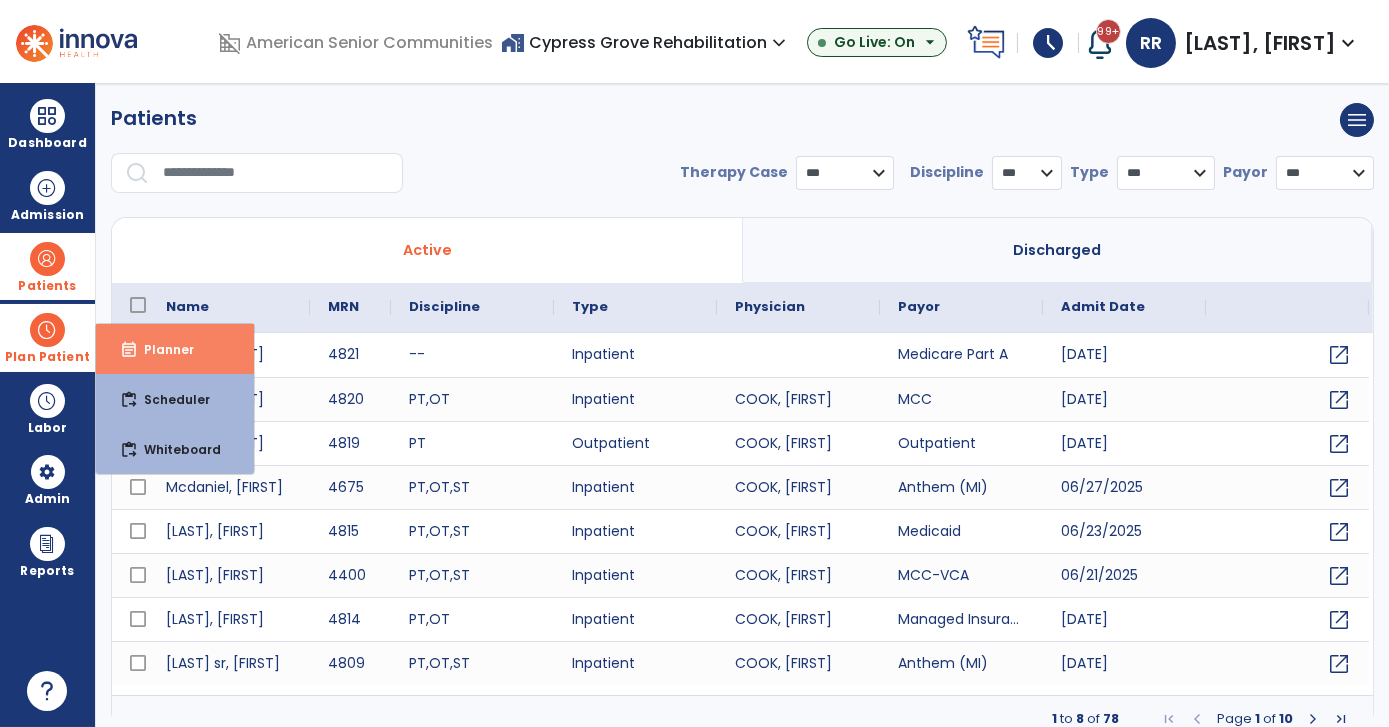 click on "event_note  Planner" at bounding box center (175, 349) 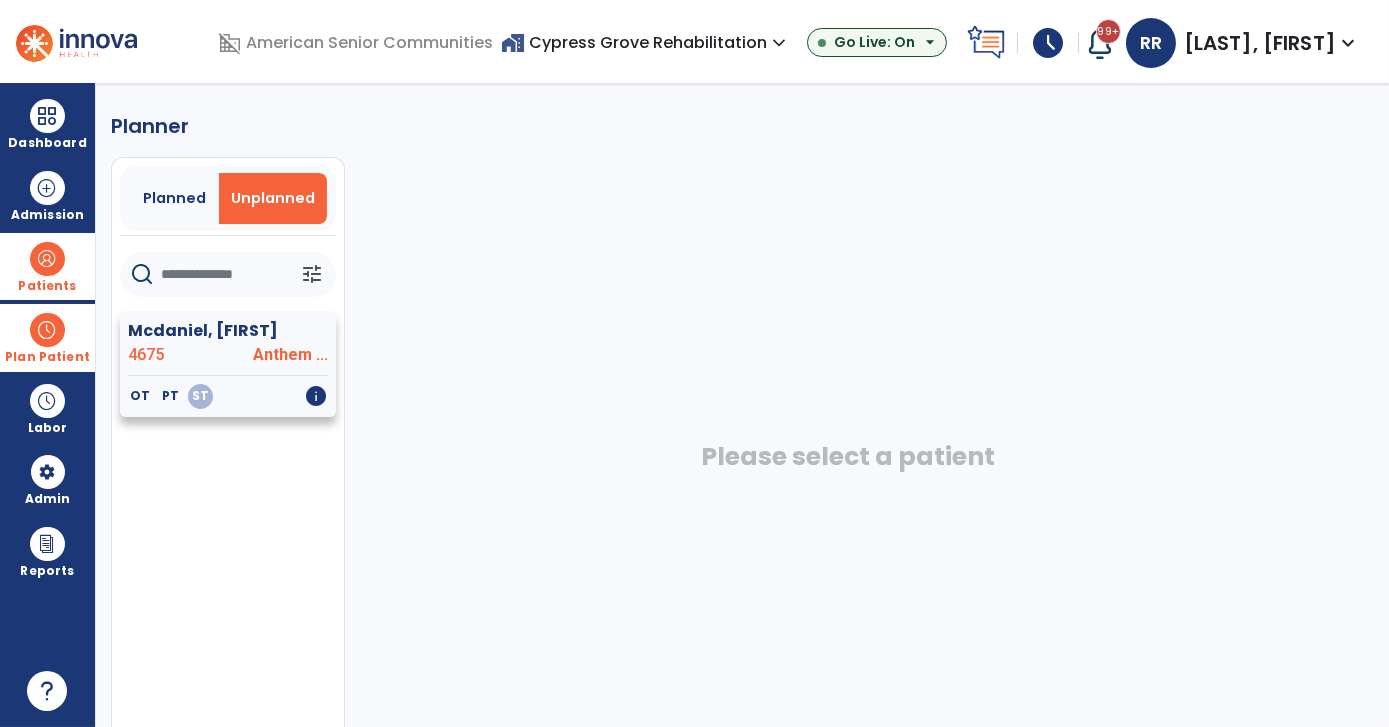 click on "Anthem ..." 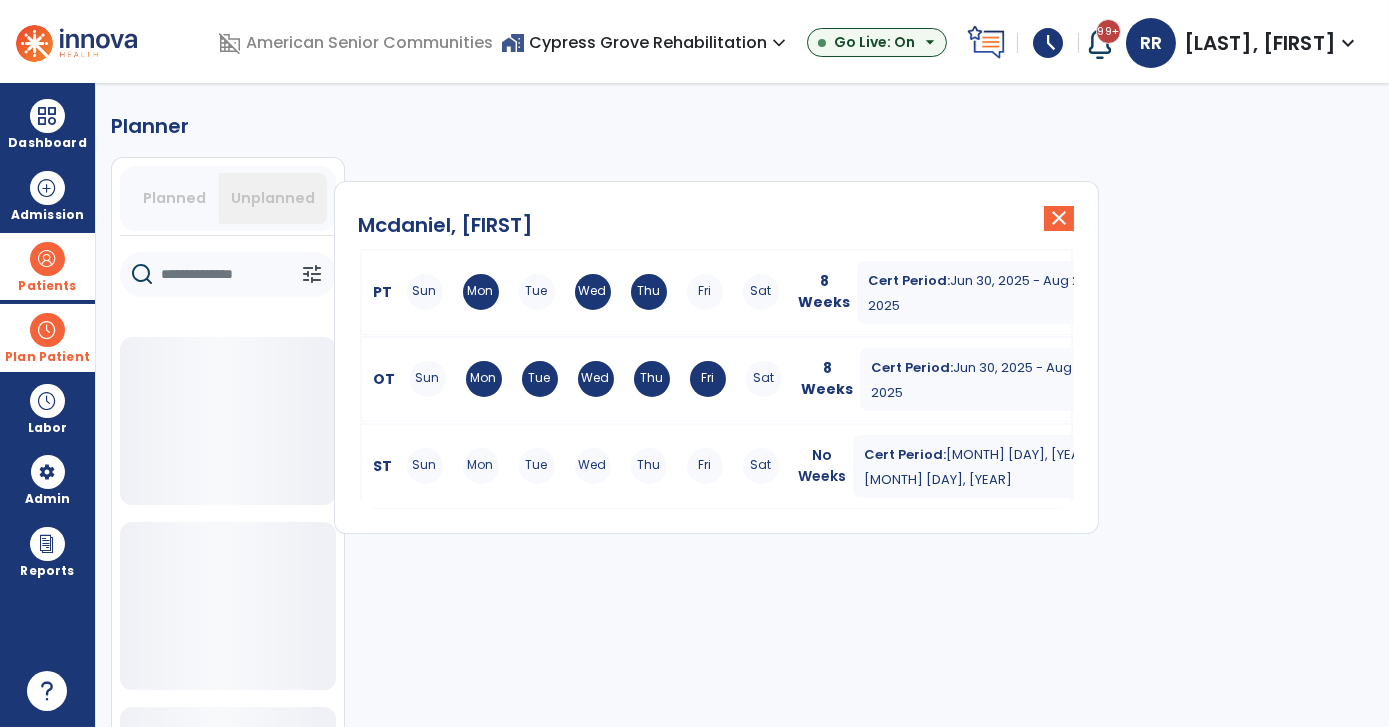 click on "Tue" at bounding box center [537, 466] 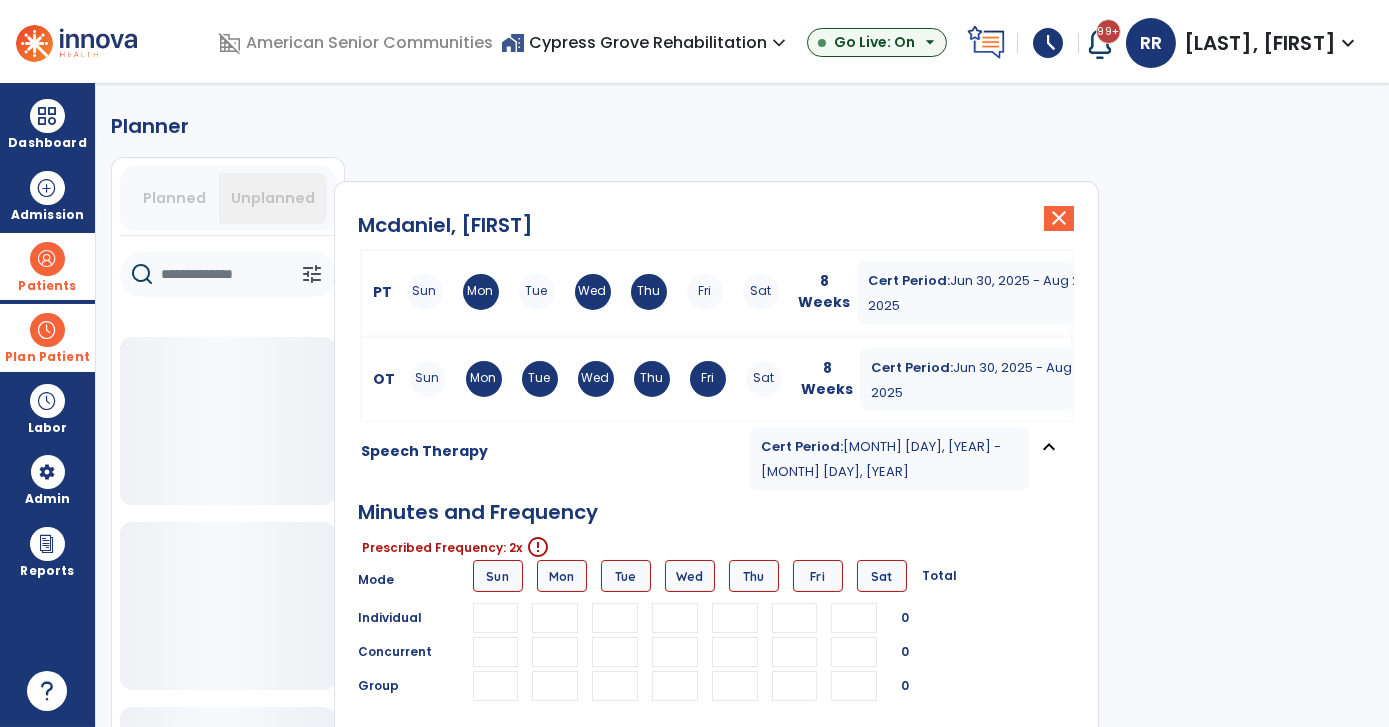 click on "Minutes and Frequency  Prescribed Frequency: 2x   error_outline  Mode Sun Mon Tue Wed Thu Fri Sat Total Individual 0 Concurrent 0 Group 0" at bounding box center (716, 605) 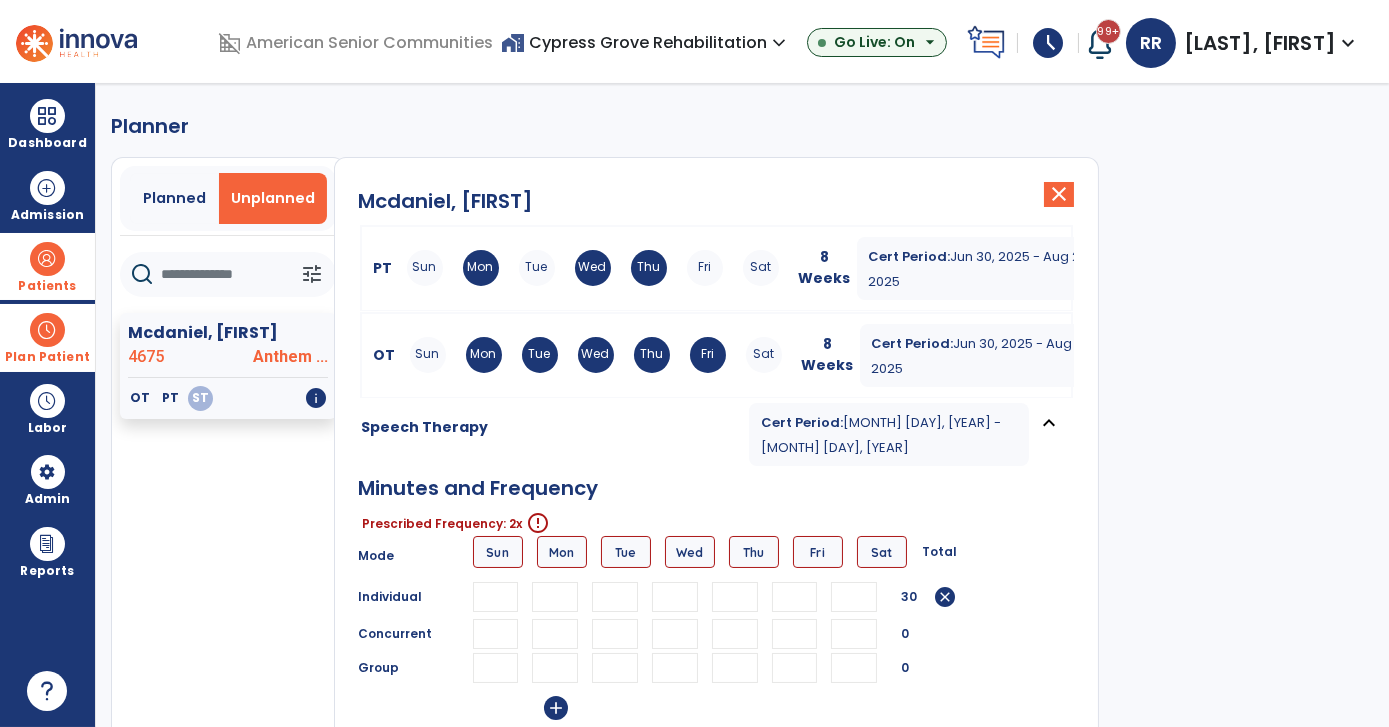 type on "**" 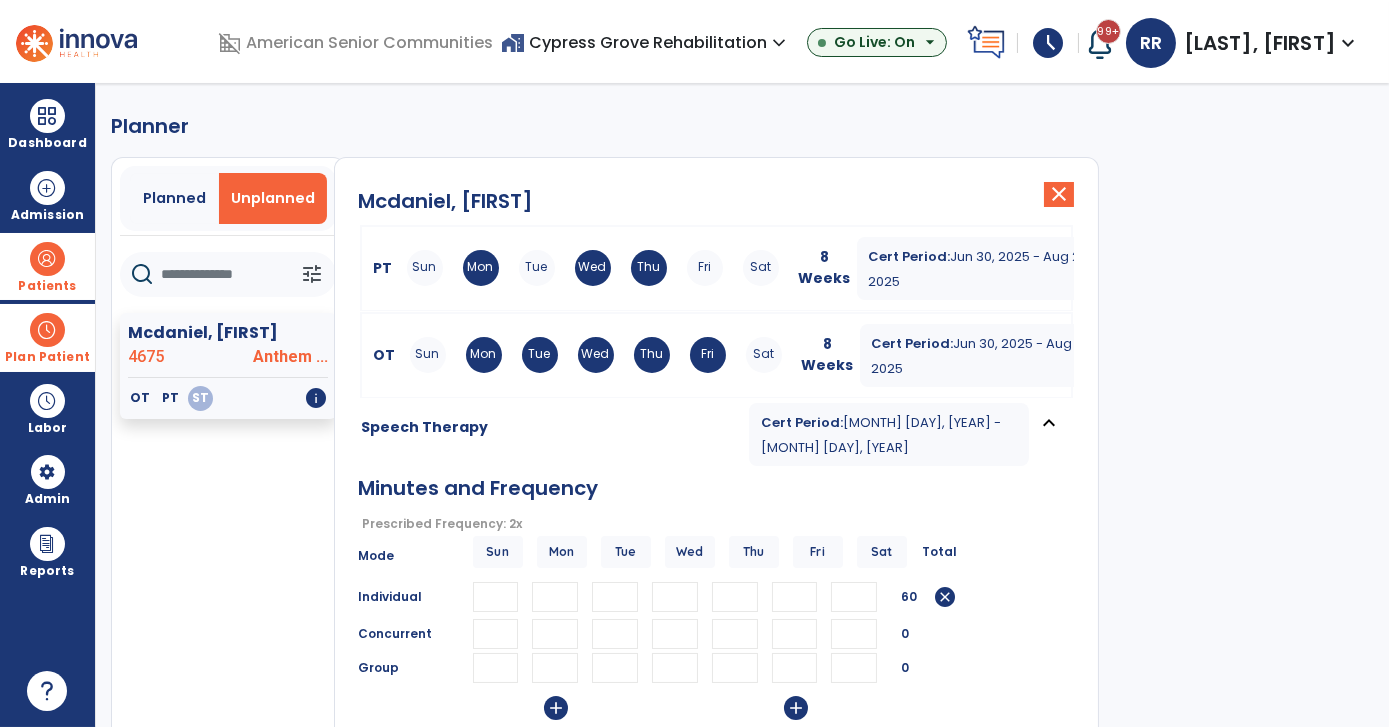 type on "**" 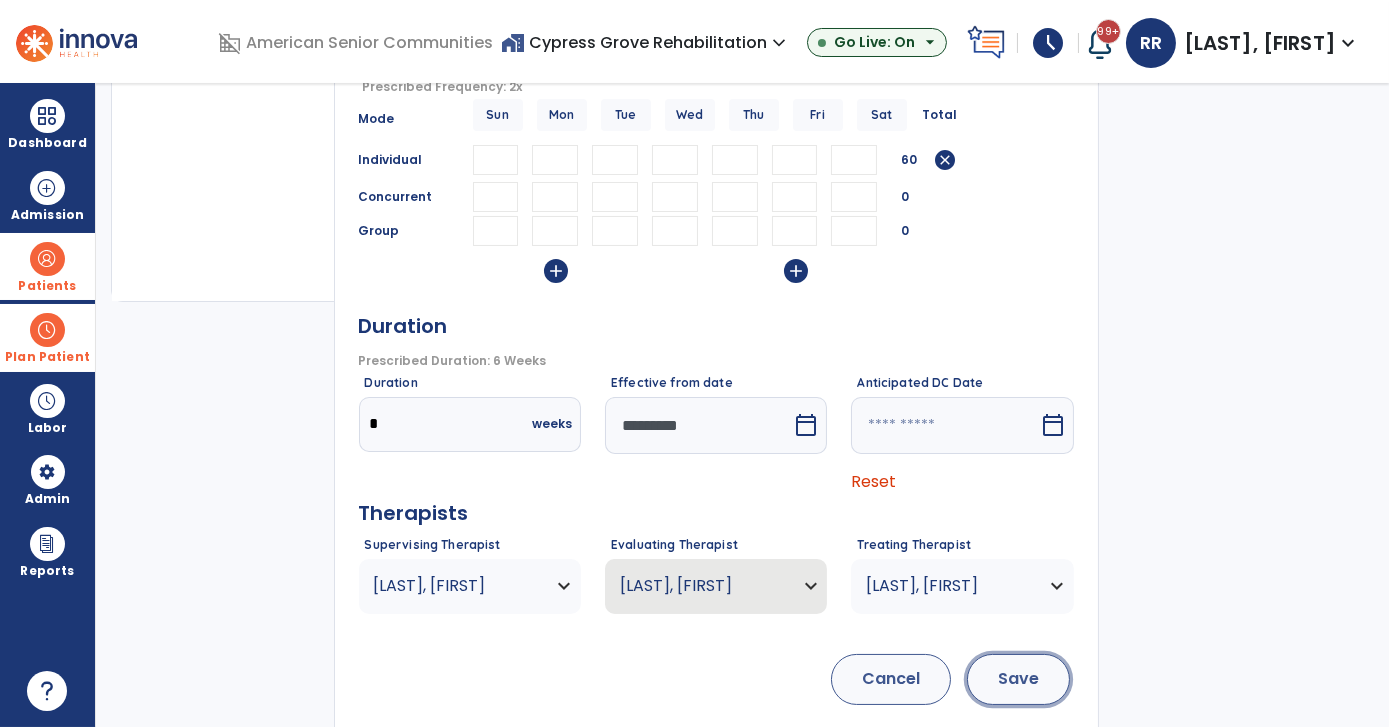 click on "Save" at bounding box center [1018, 679] 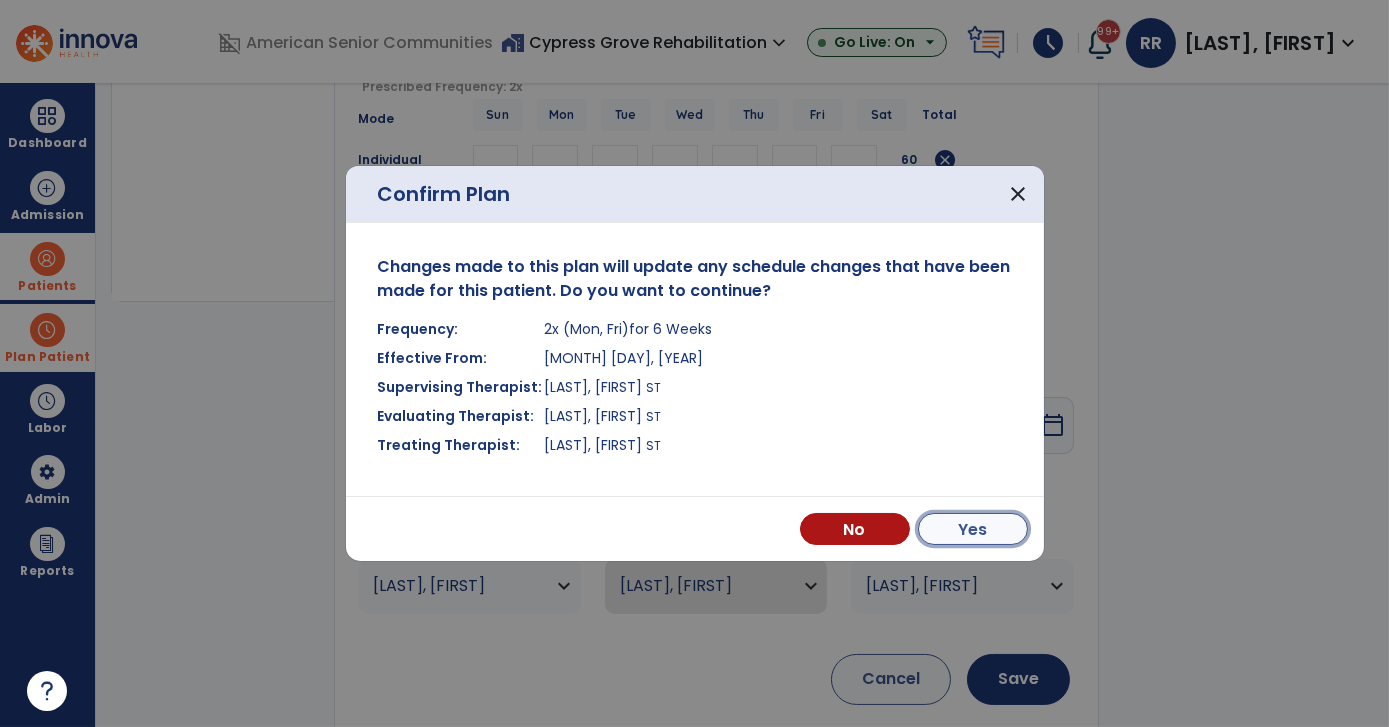 click on "Yes" at bounding box center [973, 529] 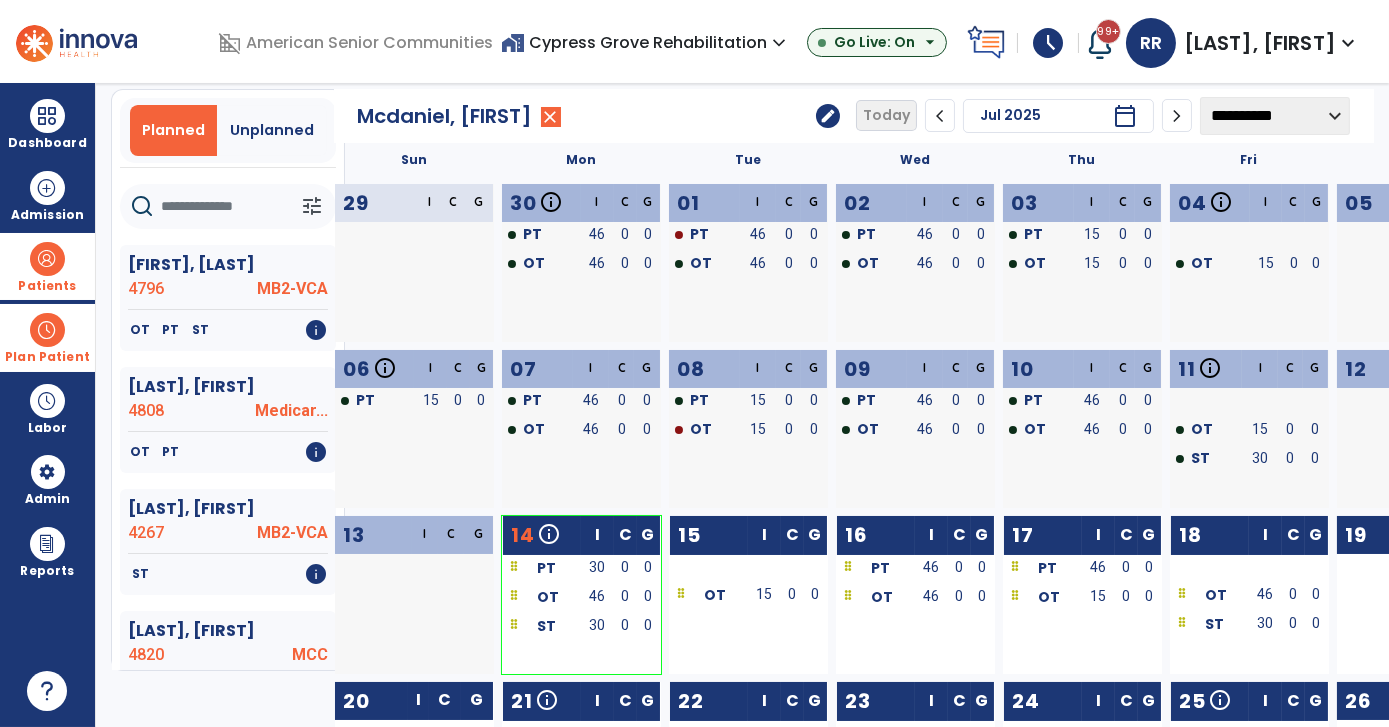 scroll, scrollTop: 181, scrollLeft: 0, axis: vertical 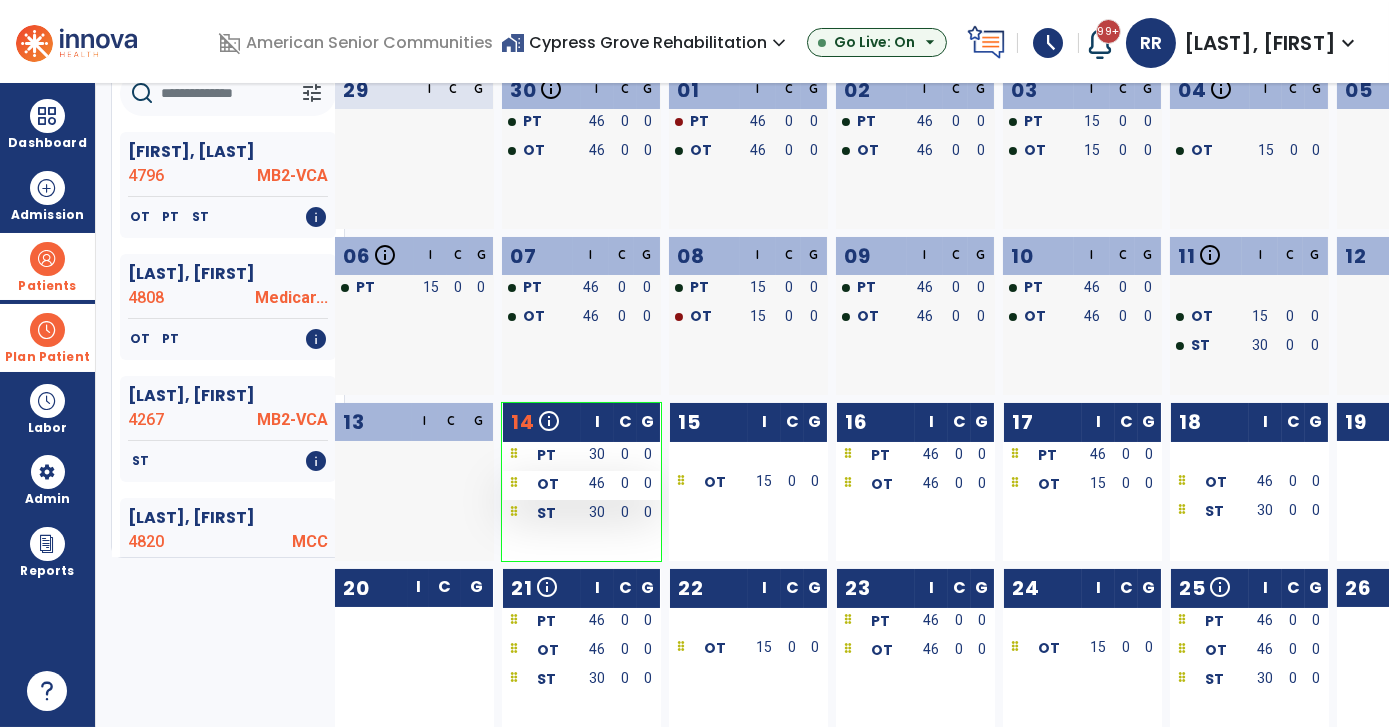 click on "46" at bounding box center [597, 483] 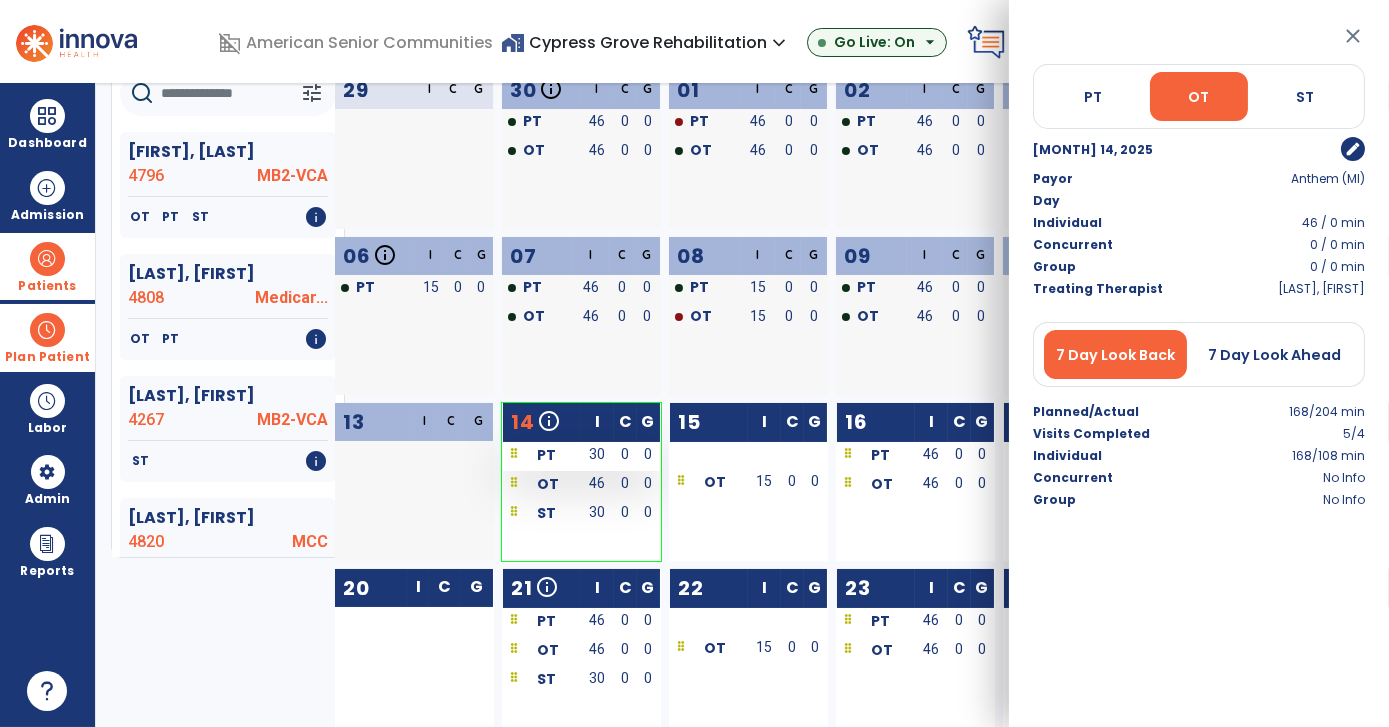 click on "30" at bounding box center (597, 454) 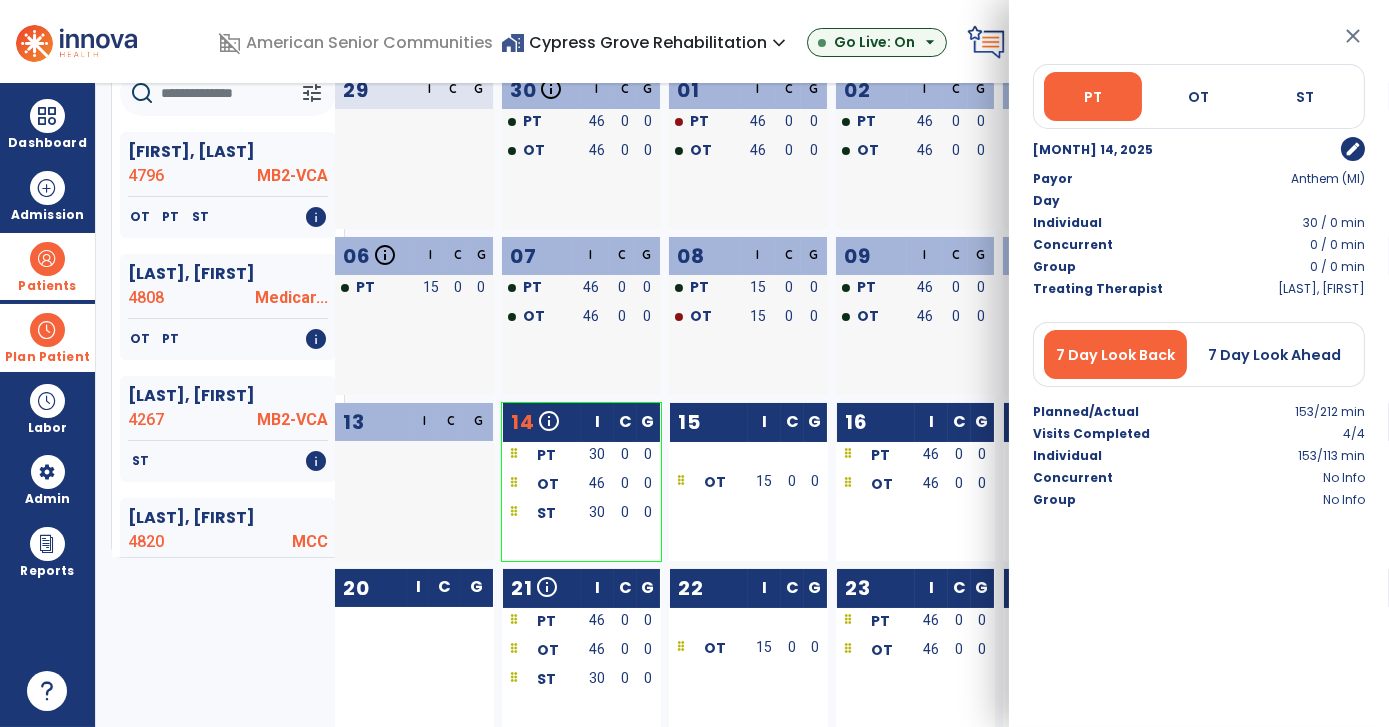 click on "edit" at bounding box center [1353, 149] 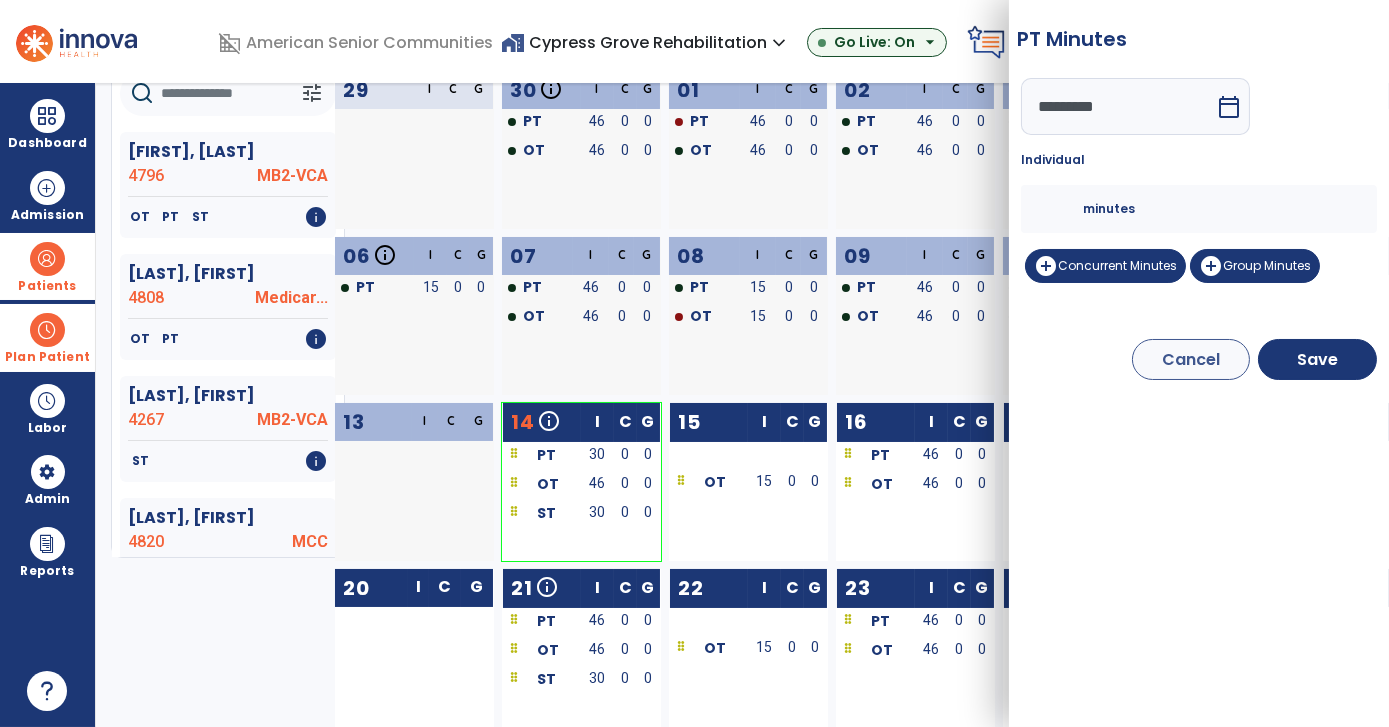 drag, startPoint x: 1069, startPoint y: 212, endPoint x: 854, endPoint y: 248, distance: 217.99312 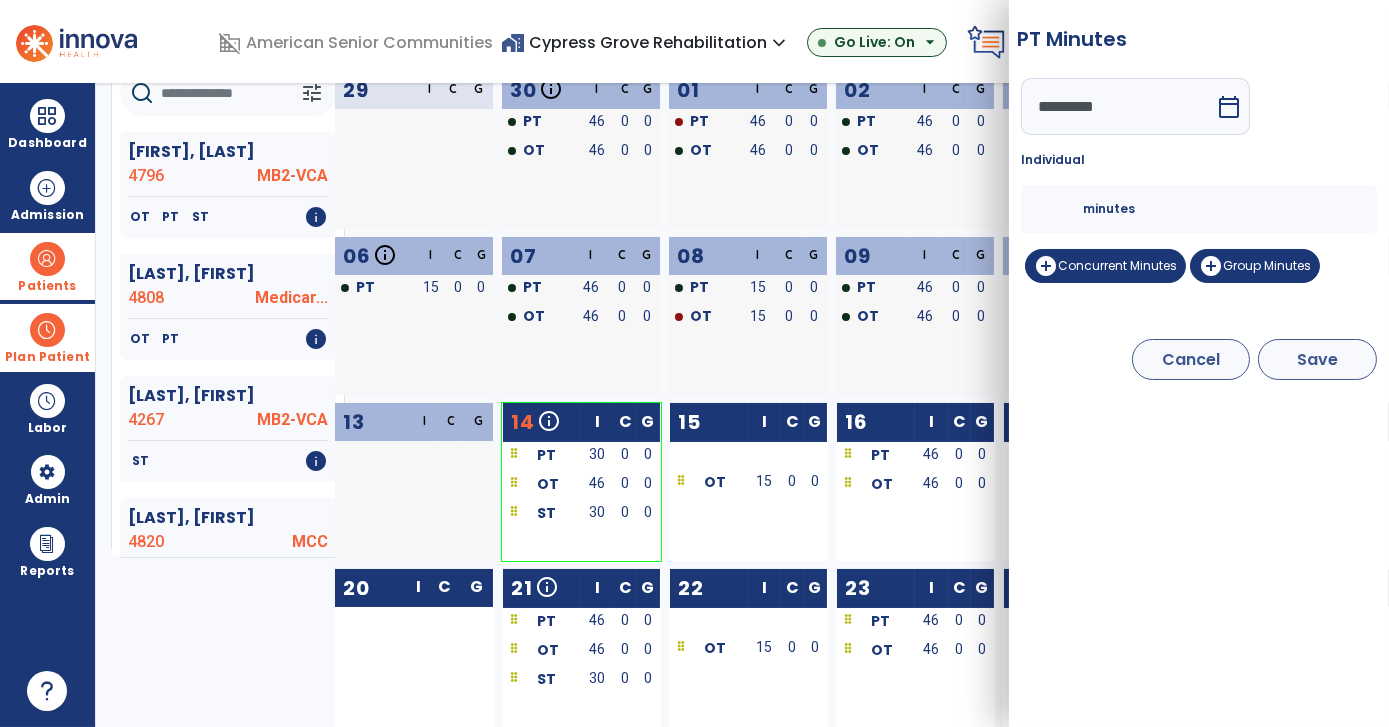 type on "**" 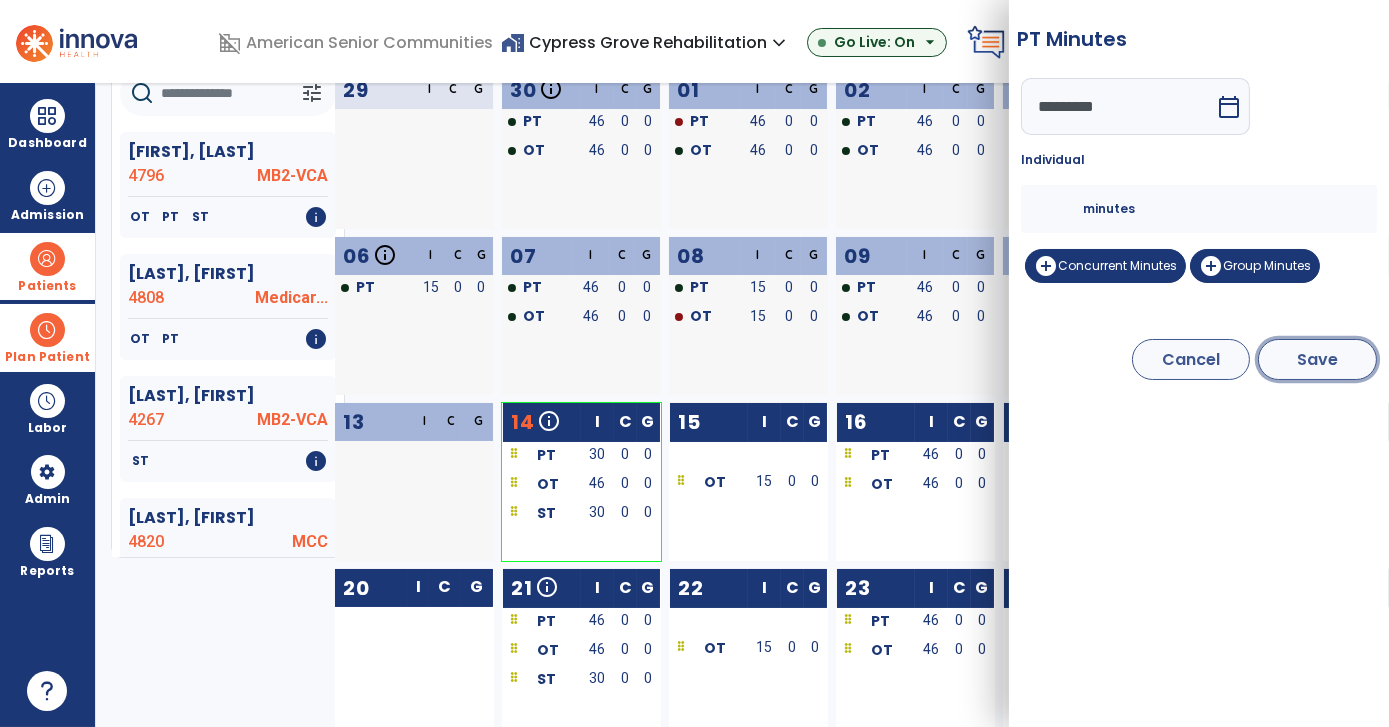 click on "Save" at bounding box center [1317, 359] 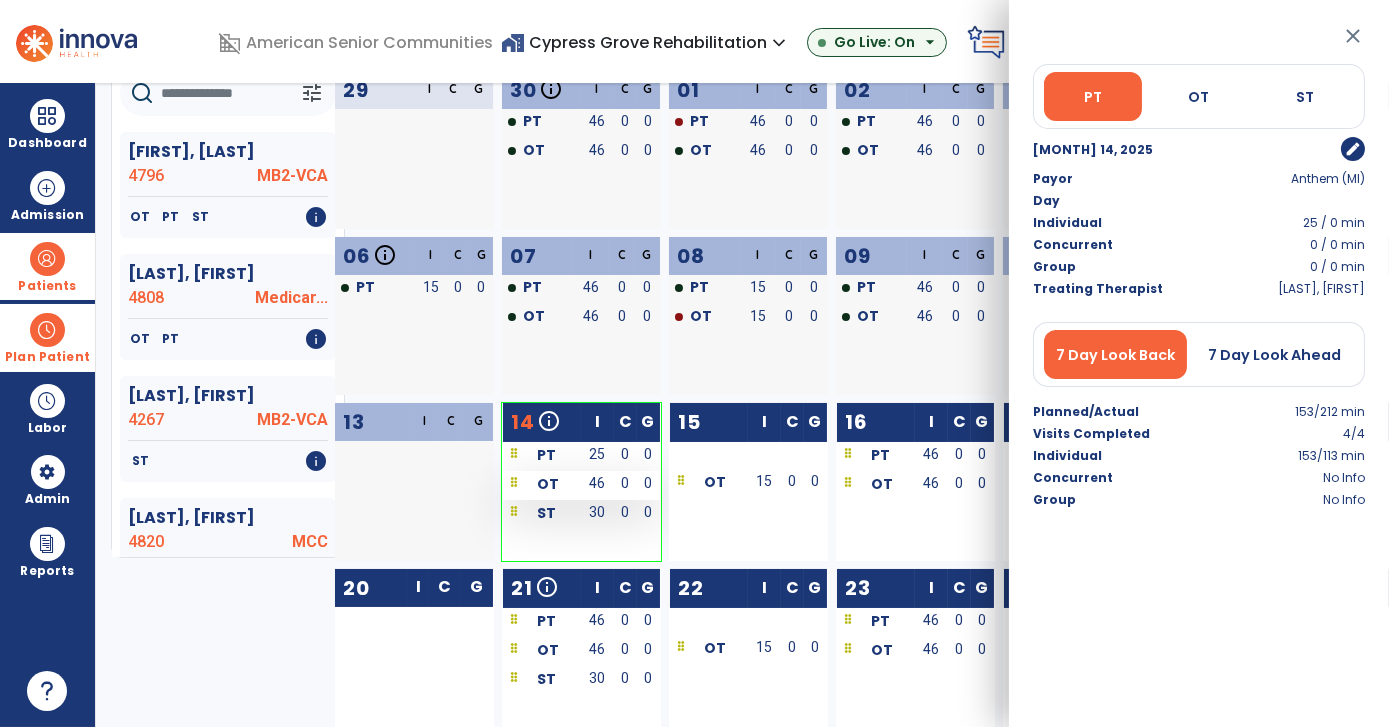 click on "46" at bounding box center [597, 483] 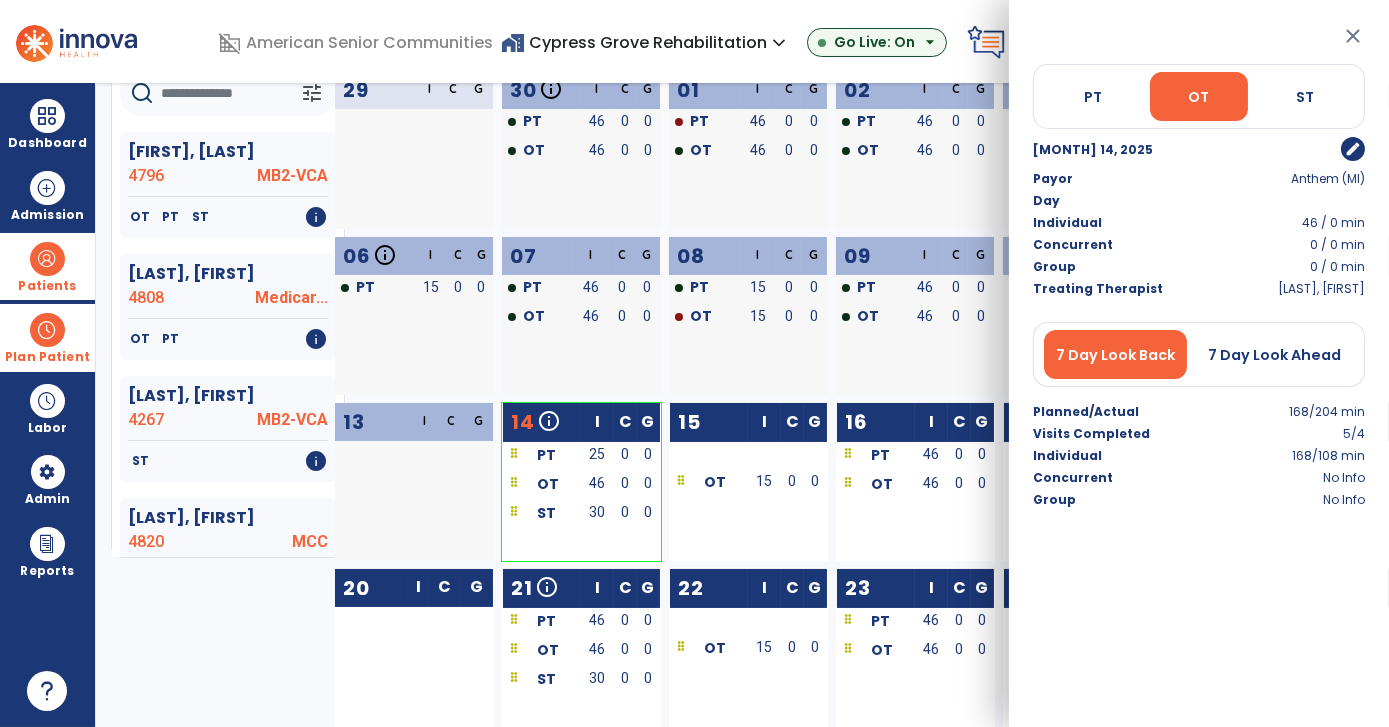click on "edit" at bounding box center [1353, 149] 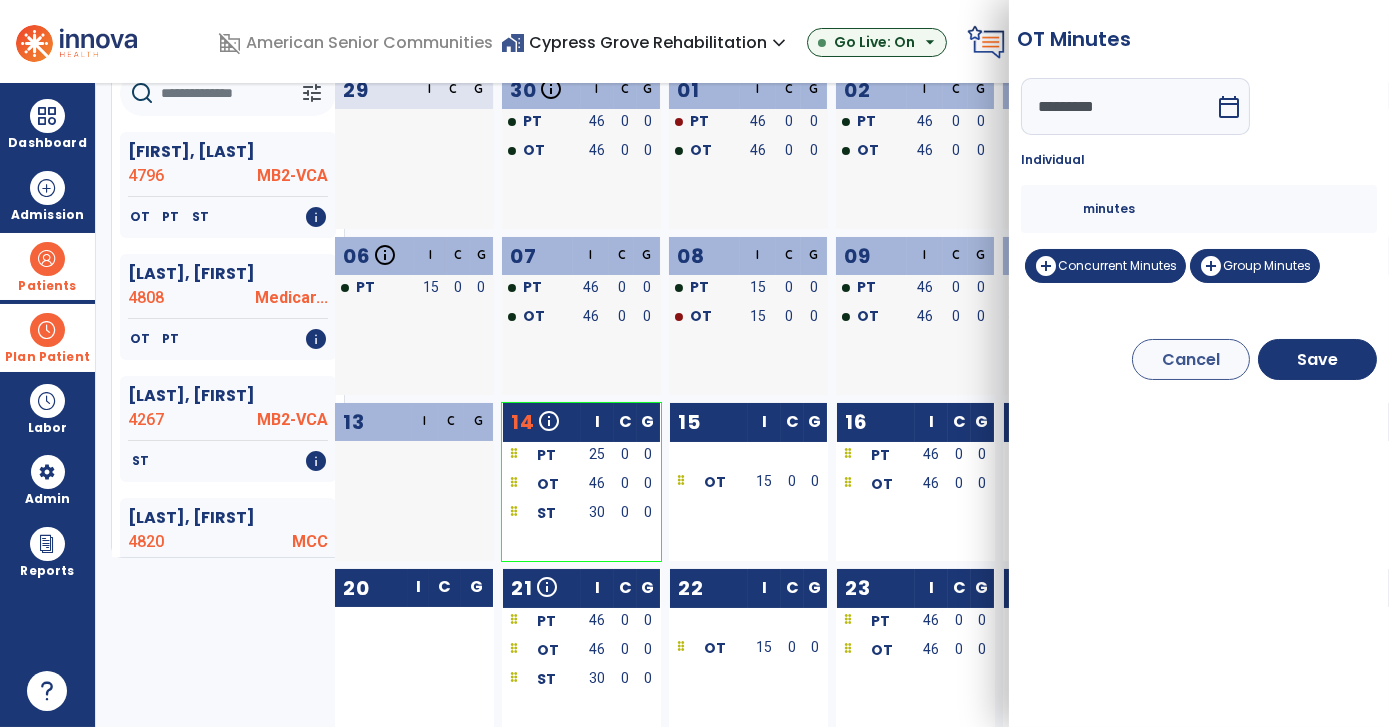 drag, startPoint x: 1077, startPoint y: 205, endPoint x: 984, endPoint y: 227, distance: 95.566734 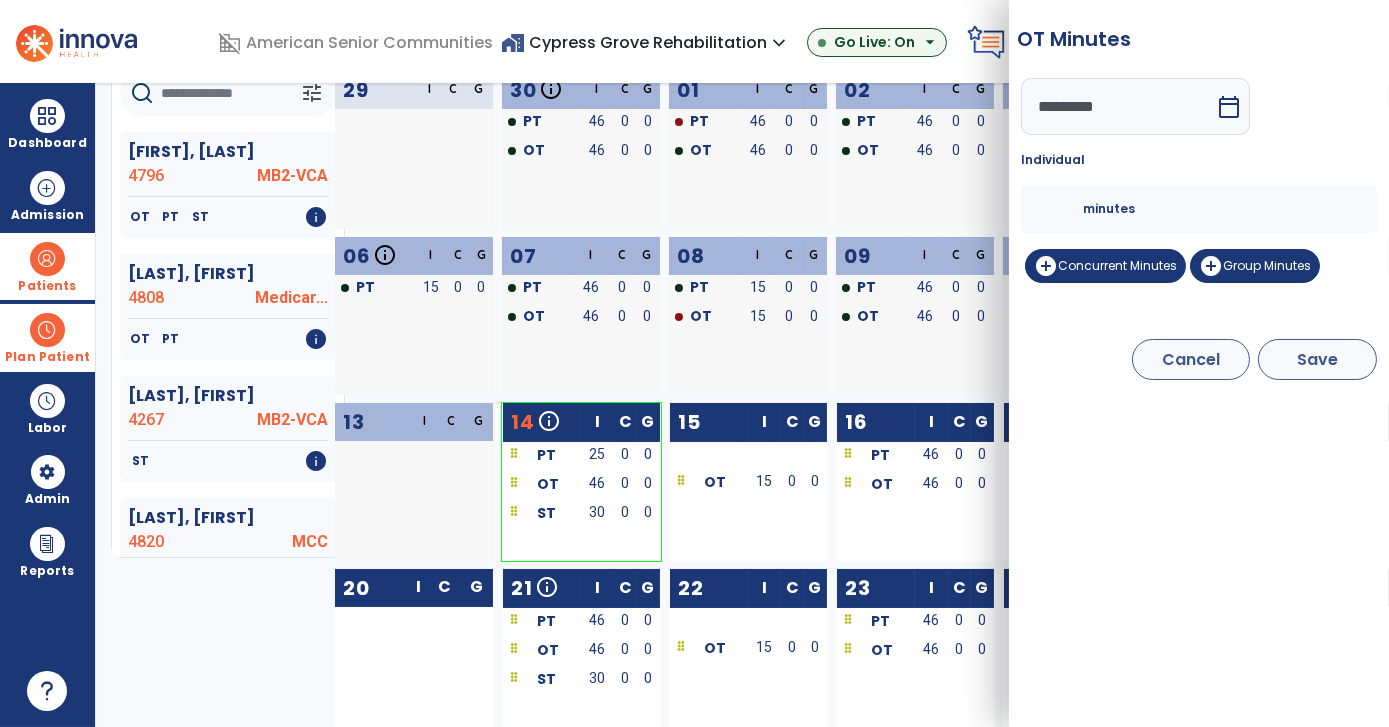 type on "**" 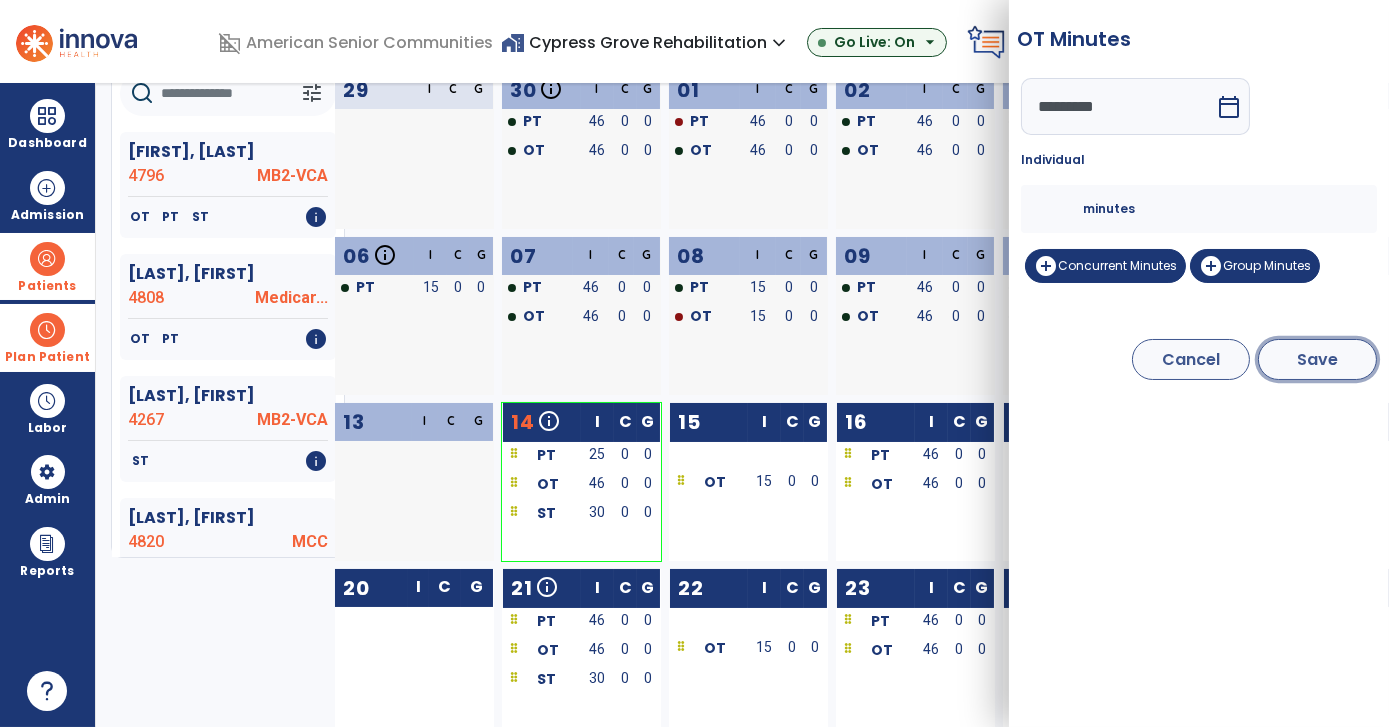 click on "Save" at bounding box center [1317, 359] 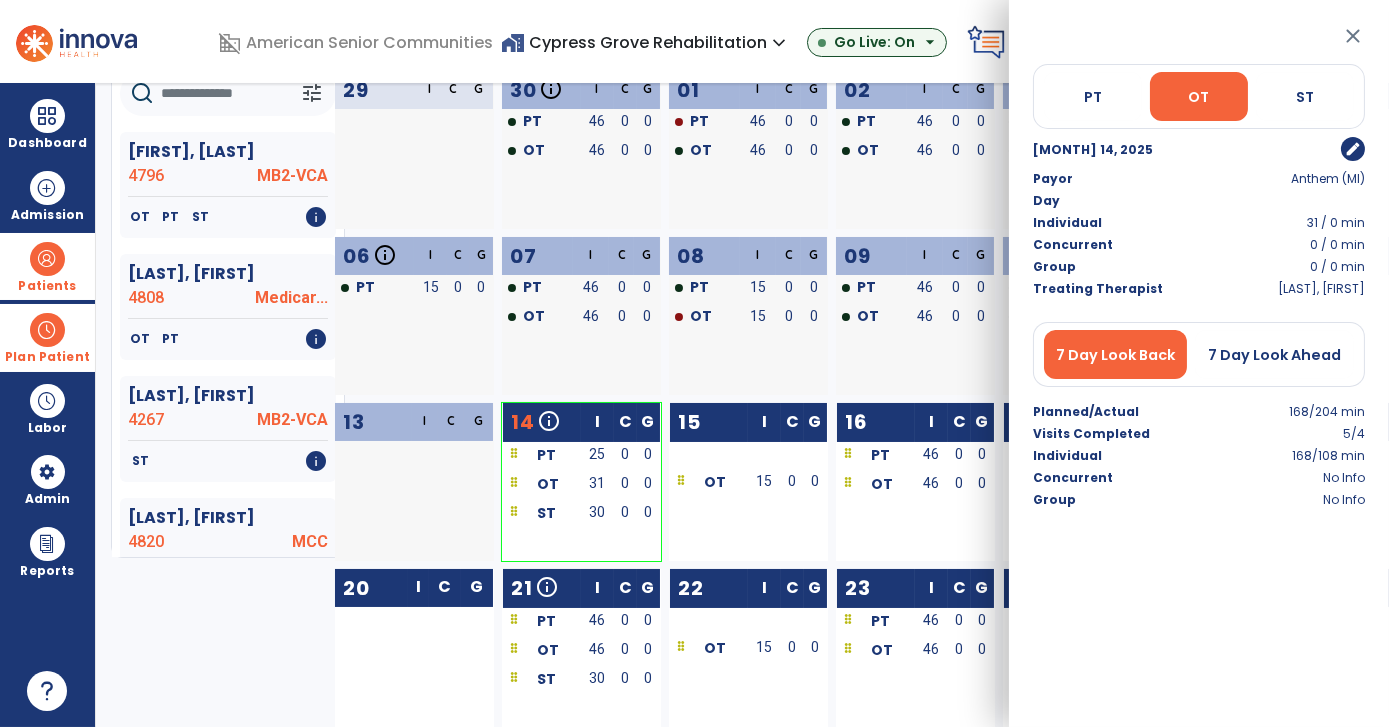 click at bounding box center [47, 330] 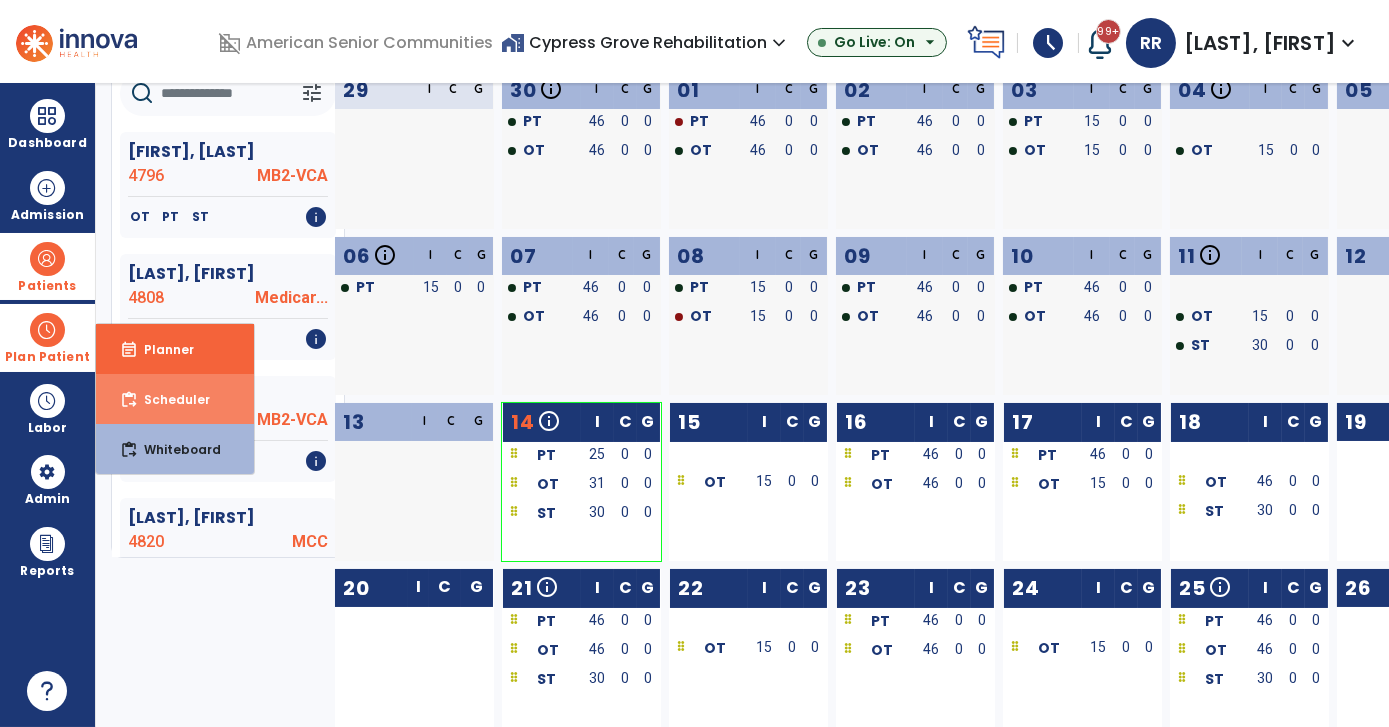 click on "content_paste_go  Scheduler" at bounding box center [175, 399] 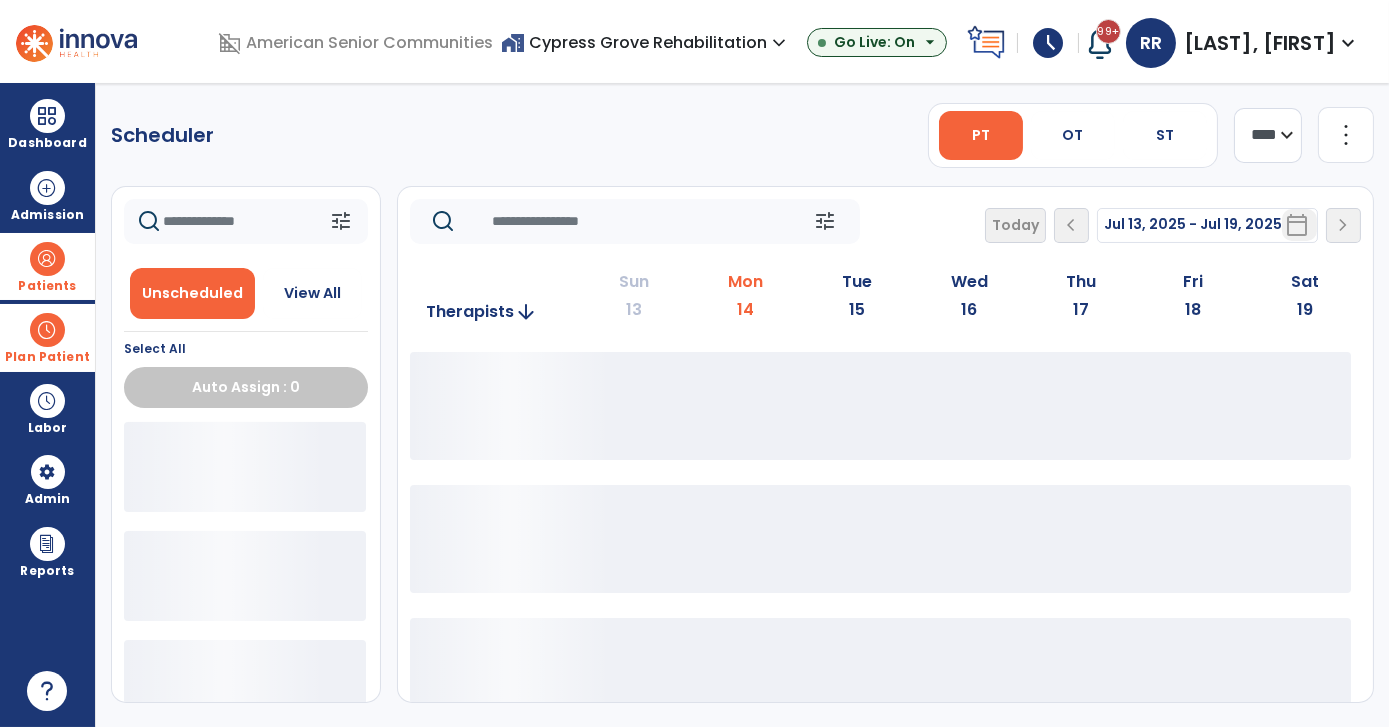 scroll, scrollTop: 0, scrollLeft: 0, axis: both 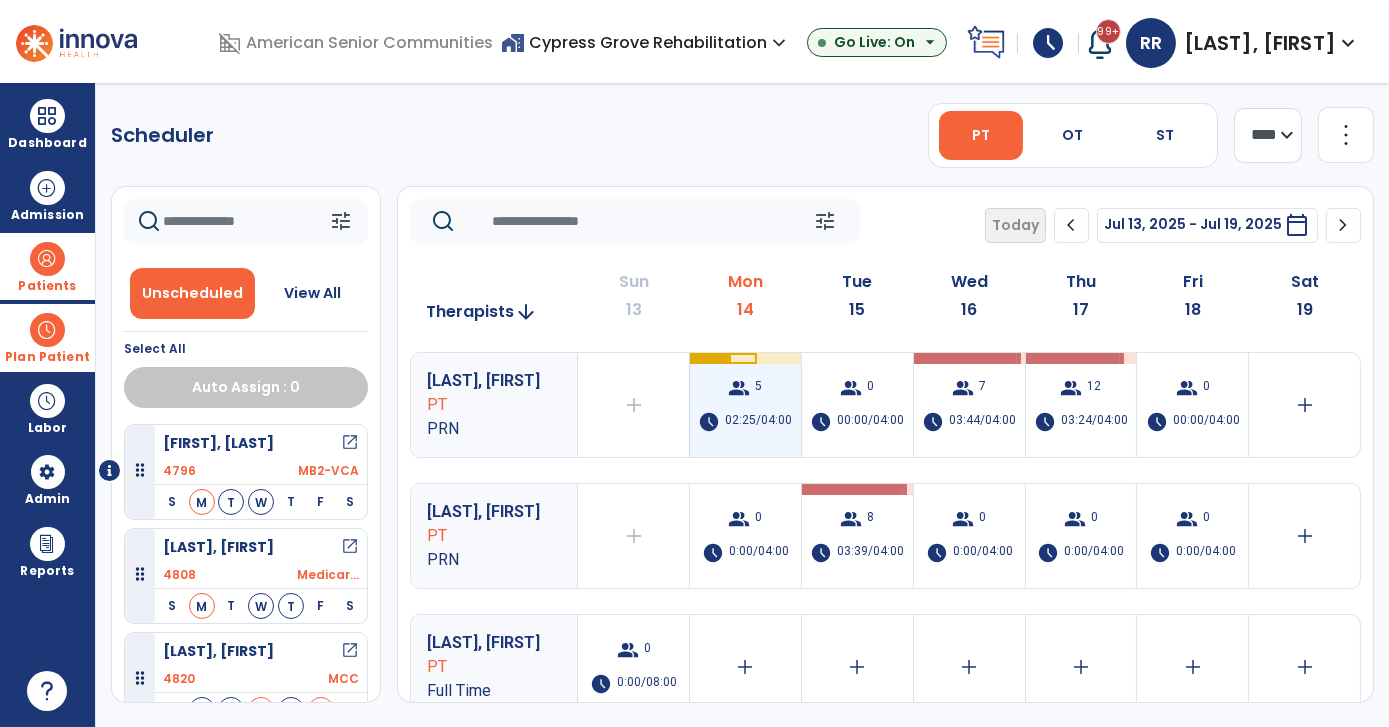 click on "group  5  schedule  02:25/04:00" at bounding box center (745, 405) 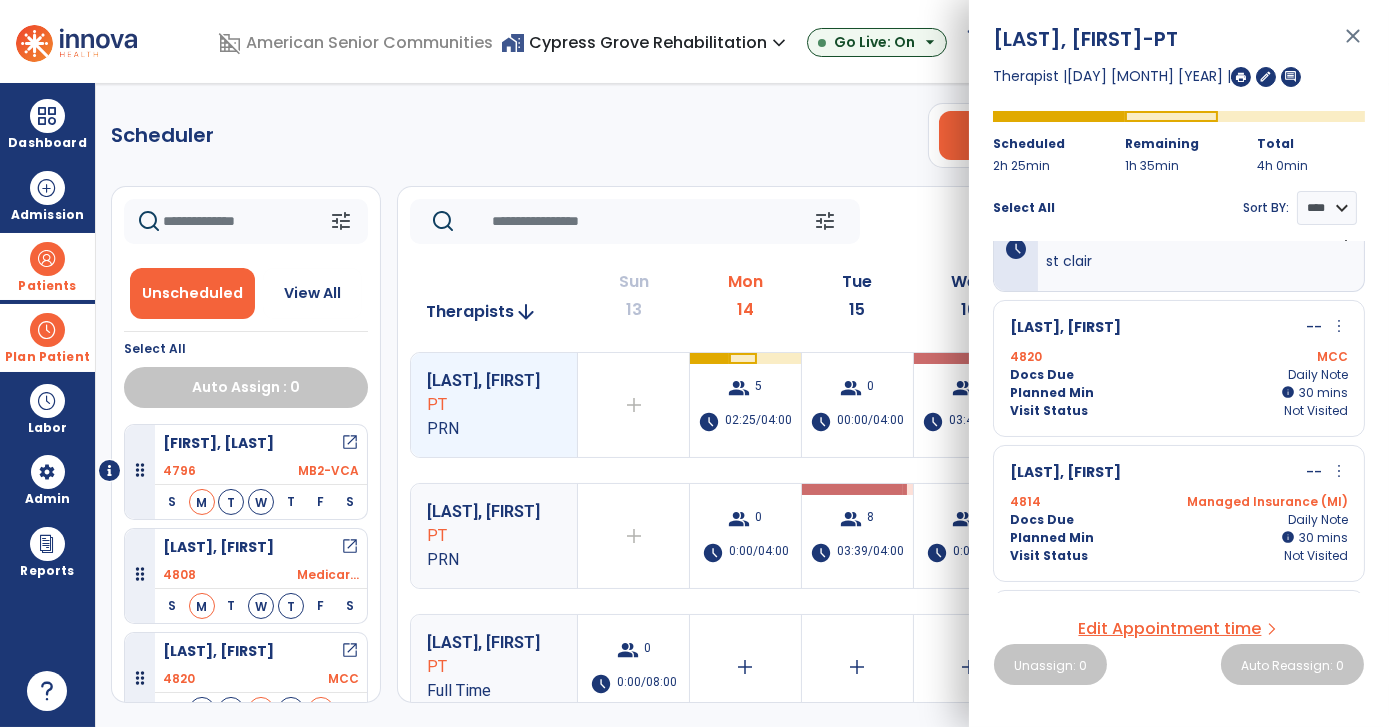 scroll, scrollTop: 0, scrollLeft: 0, axis: both 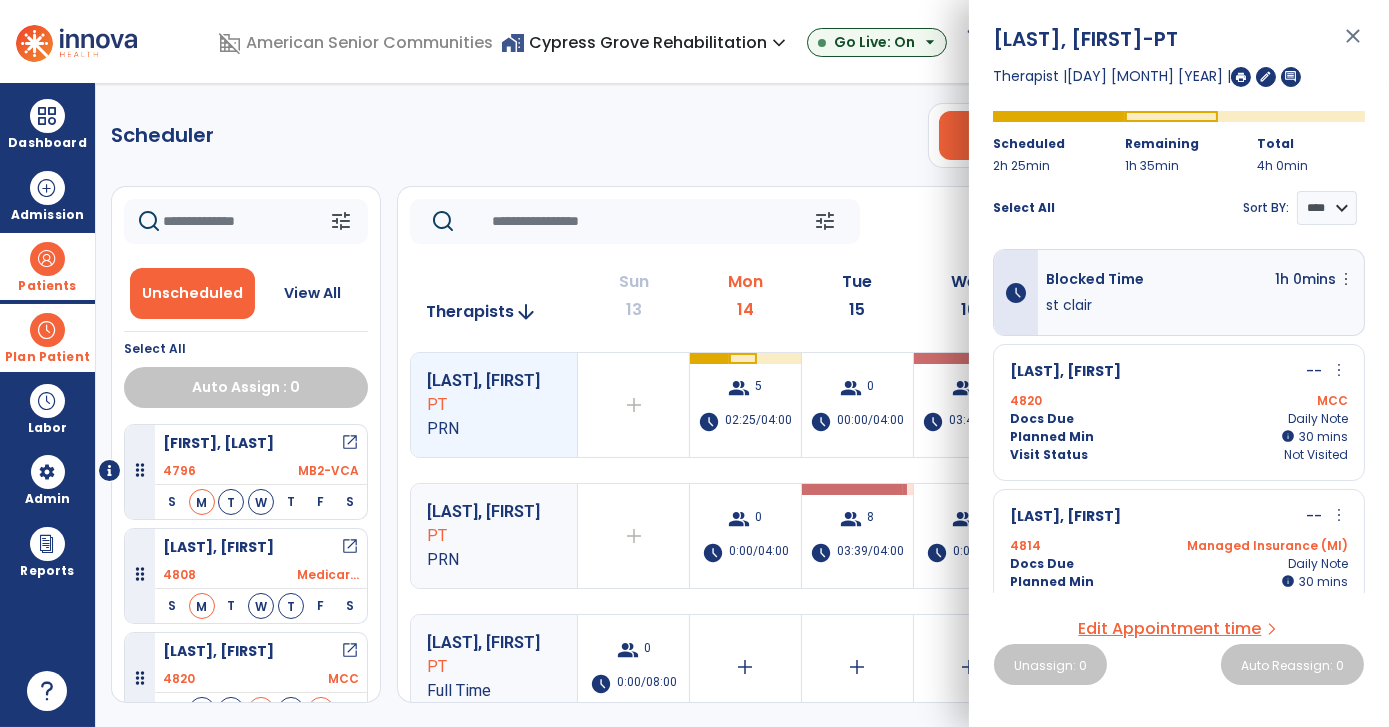 click on "Scheduler   PT   OT   ST  **** *** more_vert  Manage Labor   View All Therapists   Print" 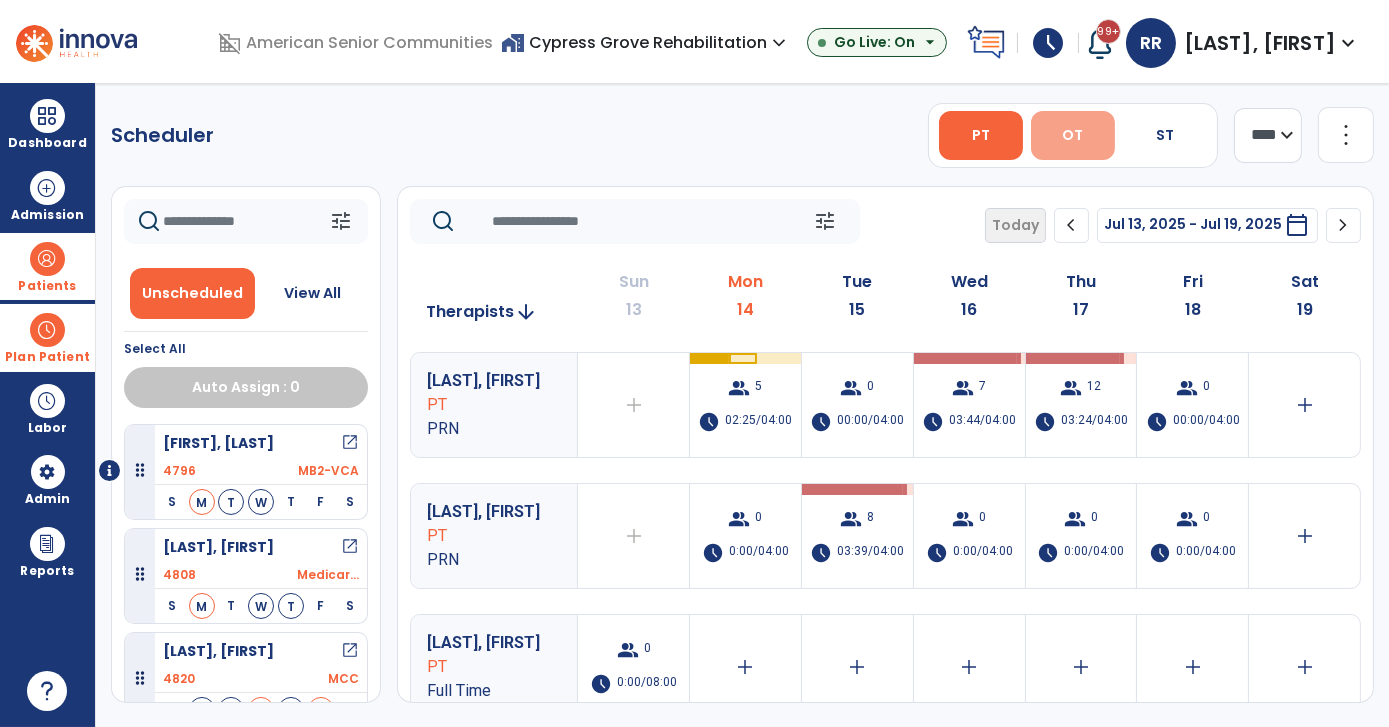 click on "OT" at bounding box center (1073, 135) 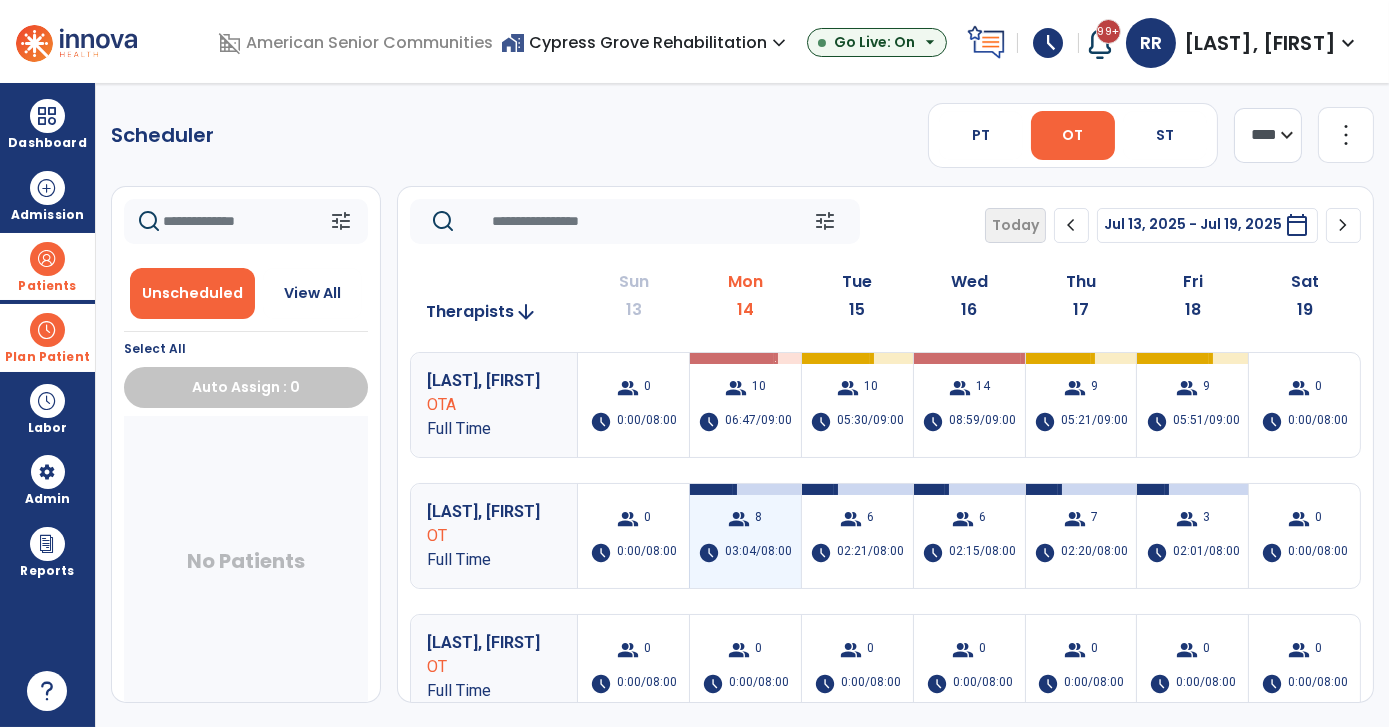 click on "group" at bounding box center [739, 519] 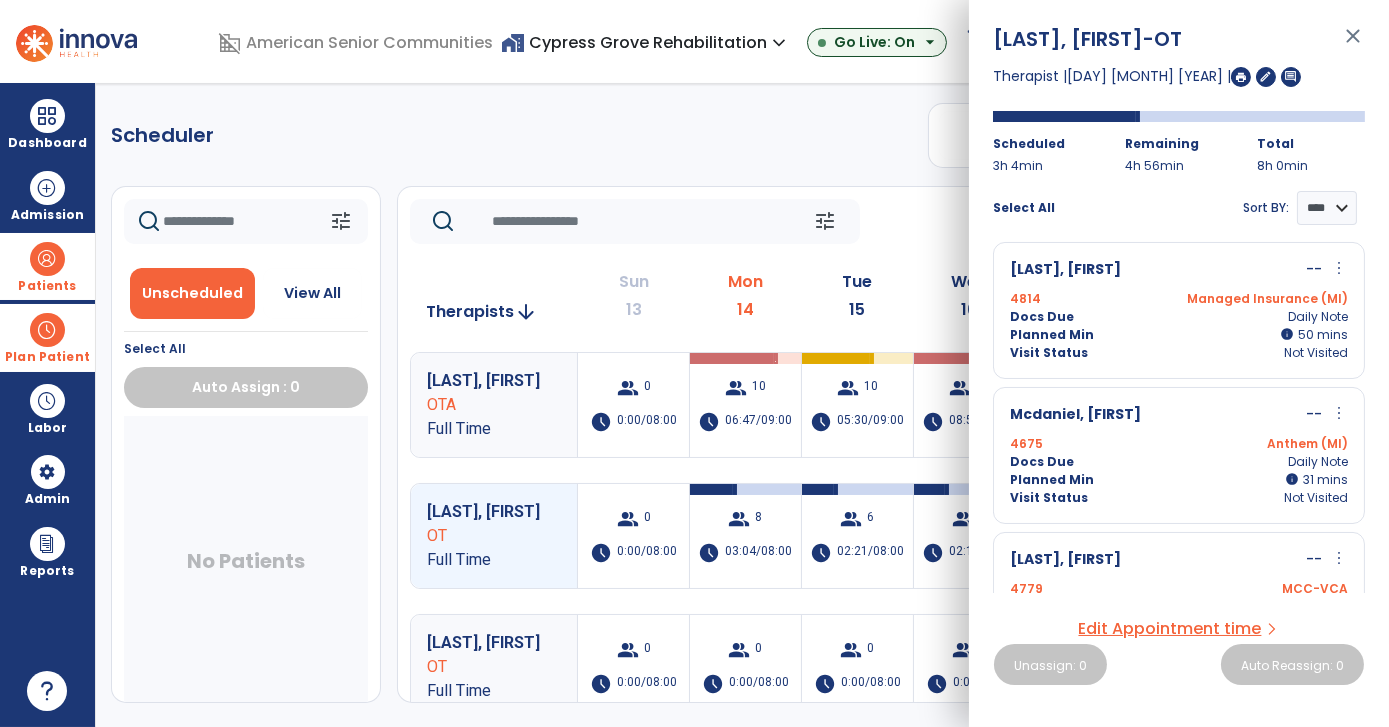 scroll, scrollTop: 0, scrollLeft: 0, axis: both 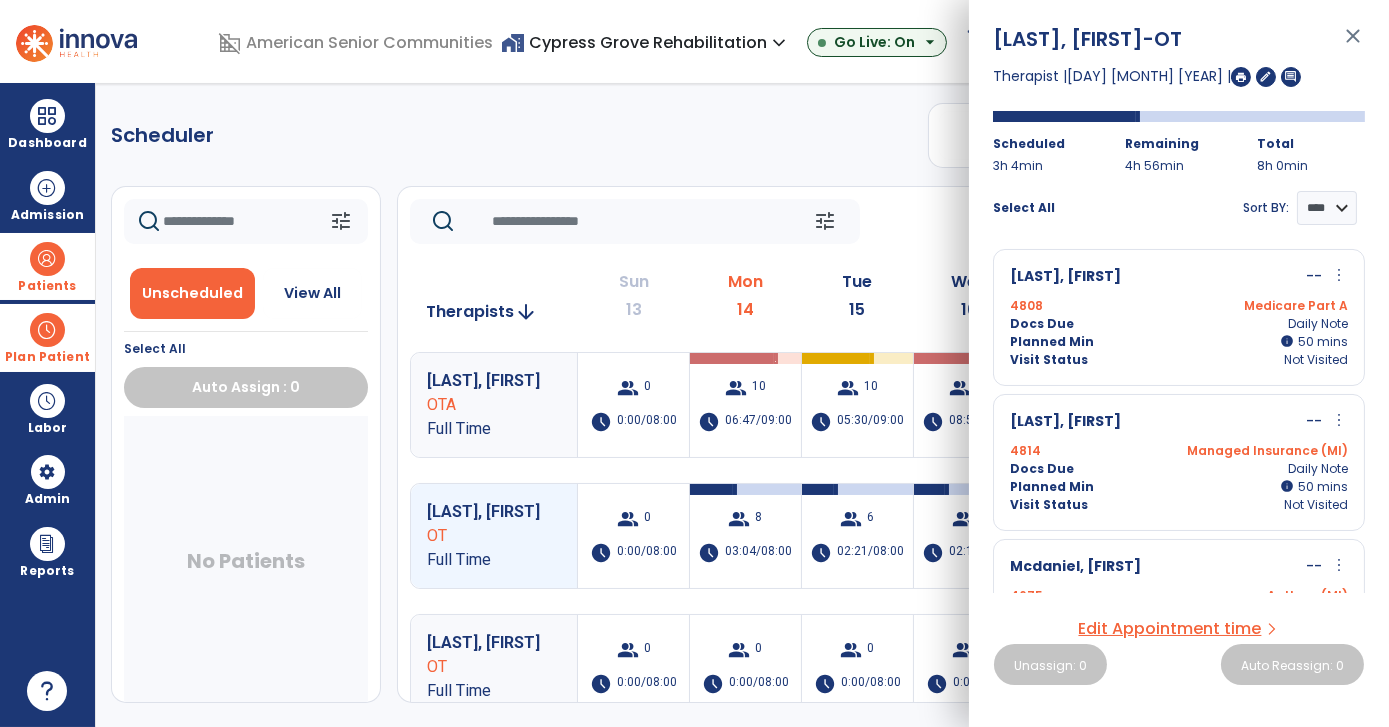 click on "4808 Medicare Part A" at bounding box center (1179, 306) 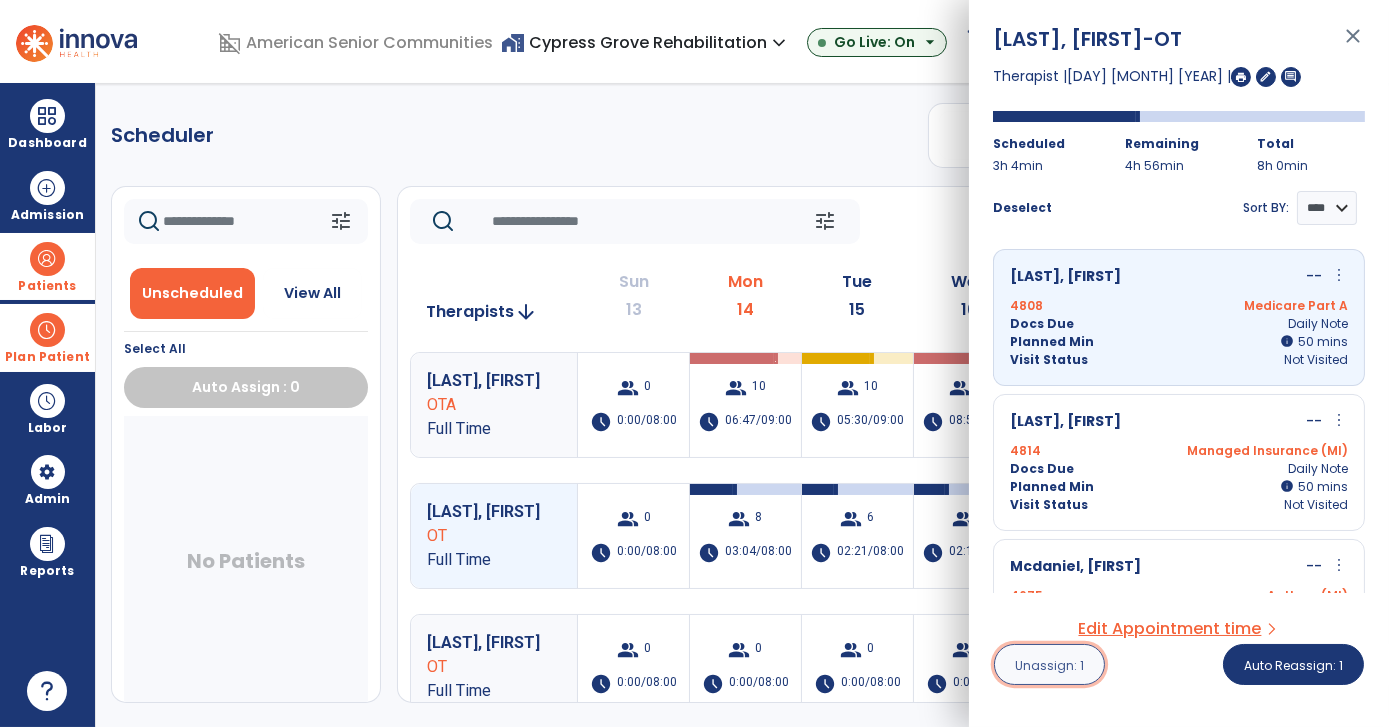 click on "Unassign: 1" at bounding box center (1049, 664) 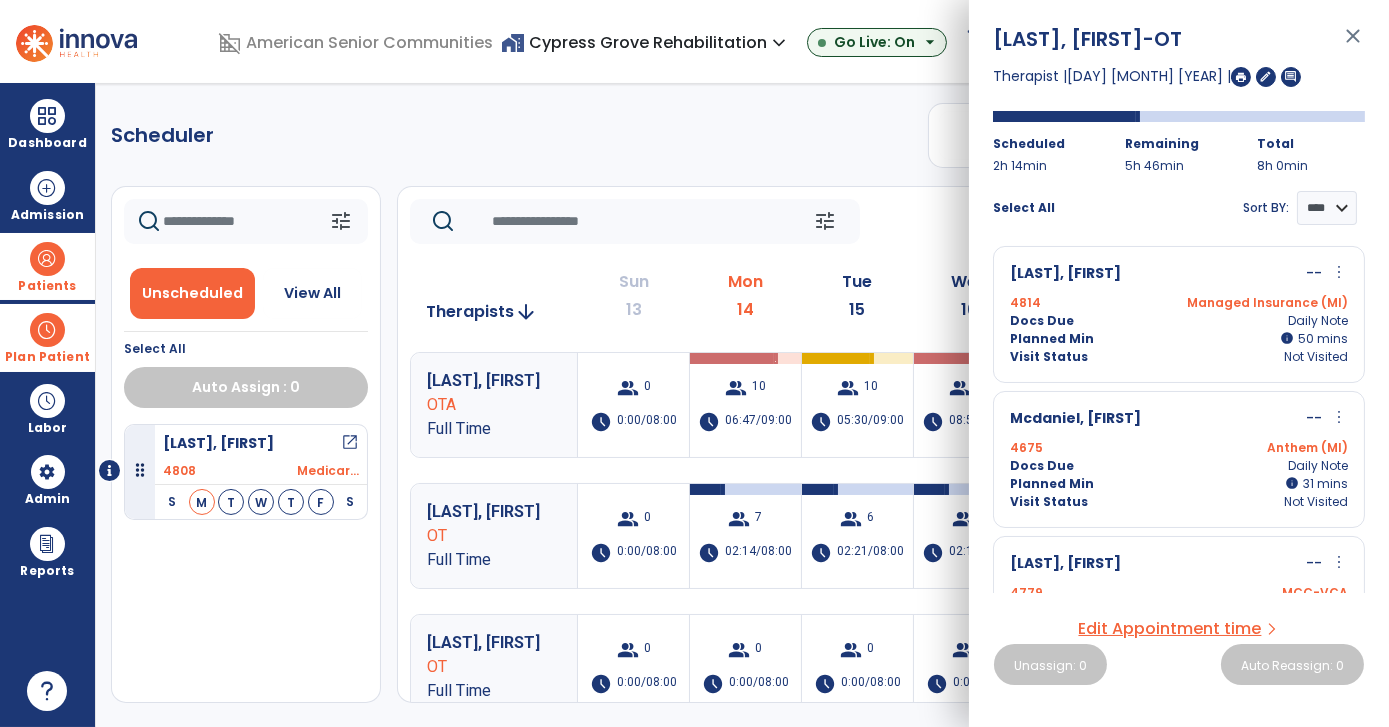 scroll, scrollTop: 0, scrollLeft: 0, axis: both 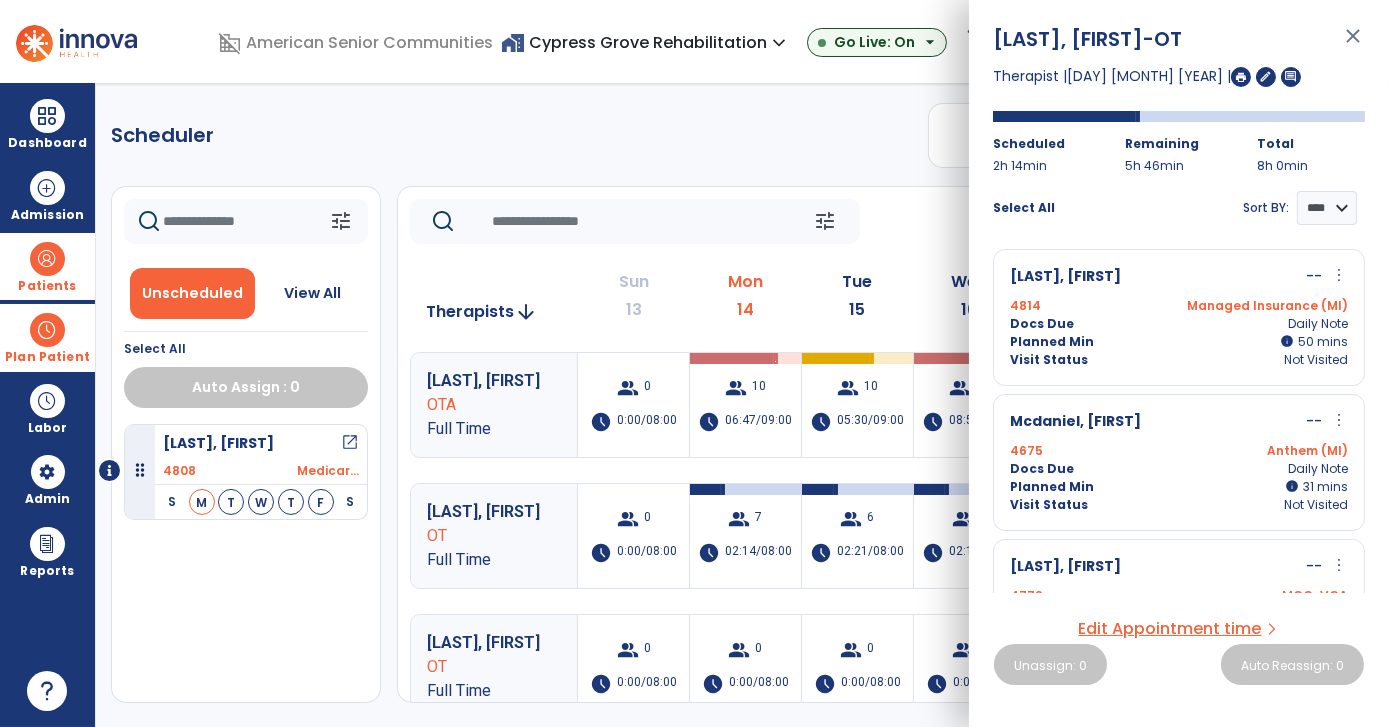 click on "4814 Managed Insurance (MI)" at bounding box center (1179, 306) 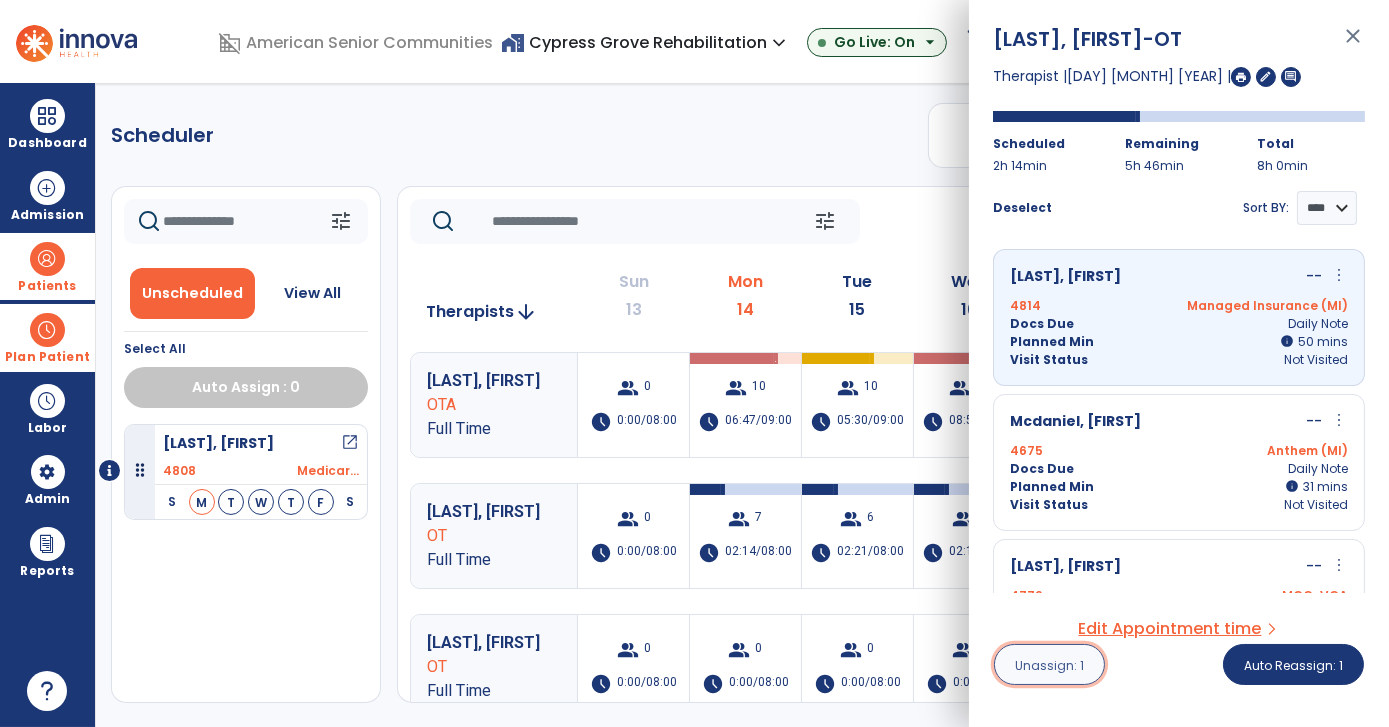 click on "Unassign: 1" at bounding box center (1049, 665) 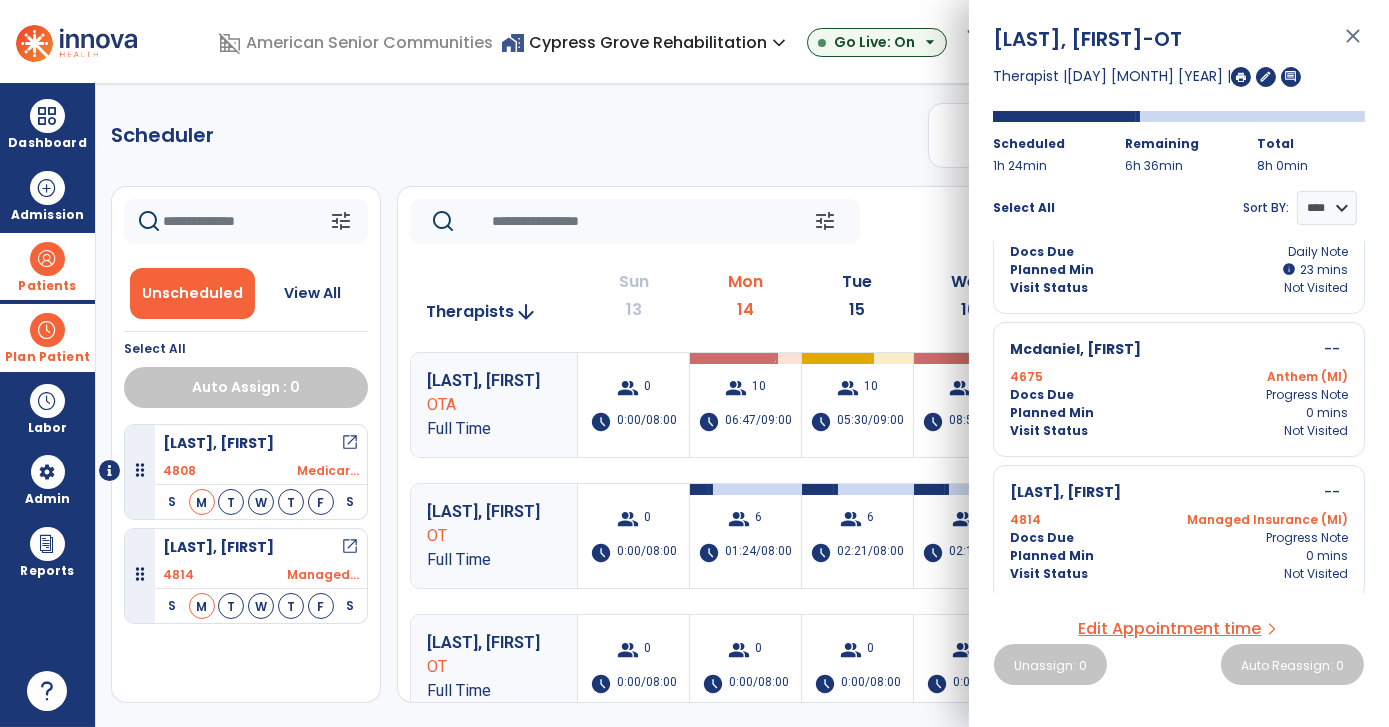 scroll, scrollTop: 508, scrollLeft: 0, axis: vertical 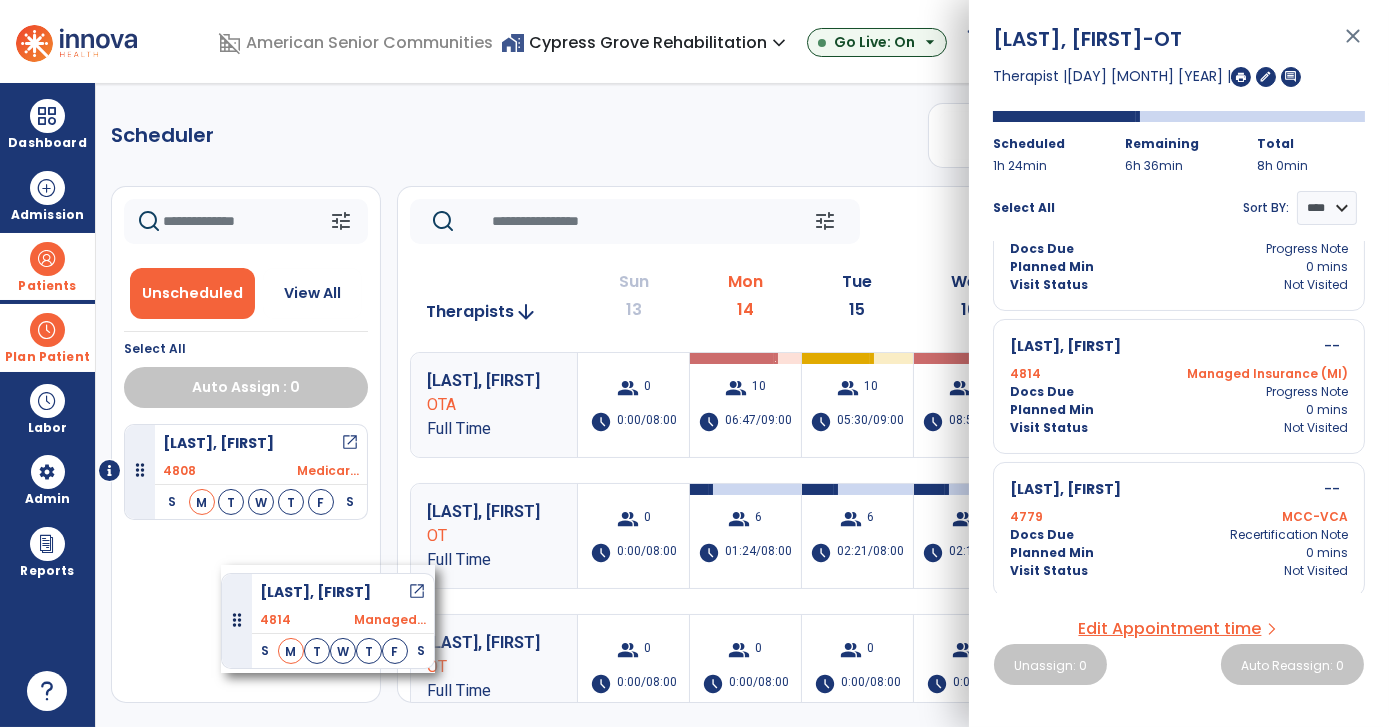 drag, startPoint x: 195, startPoint y: 568, endPoint x: 221, endPoint y: 565, distance: 26.172504 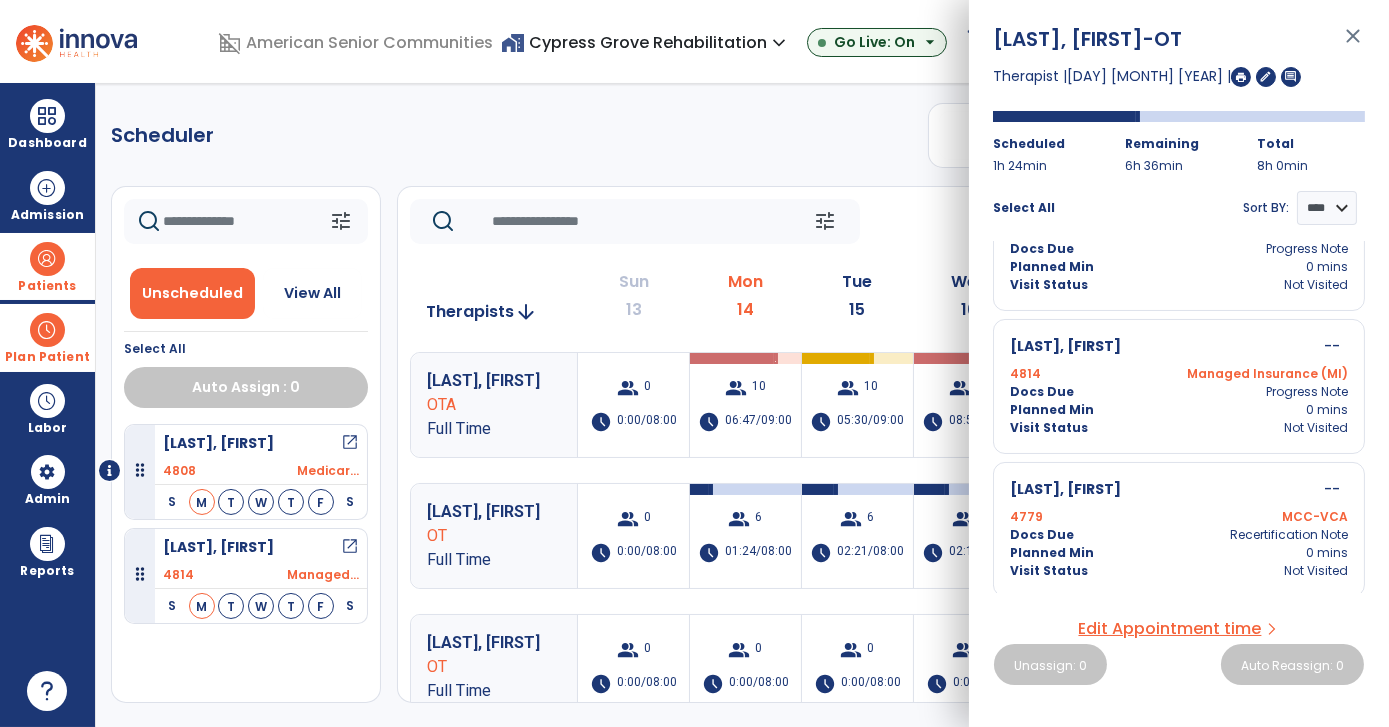 click on "4814 Managed..." at bounding box center [261, 575] 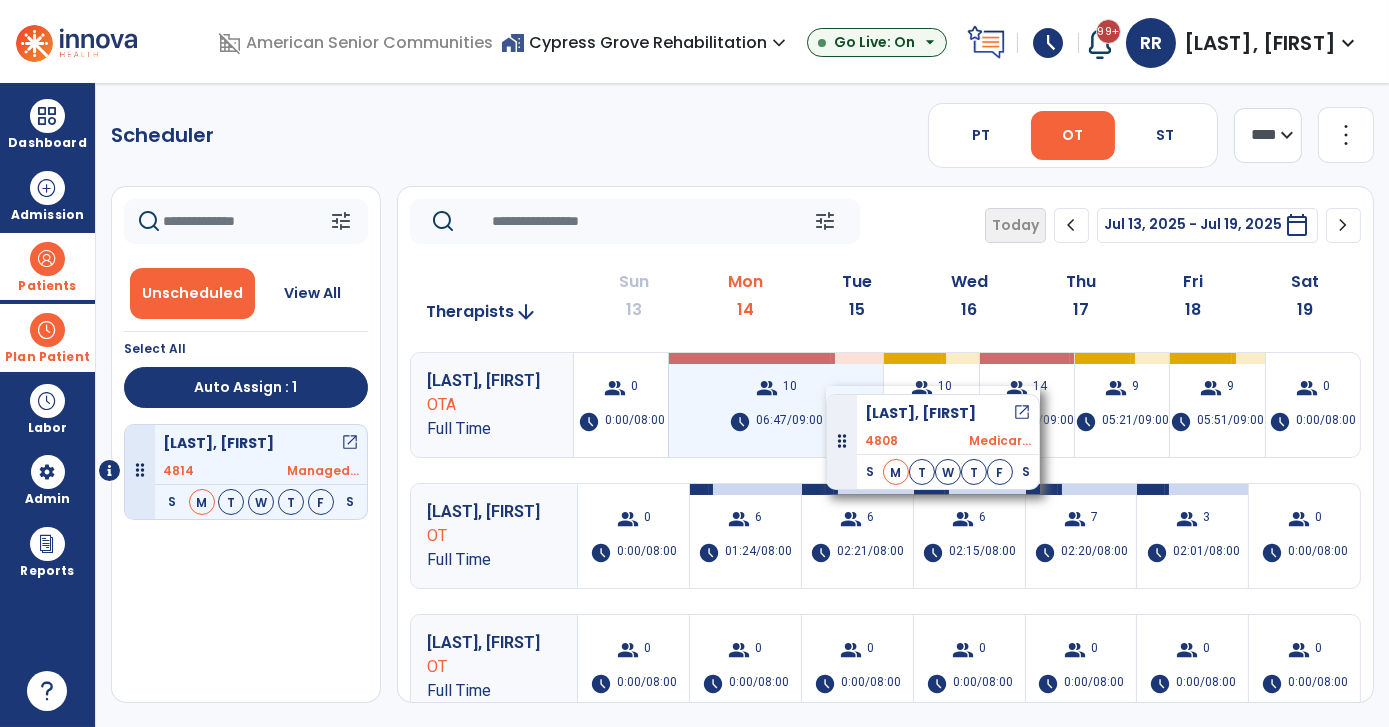 drag, startPoint x: 288, startPoint y: 465, endPoint x: 826, endPoint y: 386, distance: 543.7692 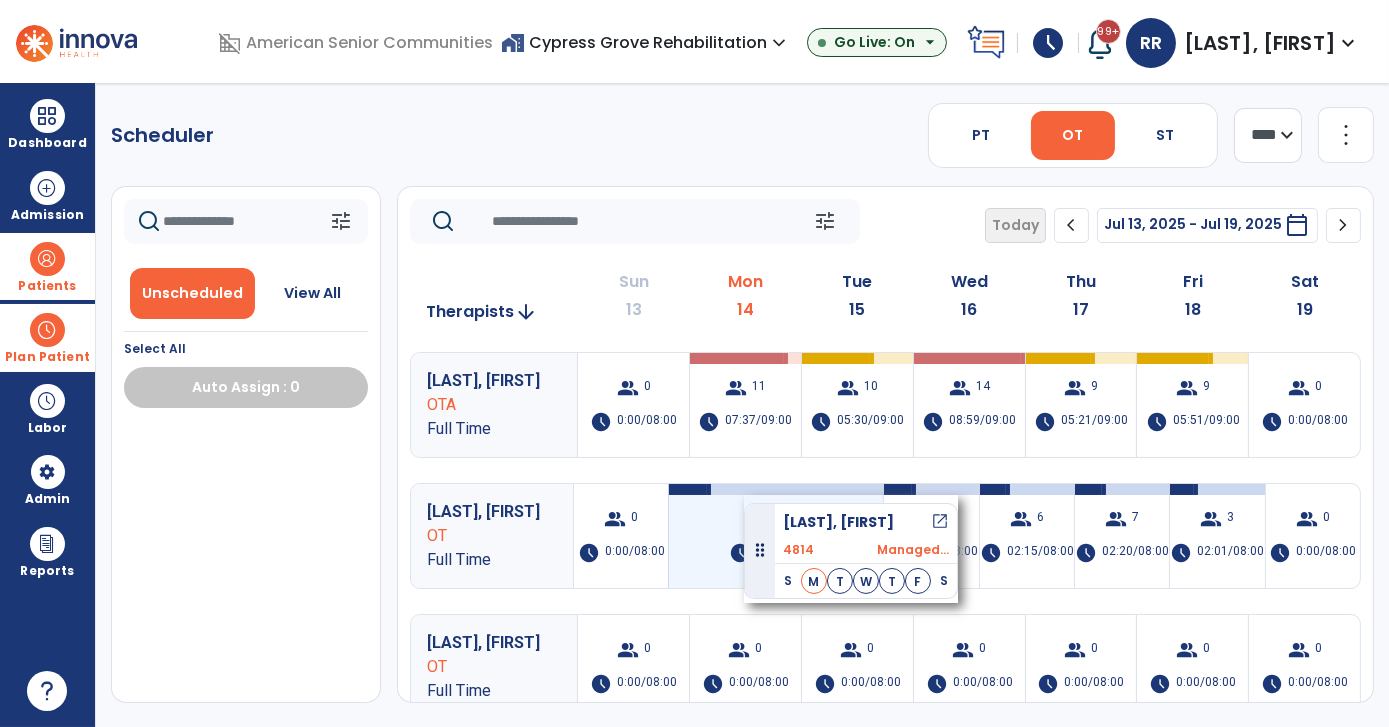 drag, startPoint x: 219, startPoint y: 464, endPoint x: 749, endPoint y: 506, distance: 531.66156 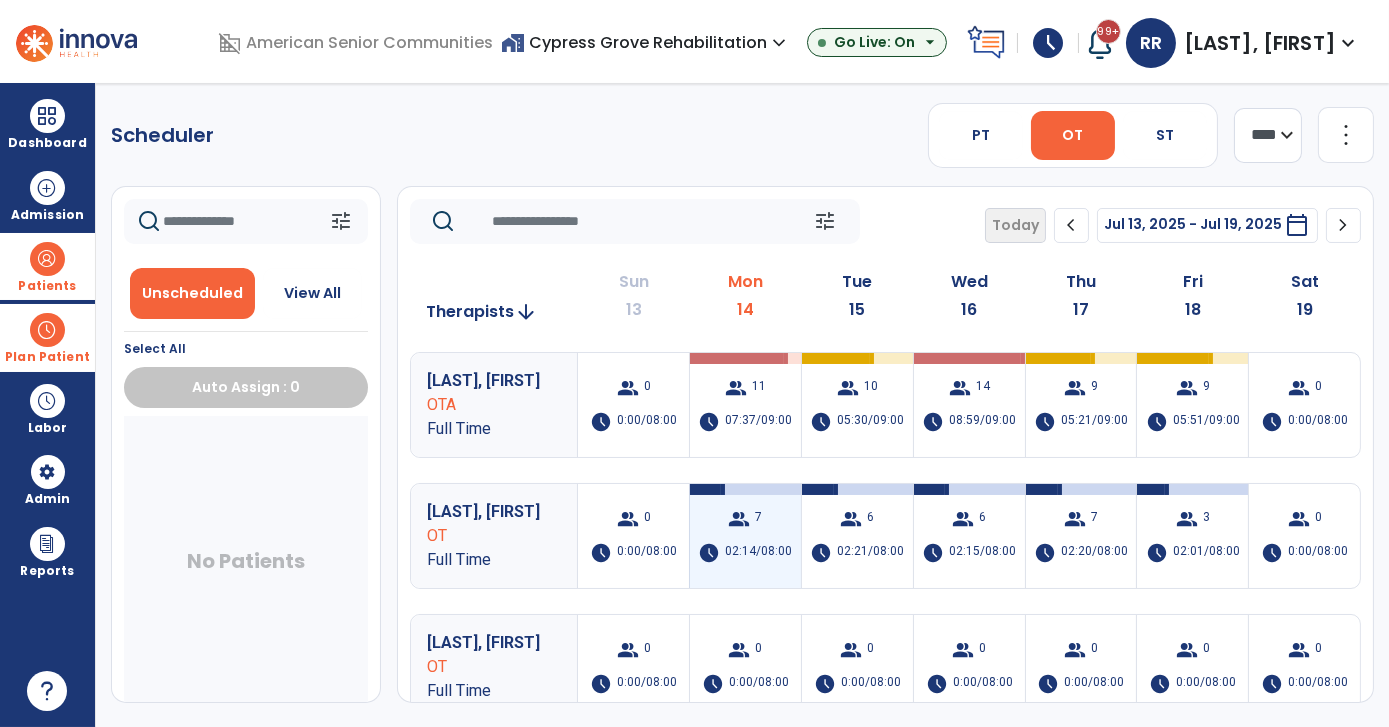 click on "02:14/08:00" at bounding box center [758, 553] 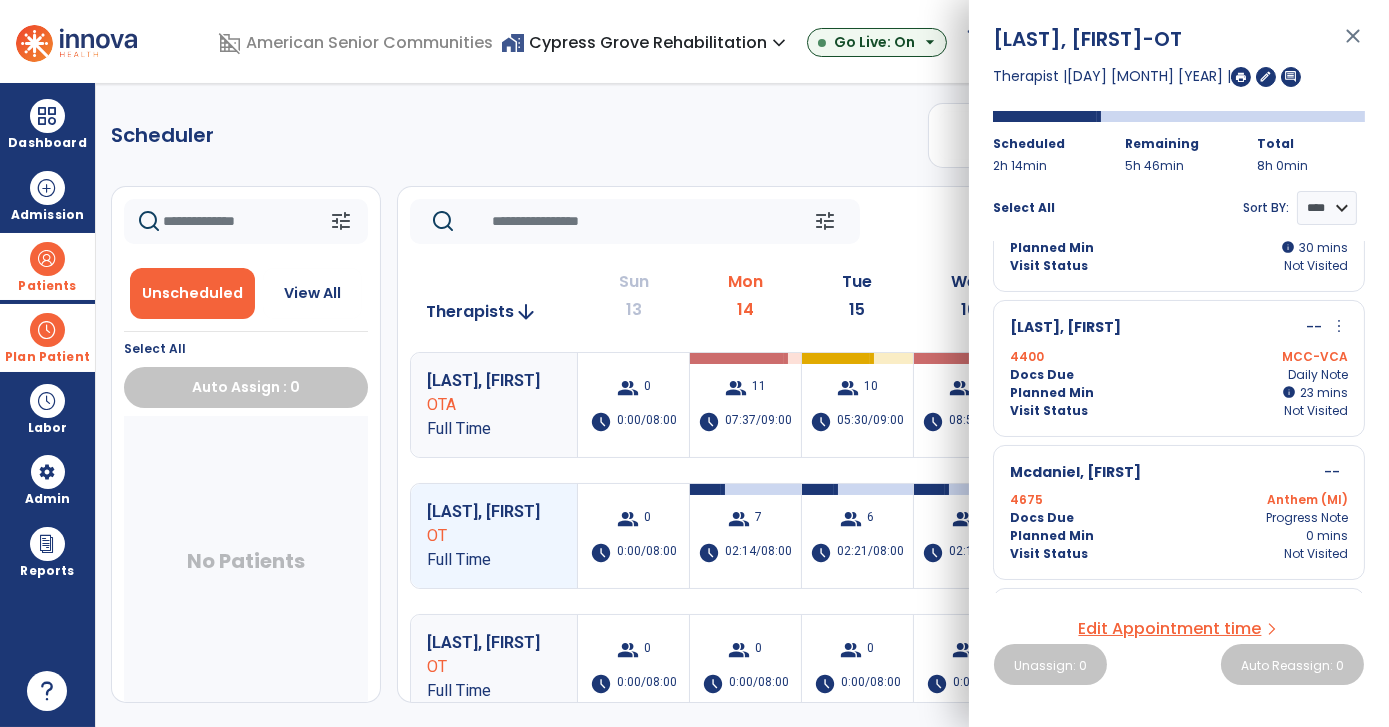 scroll, scrollTop: 380, scrollLeft: 0, axis: vertical 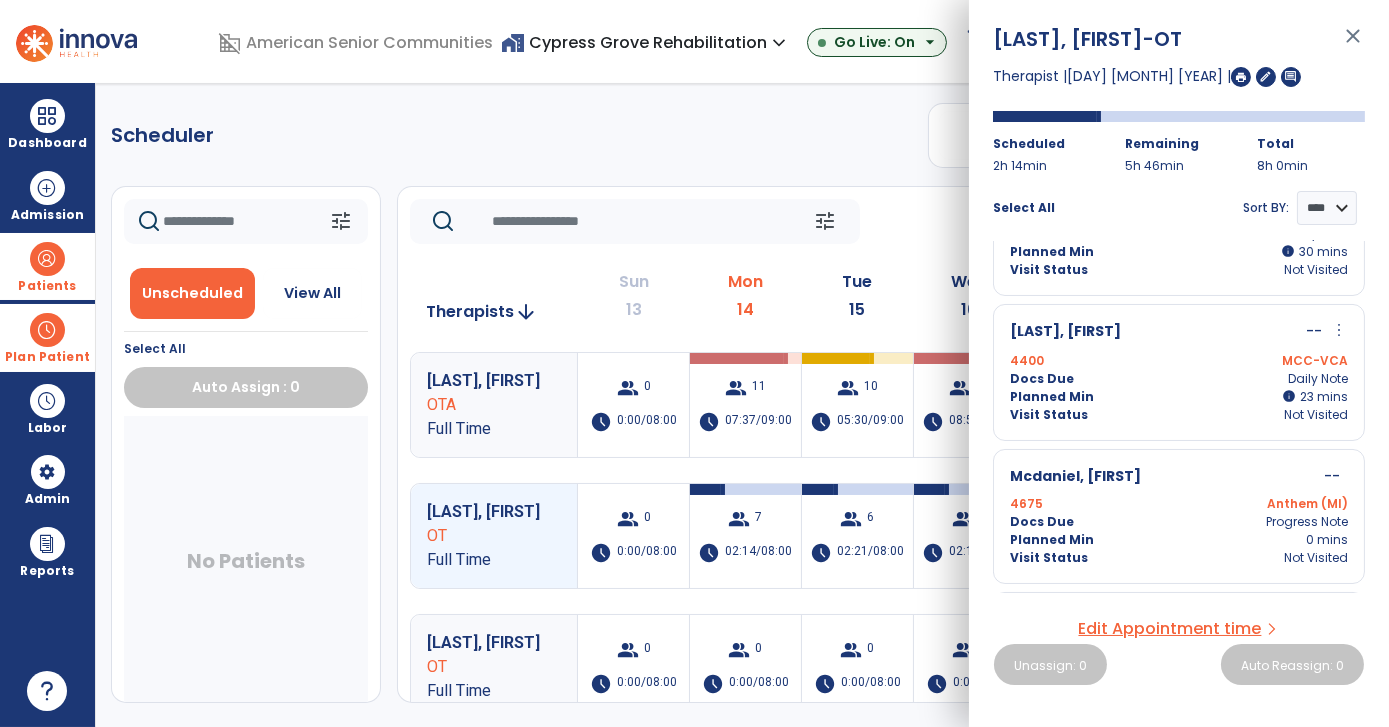 click on "Docs Due" at bounding box center [1042, 379] 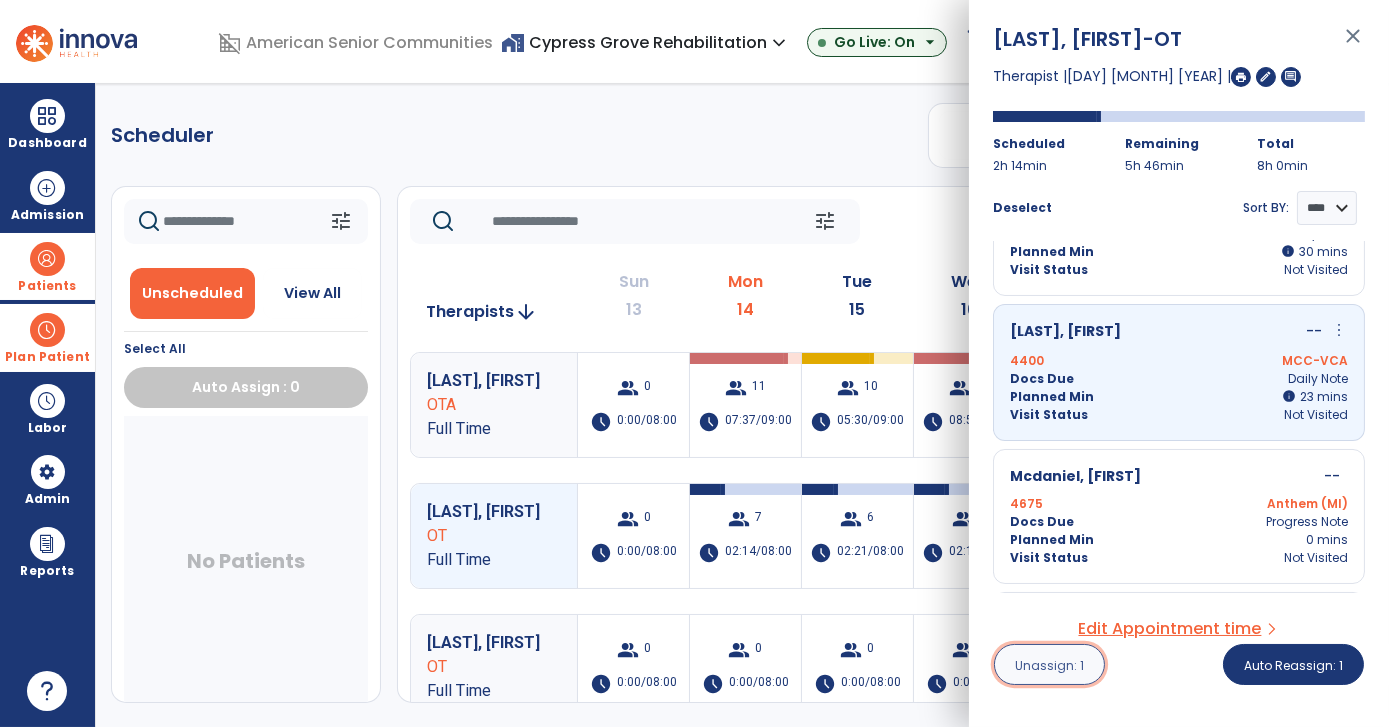 click on "Unassign: 1" at bounding box center [1049, 665] 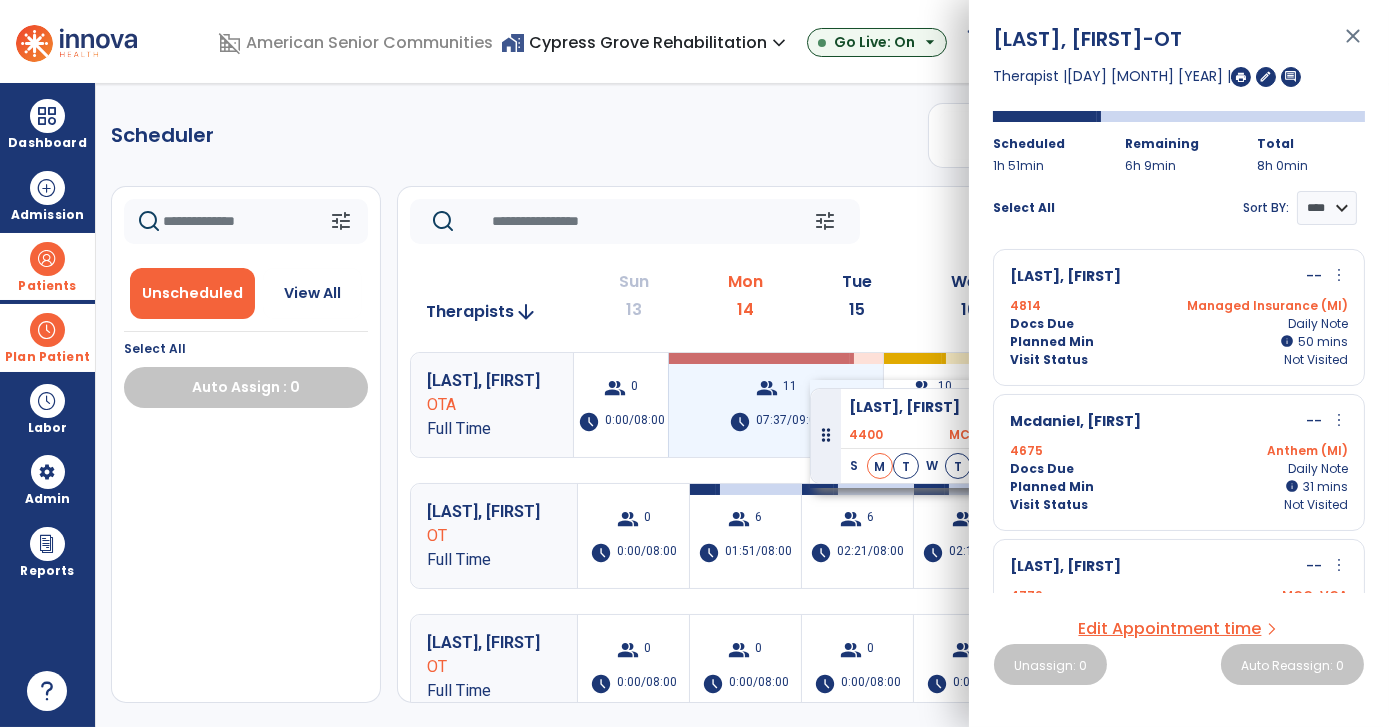 drag, startPoint x: 227, startPoint y: 458, endPoint x: 810, endPoint y: 380, distance: 588.1947 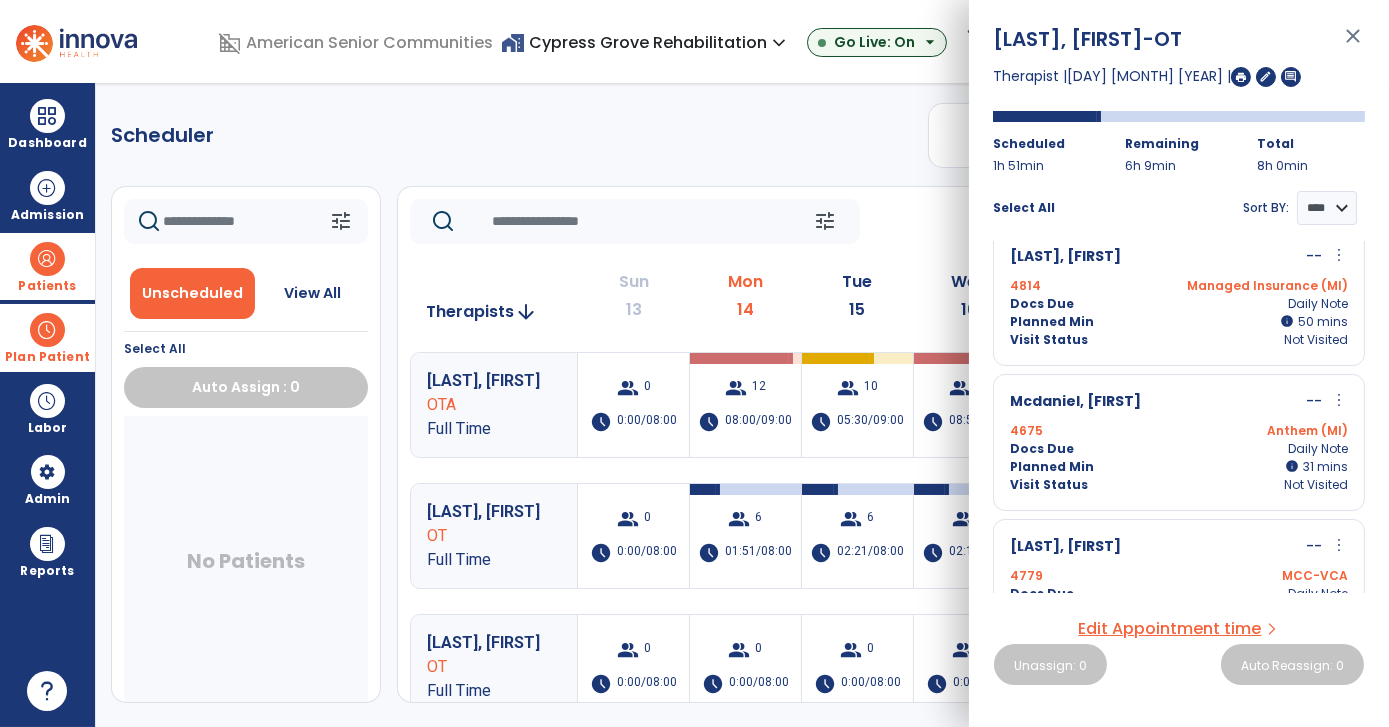 scroll, scrollTop: 0, scrollLeft: 0, axis: both 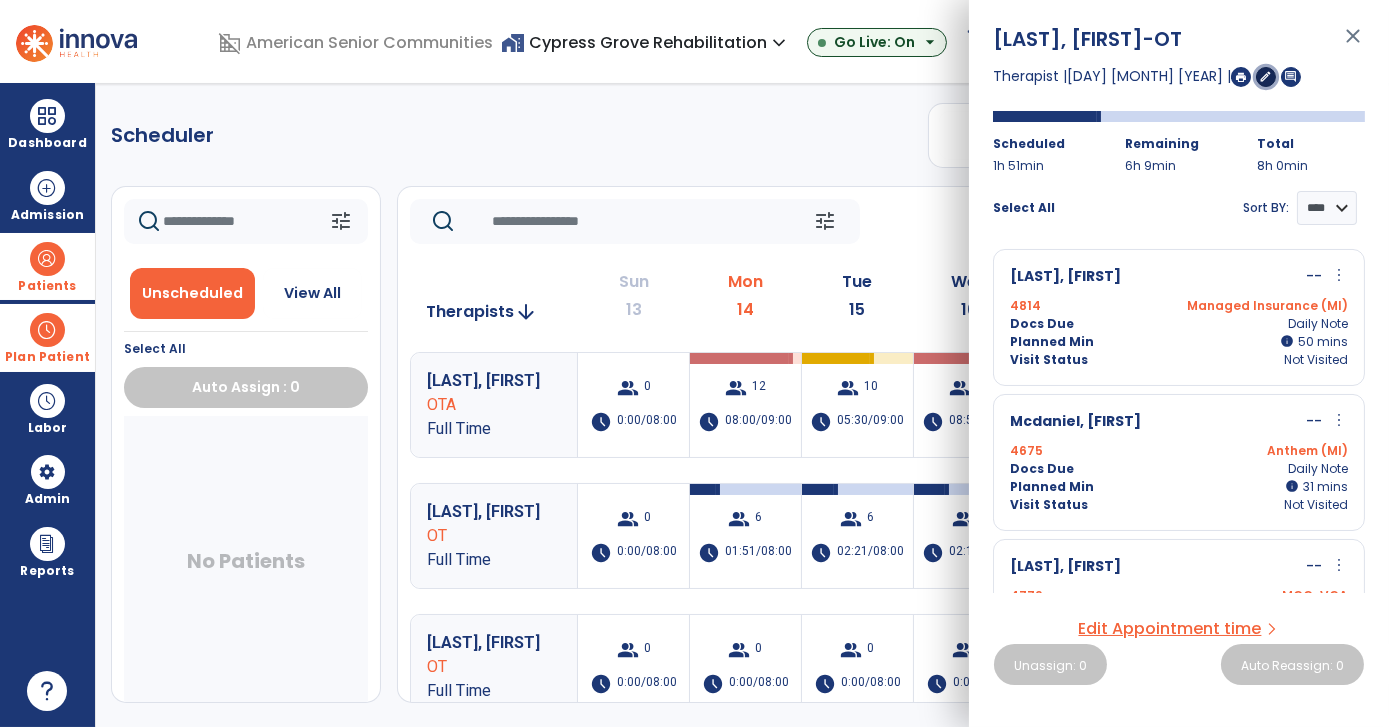 click on "edit" at bounding box center [1266, 76] 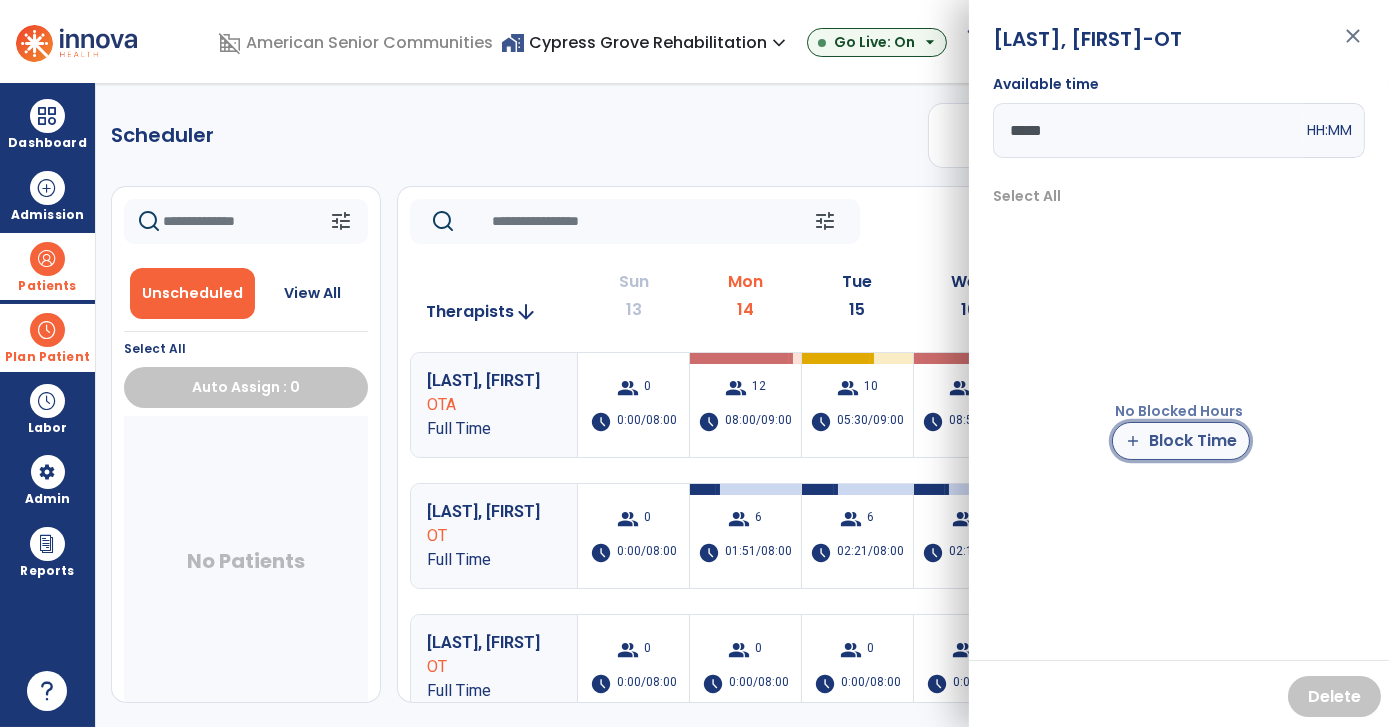 click on "add   Block Time" at bounding box center (1181, 441) 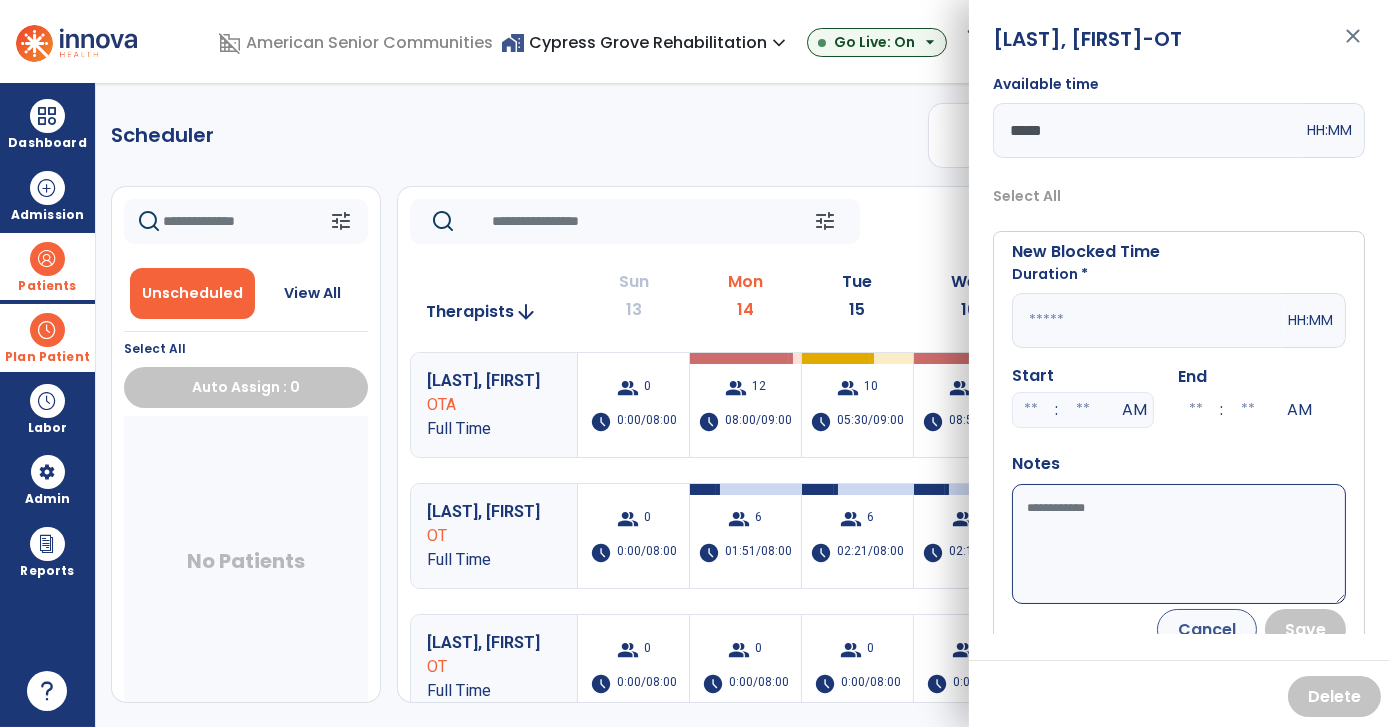 click at bounding box center [1148, 320] 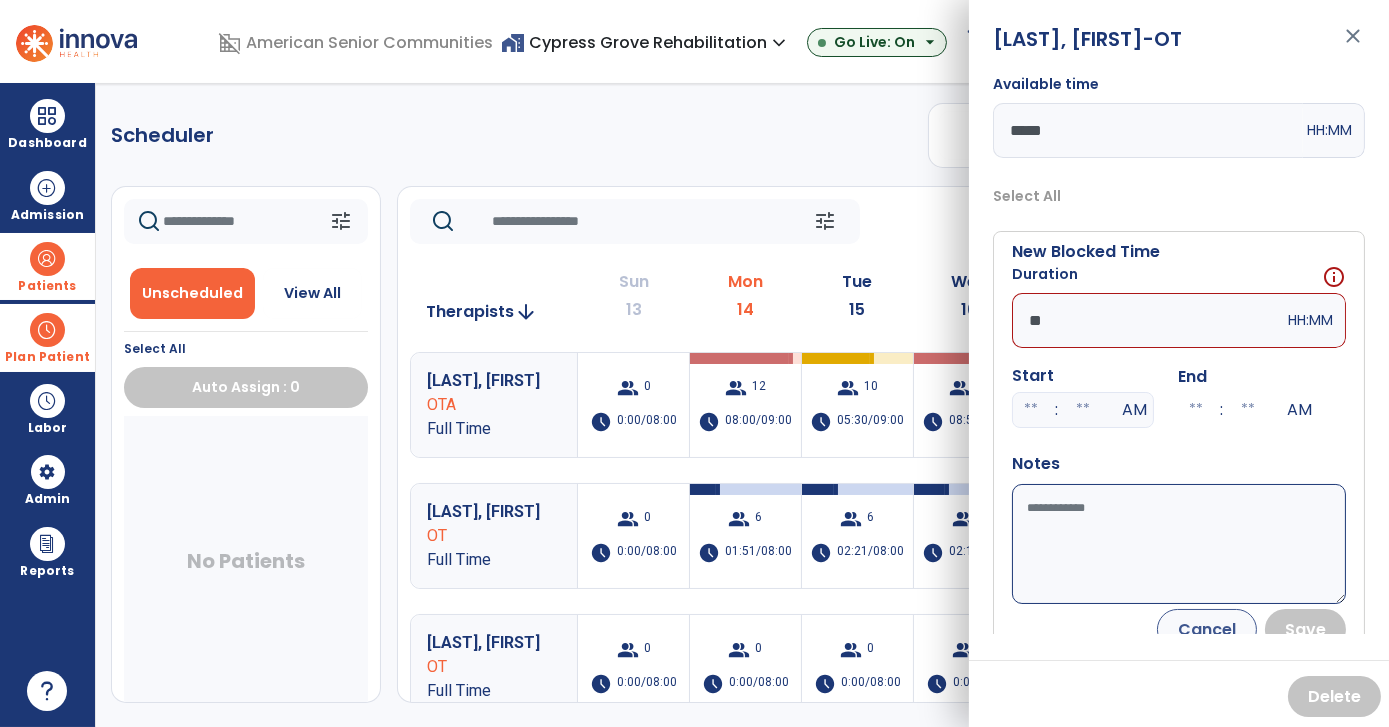 click on "**" at bounding box center (1148, 320) 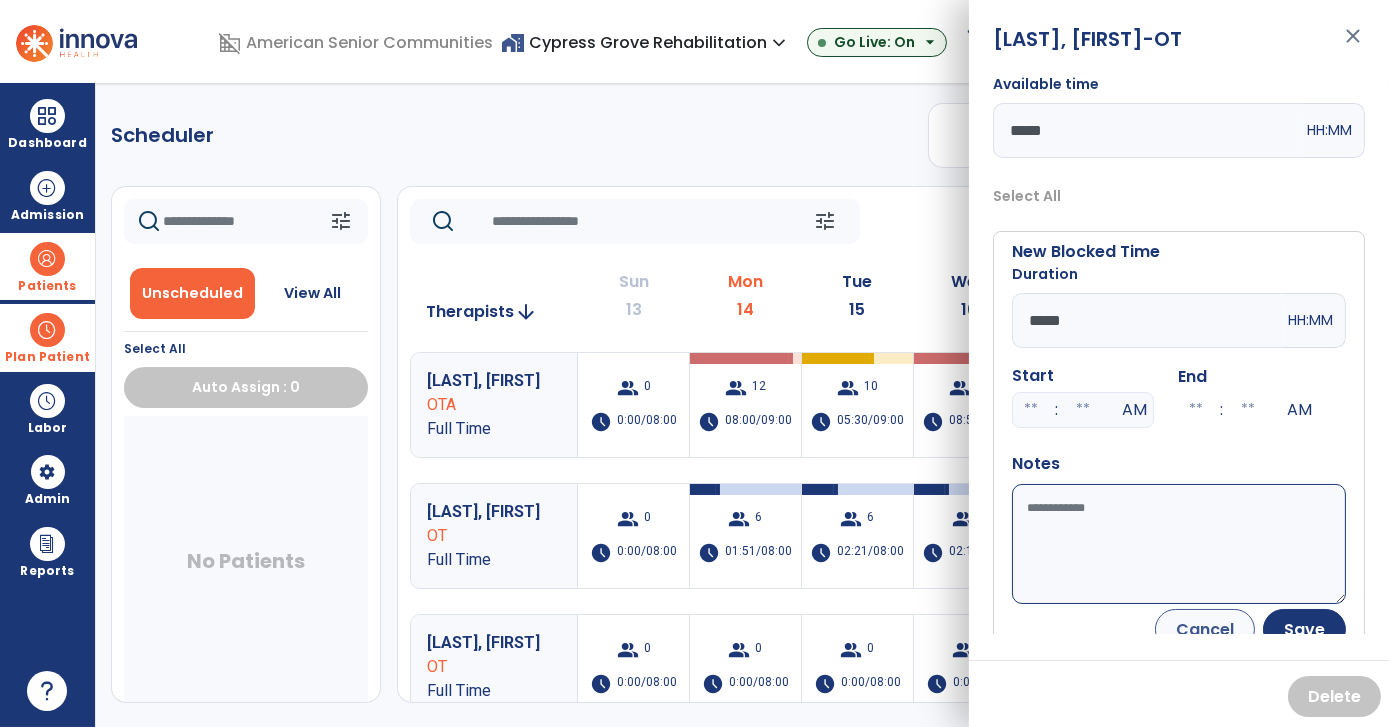 type on "*****" 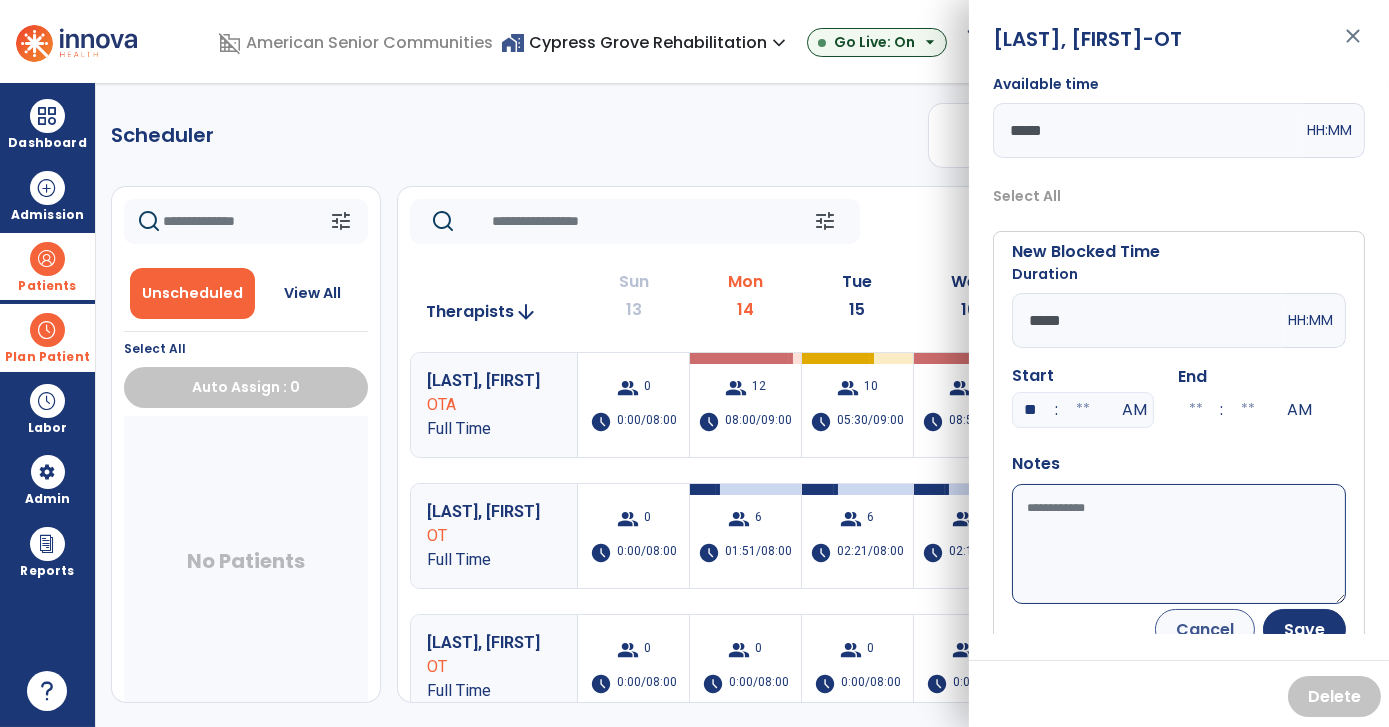type on "**" 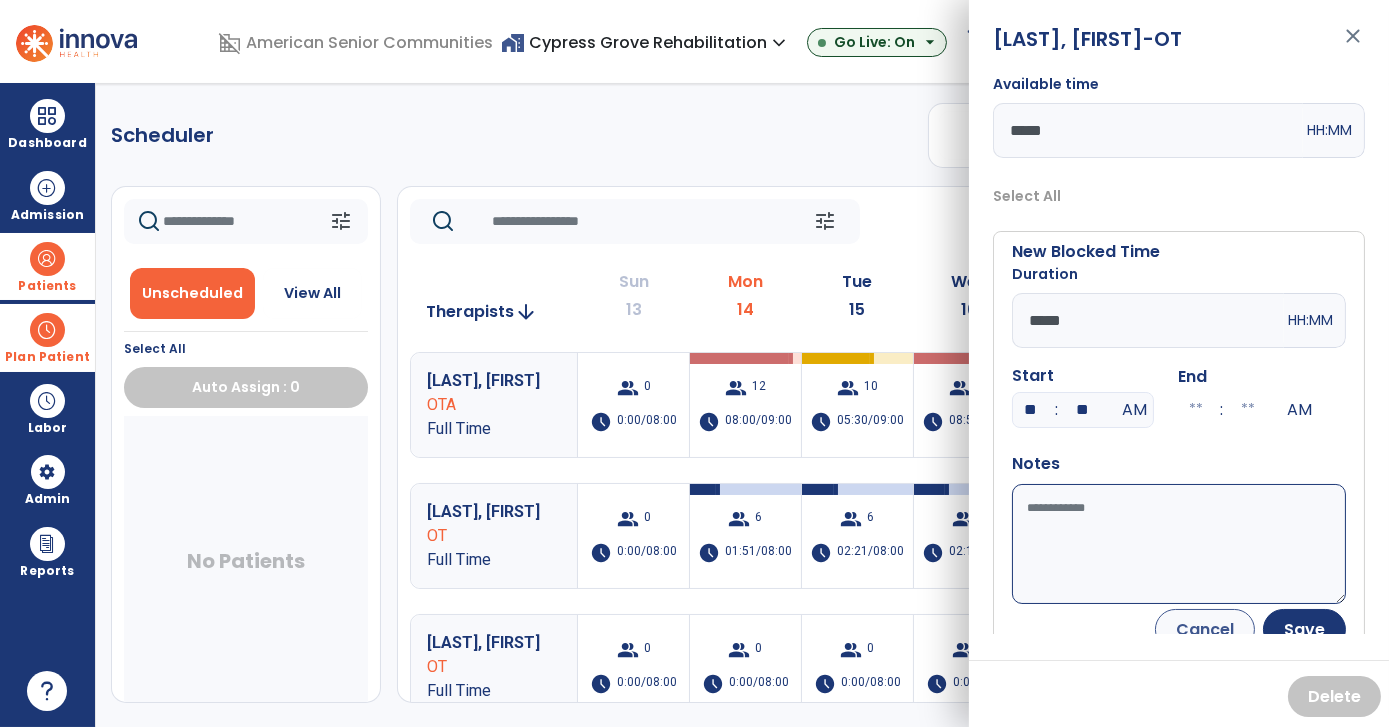 type on "**" 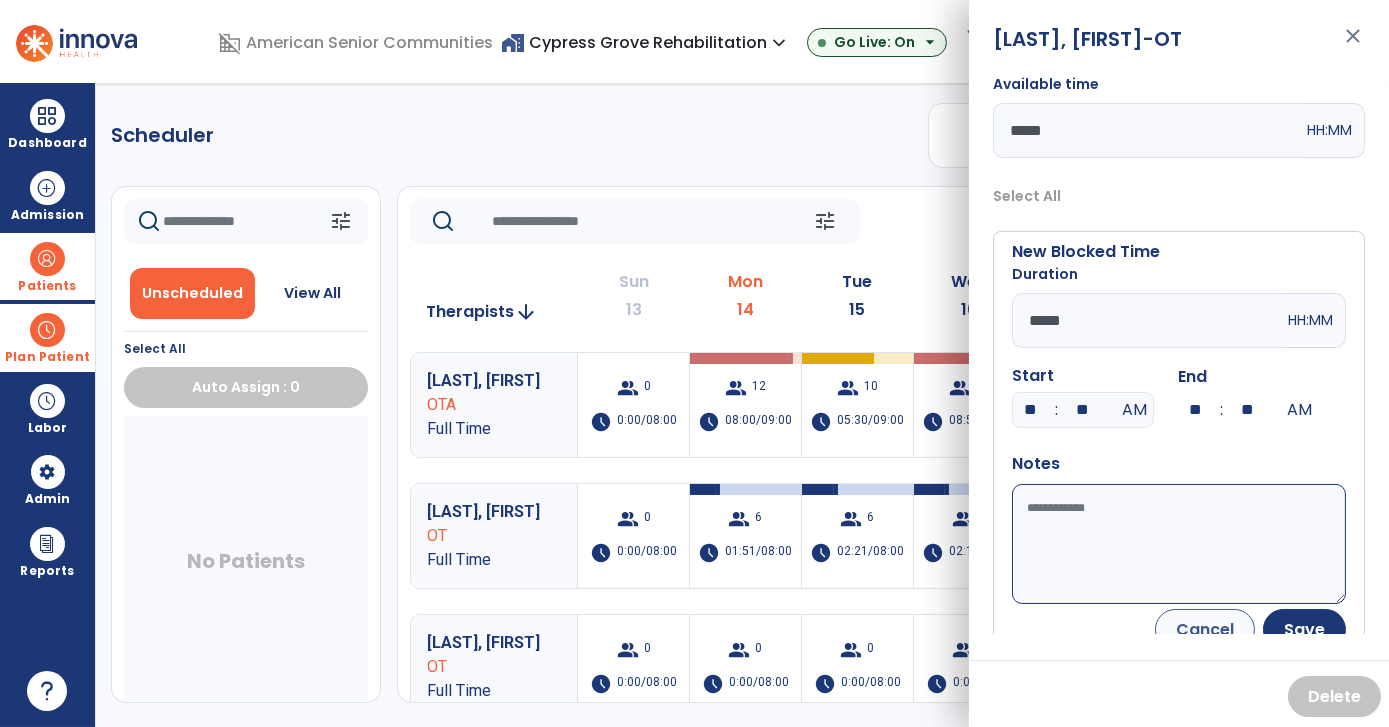 click on "Available time" at bounding box center [1179, 544] 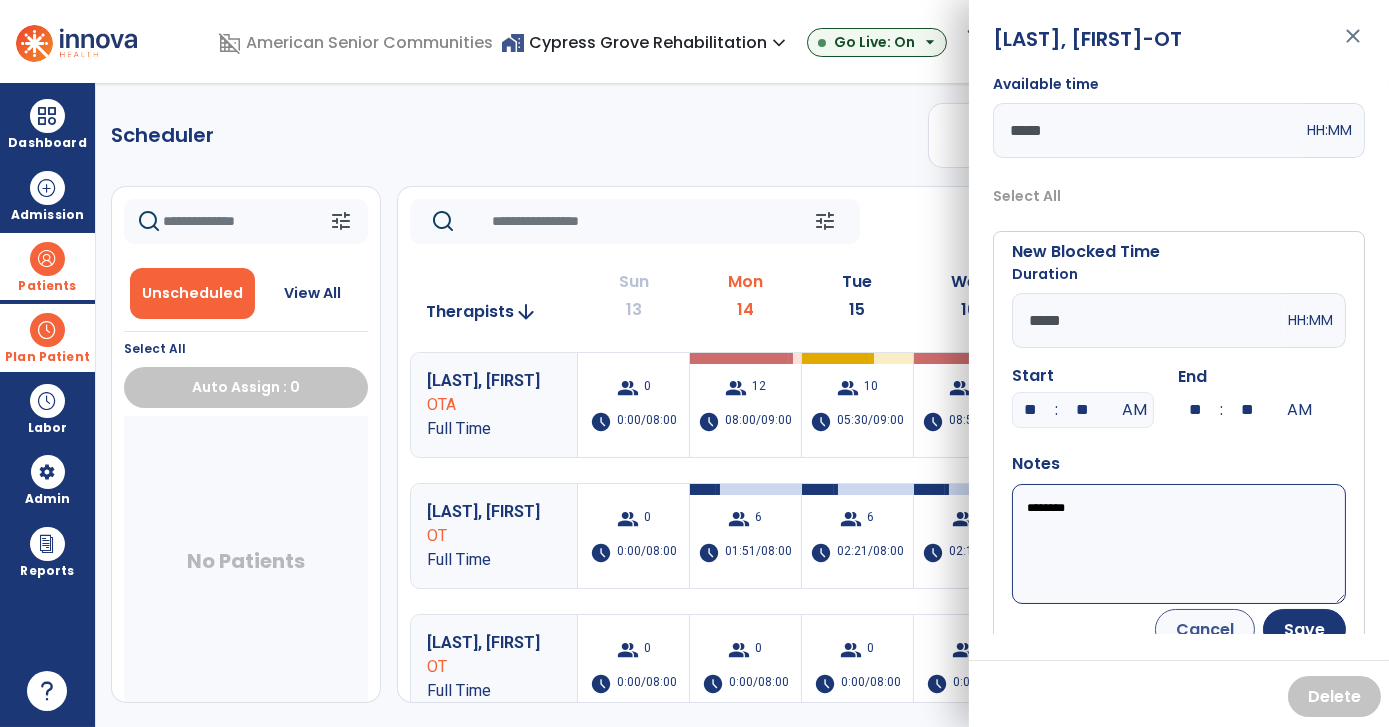 type on "********" 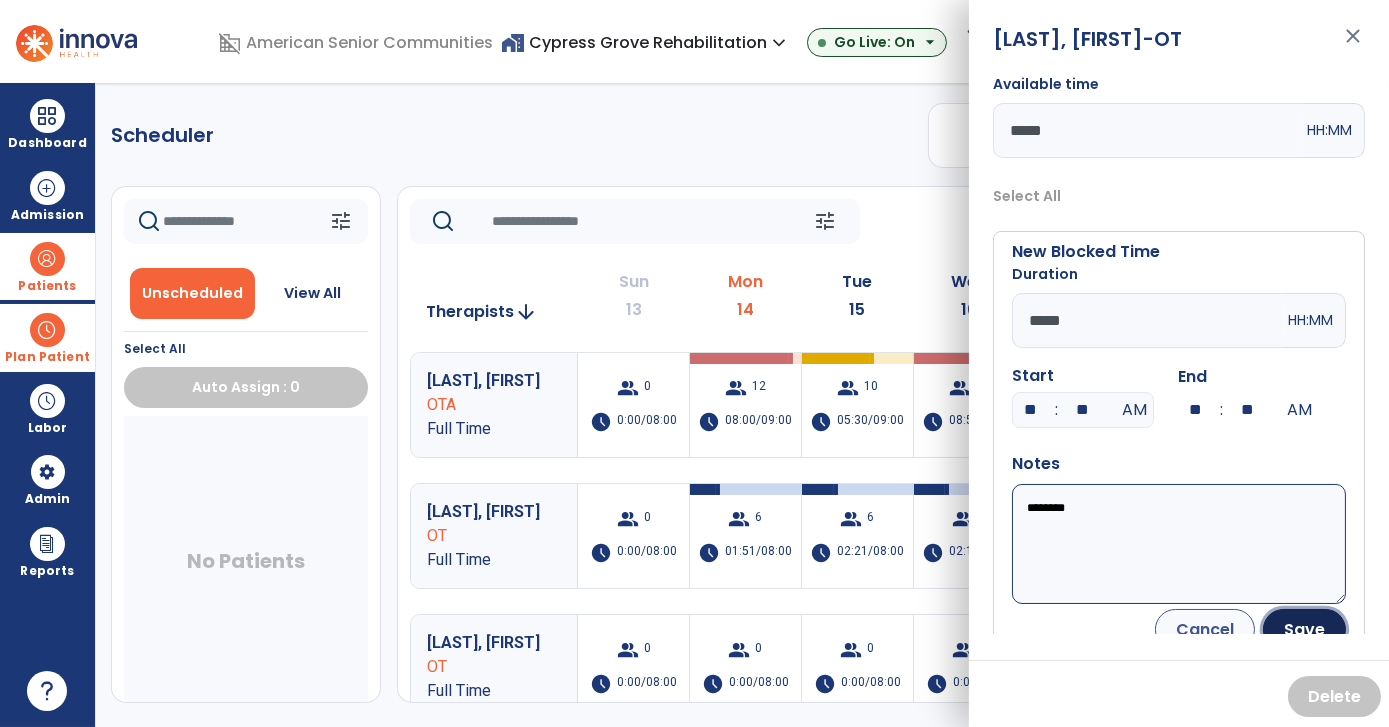 click on "Save" at bounding box center [1304, 629] 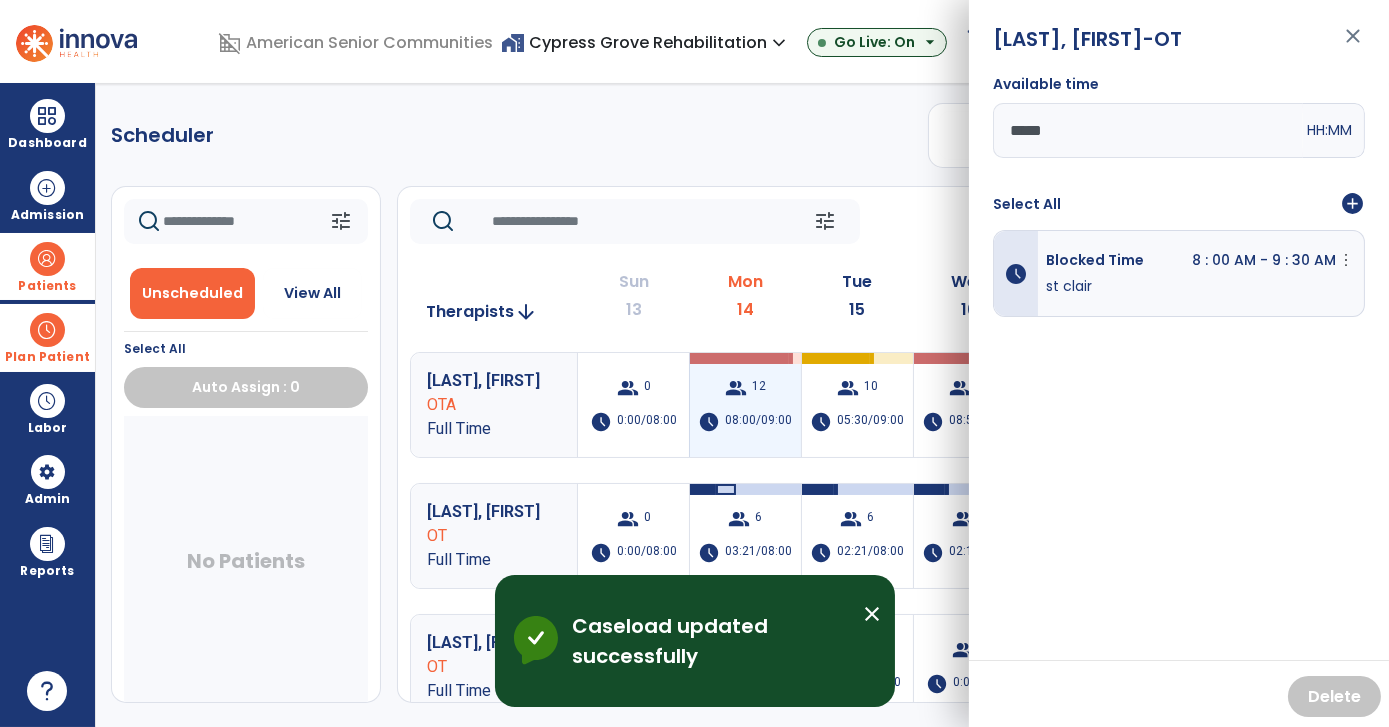 click on "08:00/09:00" at bounding box center [758, 422] 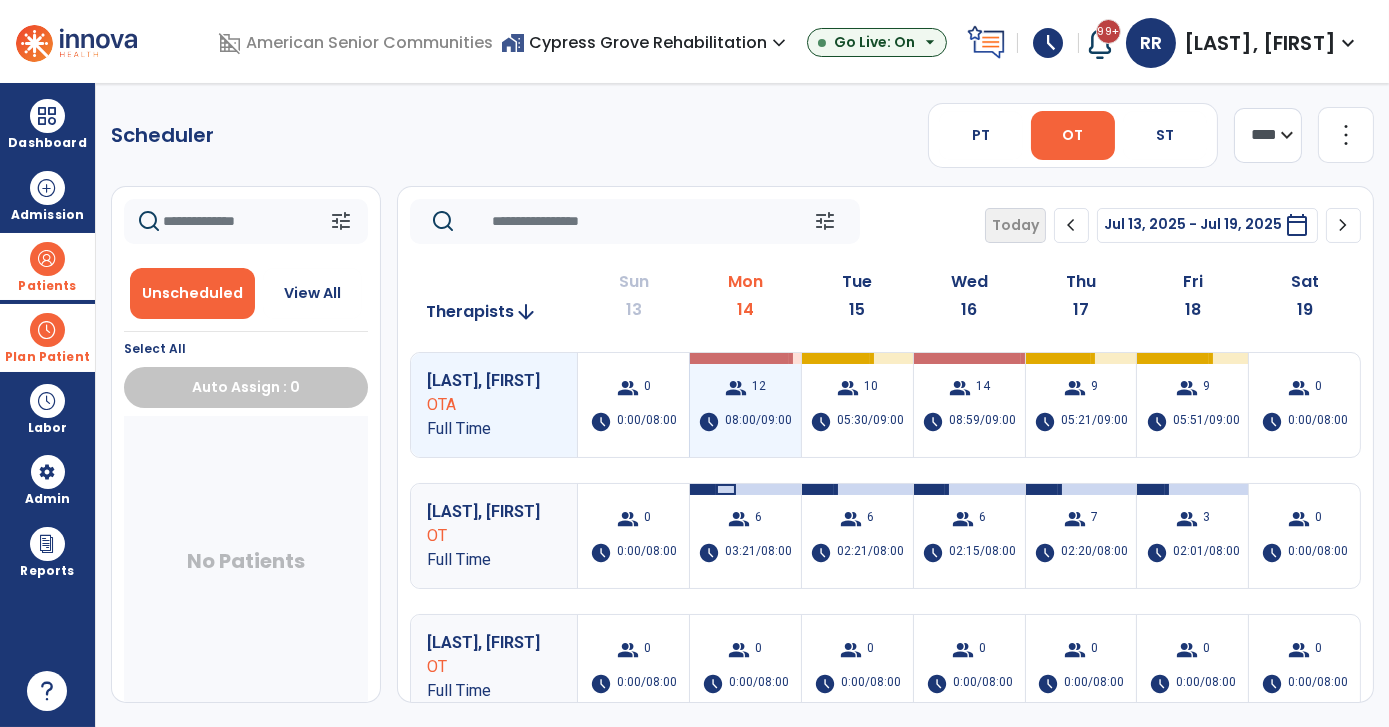 click on "08:00/09:00" at bounding box center (758, 422) 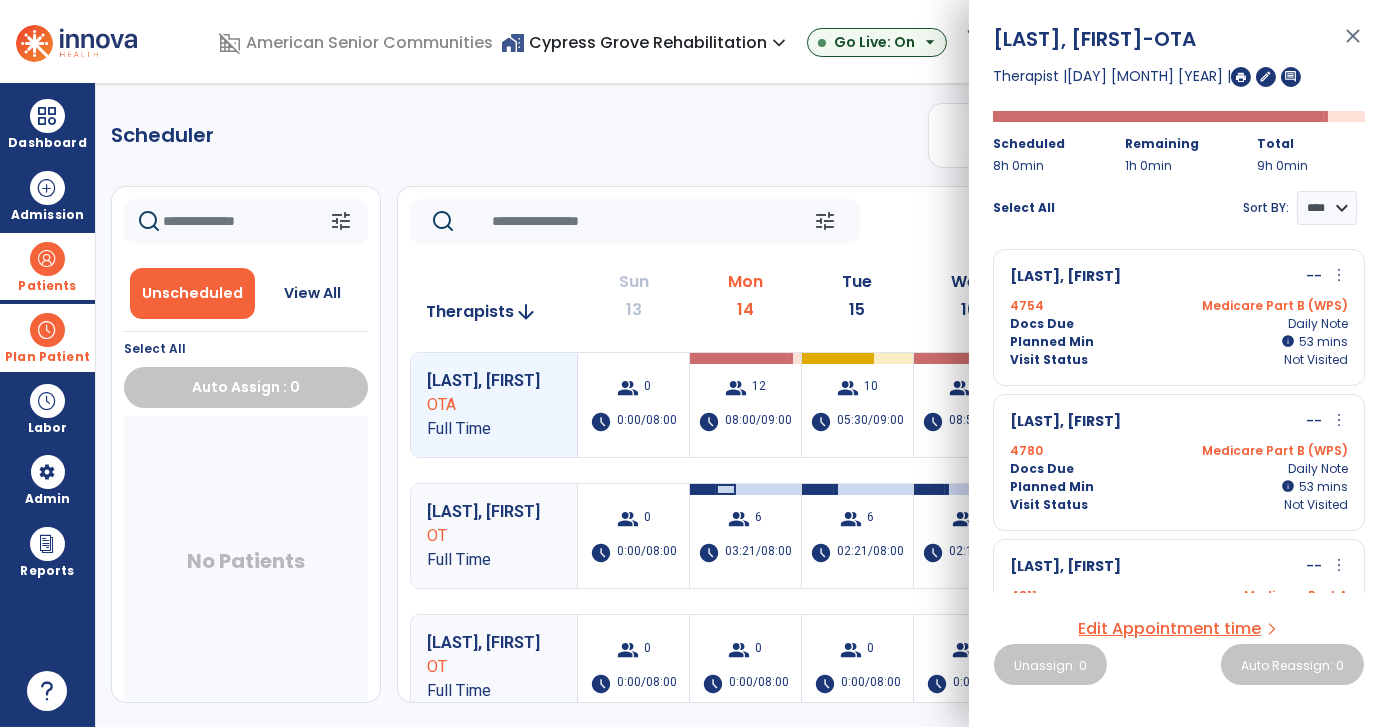 click on "more_vert" at bounding box center [1339, 275] 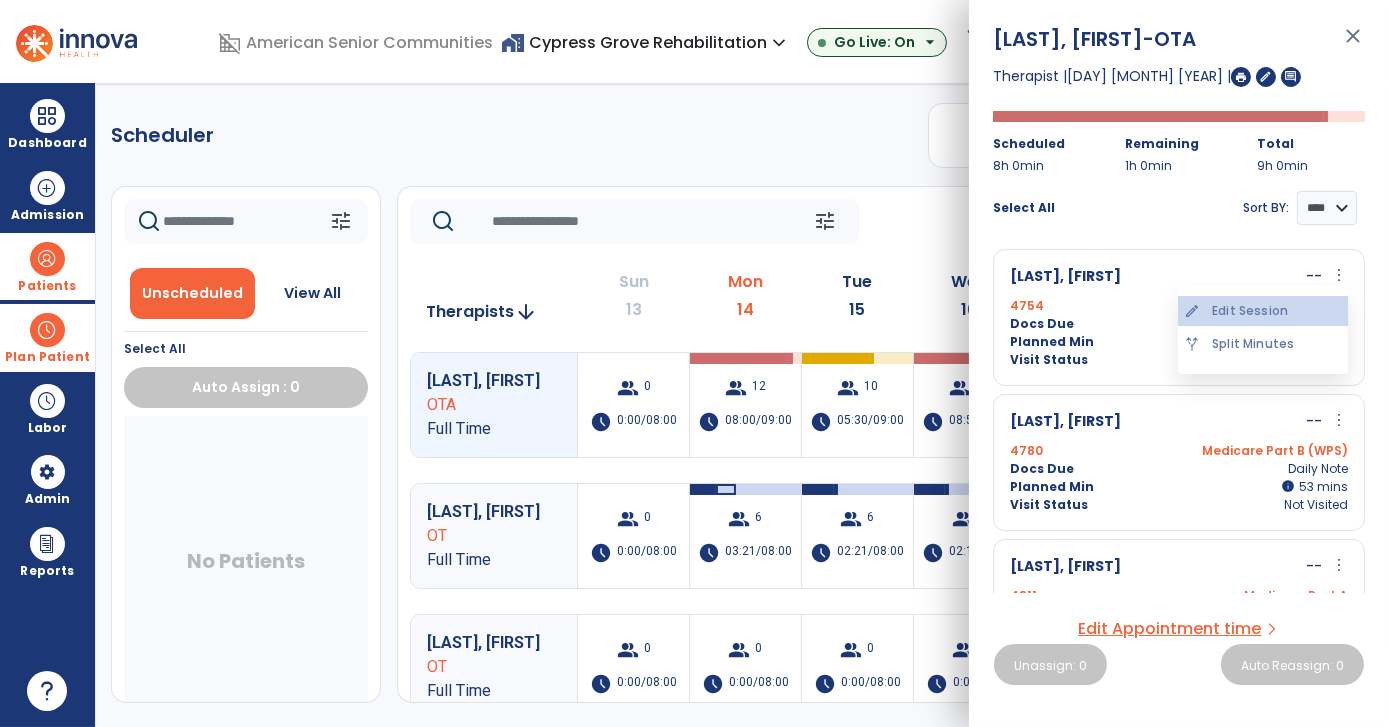 click on "edit   Edit Session" at bounding box center [1263, 311] 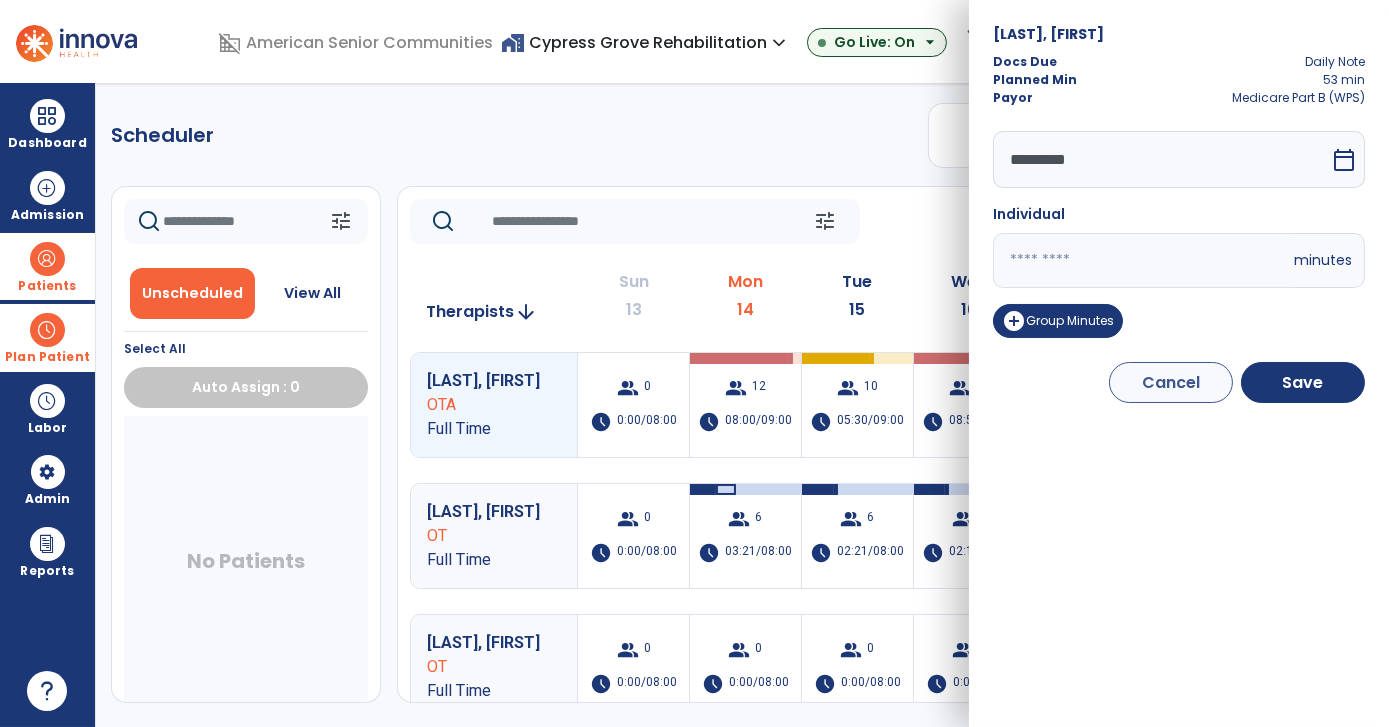drag, startPoint x: 1080, startPoint y: 259, endPoint x: 903, endPoint y: 290, distance: 179.69418 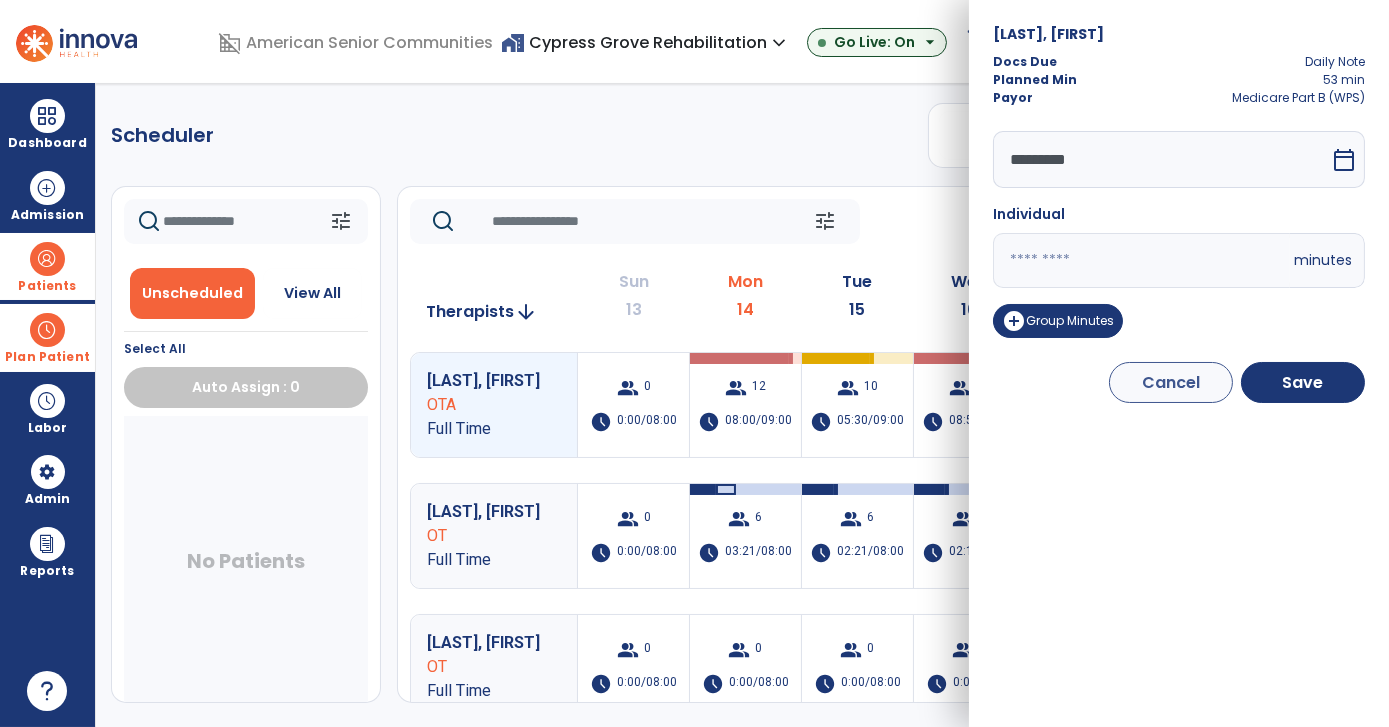 click on "domain_disabled   American Senior Communities   home_work   Cypress Grove Rehabilitation   expand_more   ASC-Sandbox   Cypress Grove Rehabilitation  Go Live: On  arrow_drop_down  schedule My Time:   Monday, Jul 14   Open your timecard  arrow_right 99+ Notifications Mark as read Census Alert - A03 Yesterday at 7:22 AM | Cypress Grove Rehabilitation Census Alert - A03 Yesterday at 7:17 AM | Cypress Grove Rehabilitation Census Alert - A01 Sat Jul 12 2025 at 3:52 PM | Cypress Grove Rehabilitation Census Alert - A22 Sat Jul 12 2025 at 11:07 AM | Cypress Grove Rehabilitation Census Alert - A01 Fri Jul 11 2025 at 3:47 PM | Cypress Grove Rehabilitation See all Notifications  RR   [LAST], [FIRST]   expand_more   home   Home   person   Profile   manage_accounts   Admin   help   Help   logout   Log out  Dashboard  dashboard  Therapist Dashboard  view_quilt  Operations Dashboard Admission Patients  format_list_bulleted  Patient List  space_dashboard  Patient Board  insert_chart  PDPM Board Plan Patient Planner ***" at bounding box center [694, 363] 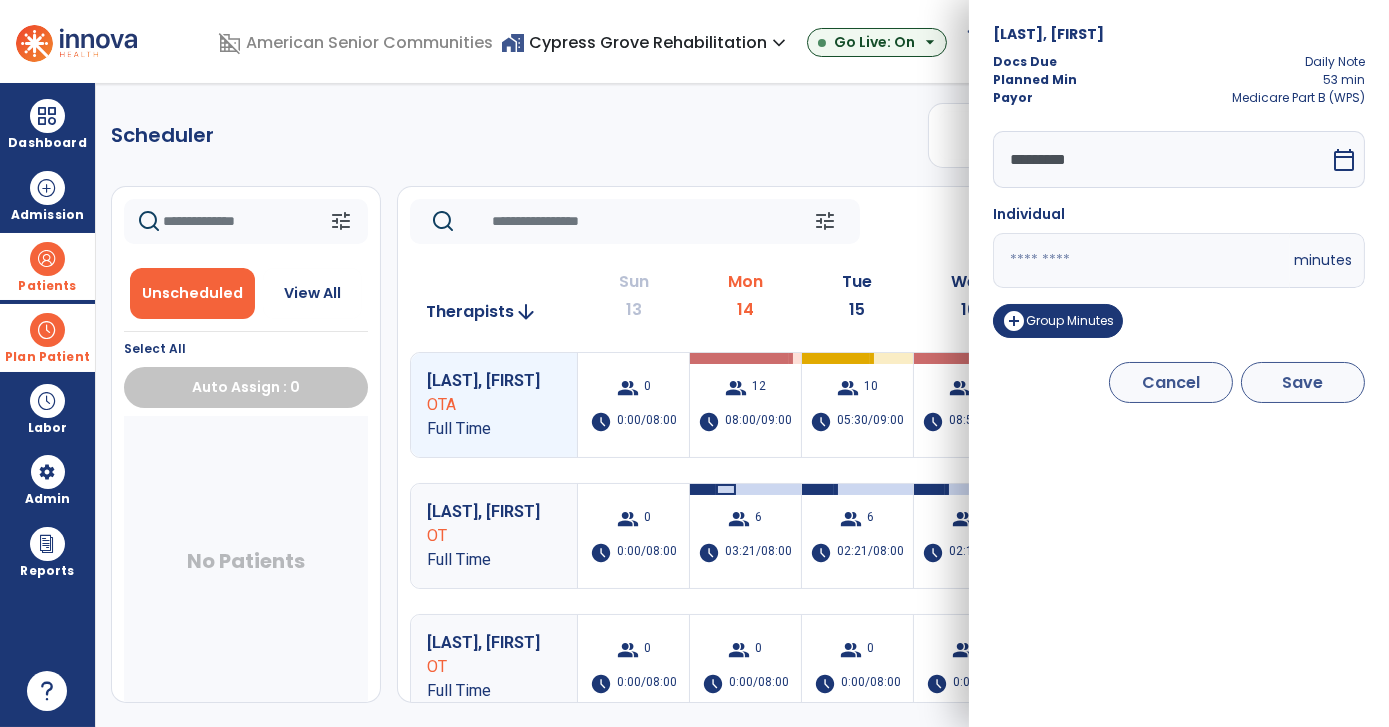 type on "**" 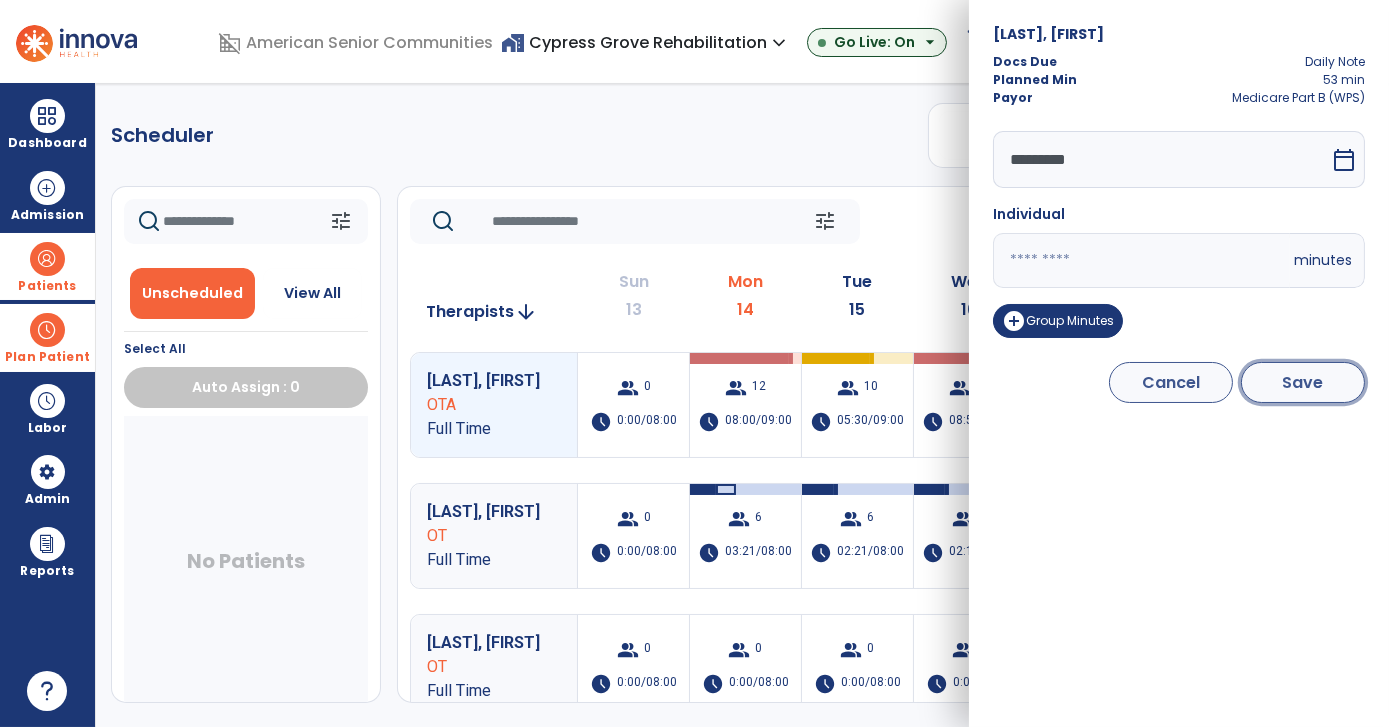 click on "Save" at bounding box center [1303, 382] 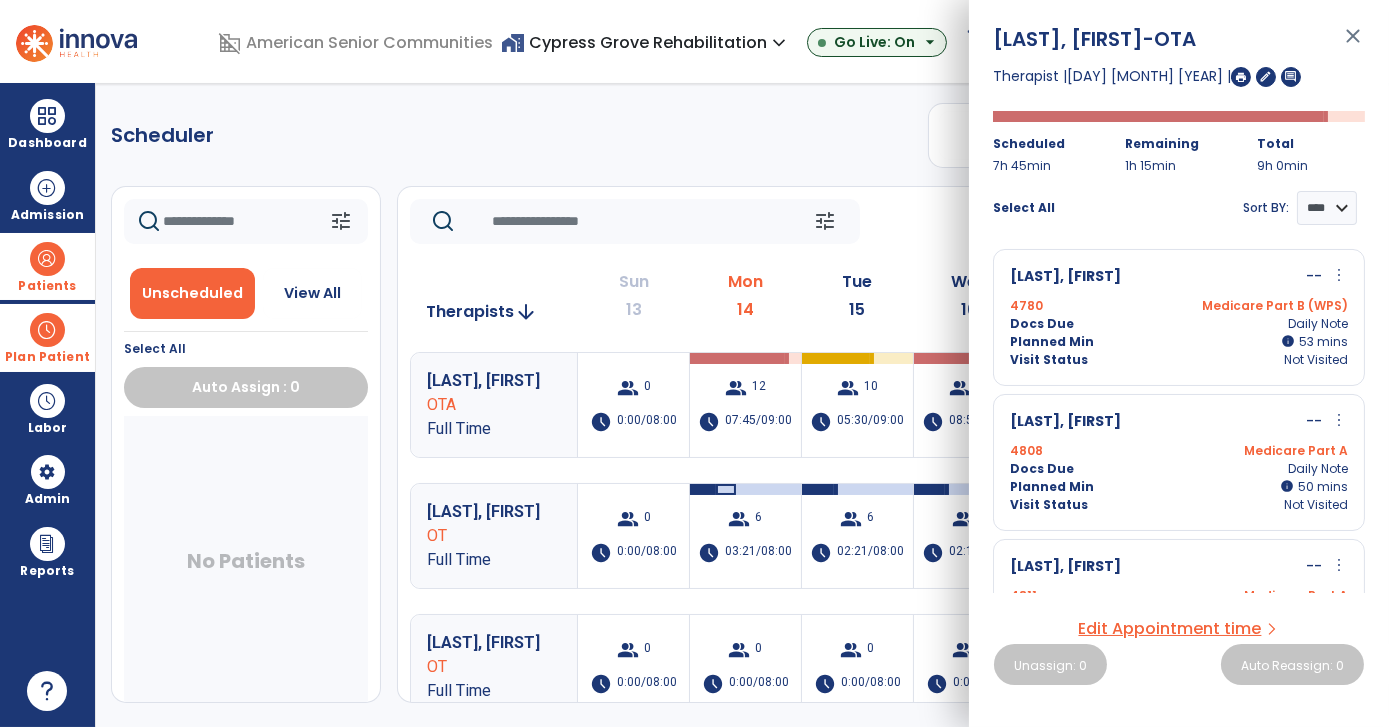 click on "more_vert" at bounding box center [1339, 275] 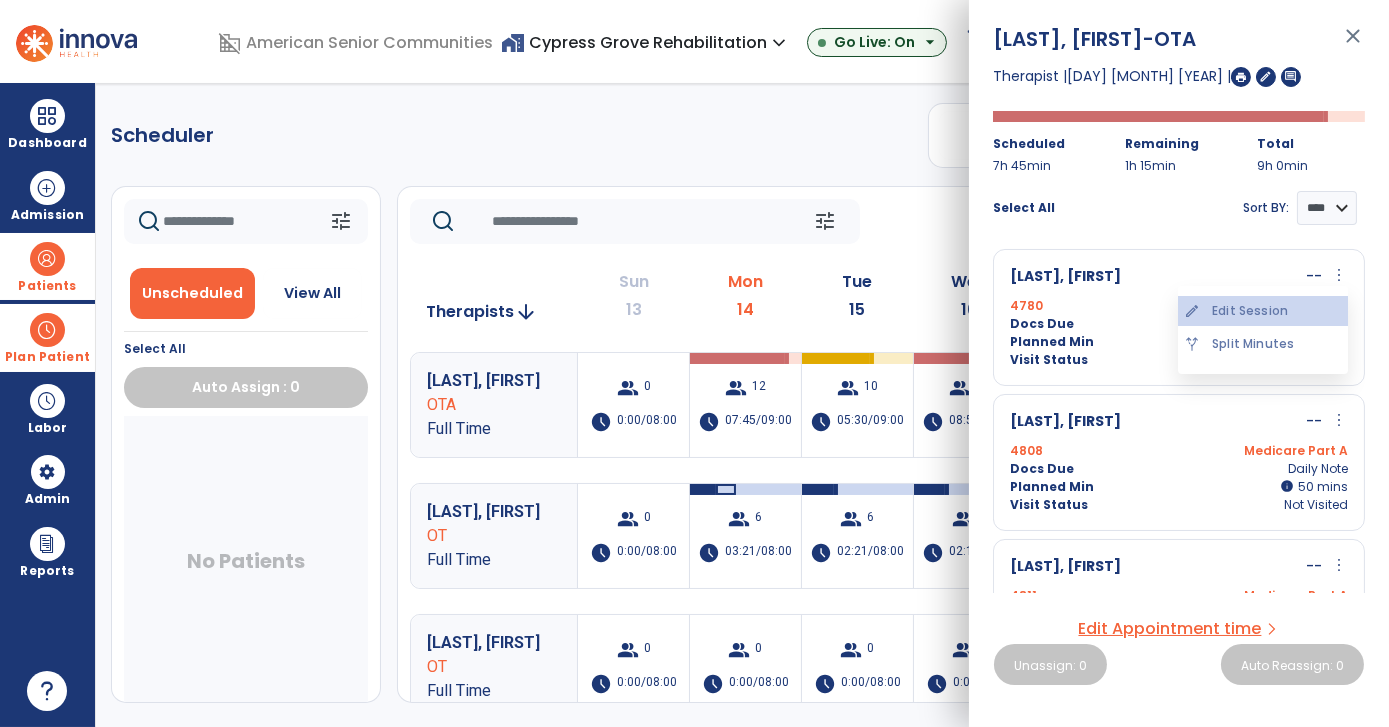 click on "edit   Edit Session" at bounding box center (1263, 311) 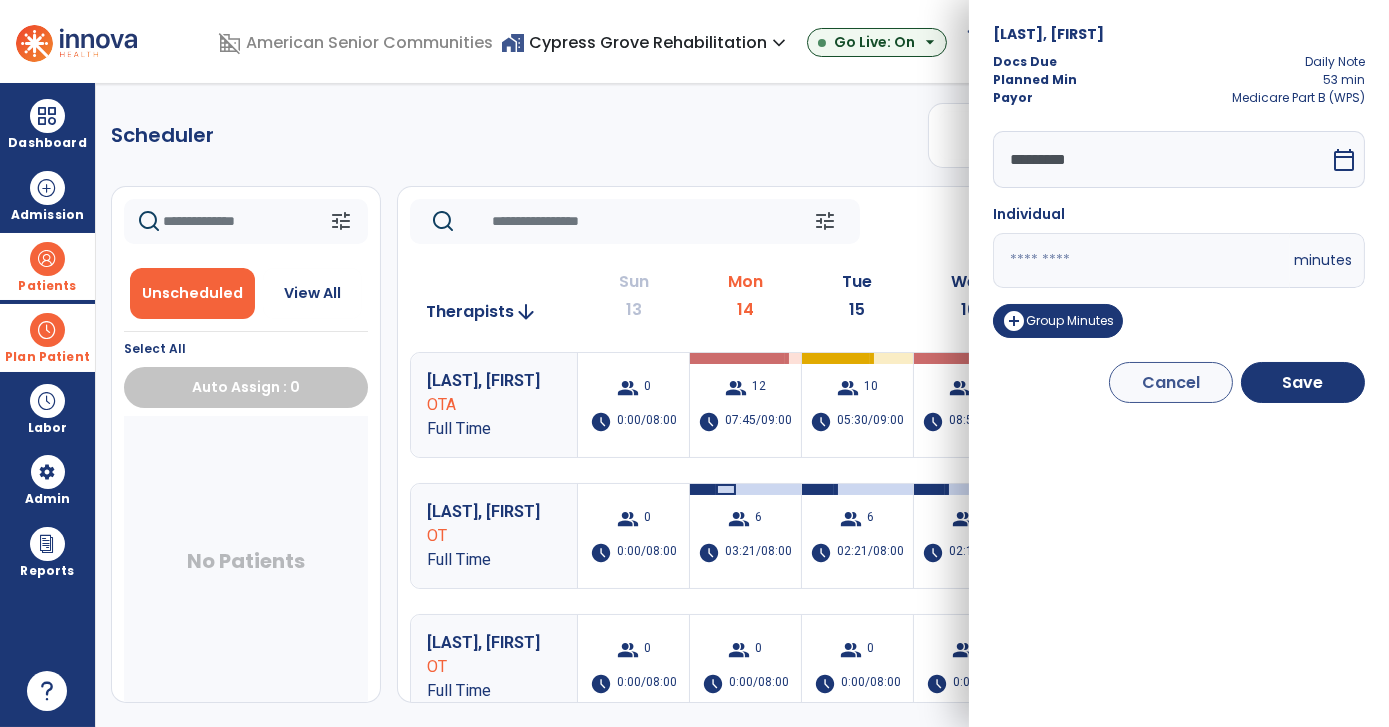 drag, startPoint x: 1050, startPoint y: 257, endPoint x: 980, endPoint y: 276, distance: 72.53275 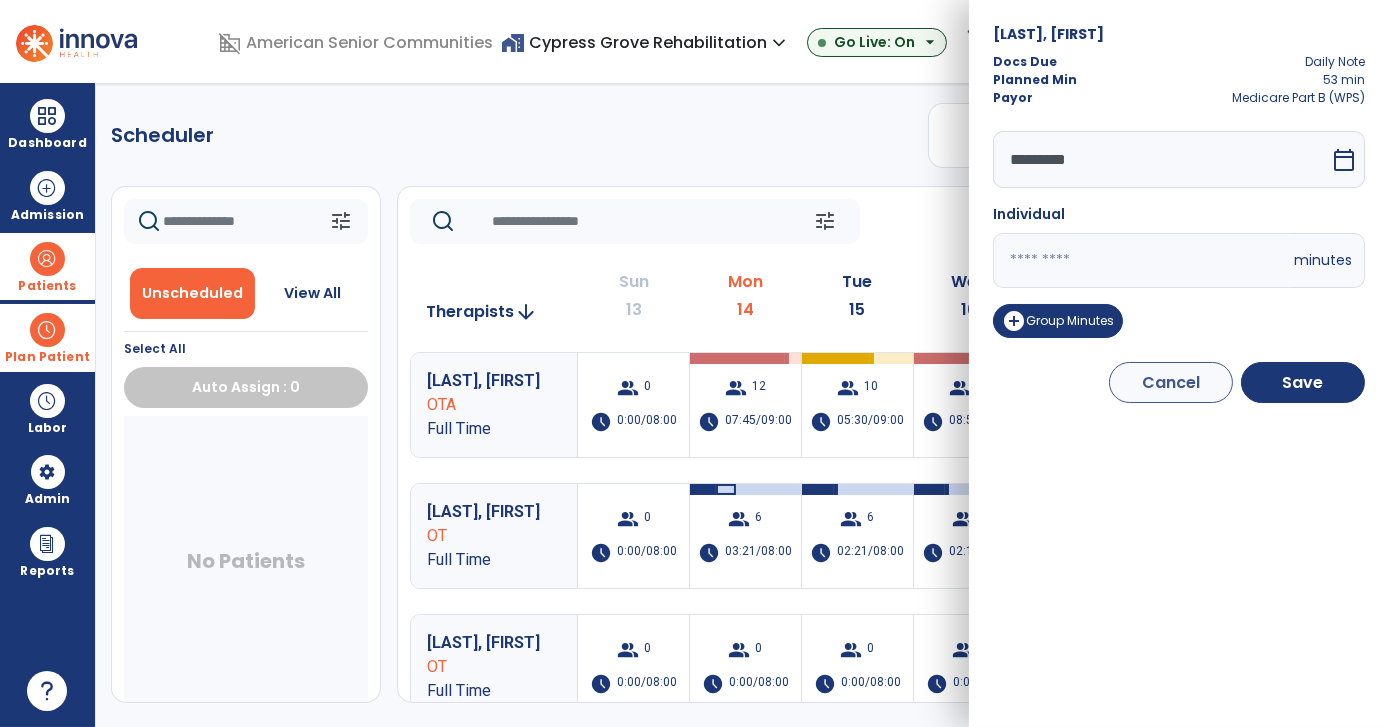 click on "Heinrich, Weston Docs Due Daily Note Planned Min 53 min Payor Medicare Part B (WPS) ********* calendar_today Individual ** minutes add_circle Concurrent Minutes Cancel Save" at bounding box center [1179, 363] 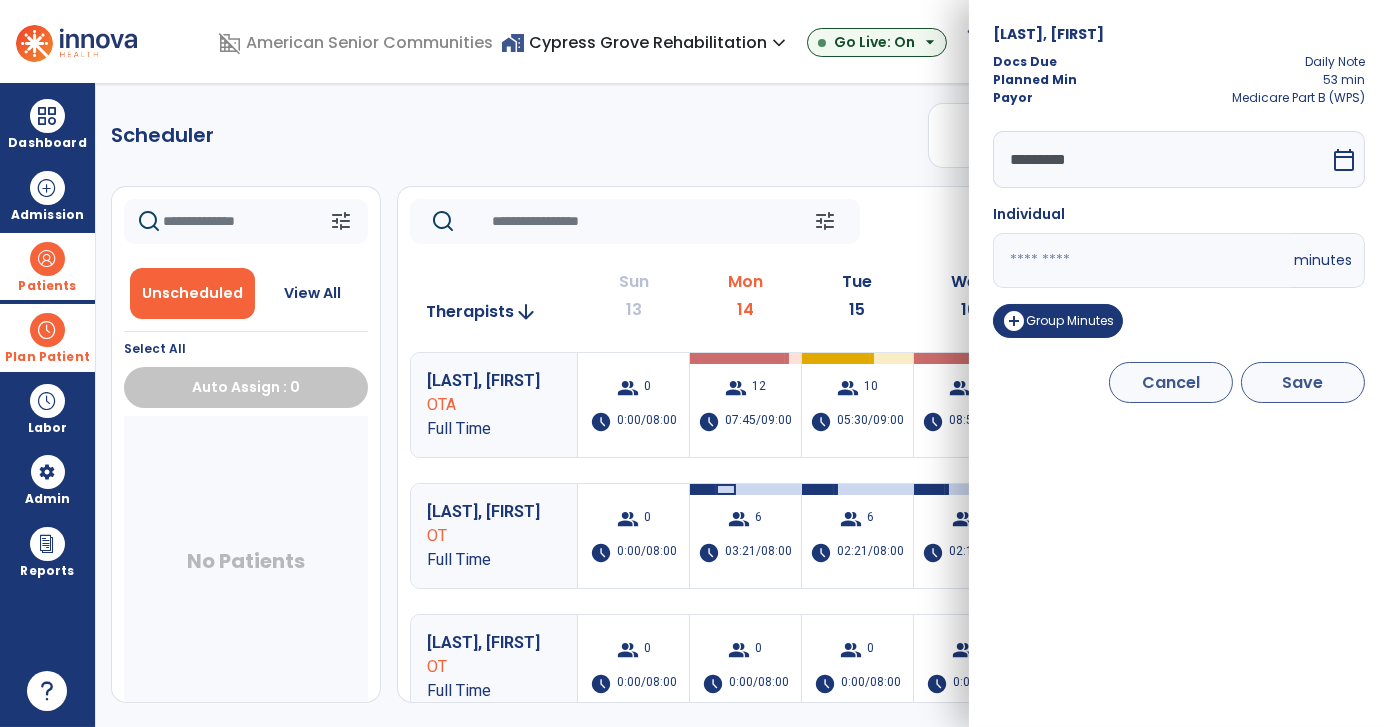 drag, startPoint x: 1370, startPoint y: 389, endPoint x: 1353, endPoint y: 390, distance: 17.029387 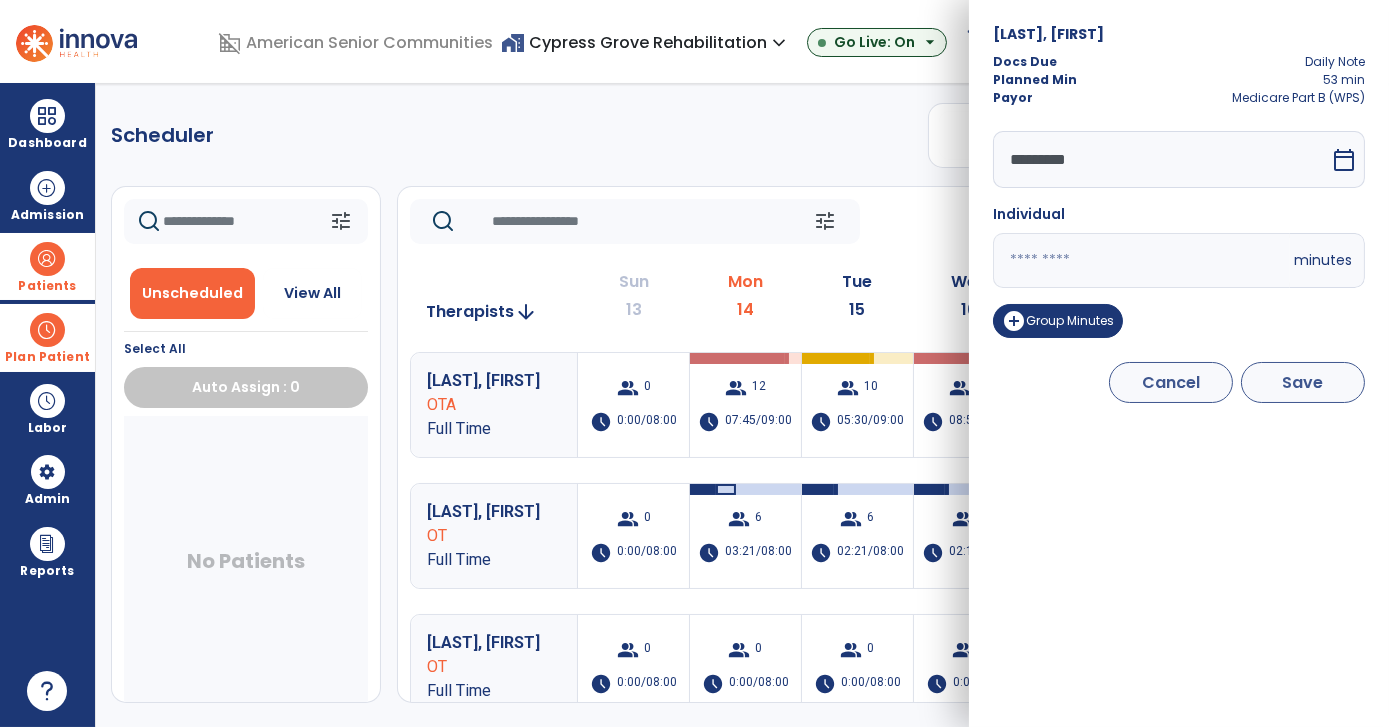 click on "Heinrich, Weston Docs Due Daily Note Planned Min 53 min Payor Medicare Part B (WPS) ********* calendar_today Individual ** minutes add_circle Concurrent Minutes Cancel Save" at bounding box center (1179, 363) 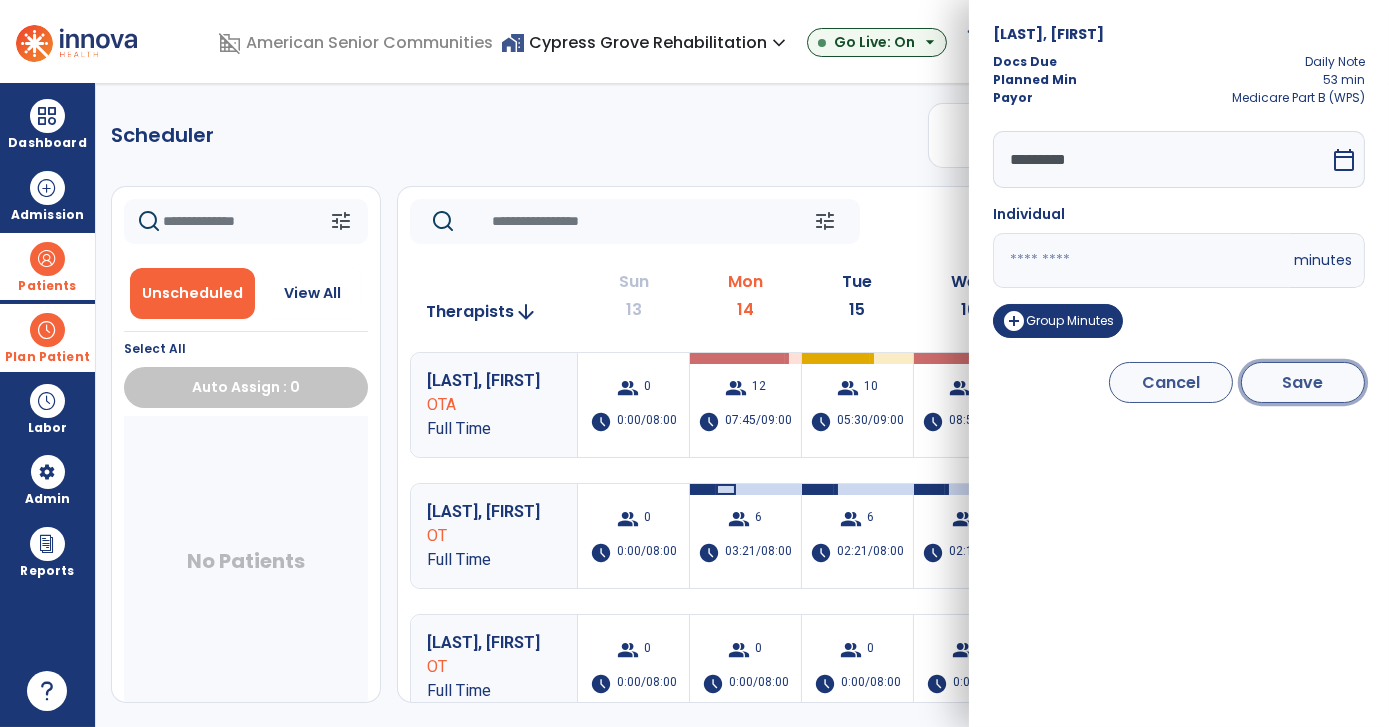 click on "Save" at bounding box center (1303, 382) 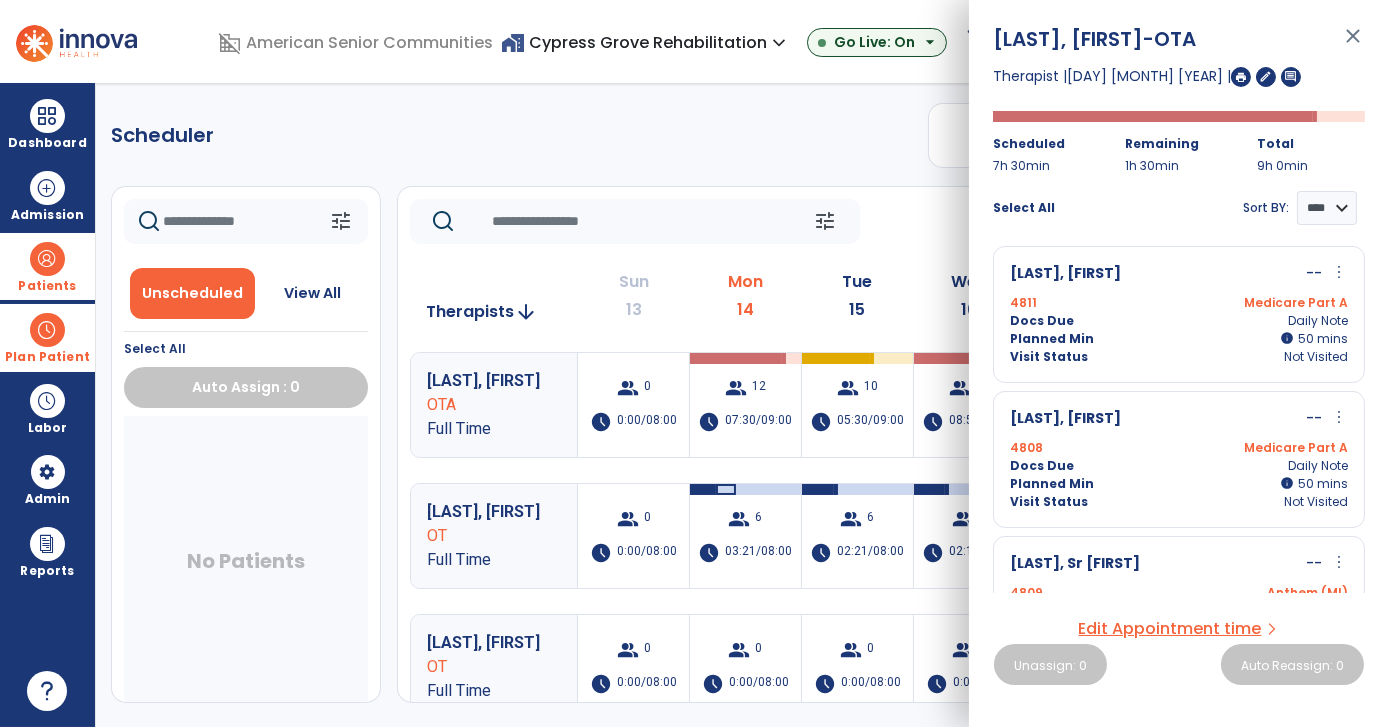 scroll, scrollTop: 0, scrollLeft: 0, axis: both 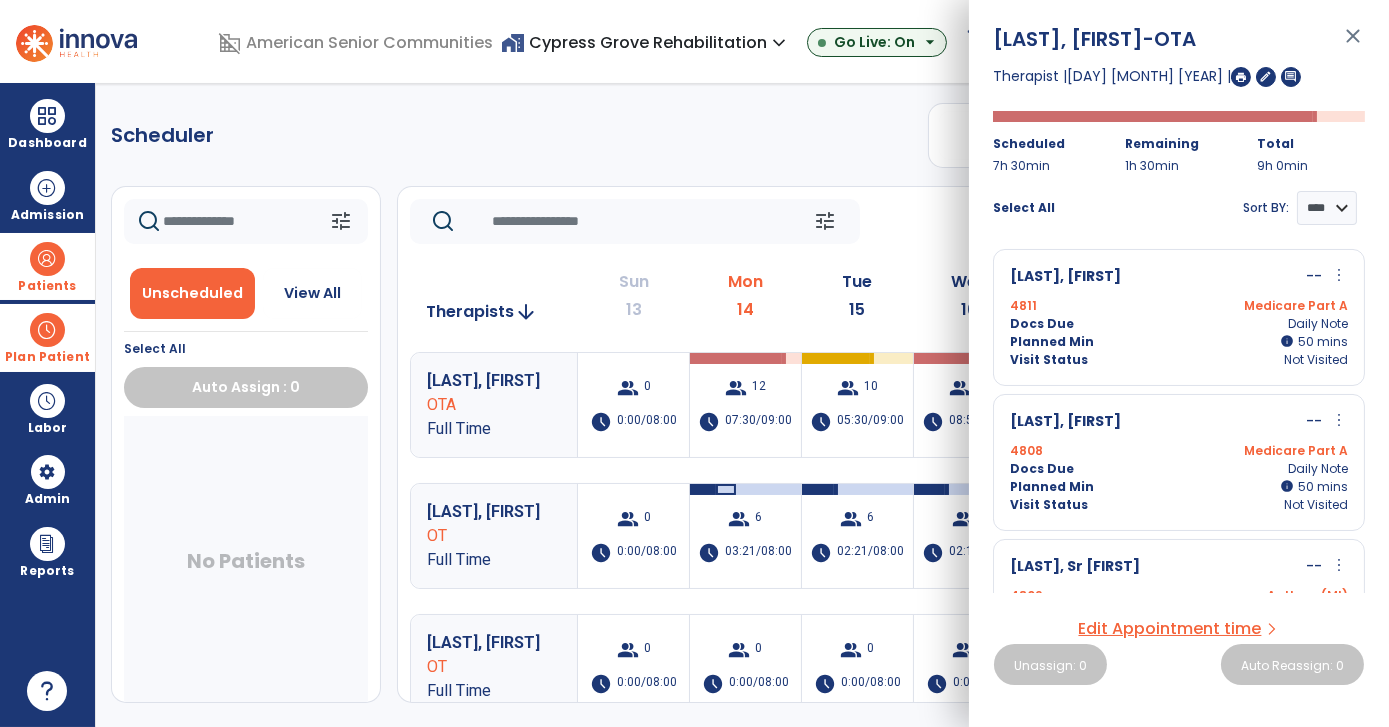 click on "more_vert" at bounding box center (1339, 420) 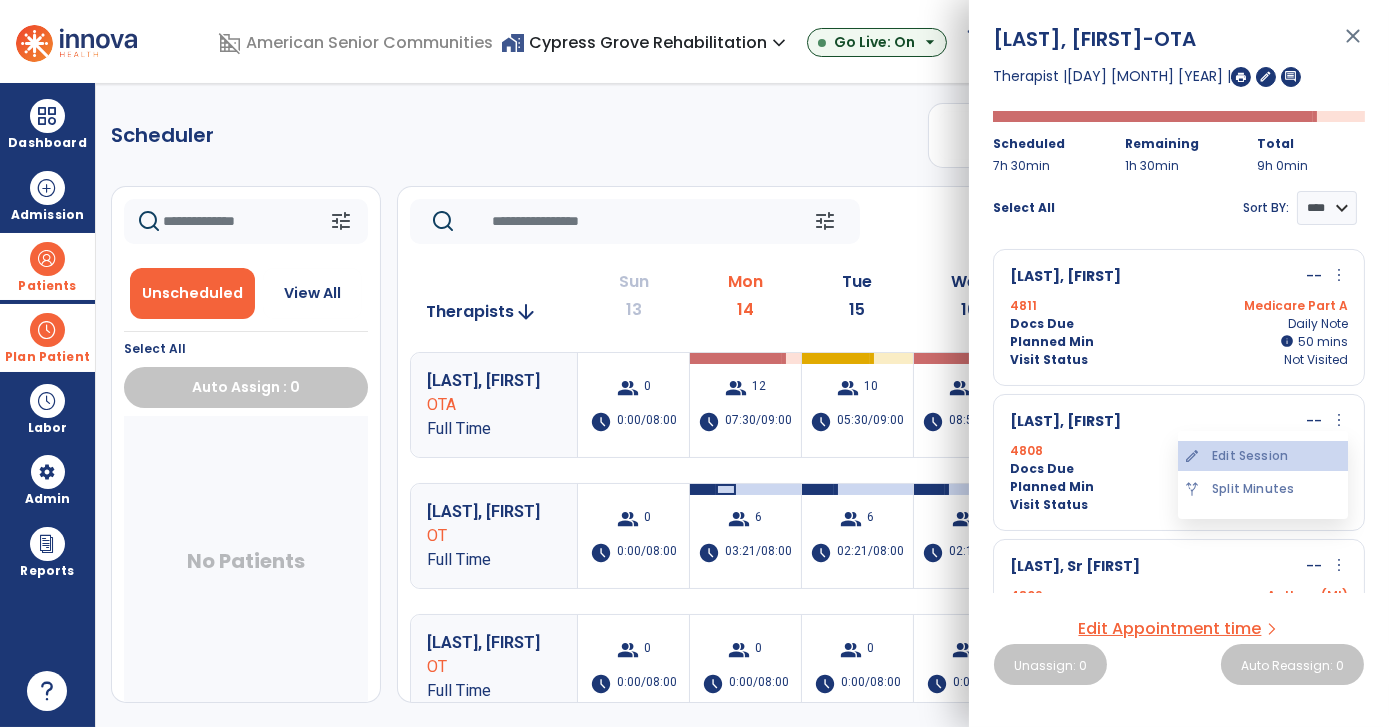 click on "edit   Edit Session" at bounding box center [1263, 456] 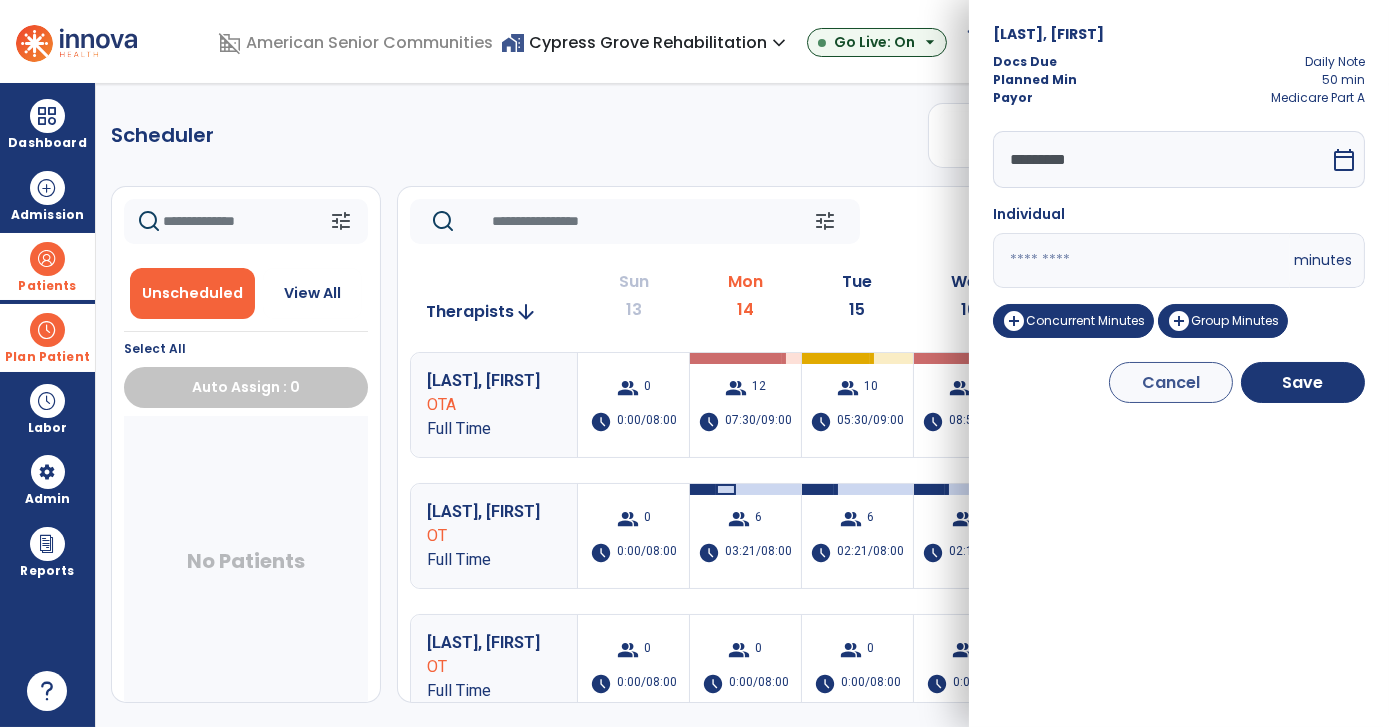 drag, startPoint x: 1063, startPoint y: 256, endPoint x: 887, endPoint y: 277, distance: 177.24841 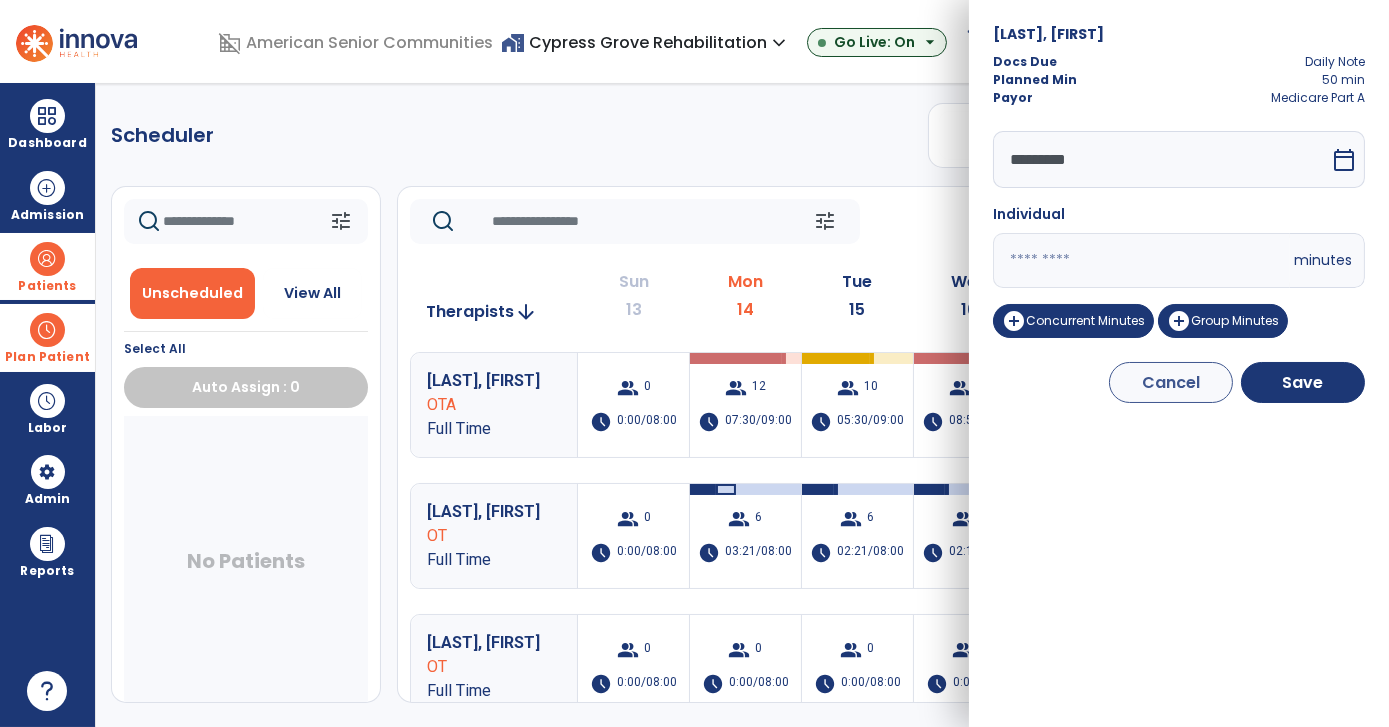 click on "domain_disabled   American Senior Communities   home_work   Cypress Grove Rehabilitation   expand_more   ASC-Sandbox   Cypress Grove Rehabilitation  Go Live: On  arrow_drop_down  schedule My Time:   Monday, Jul 14   Open your timecard  arrow_right 99+ Notifications Mark as read Census Alert - A03 Yesterday at 7:22 AM | Cypress Grove Rehabilitation Census Alert - A03 Yesterday at 7:17 AM | Cypress Grove Rehabilitation Census Alert - A01 Sat Jul 12 2025 at 3:52 PM | Cypress Grove Rehabilitation Census Alert - A22 Sat Jul 12 2025 at 11:07 AM | Cypress Grove Rehabilitation Census Alert - A01 Fri Jul 11 2025 at 3:47 PM | Cypress Grove Rehabilitation See all Notifications  RR   [LAST], [FIRST]   expand_more   home   Home   person   Profile   manage_accounts   Admin   help   Help   logout   Log out  Dashboard  dashboard  Therapist Dashboard  view_quilt  Operations Dashboard Admission Patients  format_list_bulleted  Patient List  space_dashboard  Patient Board  insert_chart  PDPM Board Plan Patient Planner ***" at bounding box center (694, 363) 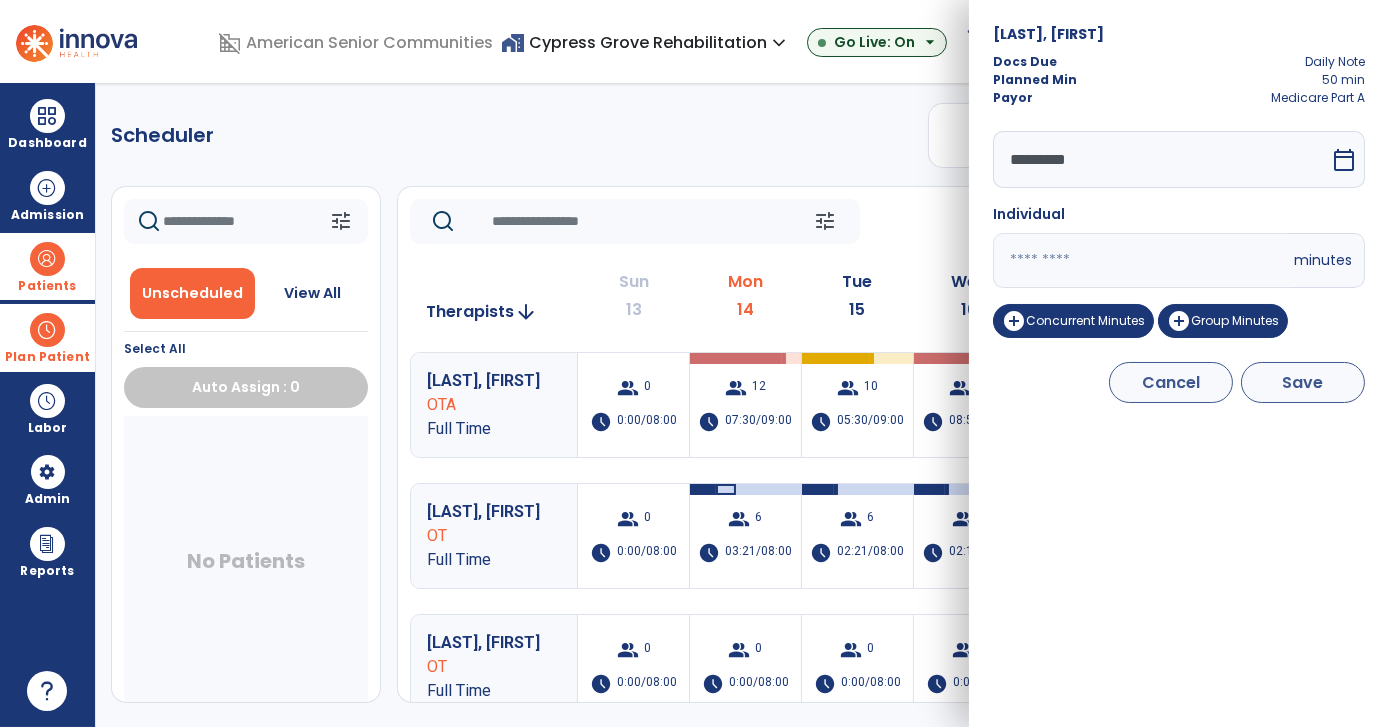 type on "**" 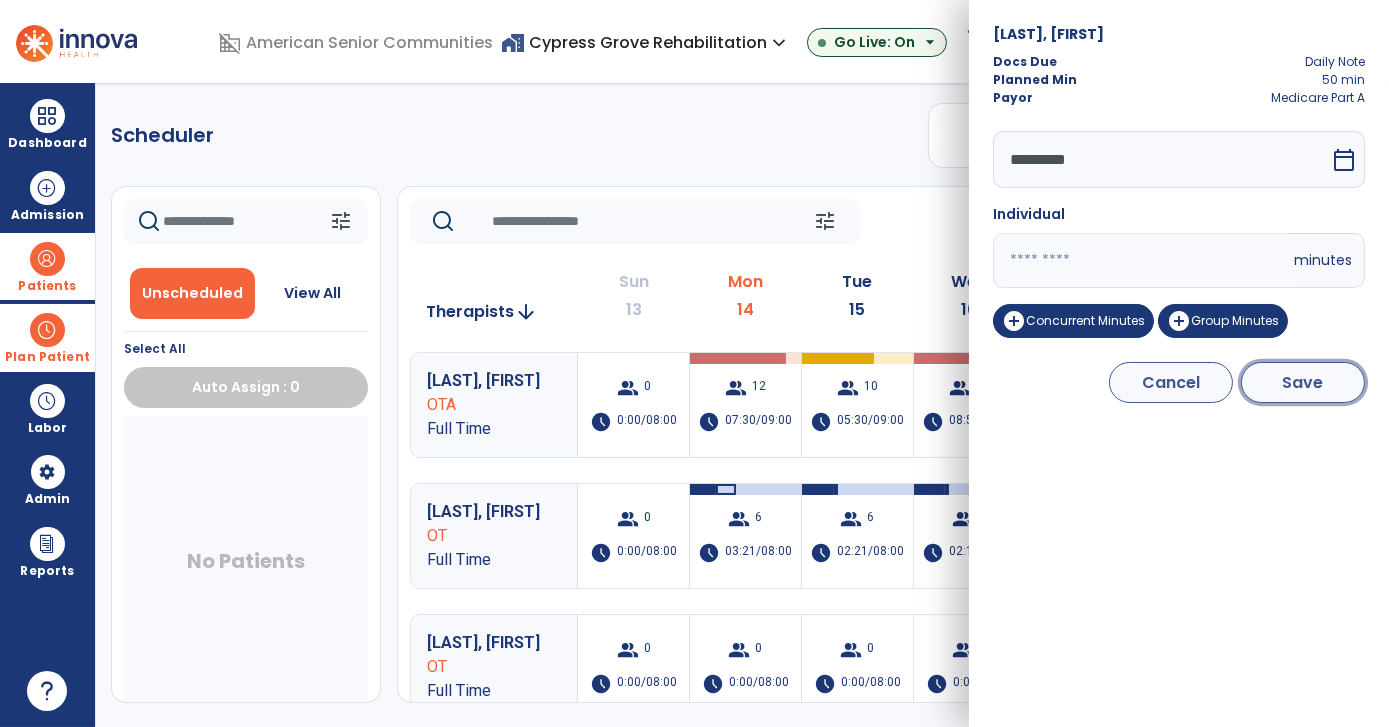 click on "Save" at bounding box center [1303, 382] 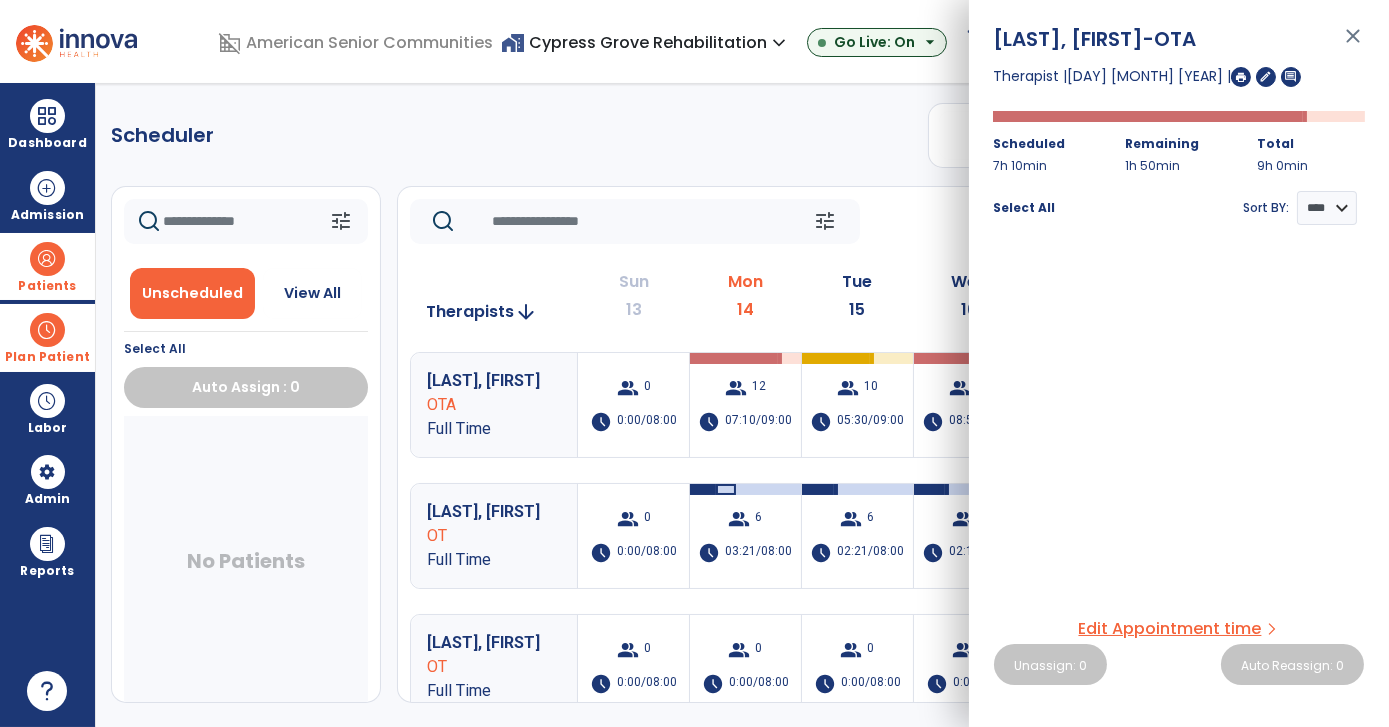 click on "Scheduler   PT   OT   ST  **** *** more_vert  Manage Labor   View All Therapists   Print" 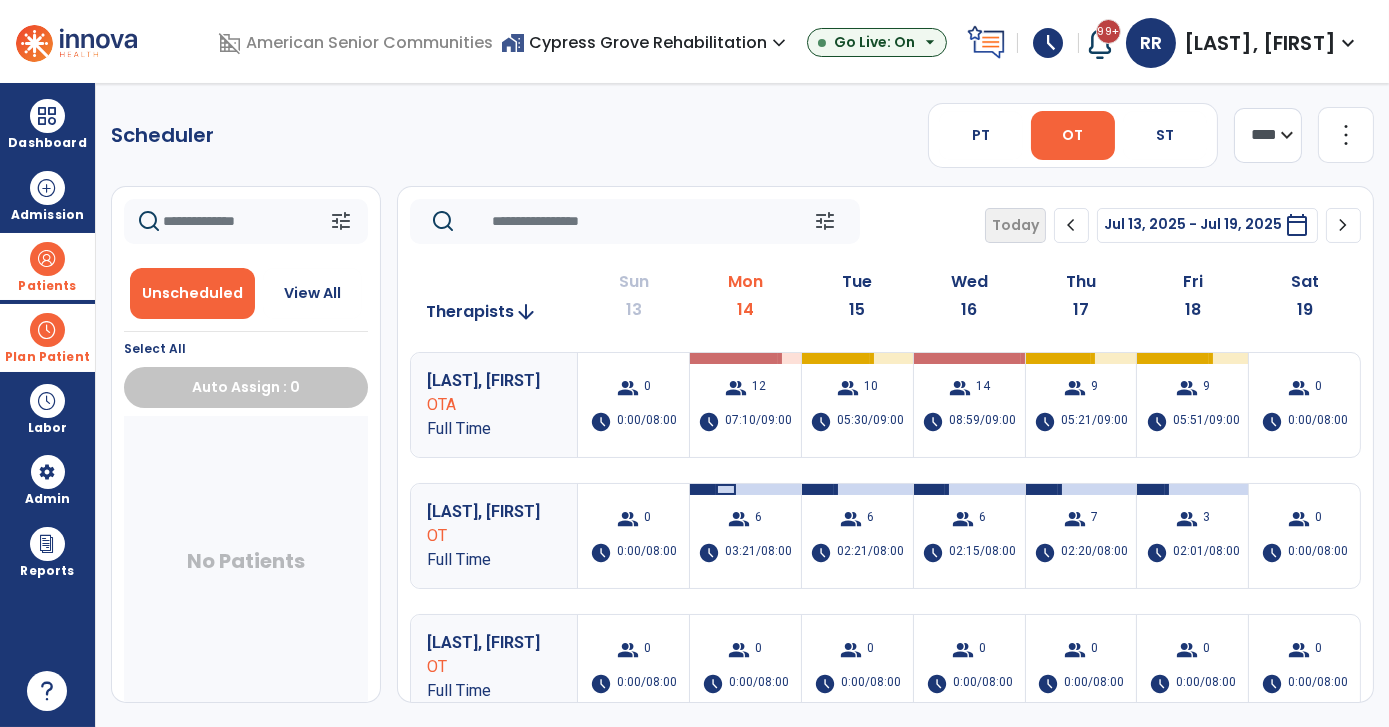 click at bounding box center [47, 330] 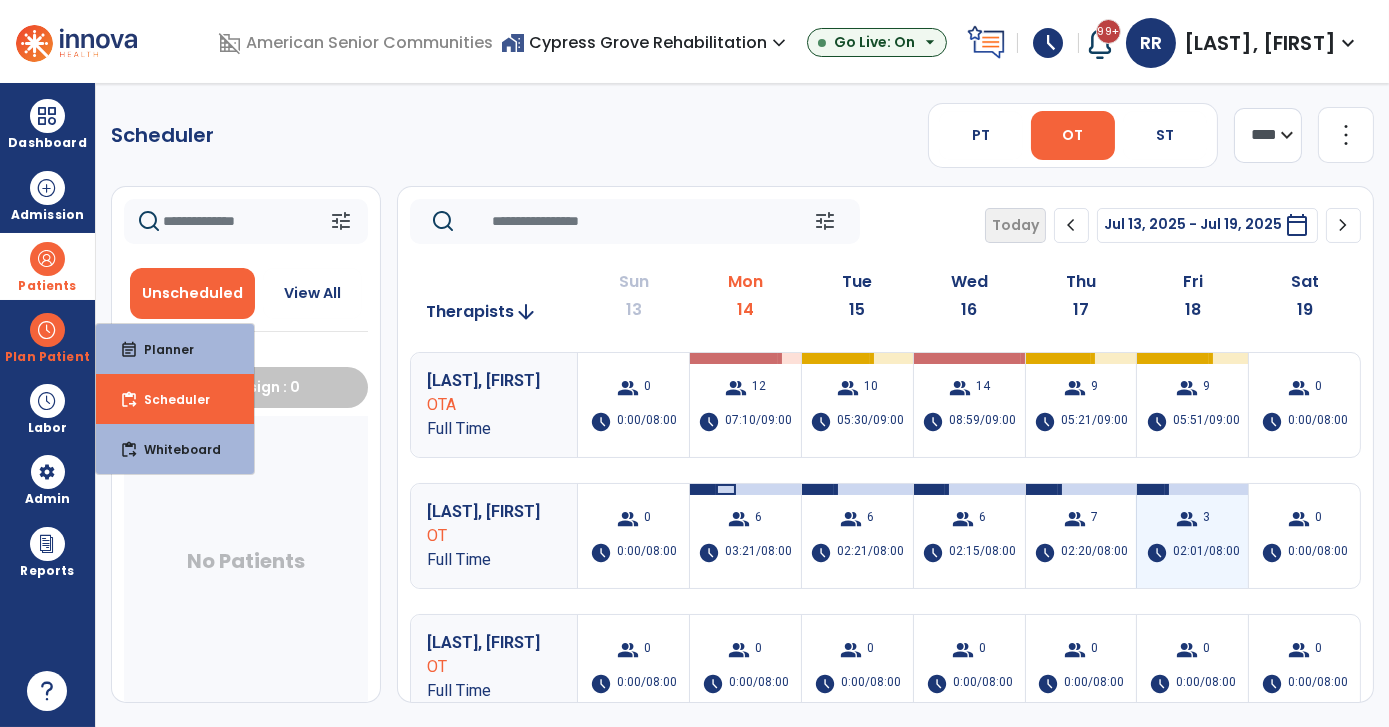 click on "schedule" at bounding box center [1157, 553] 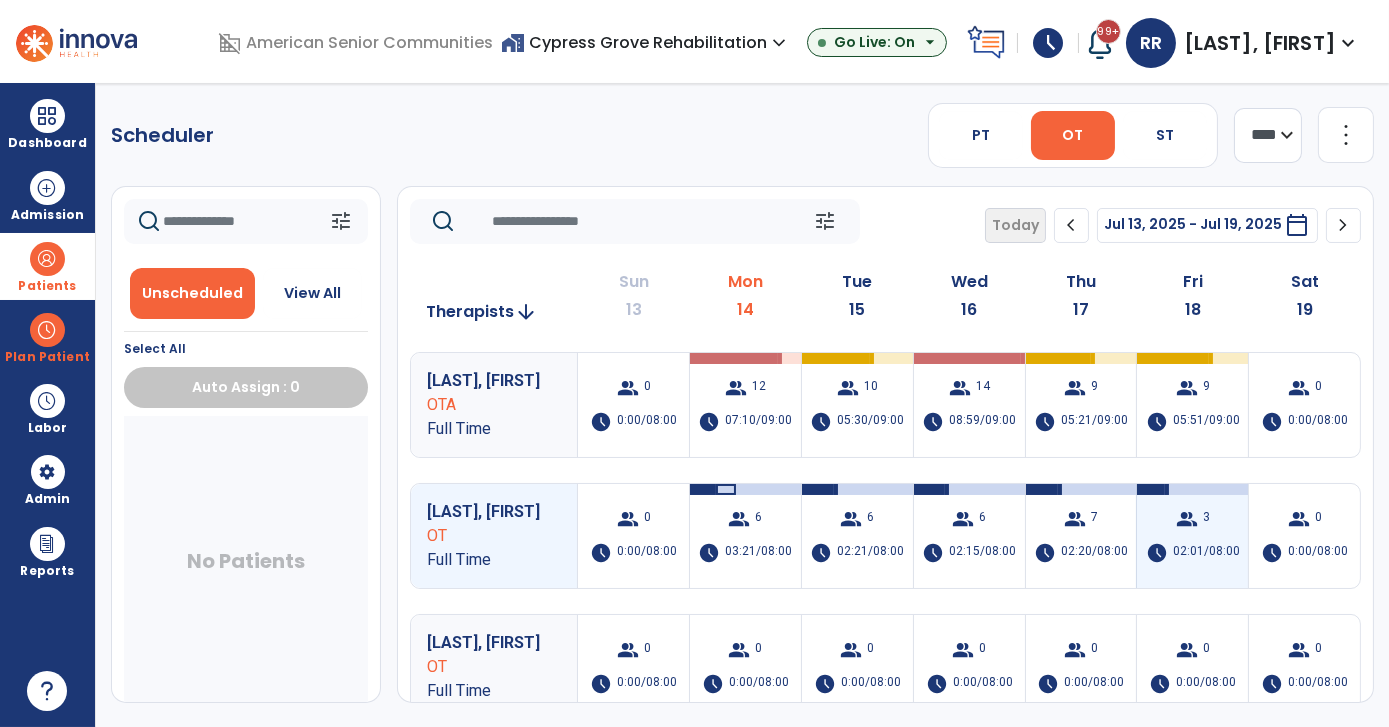 click on "group 3 schedule 02:01/08:00" at bounding box center [1192, 536] 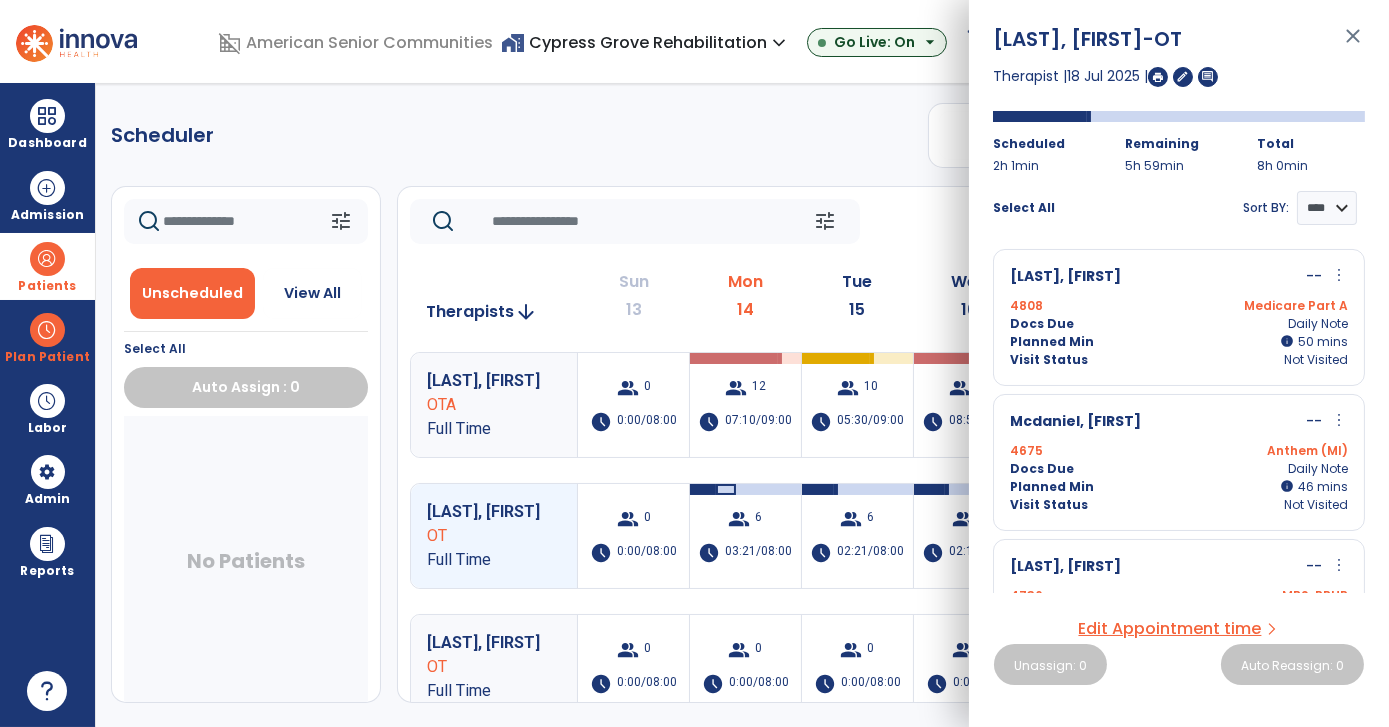 click on "4808 Medicare Part A" at bounding box center (1179, 306) 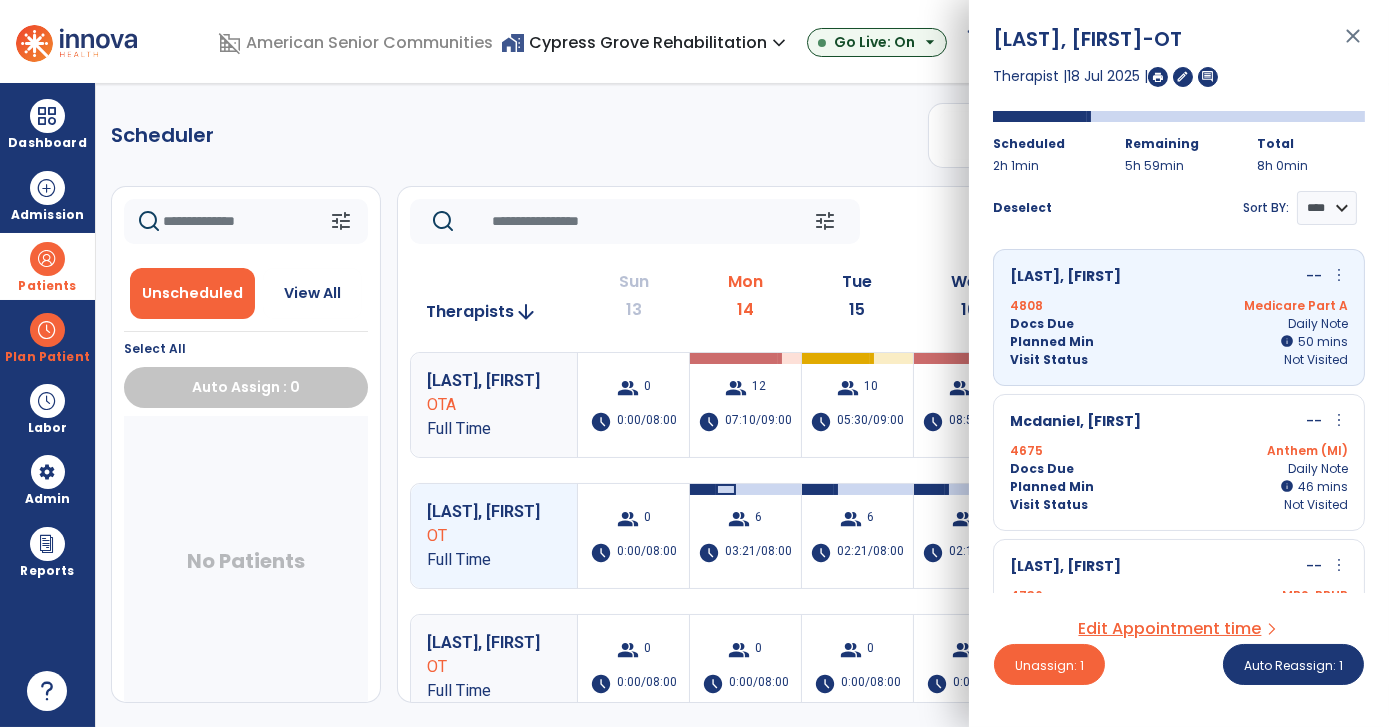 click on "4808 Medicare Part A" at bounding box center (1179, 306) 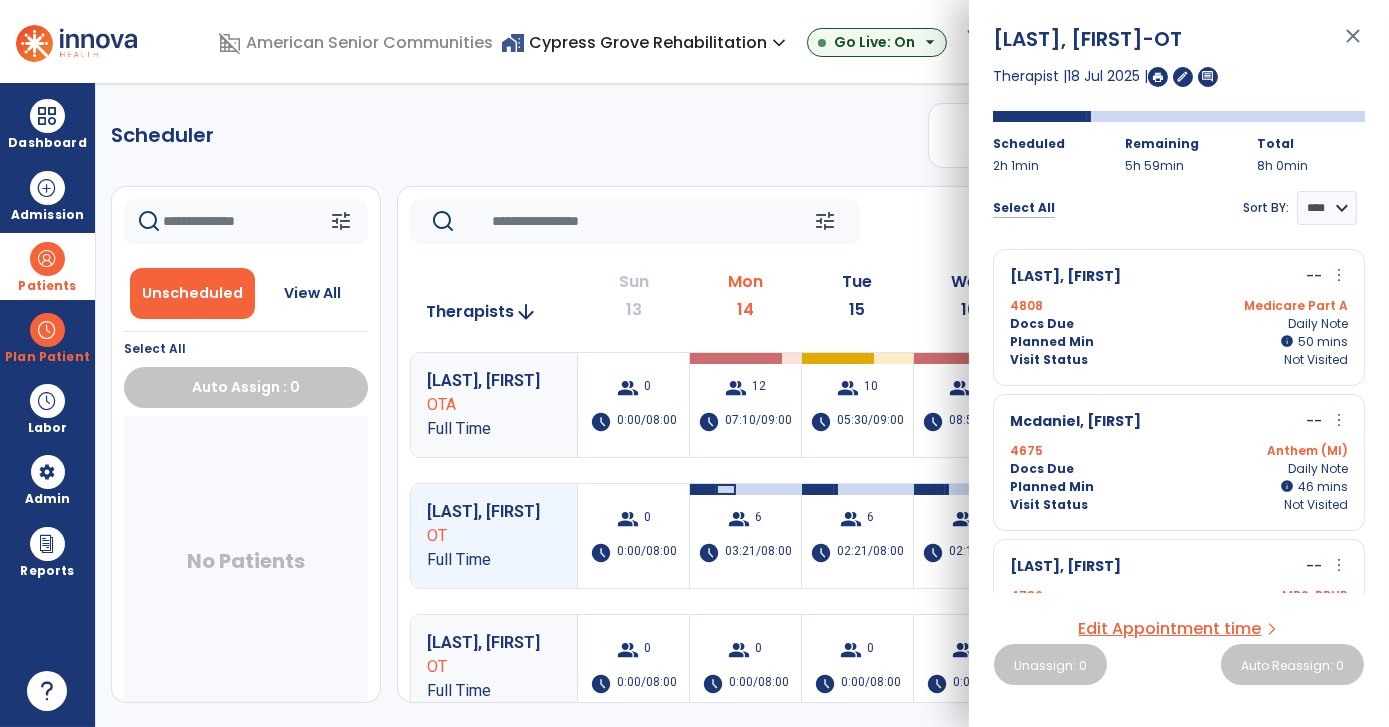 click on "Select All" at bounding box center [1024, 208] 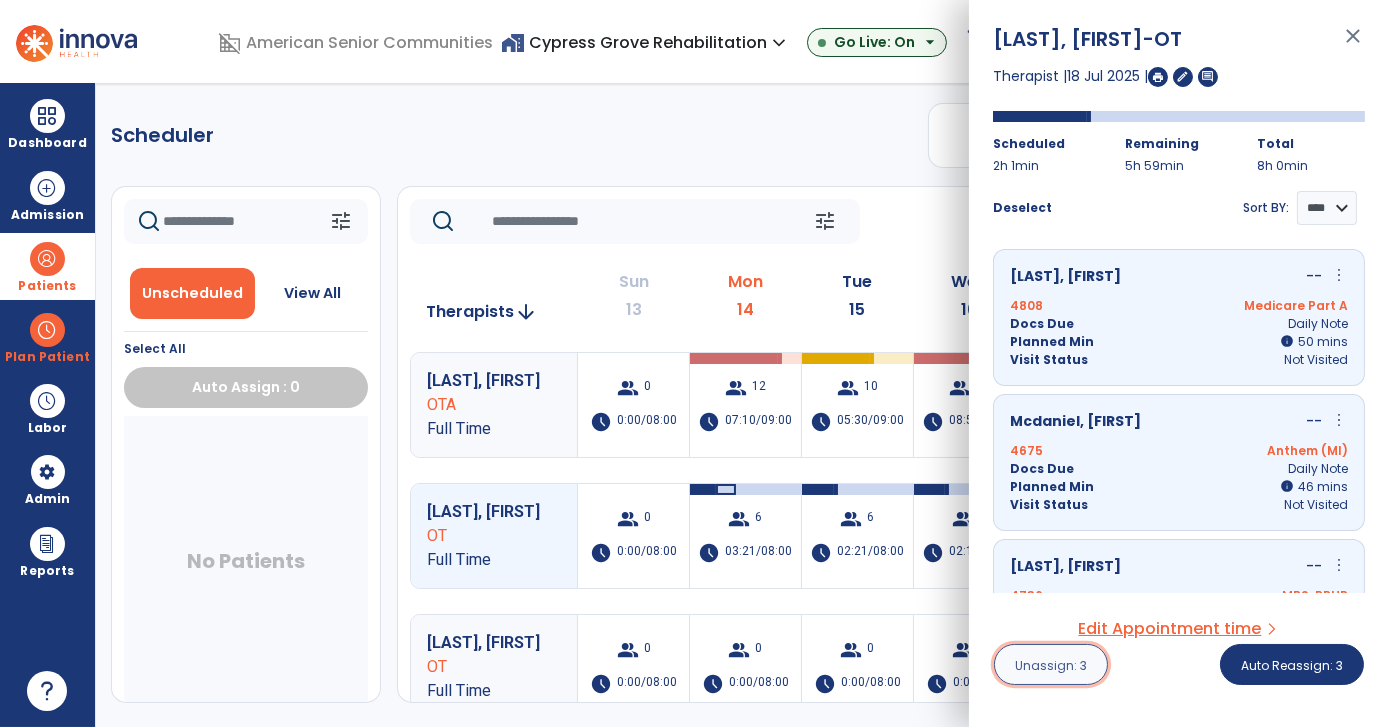 click on "Unassign: 3" at bounding box center (1051, 665) 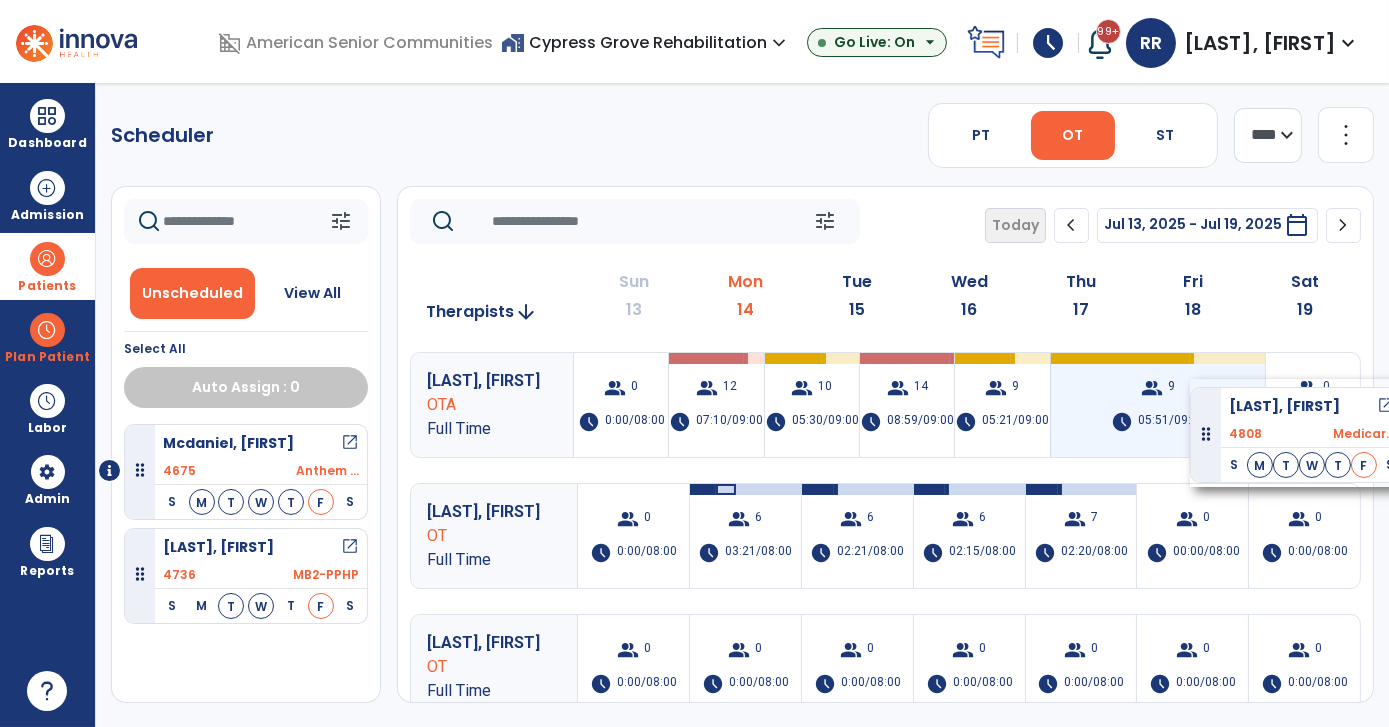 drag, startPoint x: 306, startPoint y: 459, endPoint x: 1190, endPoint y: 379, distance: 887.61255 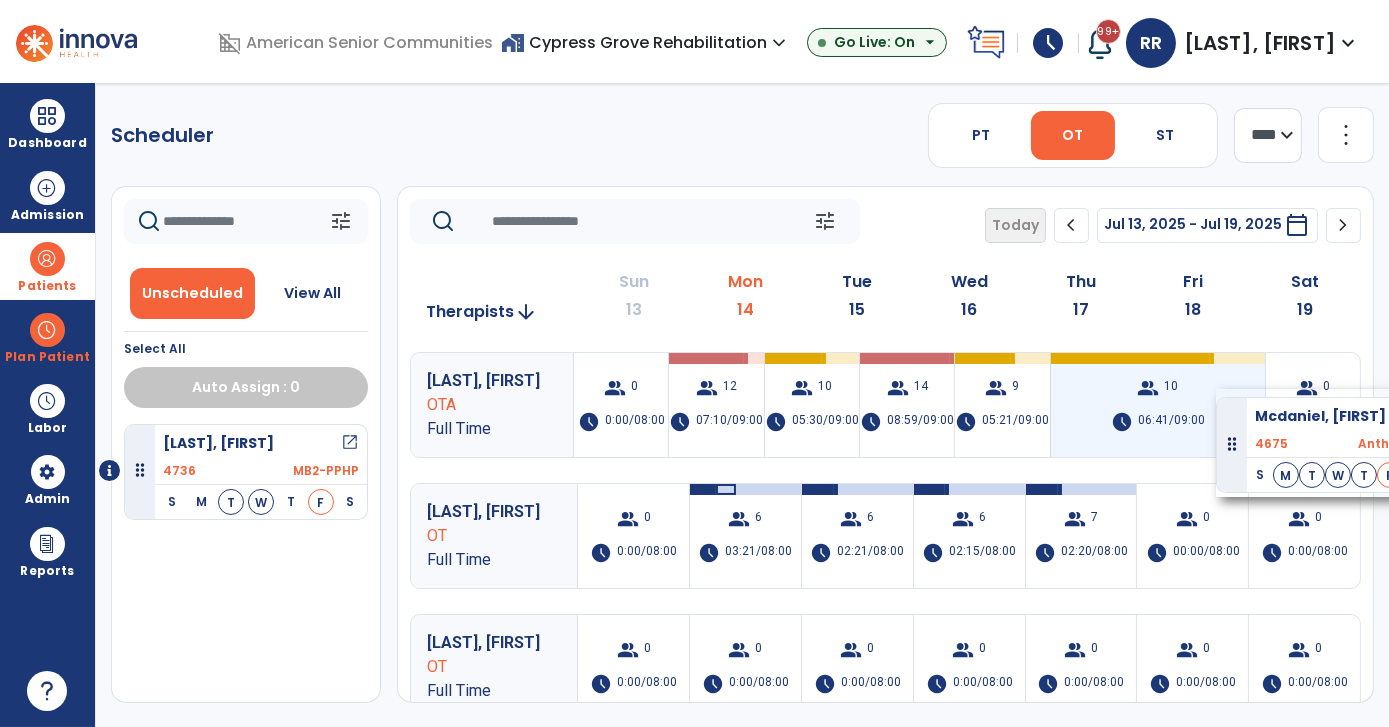 drag, startPoint x: 282, startPoint y: 463, endPoint x: 1216, endPoint y: 389, distance: 936.9269 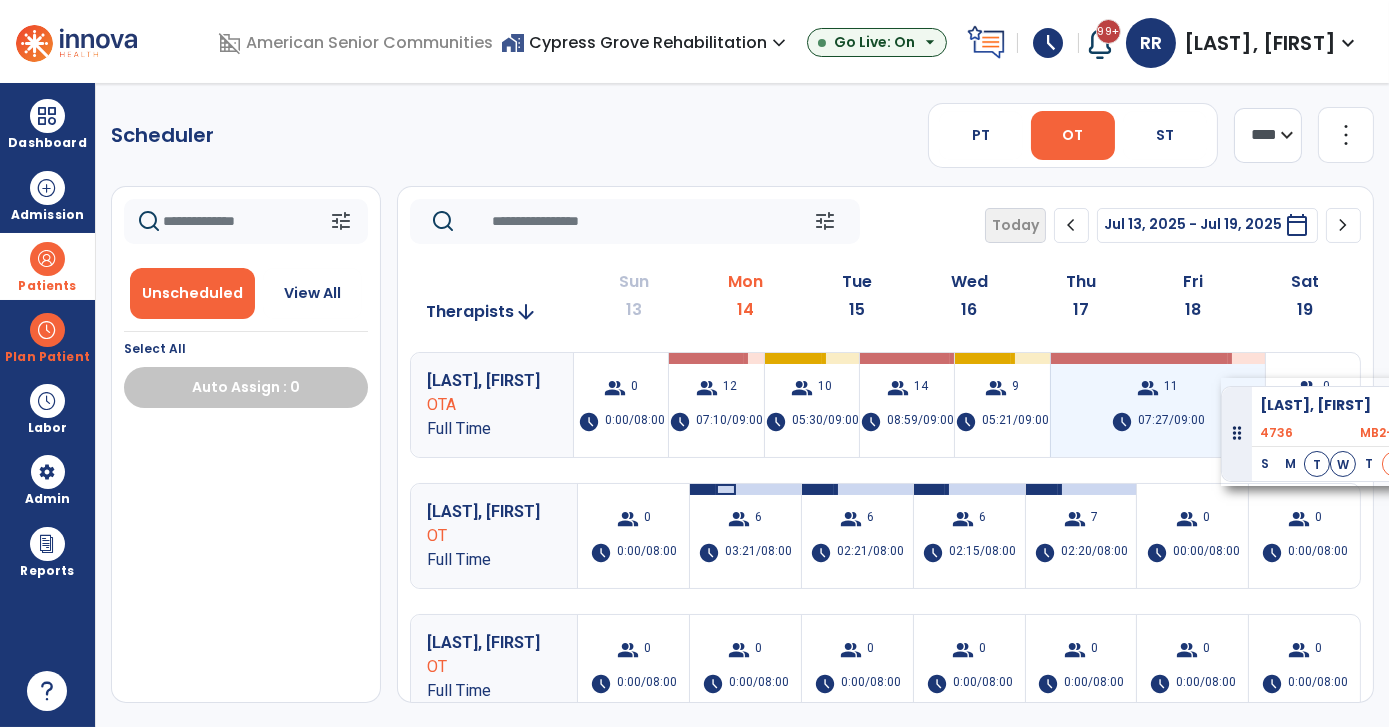 drag, startPoint x: 280, startPoint y: 454, endPoint x: 1221, endPoint y: 378, distance: 944.0641 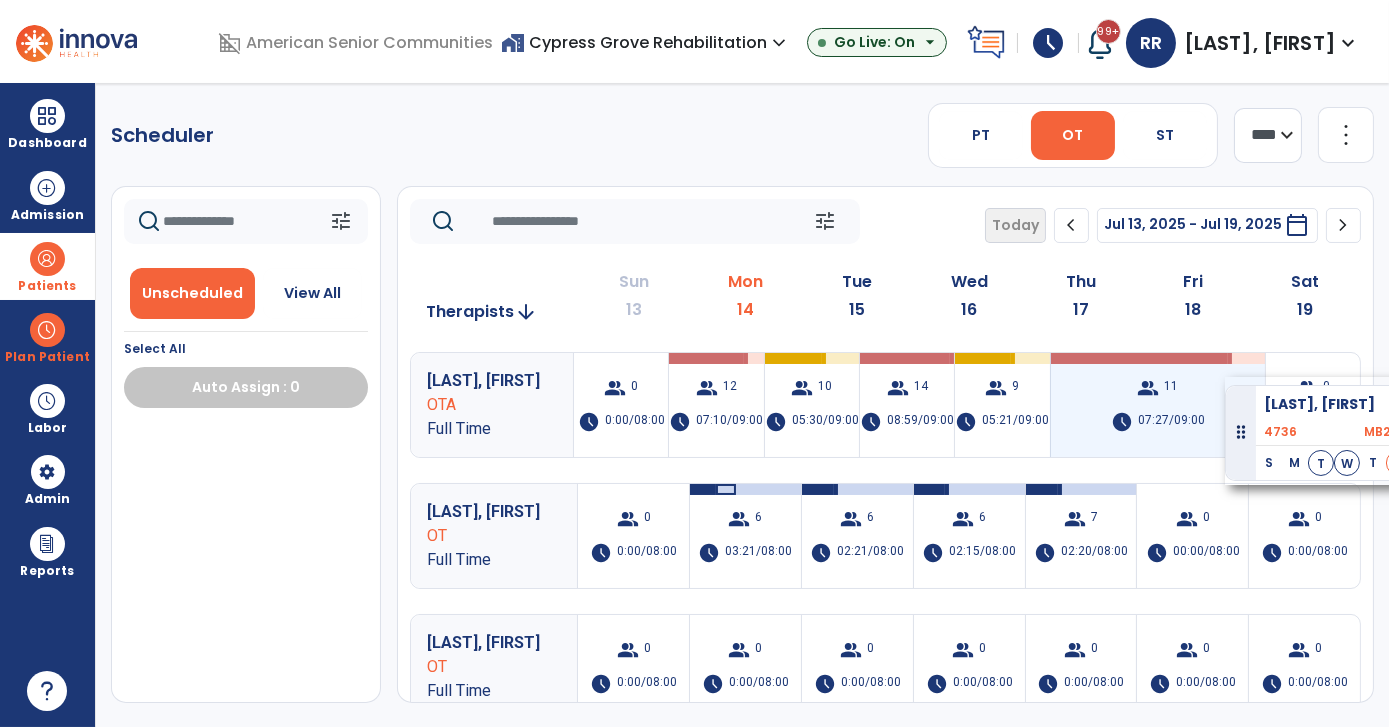drag, startPoint x: 319, startPoint y: 457, endPoint x: 1225, endPoint y: 377, distance: 909.52515 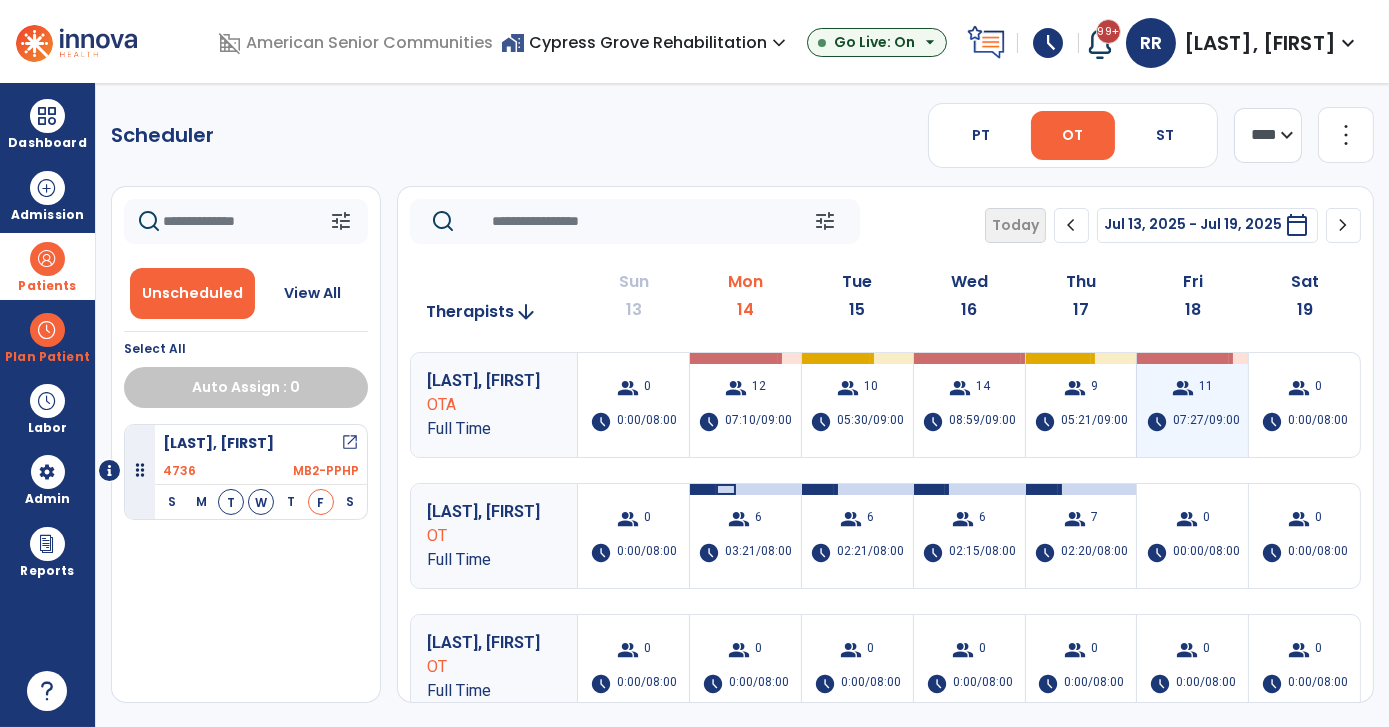 click on "11" at bounding box center [1206, 388] 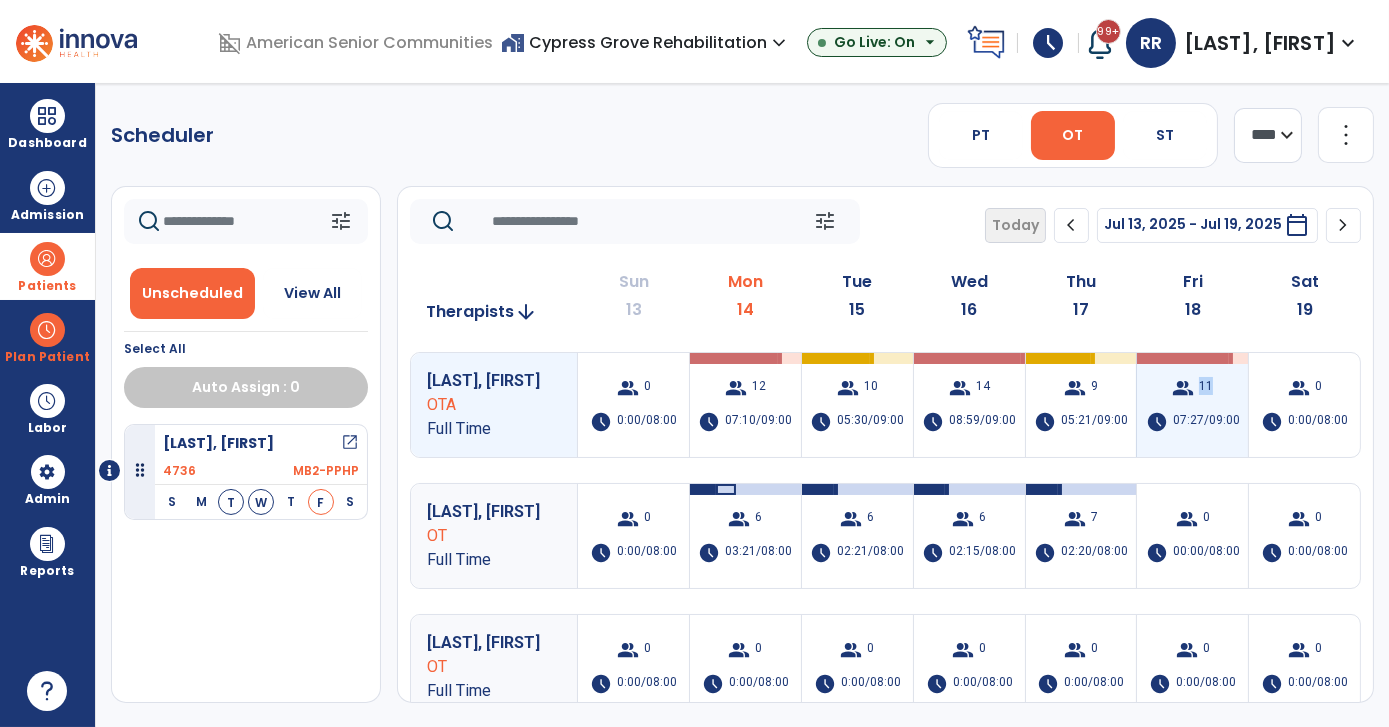 click on "11" at bounding box center [1206, 388] 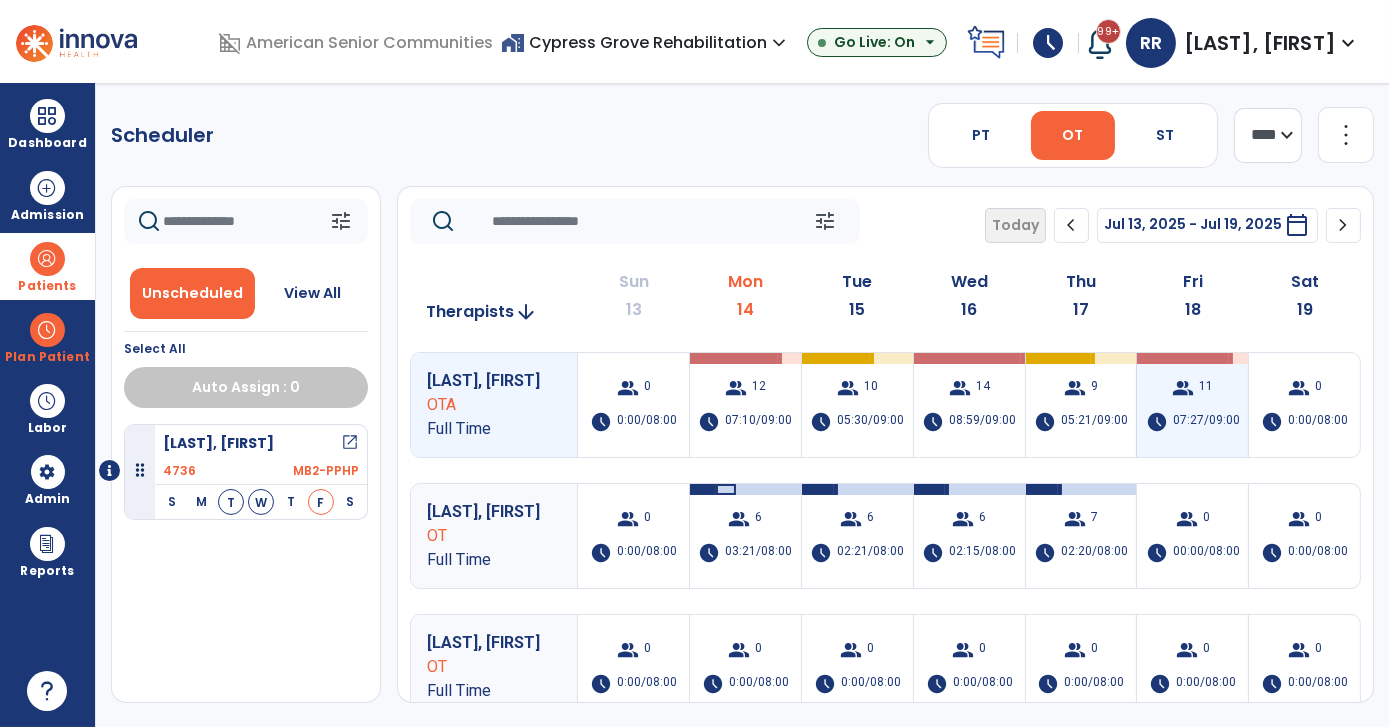 drag, startPoint x: 1203, startPoint y: 397, endPoint x: 1170, endPoint y: 407, distance: 34.48188 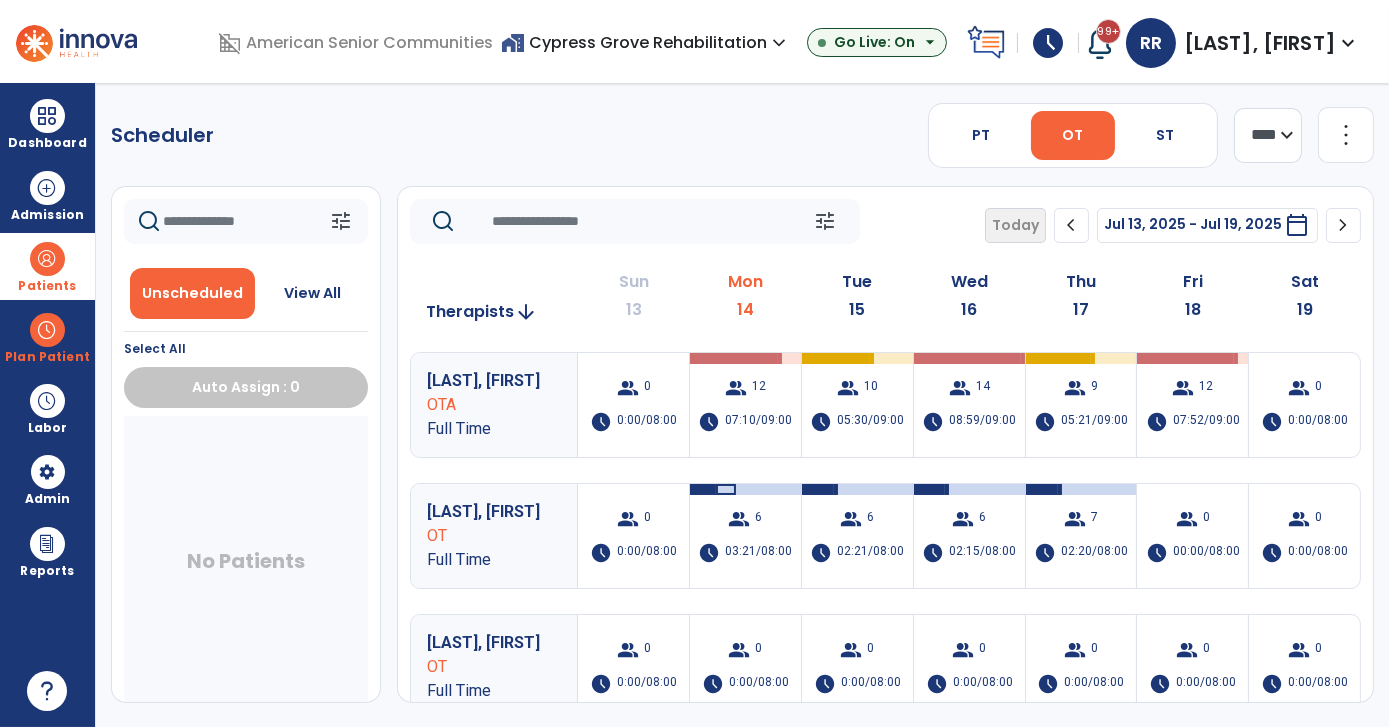 click on "Scheduler   PT   OT   ST  **** *** more_vert  Manage Labor   View All Therapists   Print" 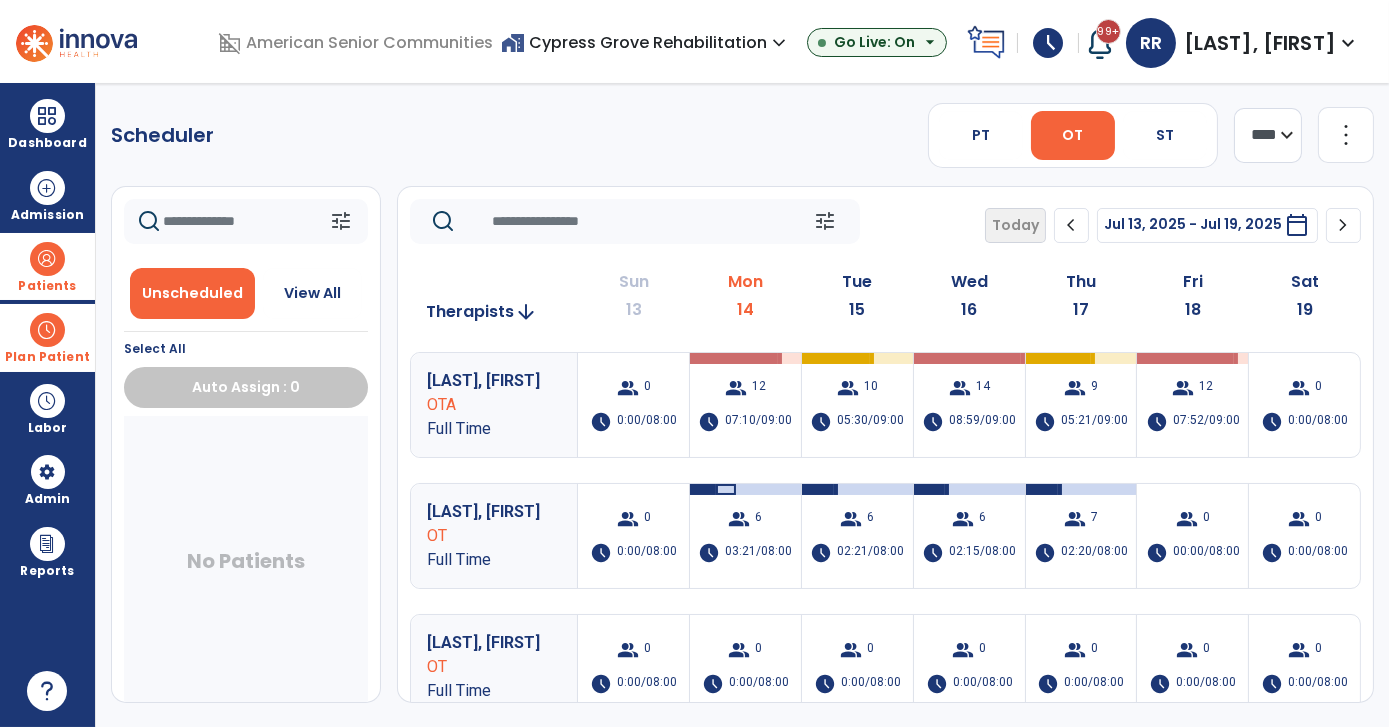 click on "Plan Patient" at bounding box center [47, 337] 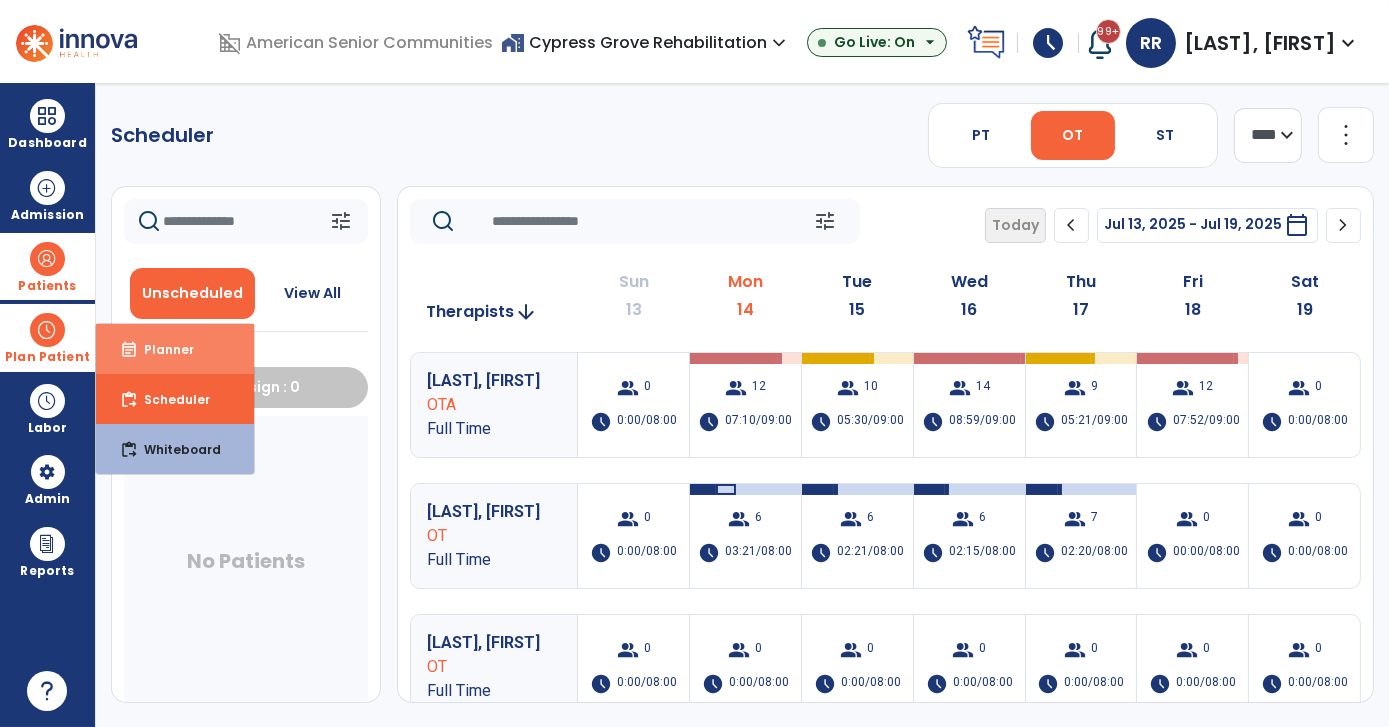 click on "Planner" at bounding box center (161, 349) 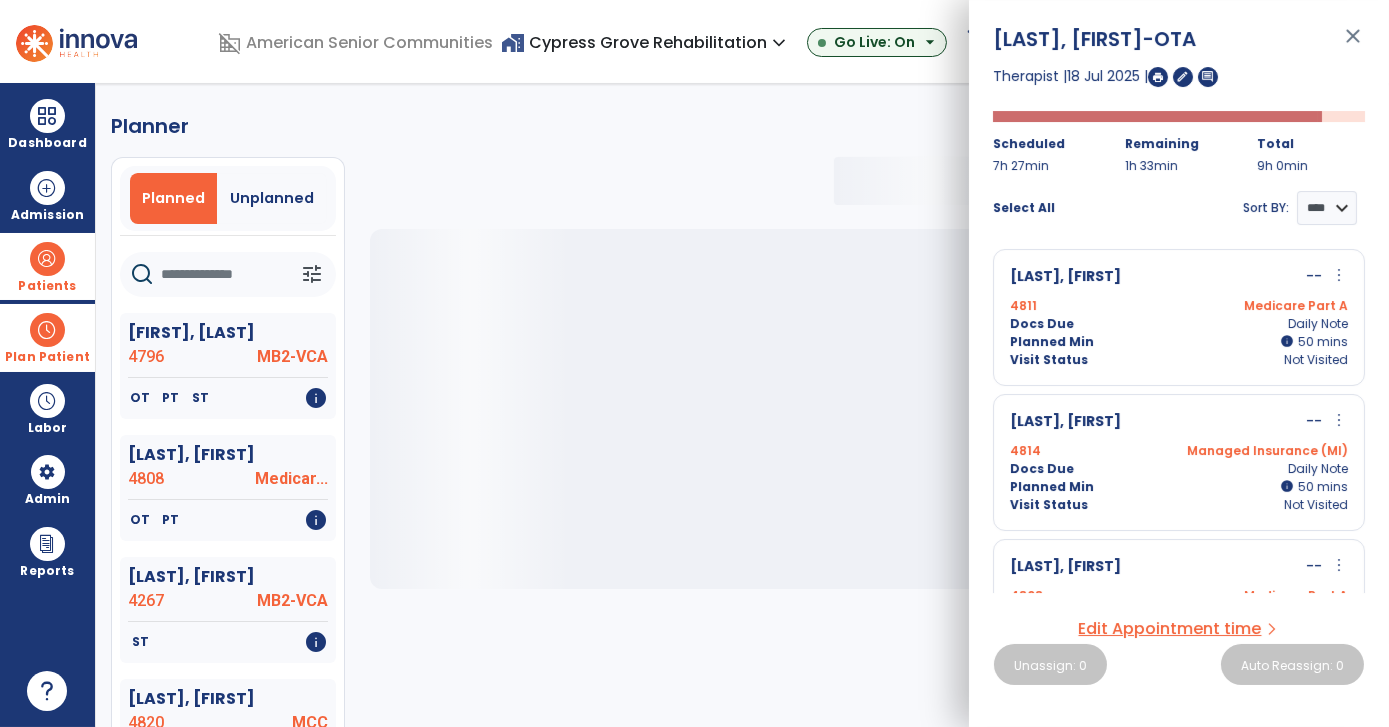 select on "***" 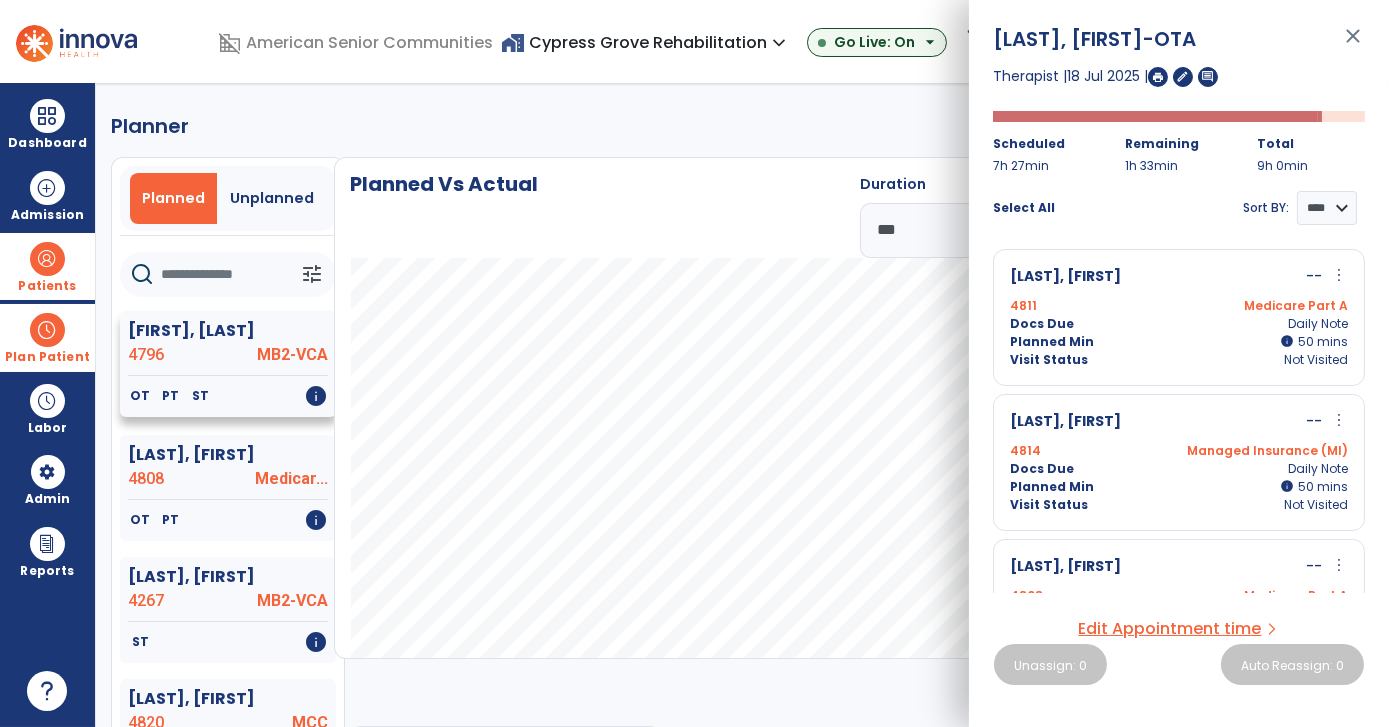 click on "[LAST], [FIRST]  4796 MB2-VCA" 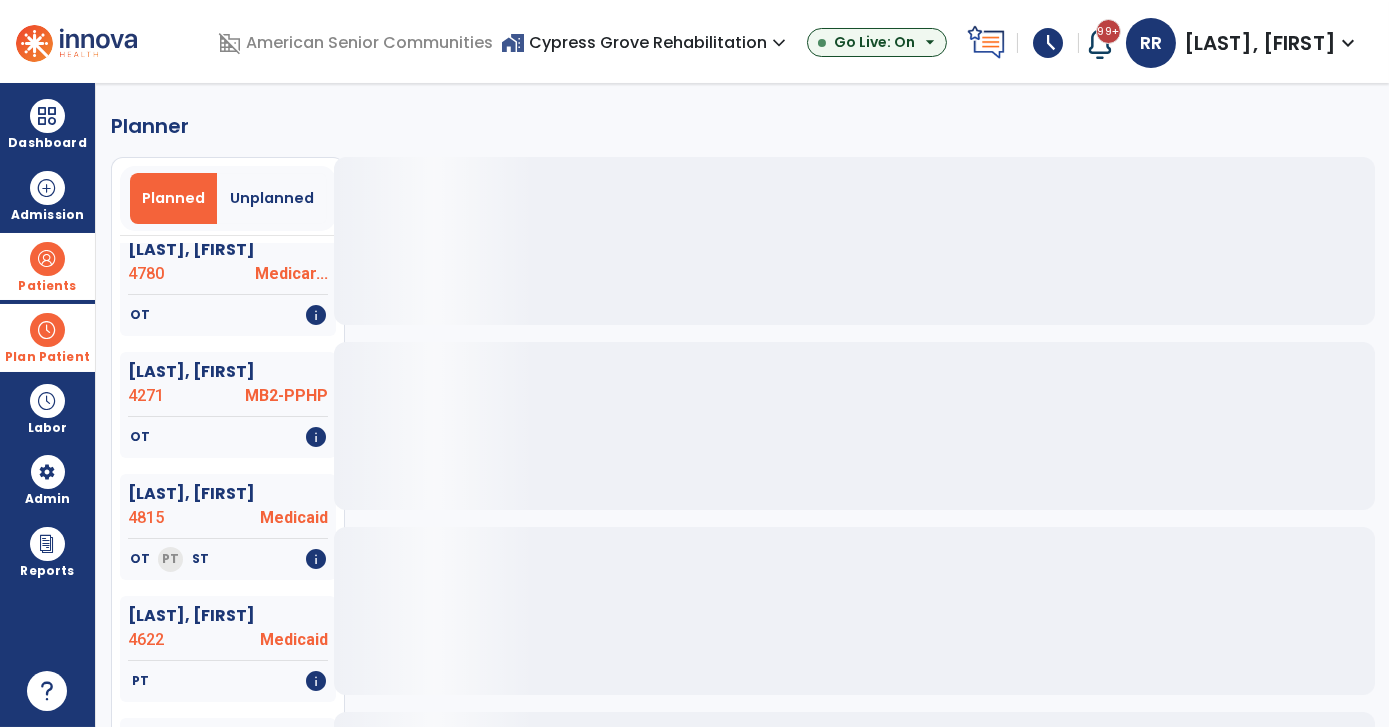 scroll, scrollTop: 1090, scrollLeft: 0, axis: vertical 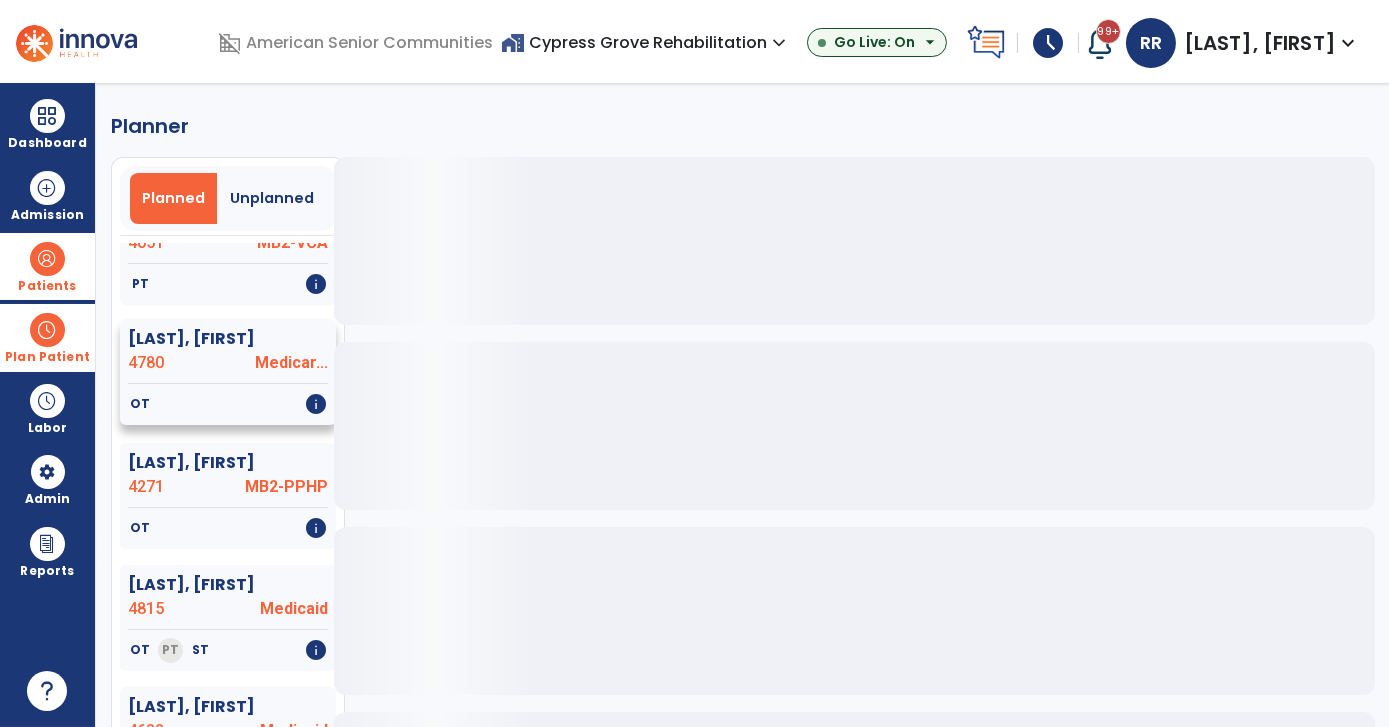 click on "[LAST], [FIRST]" 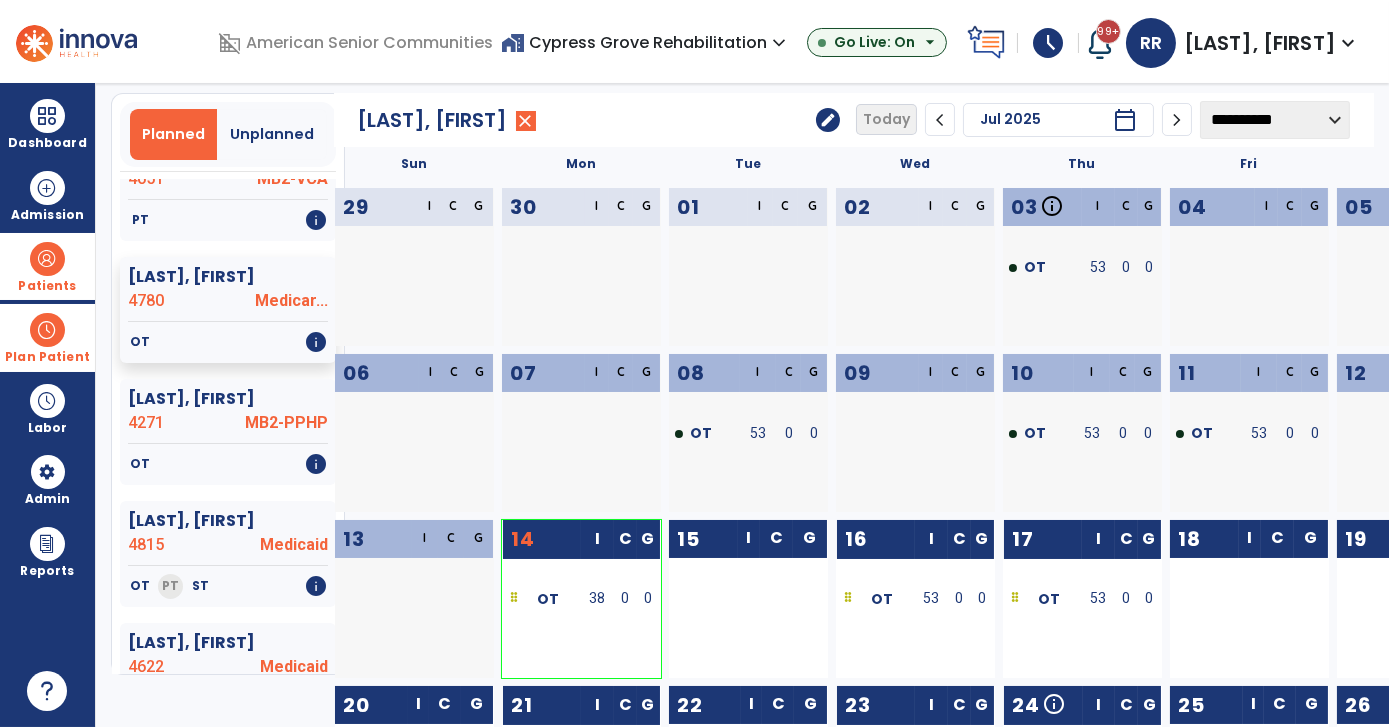 scroll, scrollTop: 90, scrollLeft: 0, axis: vertical 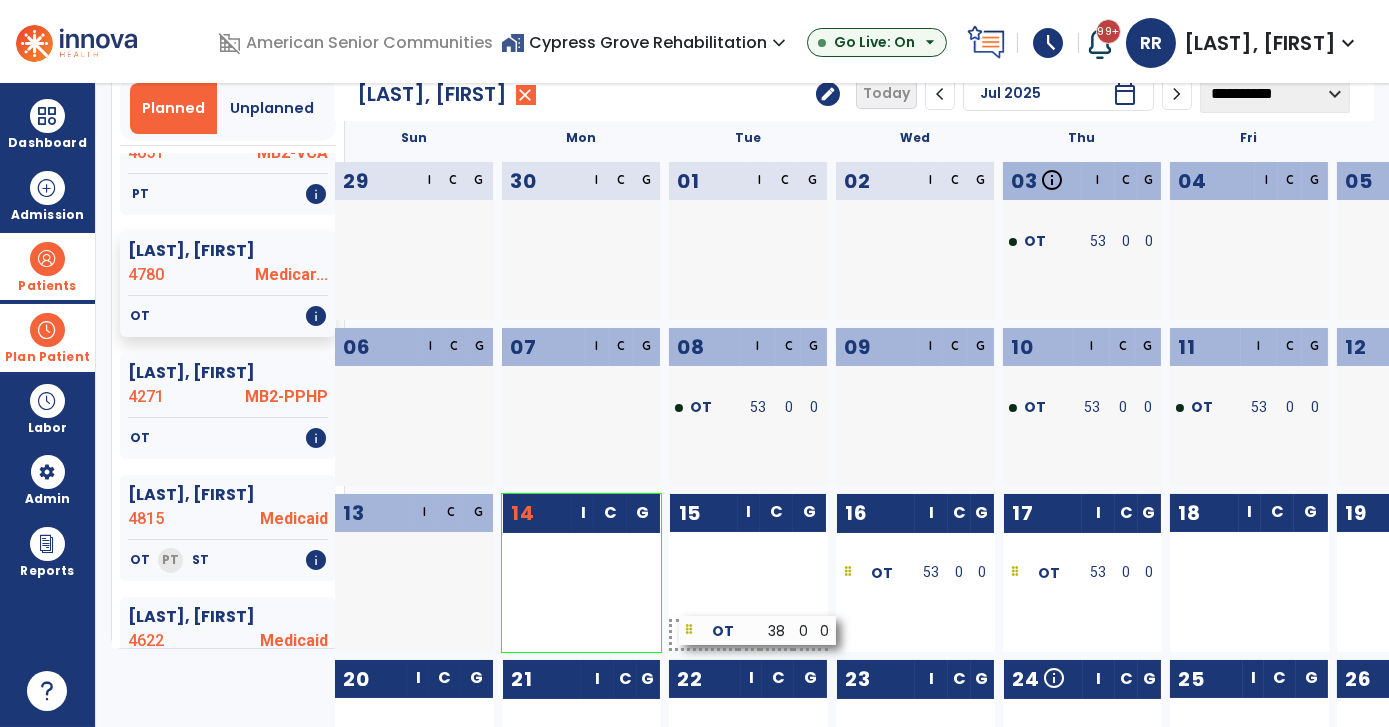 drag, startPoint x: 567, startPoint y: 571, endPoint x: 745, endPoint y: 630, distance: 187.52333 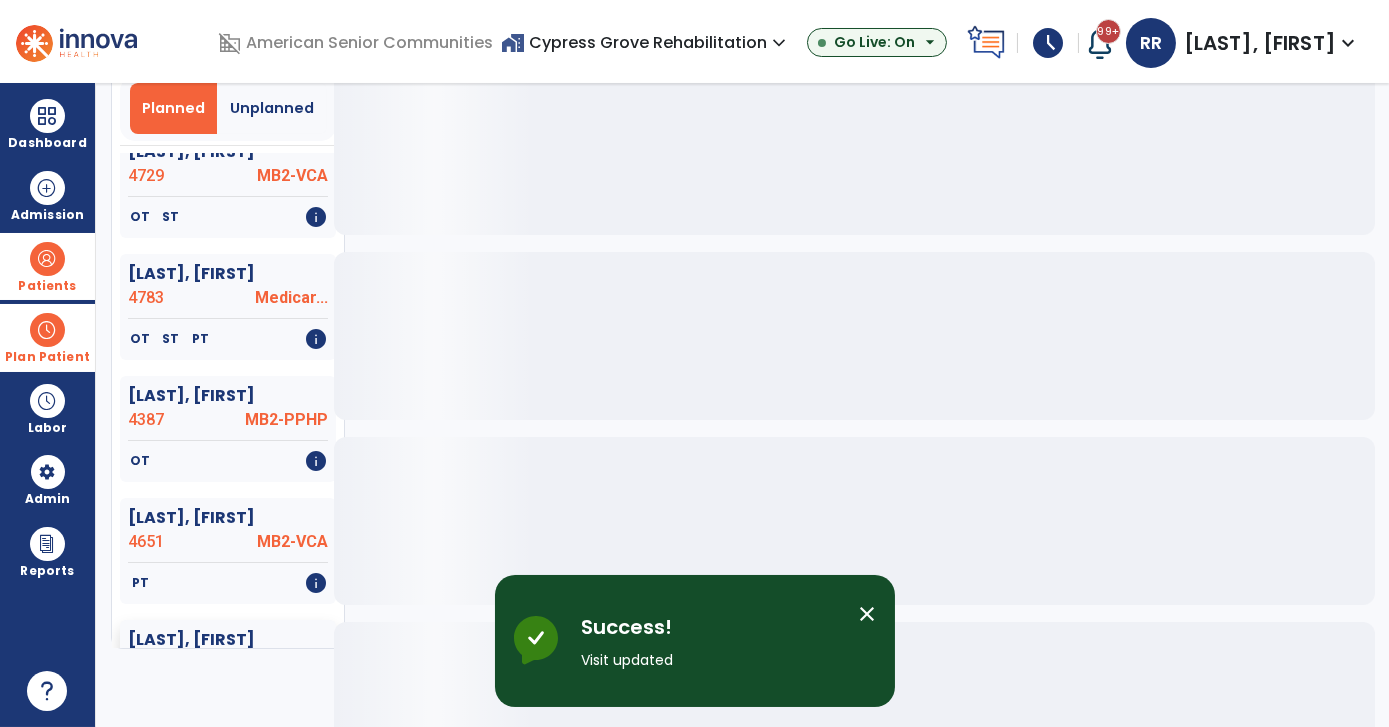 scroll, scrollTop: 1090, scrollLeft: 0, axis: vertical 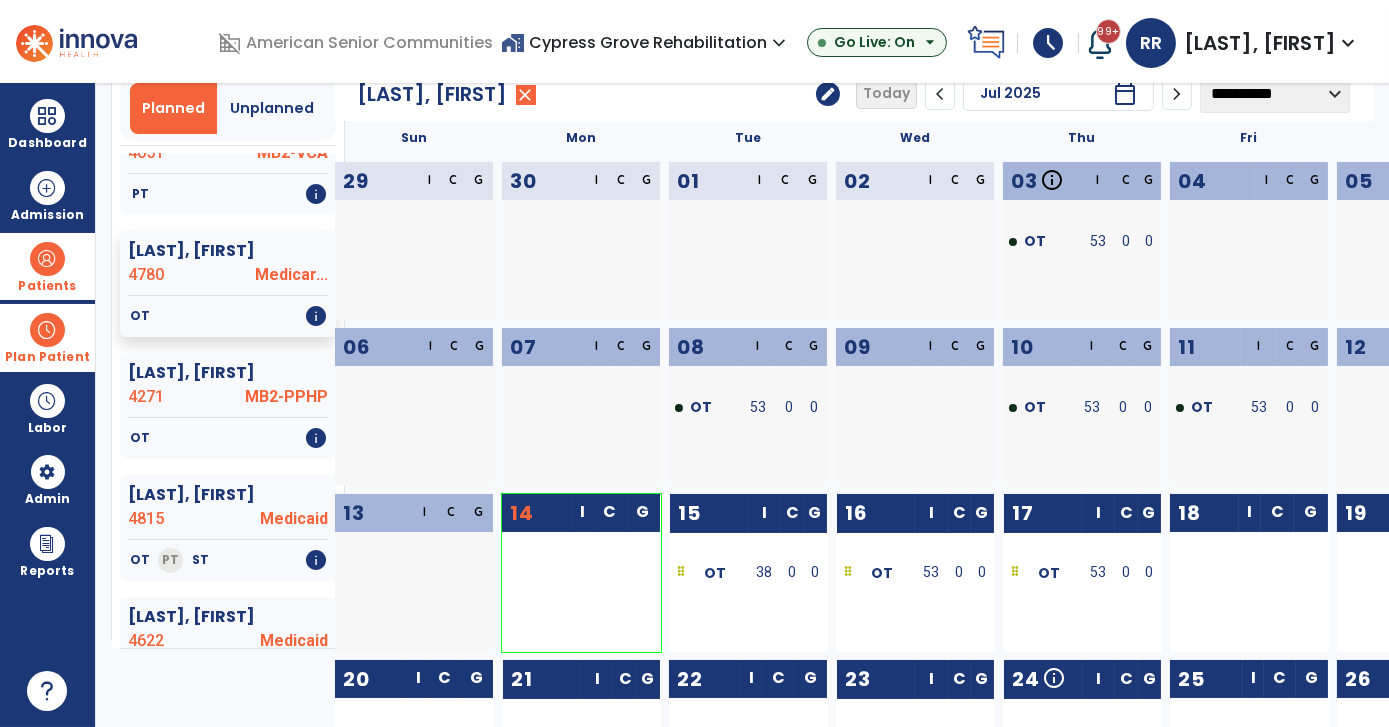 click at bounding box center [47, 259] 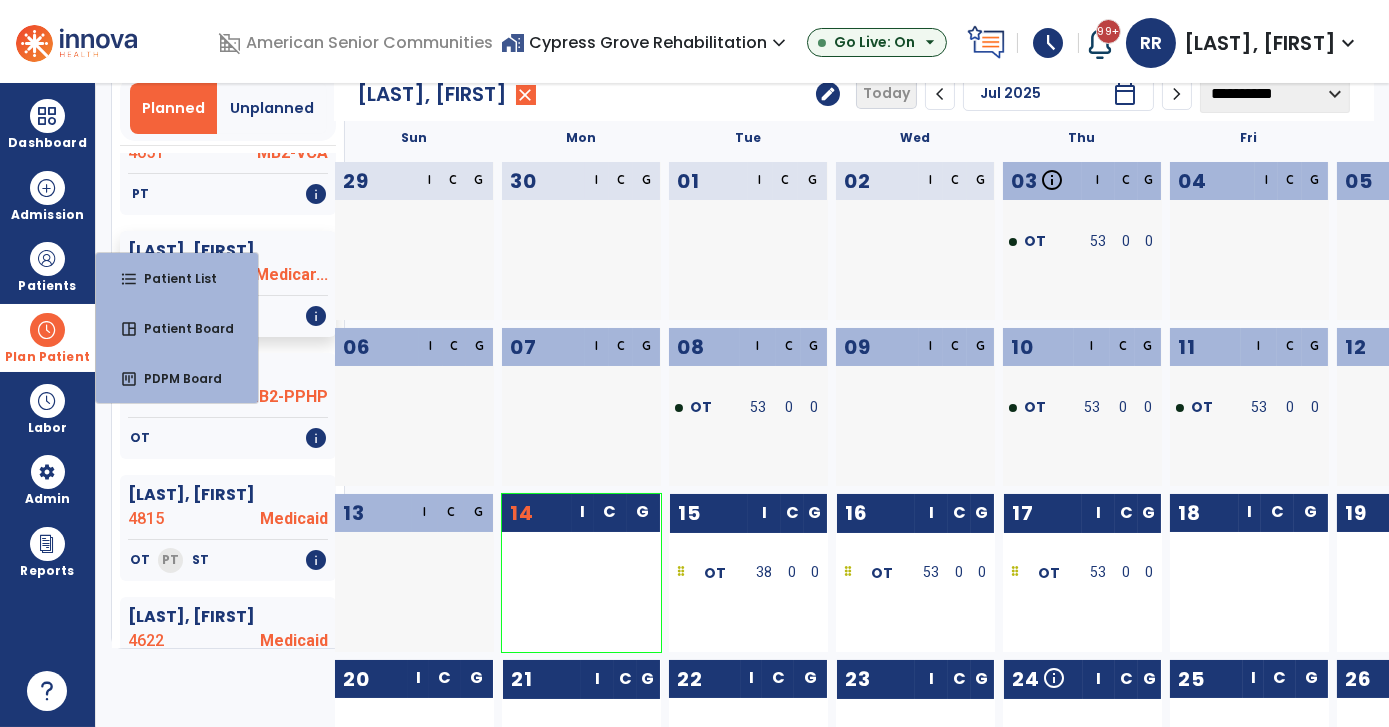 click at bounding box center (47, 330) 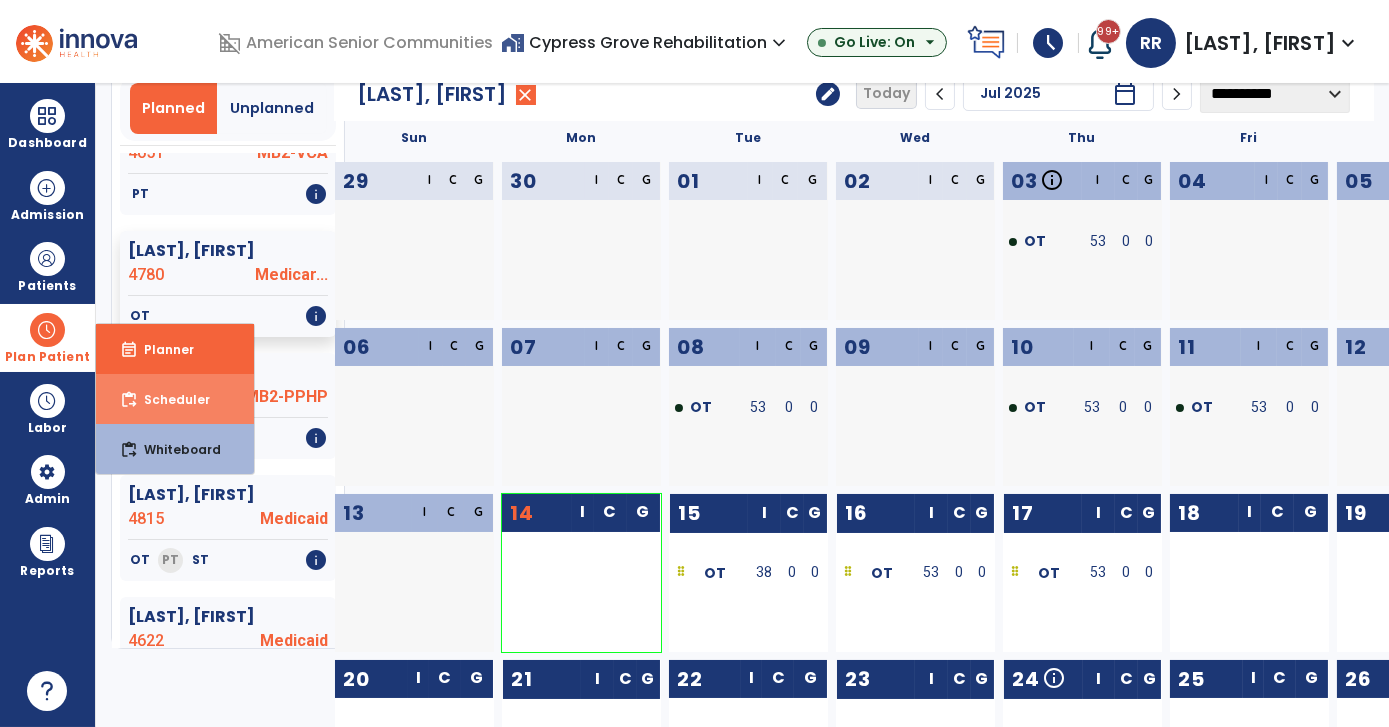 click on "Scheduler" at bounding box center [169, 399] 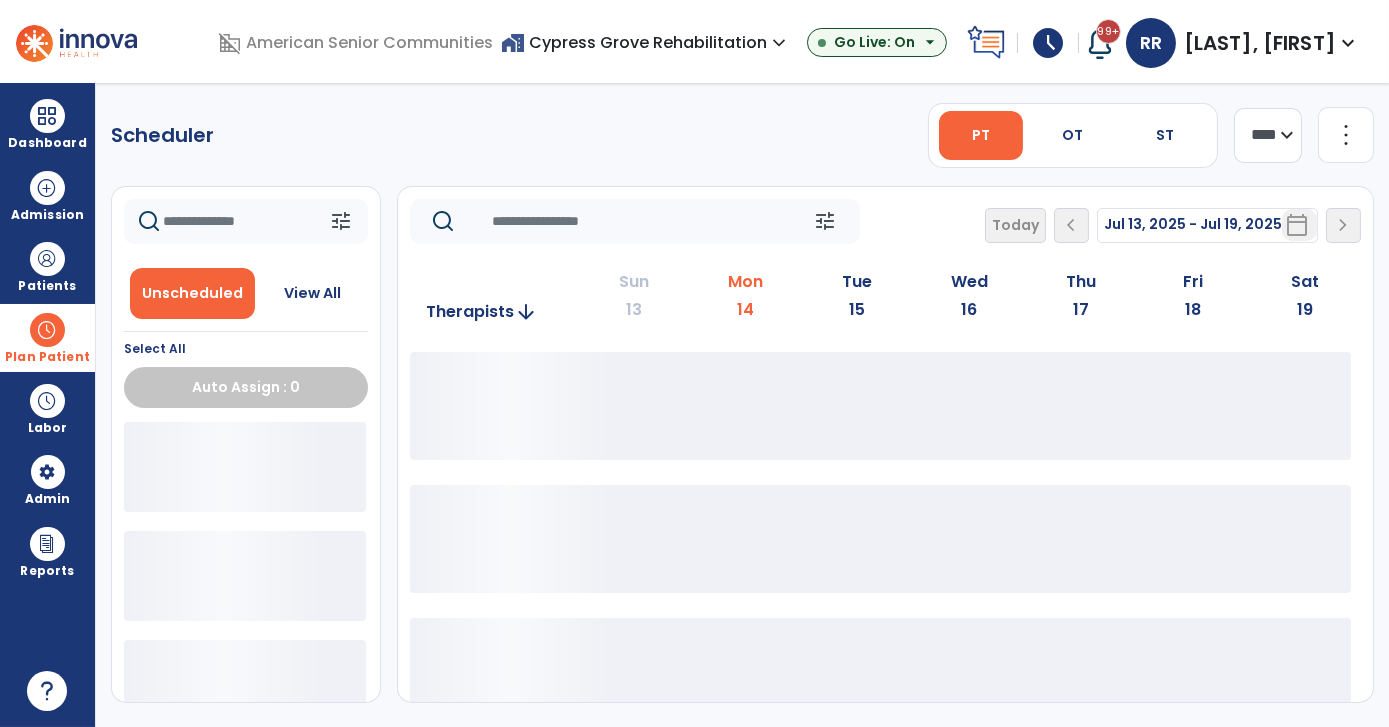 scroll, scrollTop: 0, scrollLeft: 0, axis: both 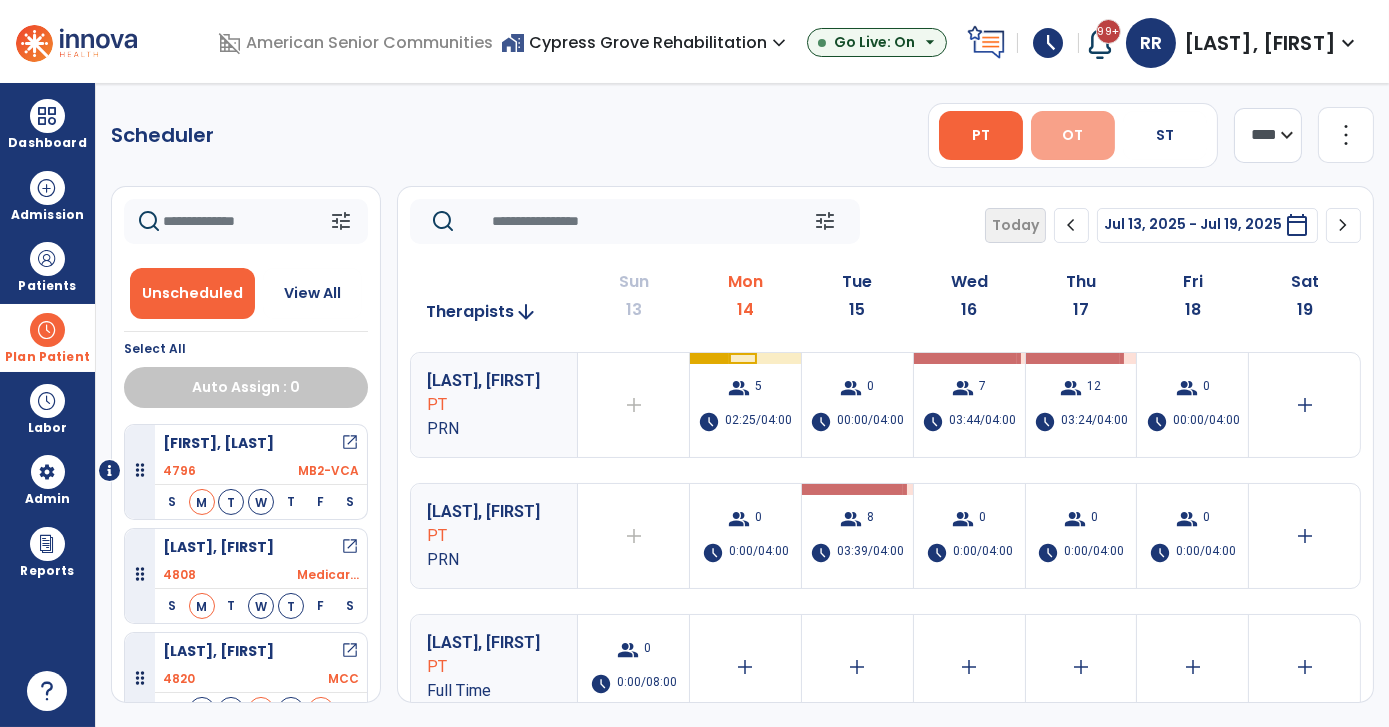click on "OT" at bounding box center [1073, 135] 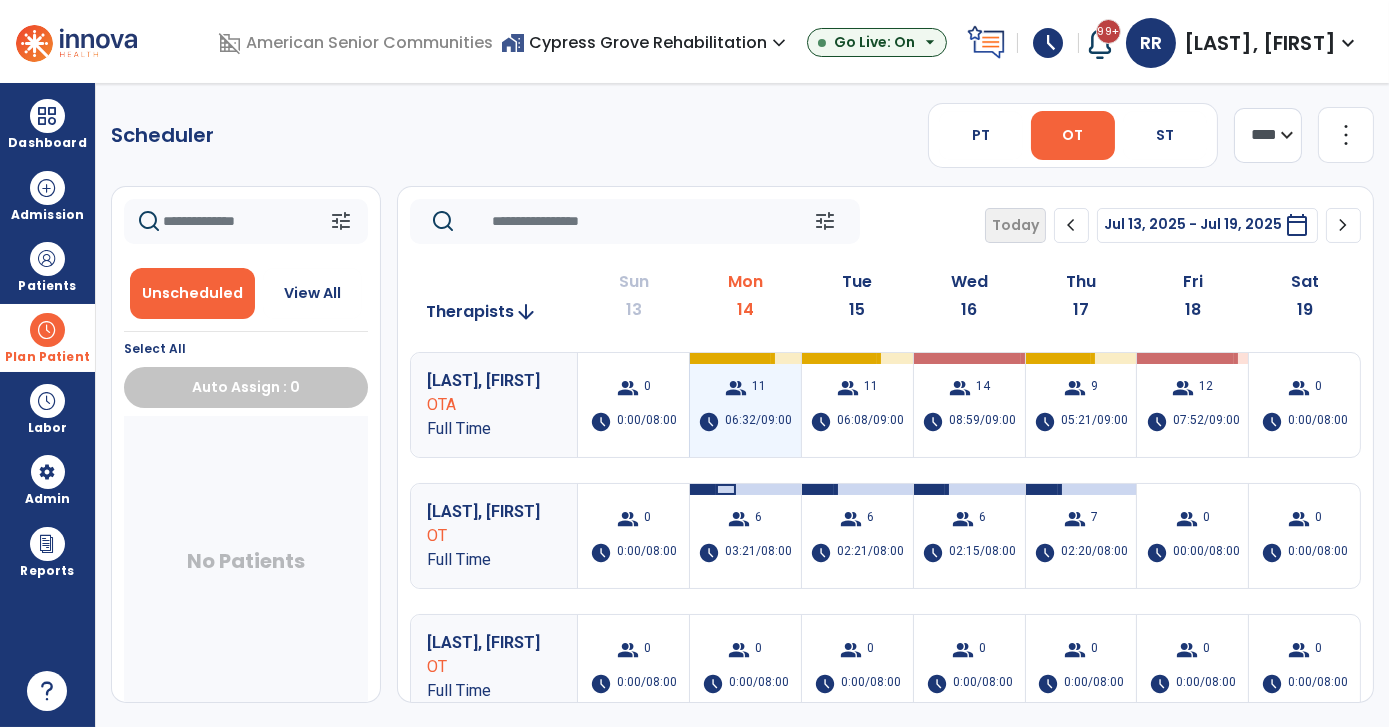 click on "group  11  schedule  06:32/09:00" at bounding box center [745, 405] 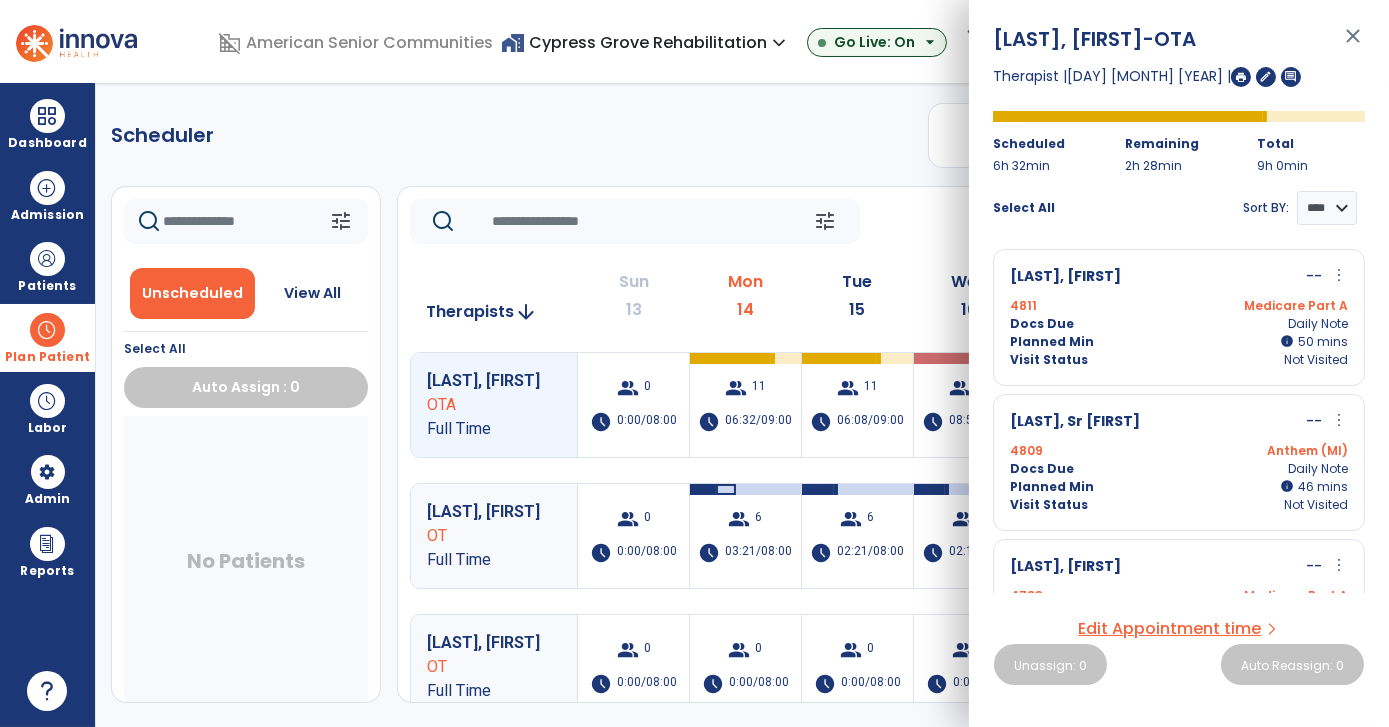 click on "more_vert" at bounding box center [1339, 275] 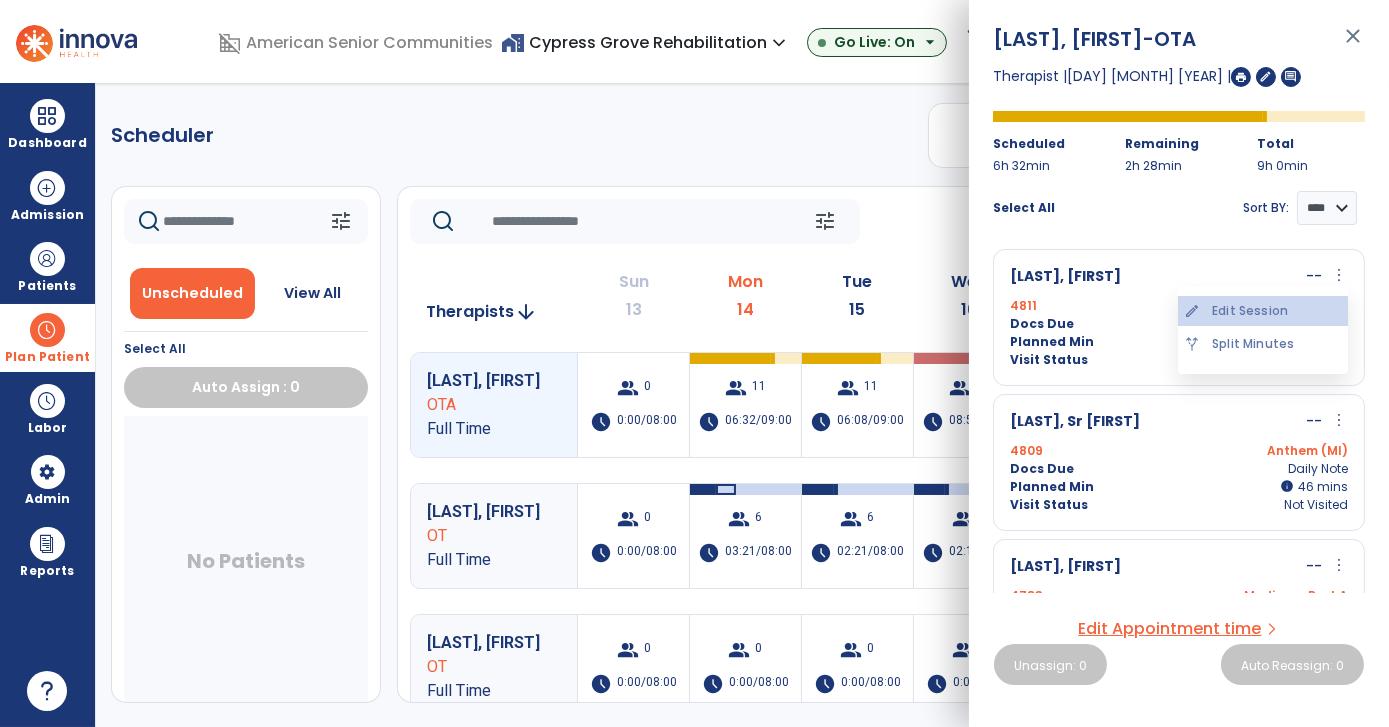 click on "edit   Edit Session" at bounding box center (1263, 311) 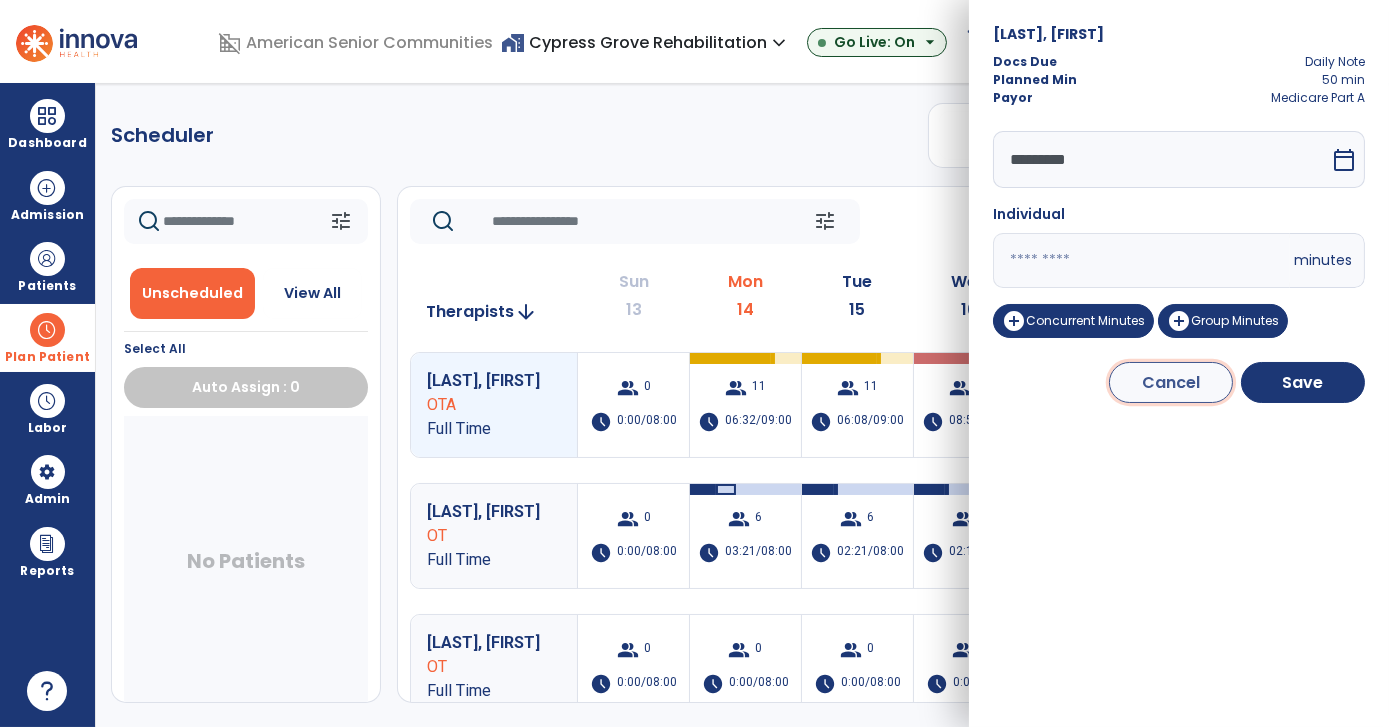 click on "Cancel" at bounding box center [1171, 382] 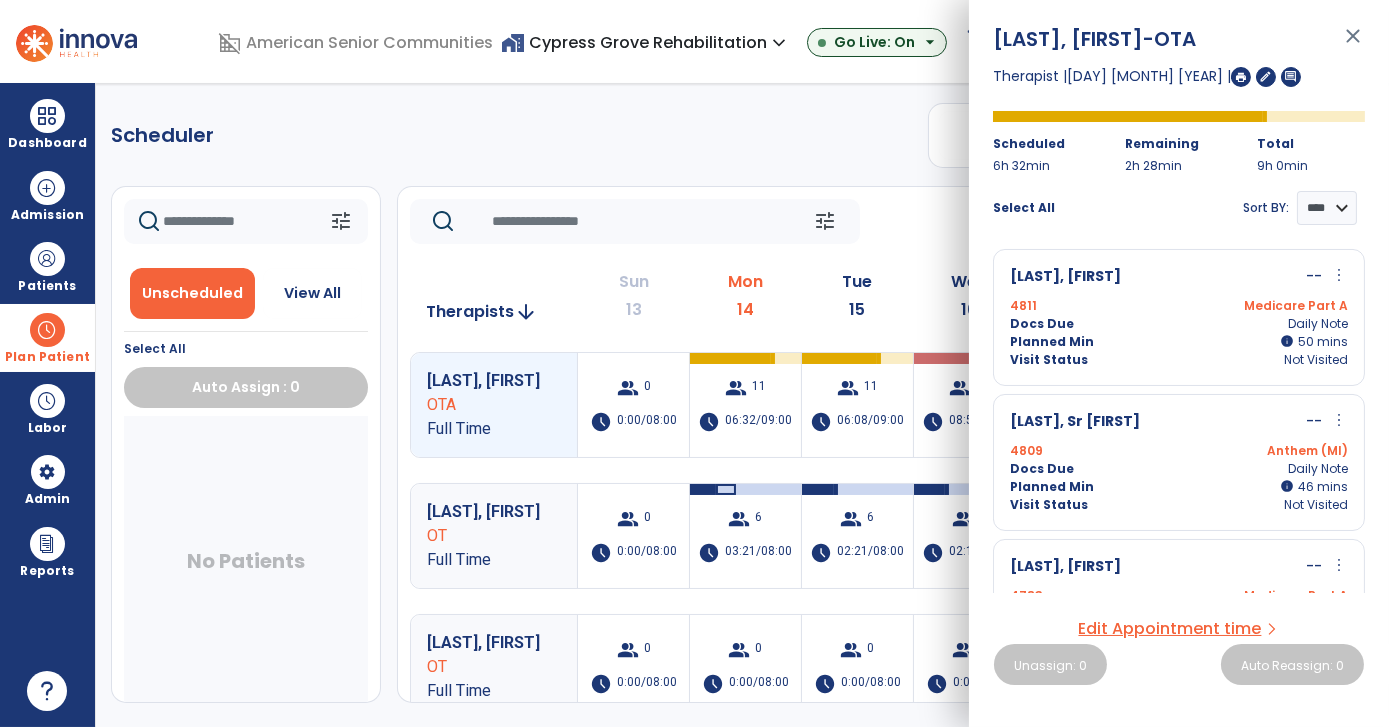 click on "4811 Medicare Part A" at bounding box center (1179, 306) 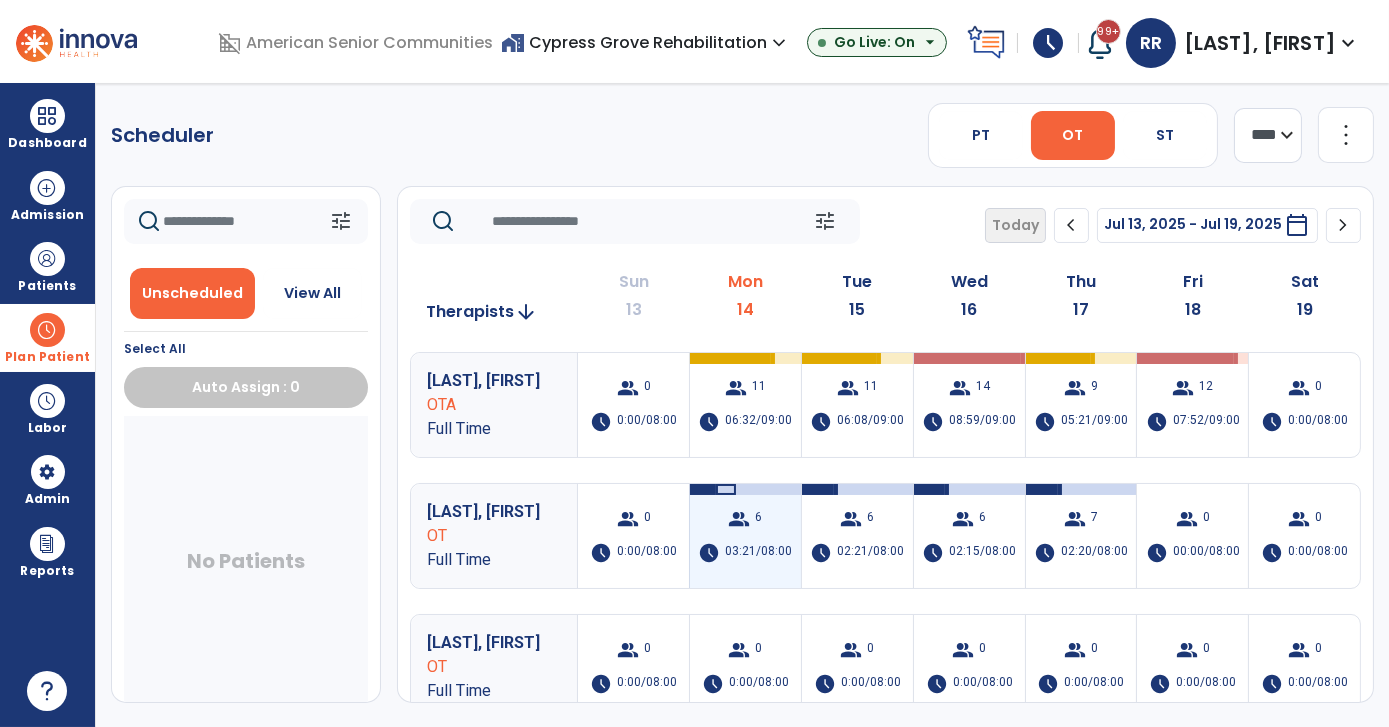 click on "6" at bounding box center [758, 519] 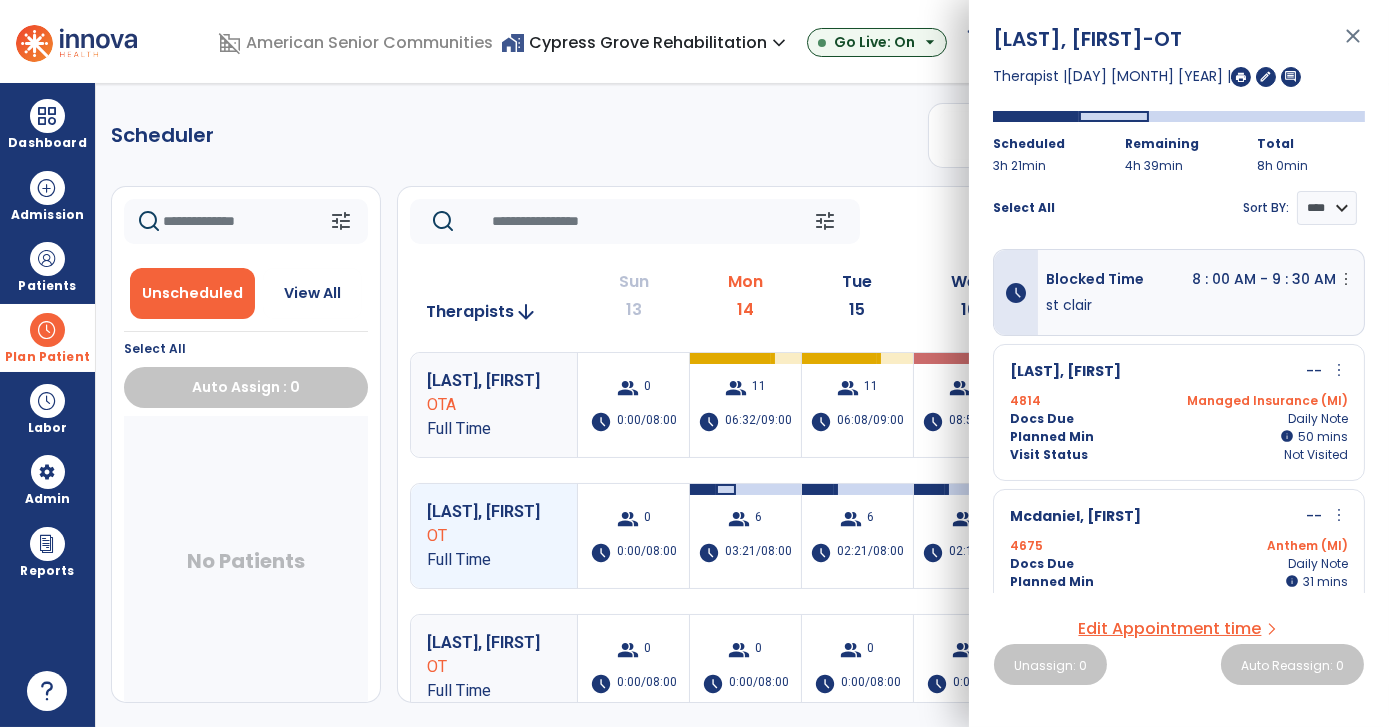 scroll, scrollTop: 0, scrollLeft: 0, axis: both 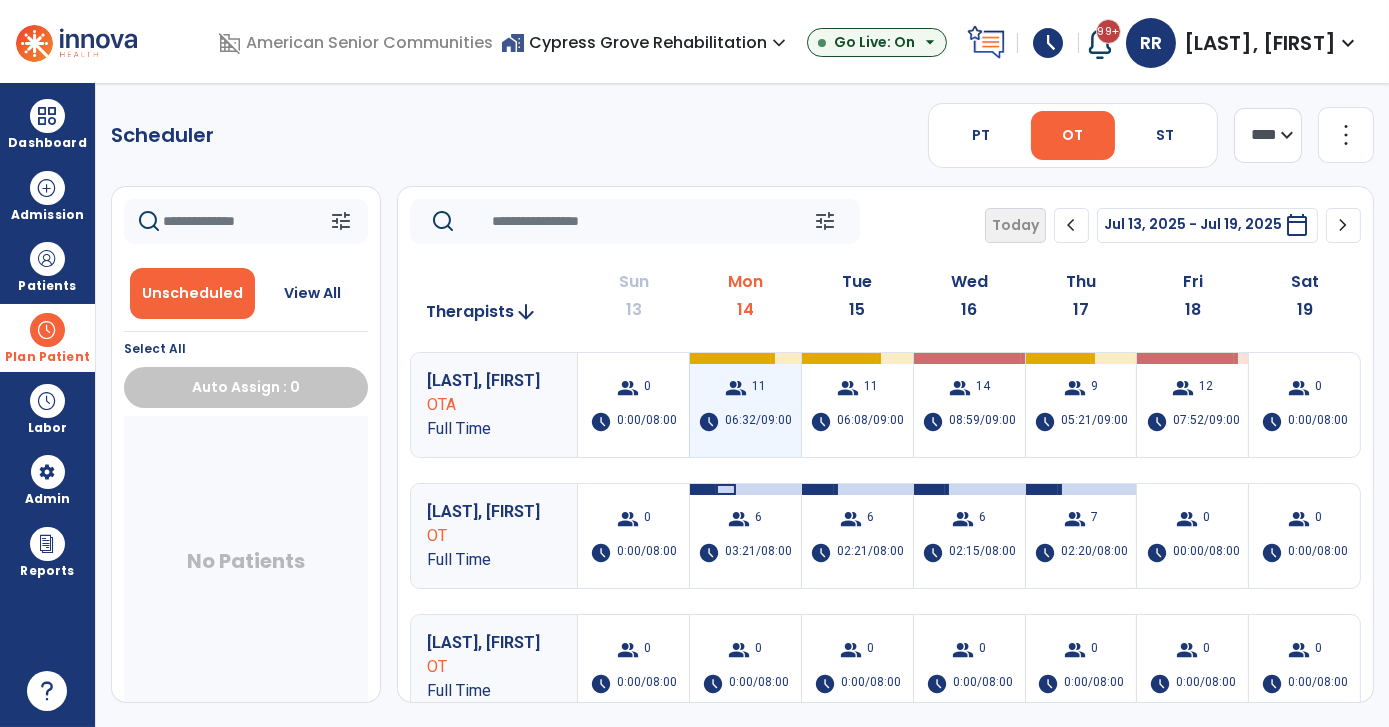 click on "group  11  schedule  06:32/09:00" at bounding box center (745, 405) 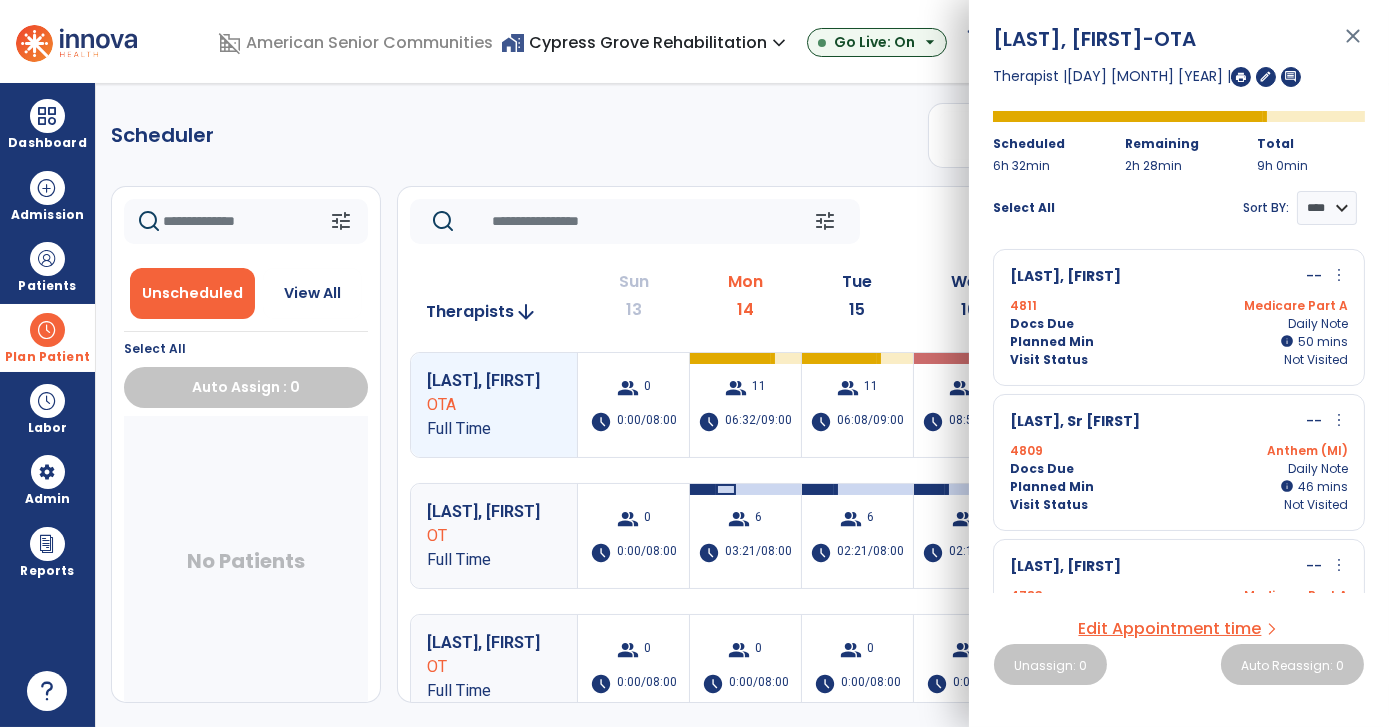 click on "[LAST], [FIRST]   --  more_vert  edit   Edit Session   alt_route   Split Minutes  4811 Medicare Part A  Docs Due Daily Note   Planned Min  info   50 I 50 mins  Visit Status  Not Visited" at bounding box center (1179, 317) 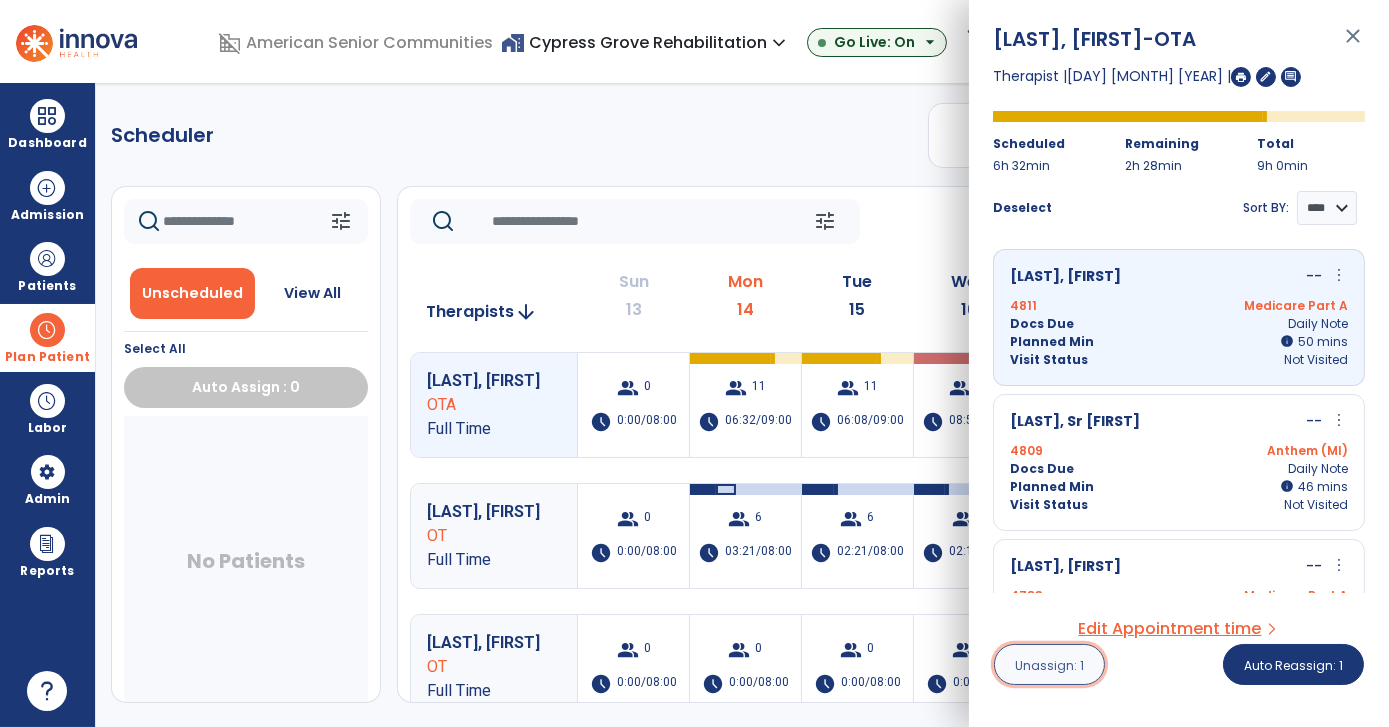 click on "Unassign: 1" at bounding box center (1049, 664) 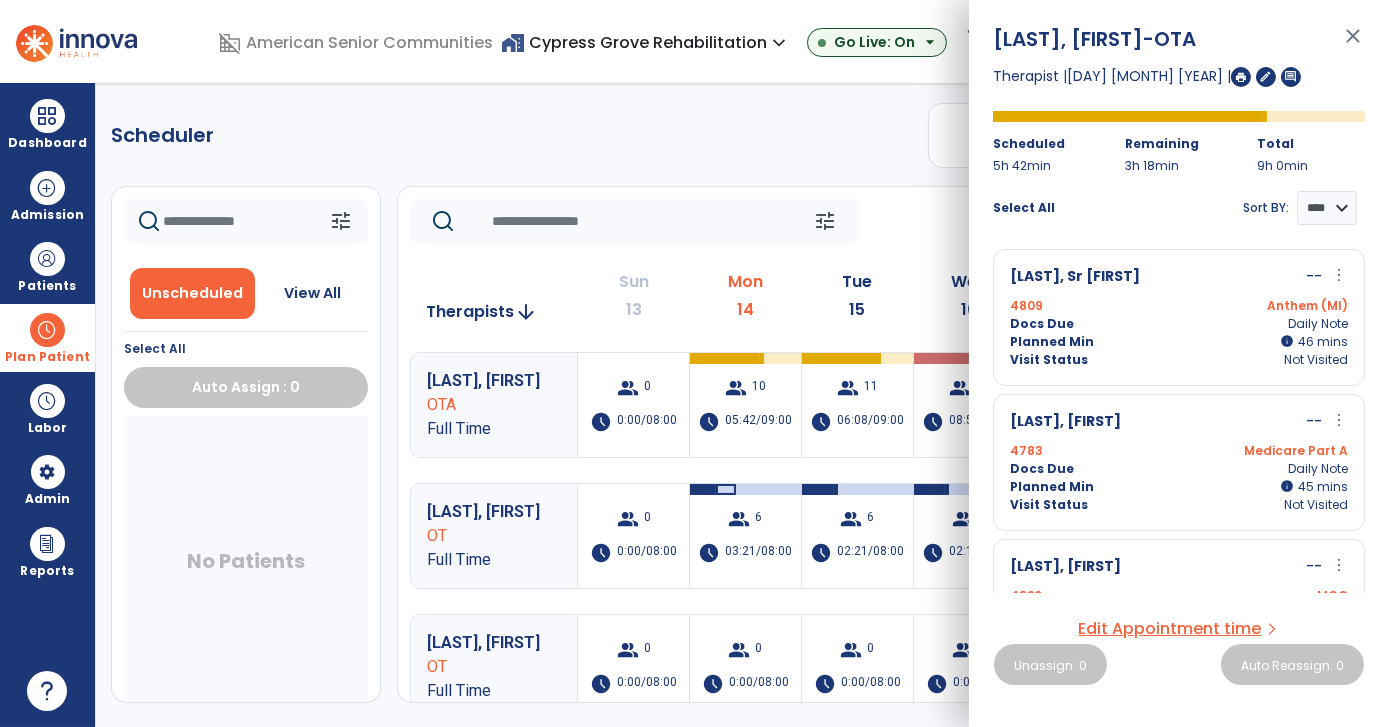 click at bounding box center [47, 330] 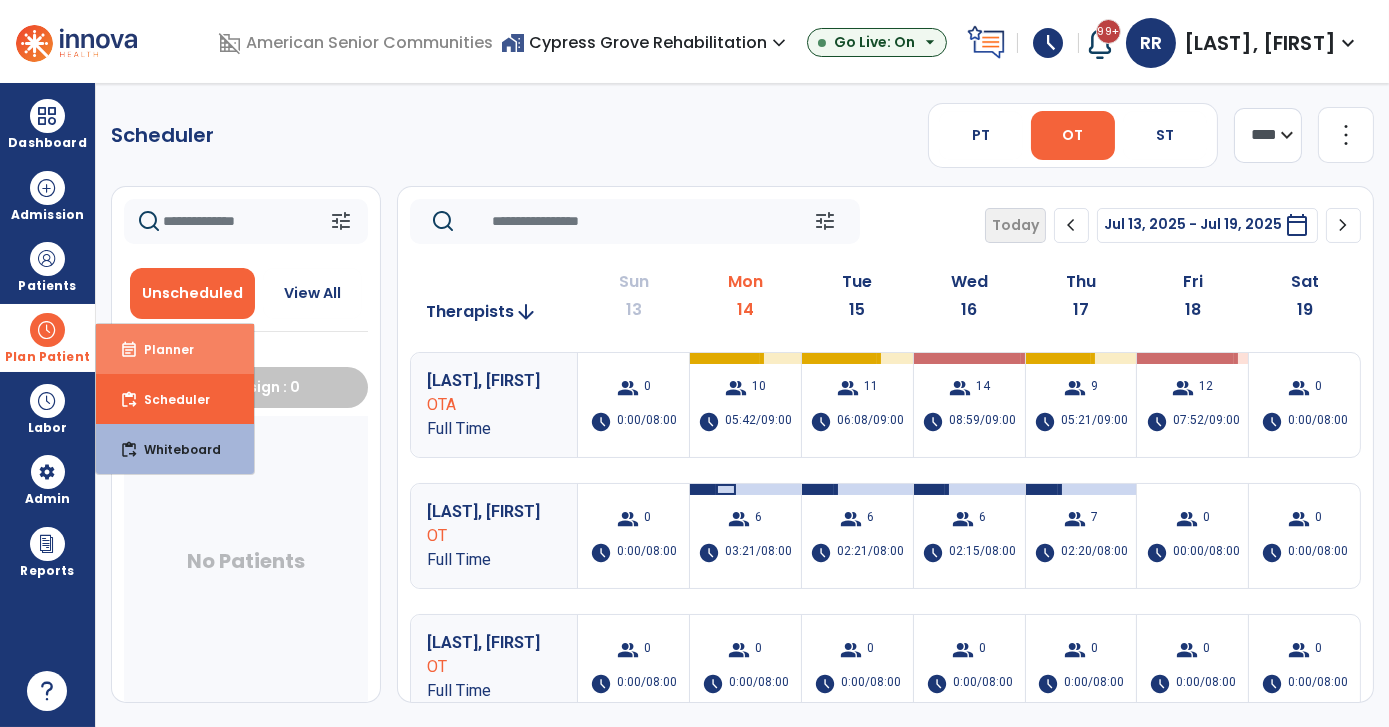 click on "event_note  Planner" at bounding box center (175, 349) 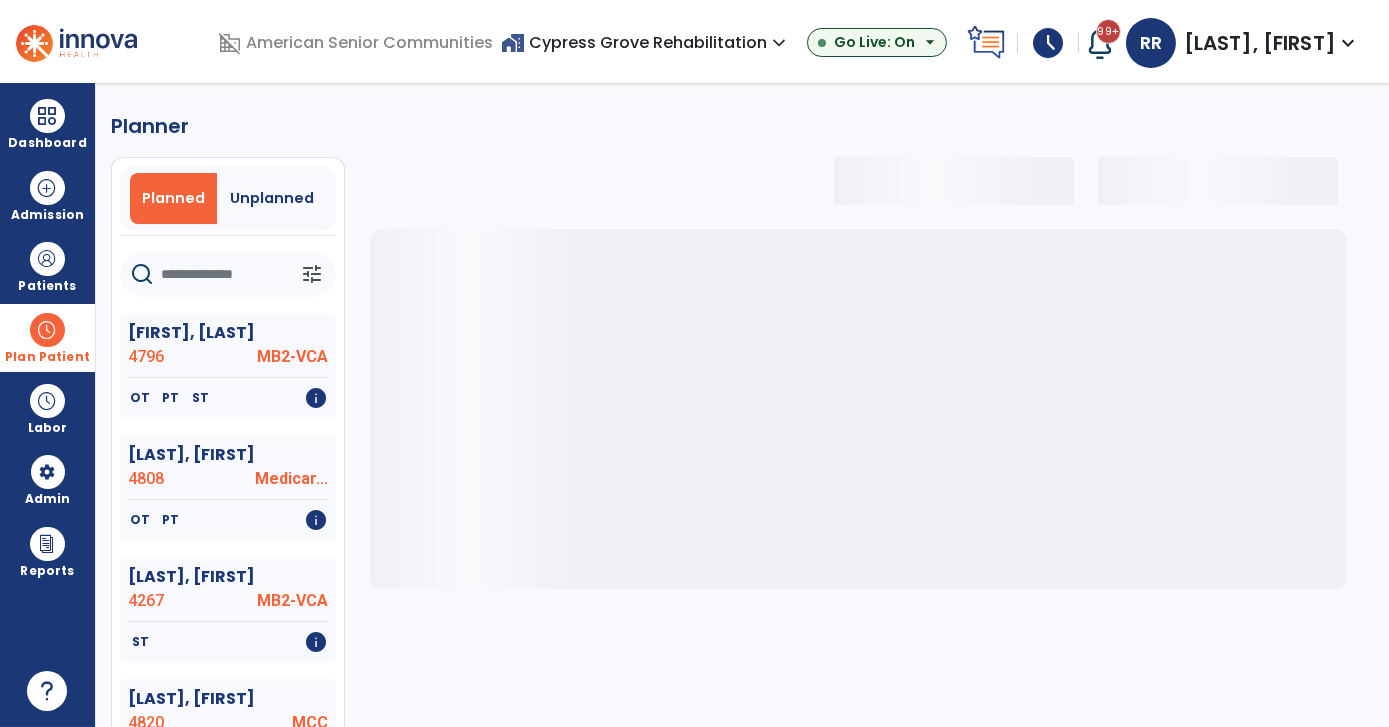 select on "***" 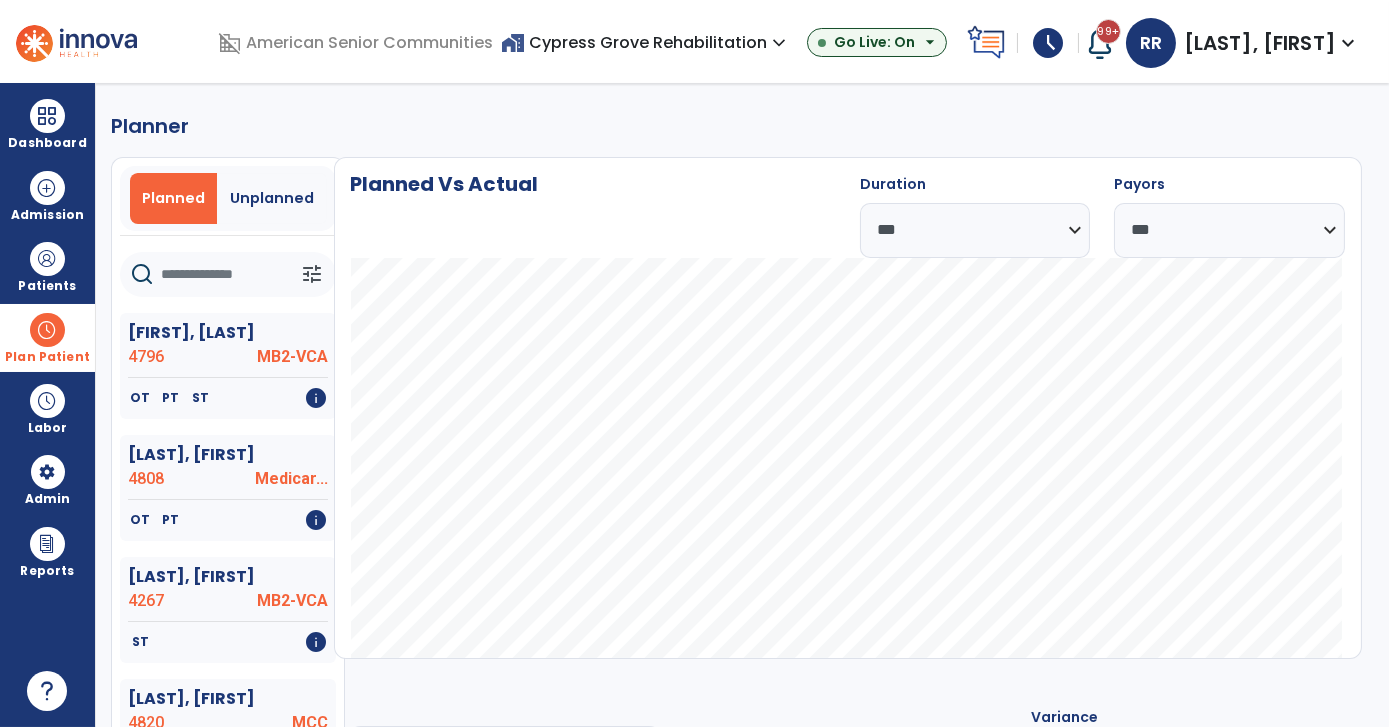 click 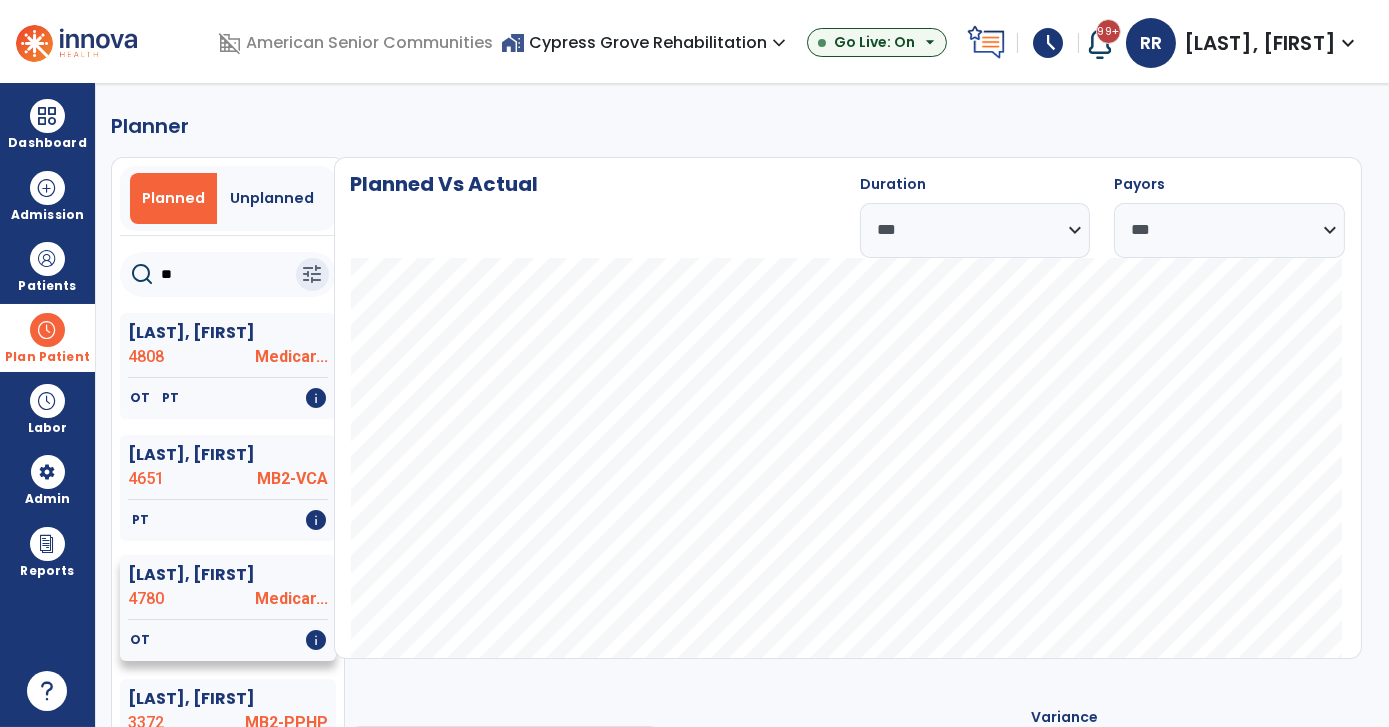 type on "**" 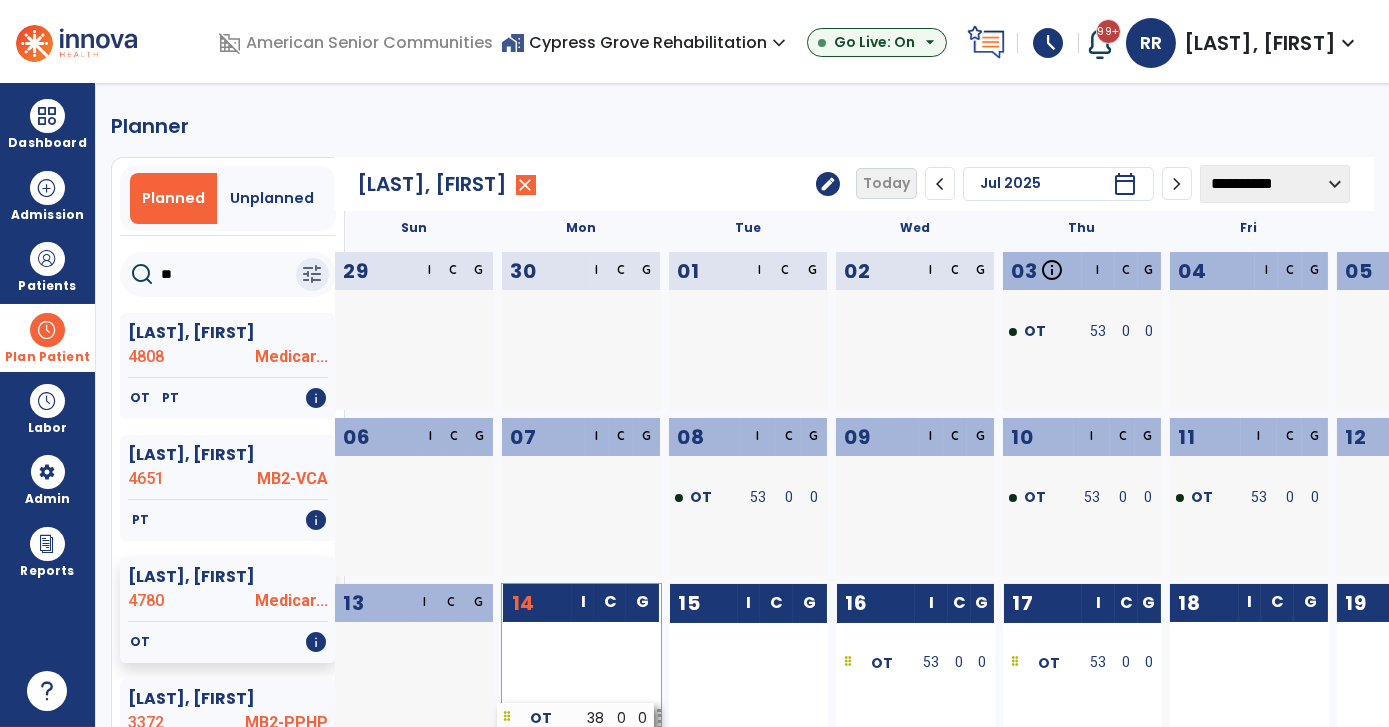 drag, startPoint x: 728, startPoint y: 664, endPoint x: 557, endPoint y: 719, distance: 179.6274 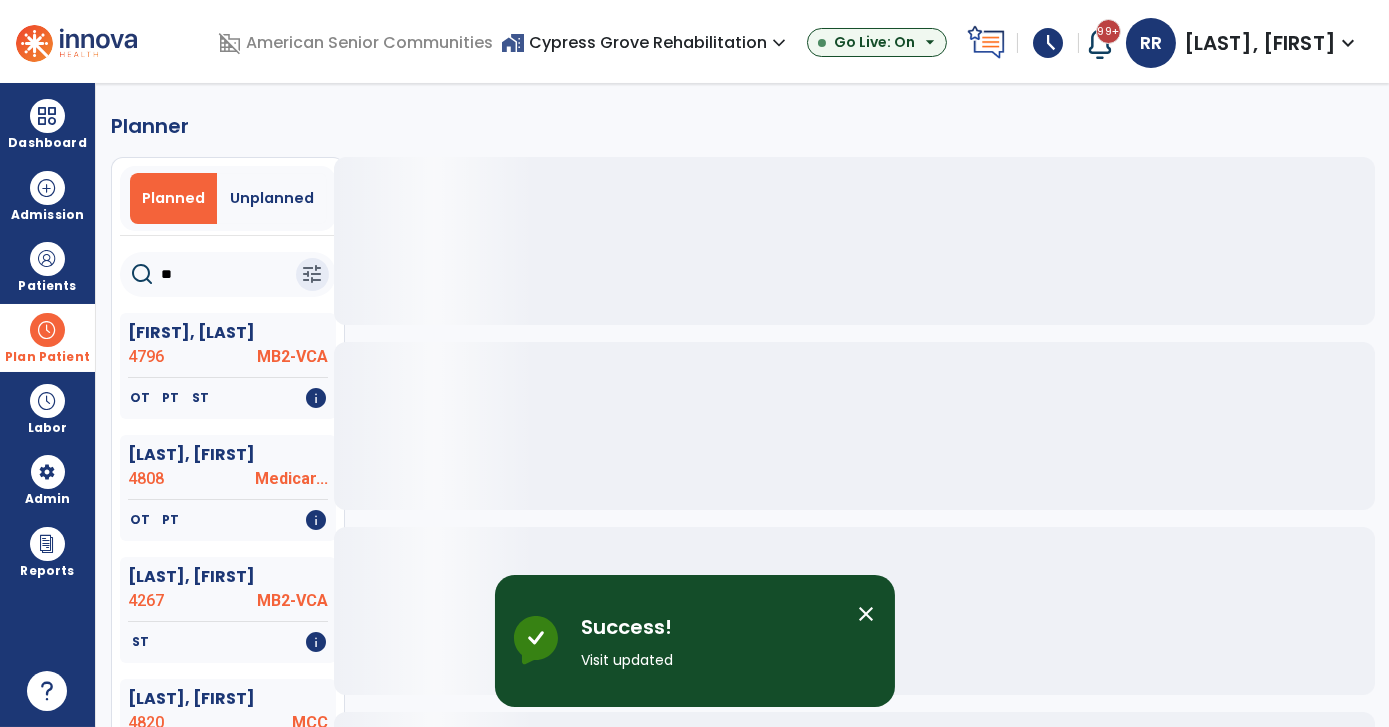 click at bounding box center [47, 330] 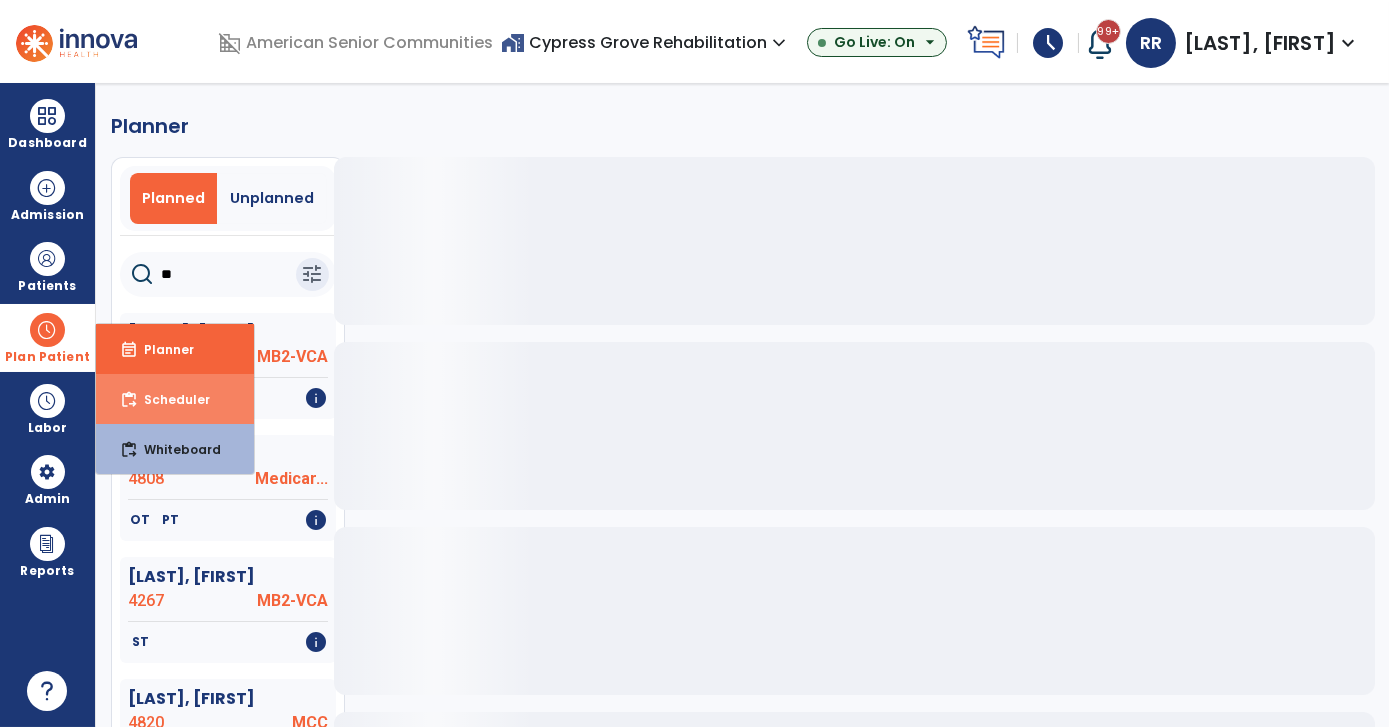 click on "Scheduler" at bounding box center (169, 399) 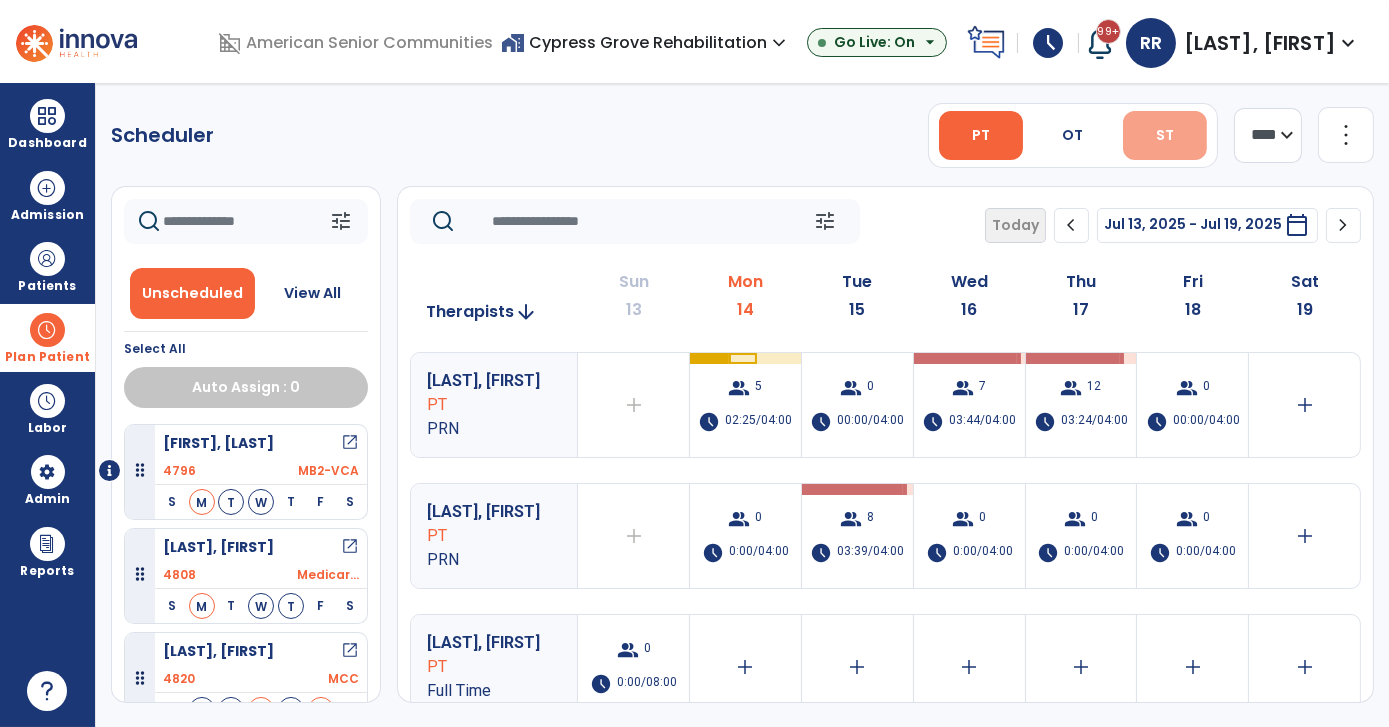 click on "ST" at bounding box center (1165, 135) 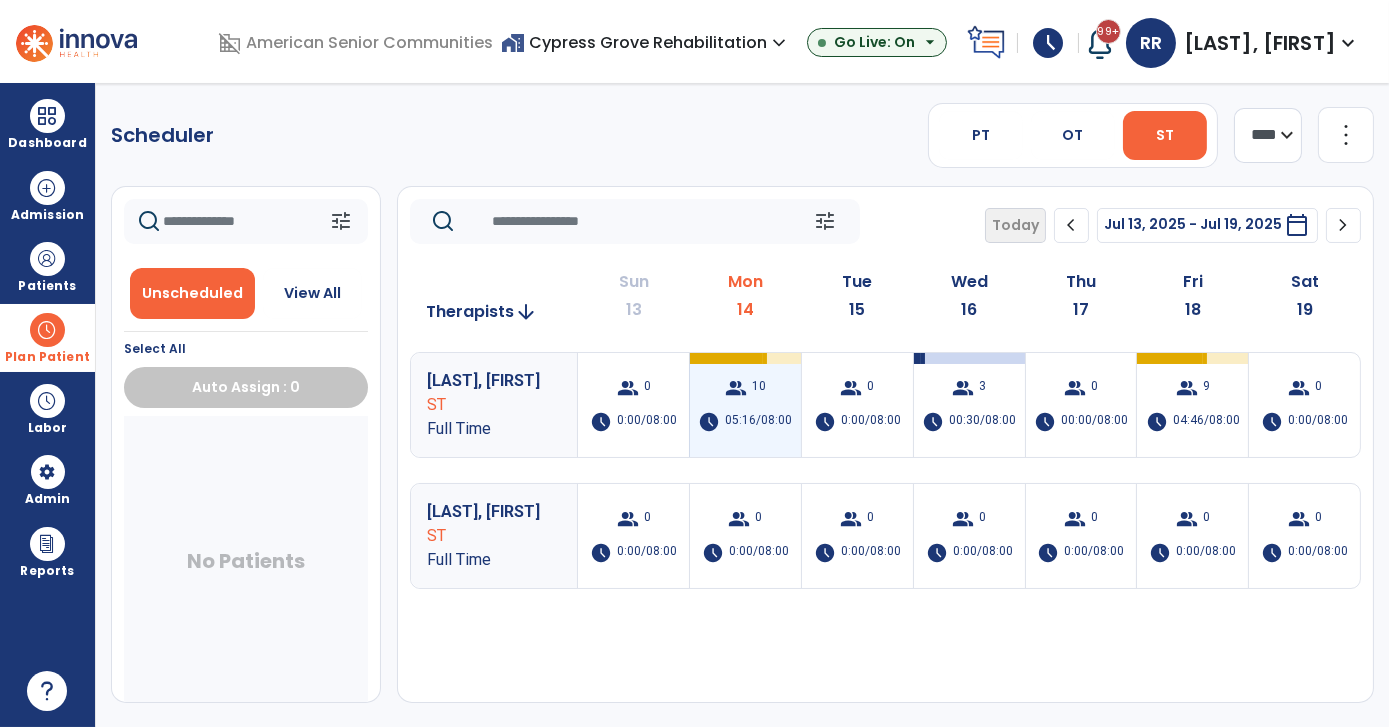 click on "group" at bounding box center [736, 388] 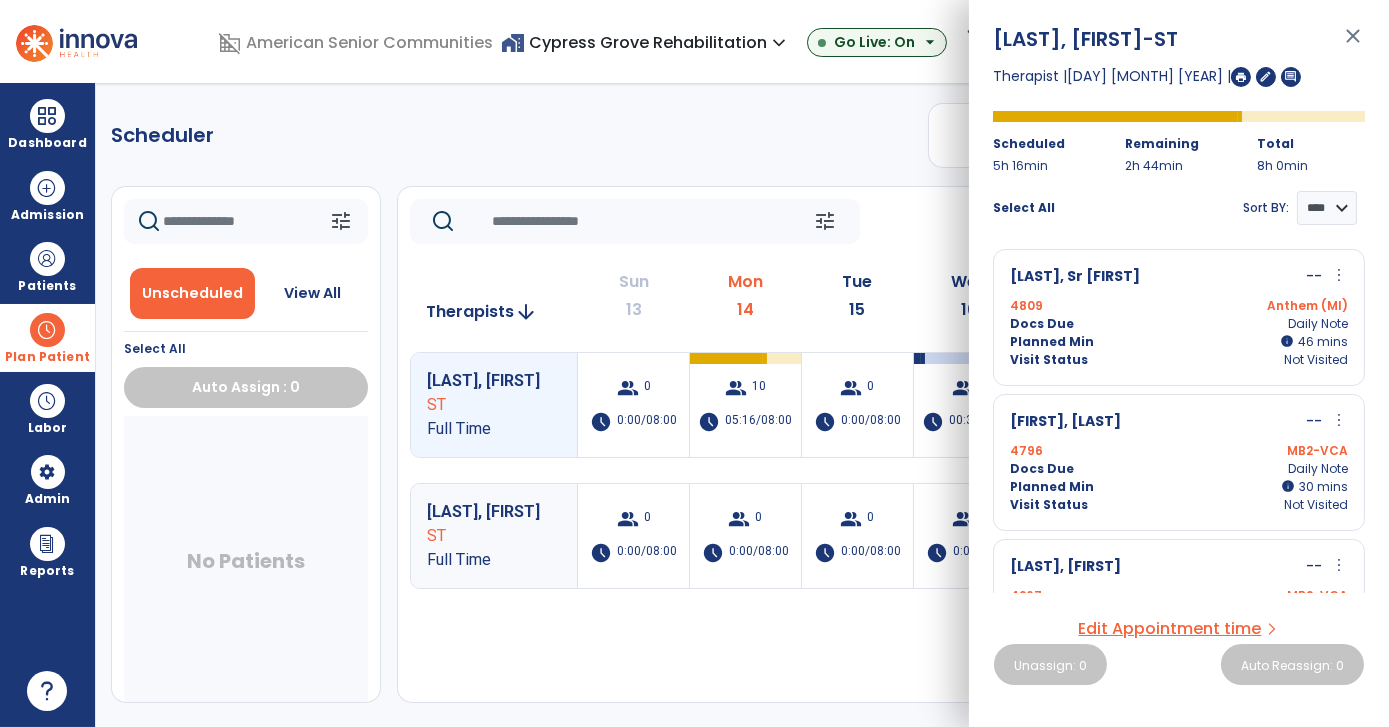 click on "[FIRST], [LAST] -- more_vert edit Edit Session alt_route Split Minutes 4796 MB2-VCA Docs Due Daily Note Planned Min info 30 I 30 mins Visit Status Not Visited" at bounding box center (1179, 462) 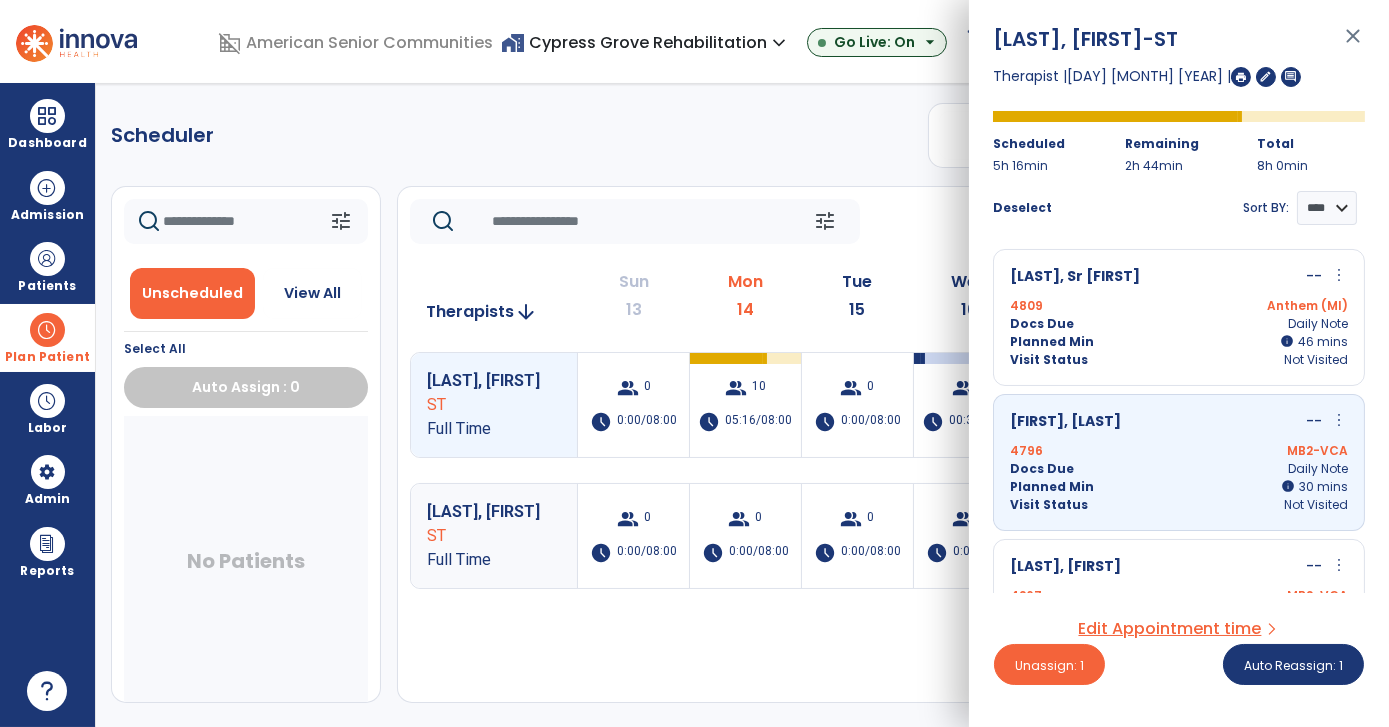 click on "MB2-VCA" at bounding box center (1263, 451) 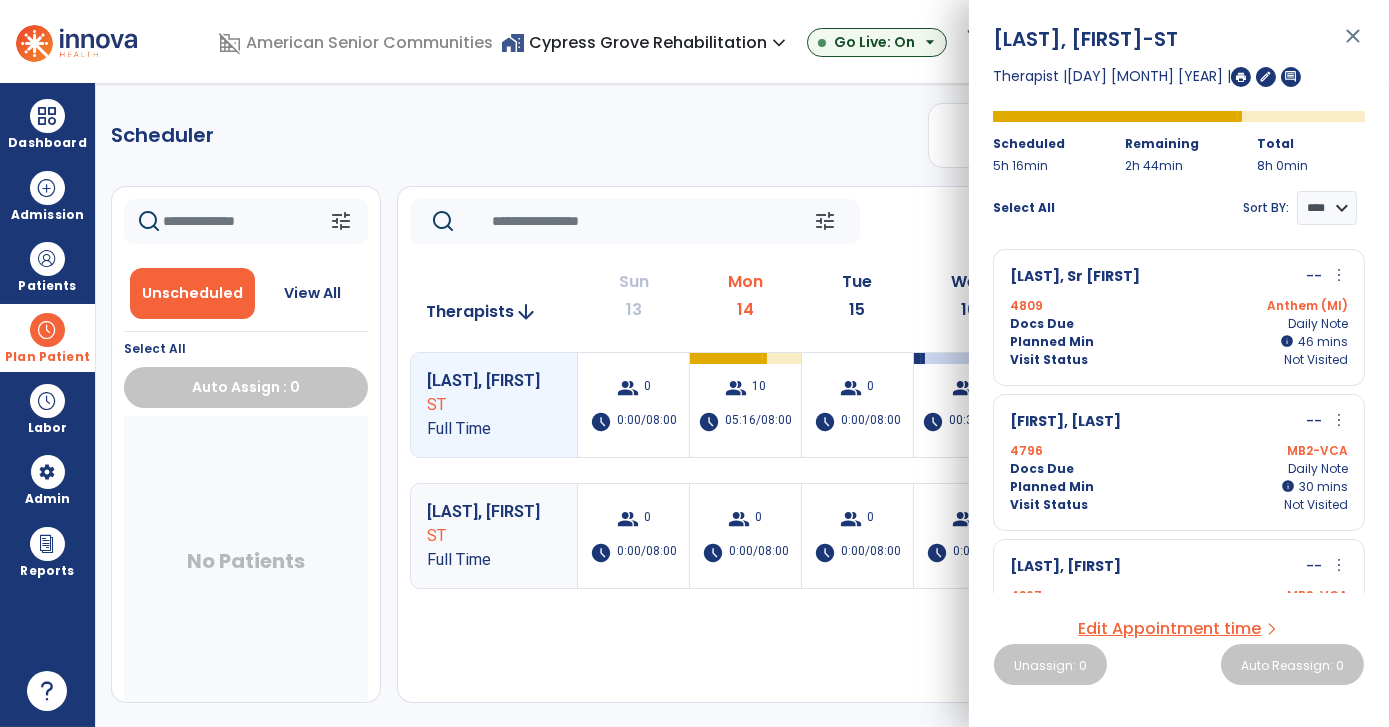 click on "more_vert" at bounding box center [1339, 420] 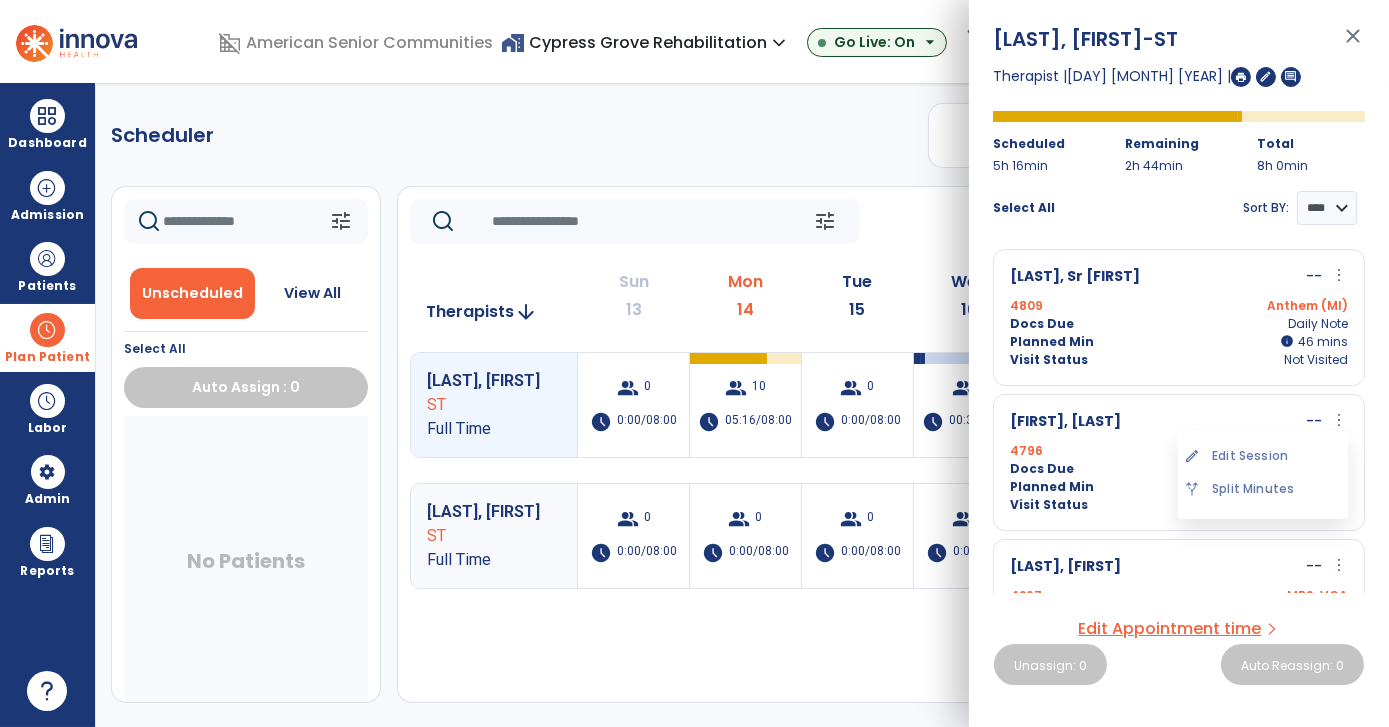 click on "edit   Edit Session" at bounding box center [1263, 456] 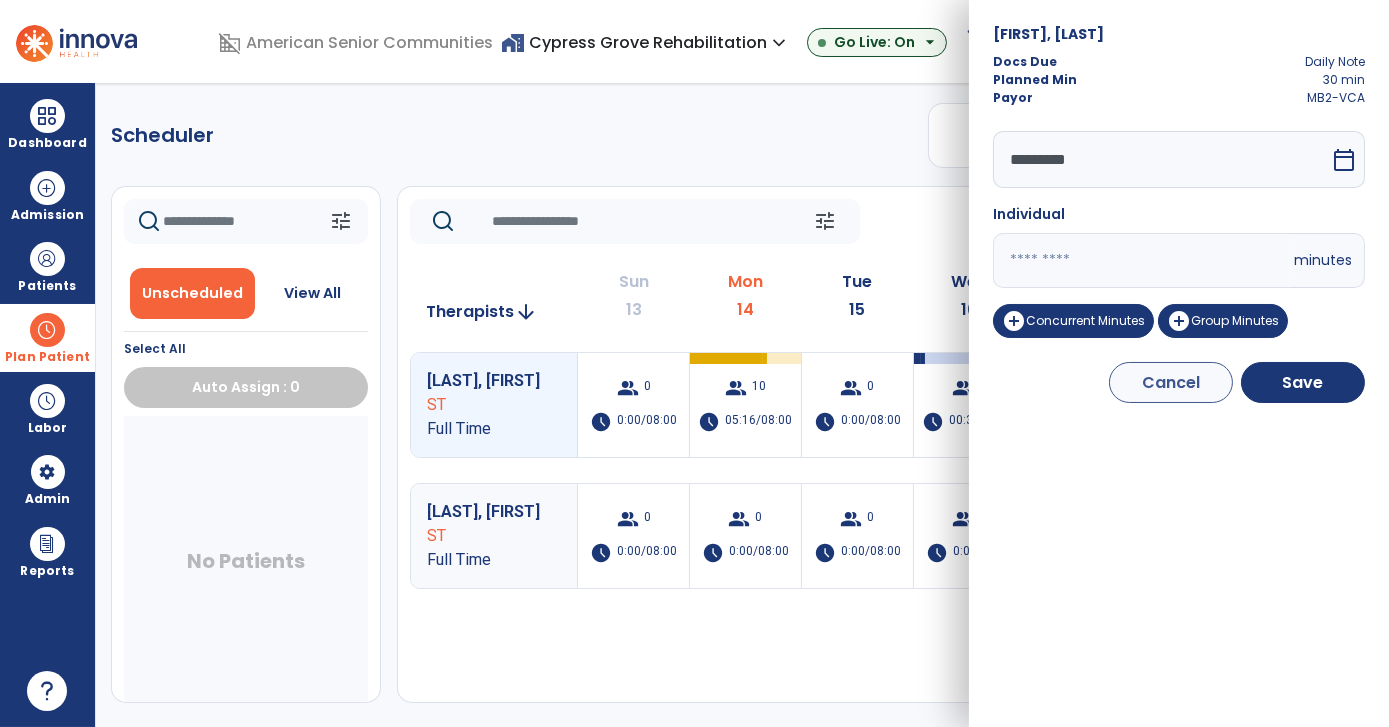 drag, startPoint x: 1064, startPoint y: 264, endPoint x: 890, endPoint y: 277, distance: 174.48495 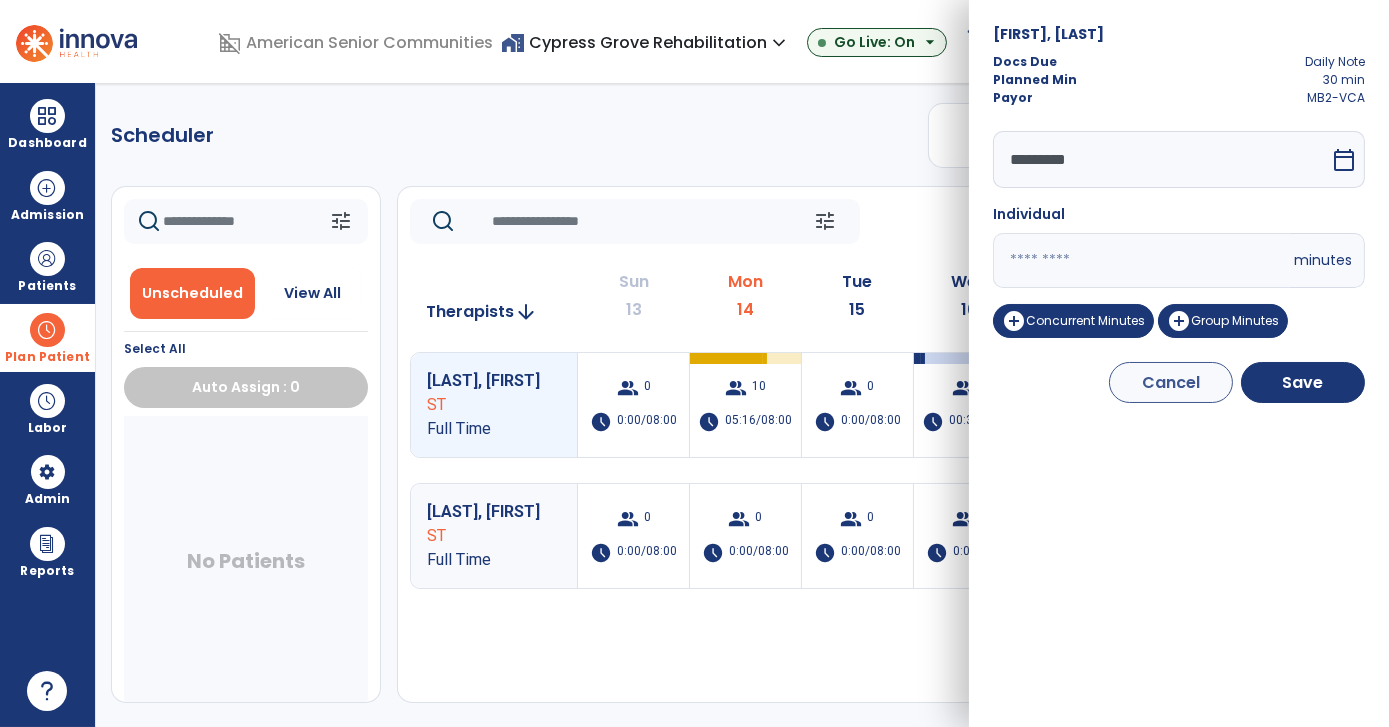 click on "domain_disabled   American Senior Communities   home_work   Cypress Grove Rehabilitation   expand_more   ASC-Sandbox   Cypress Grove Rehabilitation  Go Live: On  arrow_drop_down  schedule My Time:   Monday, Jul 14   Open your timecard  arrow_right 99+ Notifications Mark as read Census Alert - A03 Yesterday at 7:22 AM | Cypress Grove Rehabilitation Census Alert - A03 Yesterday at 7:17 AM | Cypress Grove Rehabilitation Census Alert - A01 Sat Jul 12 2025 at 3:52 PM | Cypress Grove Rehabilitation Census Alert - A22 Sat Jul 12 2025 at 11:07 AM | Cypress Grove Rehabilitation Census Alert - A01 Fri Jul 11 2025 at 3:47 PM | Cypress Grove Rehabilitation See all Notifications  RR   [LAST], [FIRST]   expand_more   home   Home   person   Profile   manage_accounts   Admin   help   Help   logout   Log out  Dashboard  dashboard  Therapist Dashboard  view_quilt  Operations Dashboard Admission Patients  format_list_bulleted  Patient List  space_dashboard  Patient Board  insert_chart  PDPM Board Plan Patient Planner ***" at bounding box center (694, 363) 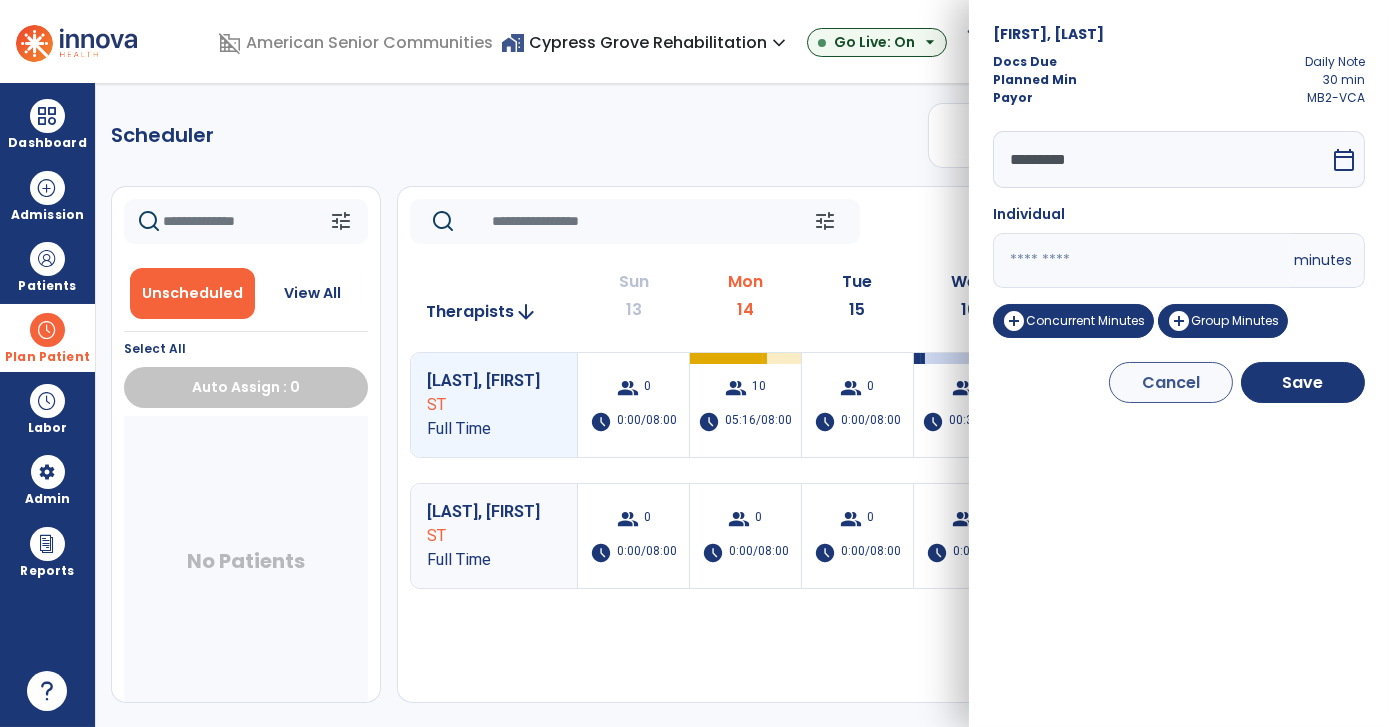 type on "**" 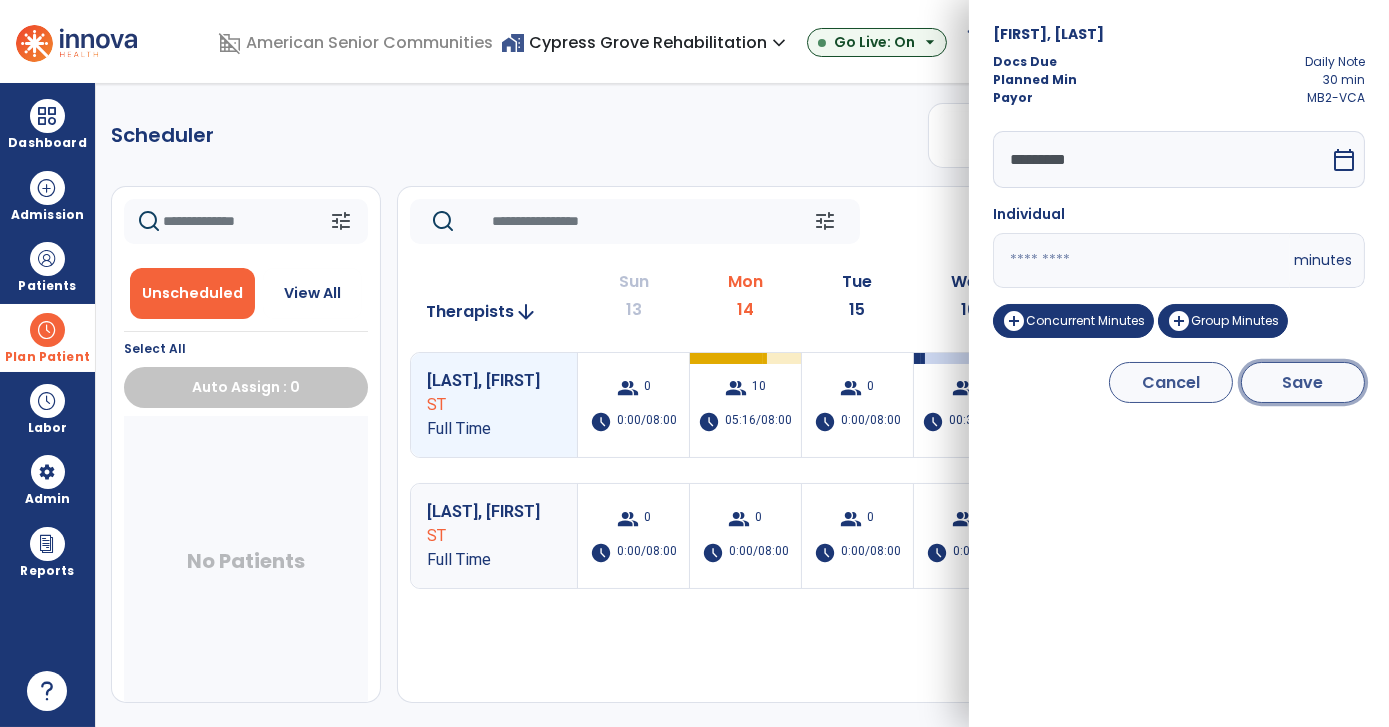 click on "Save" at bounding box center (1303, 382) 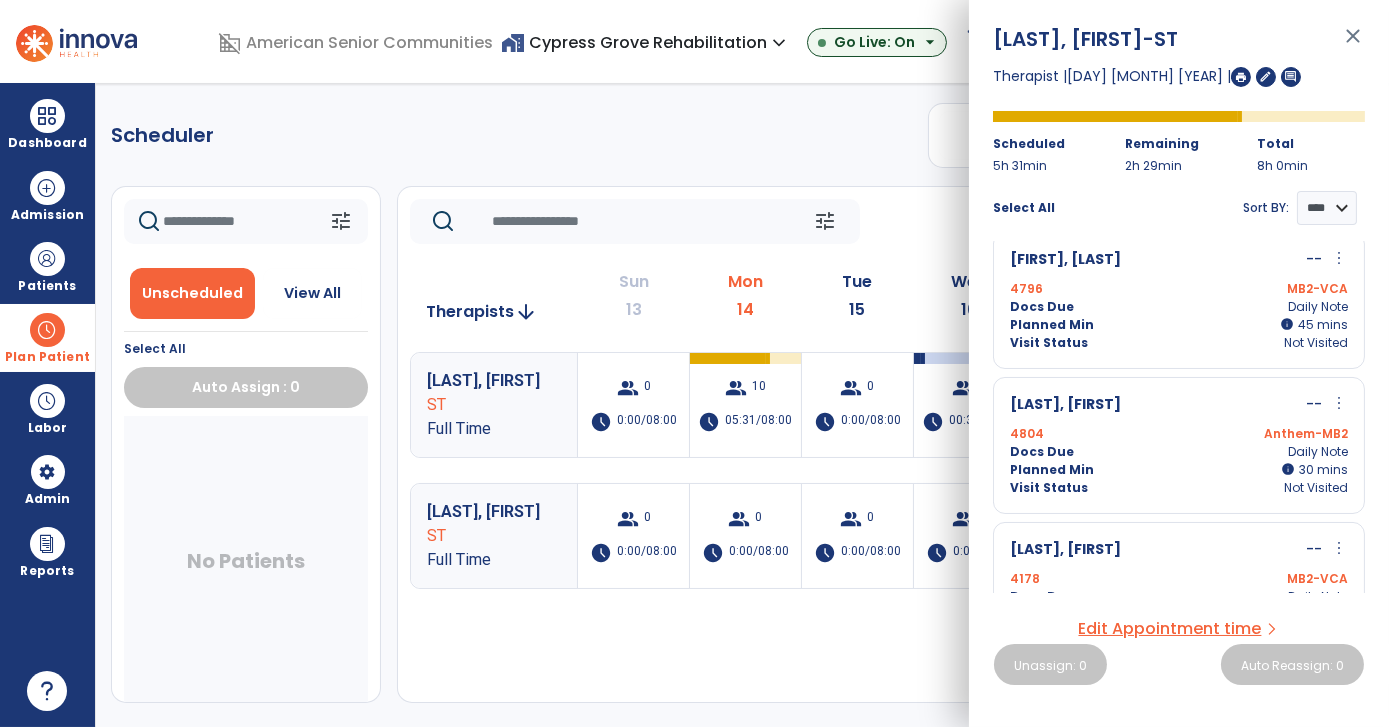 scroll, scrollTop: 272, scrollLeft: 0, axis: vertical 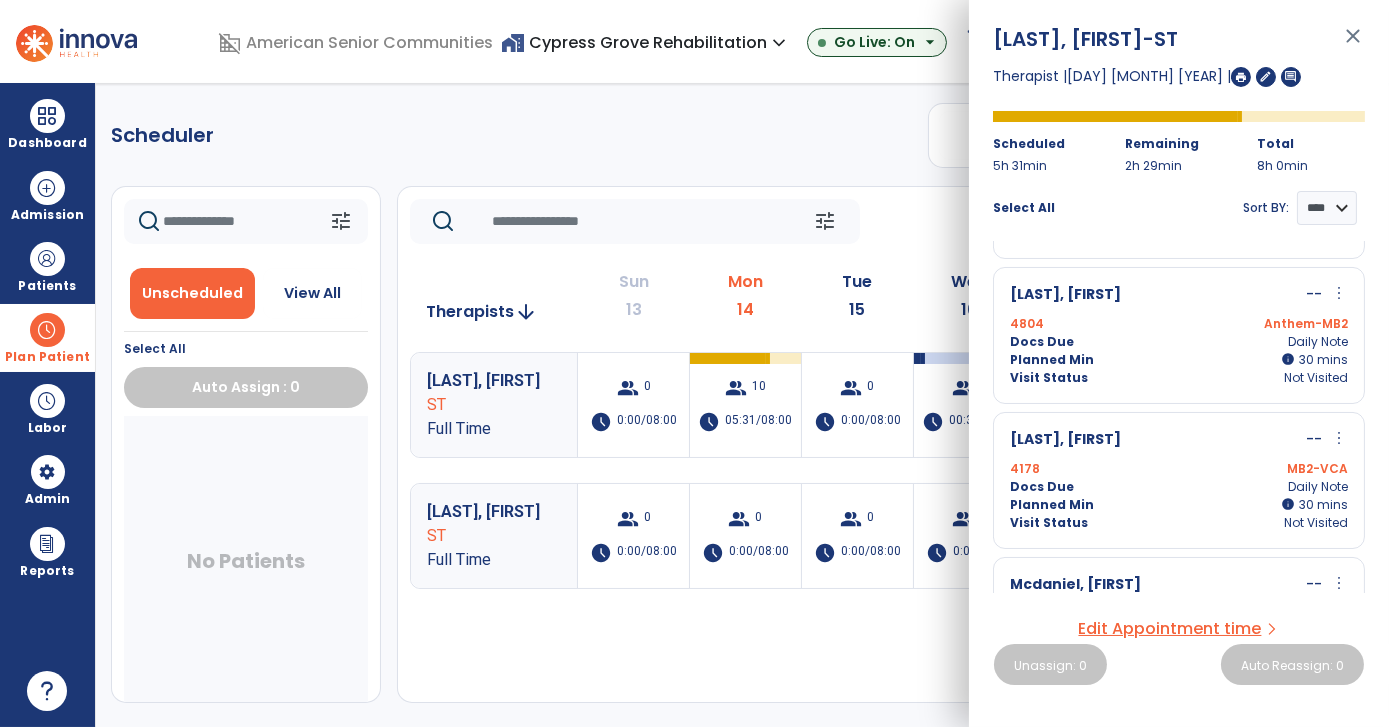 click on "more_vert" at bounding box center [1339, 293] 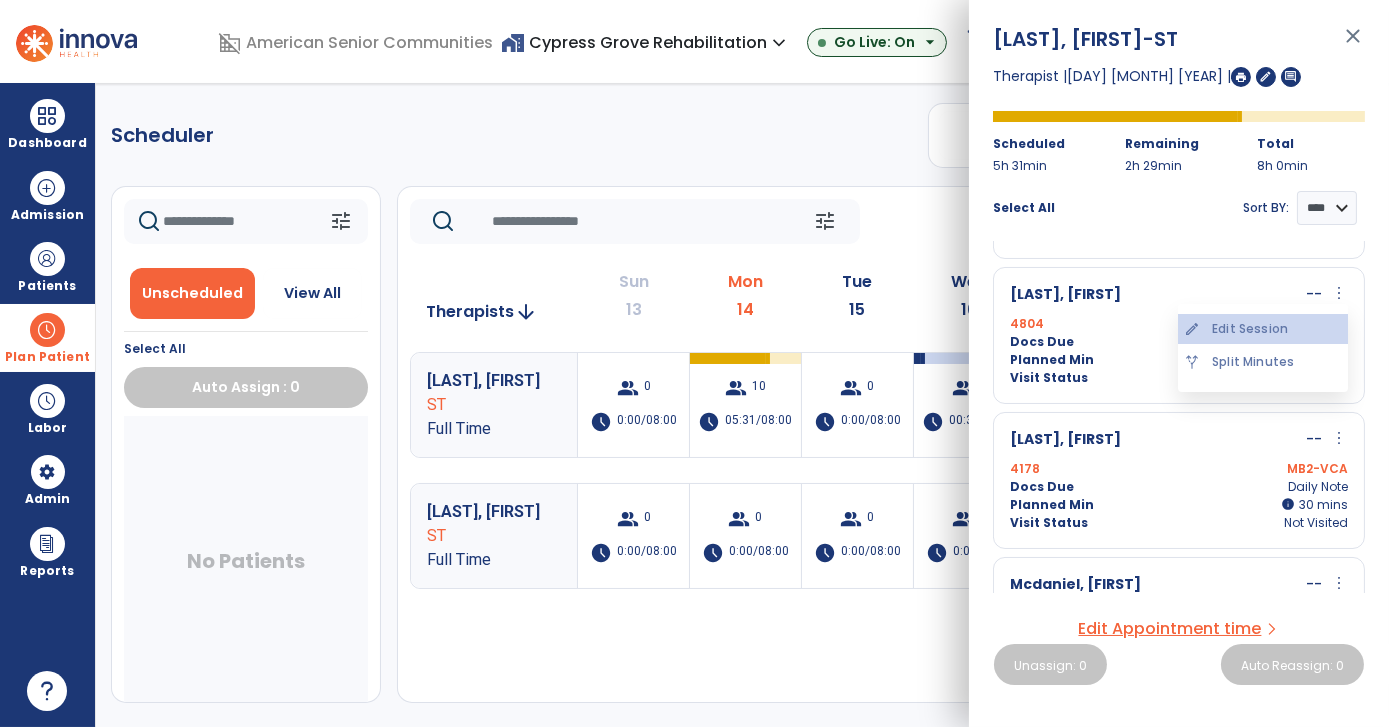 click on "edit   Edit Session" at bounding box center [1263, 329] 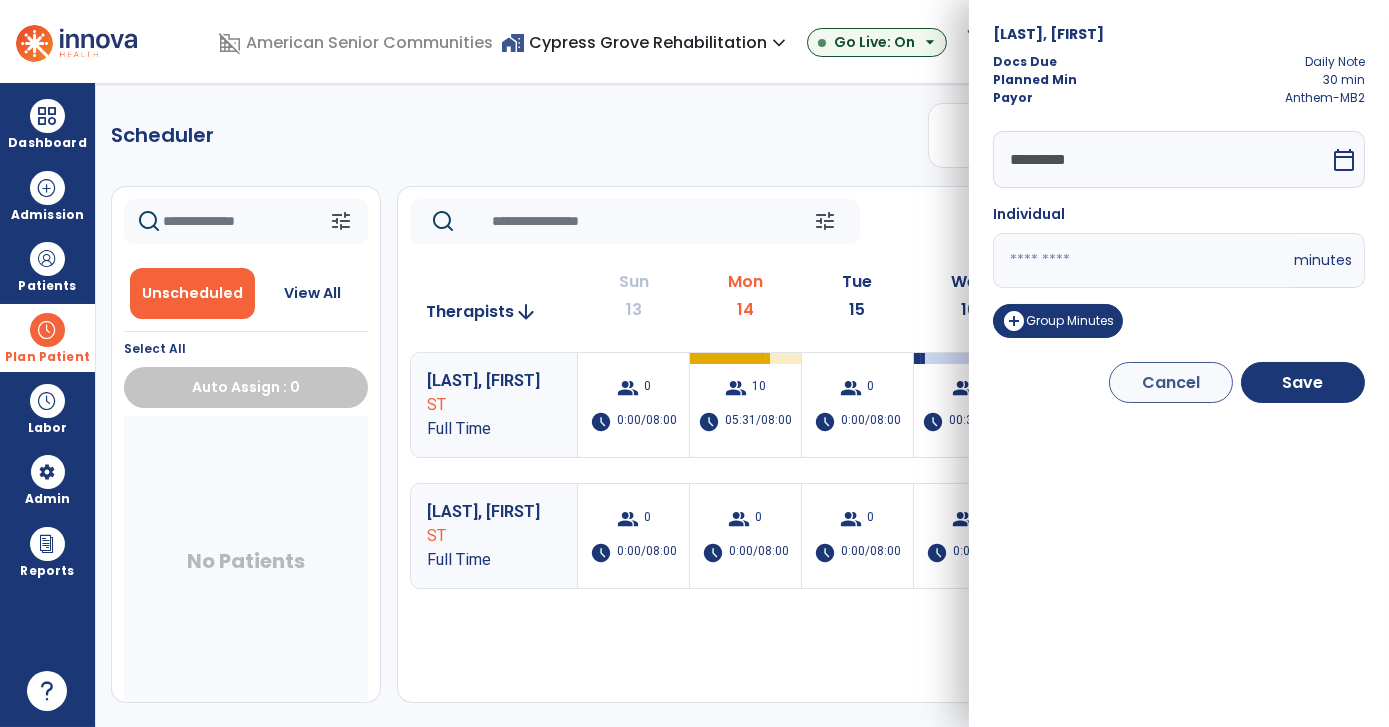 drag, startPoint x: 1059, startPoint y: 268, endPoint x: 873, endPoint y: 284, distance: 186.6869 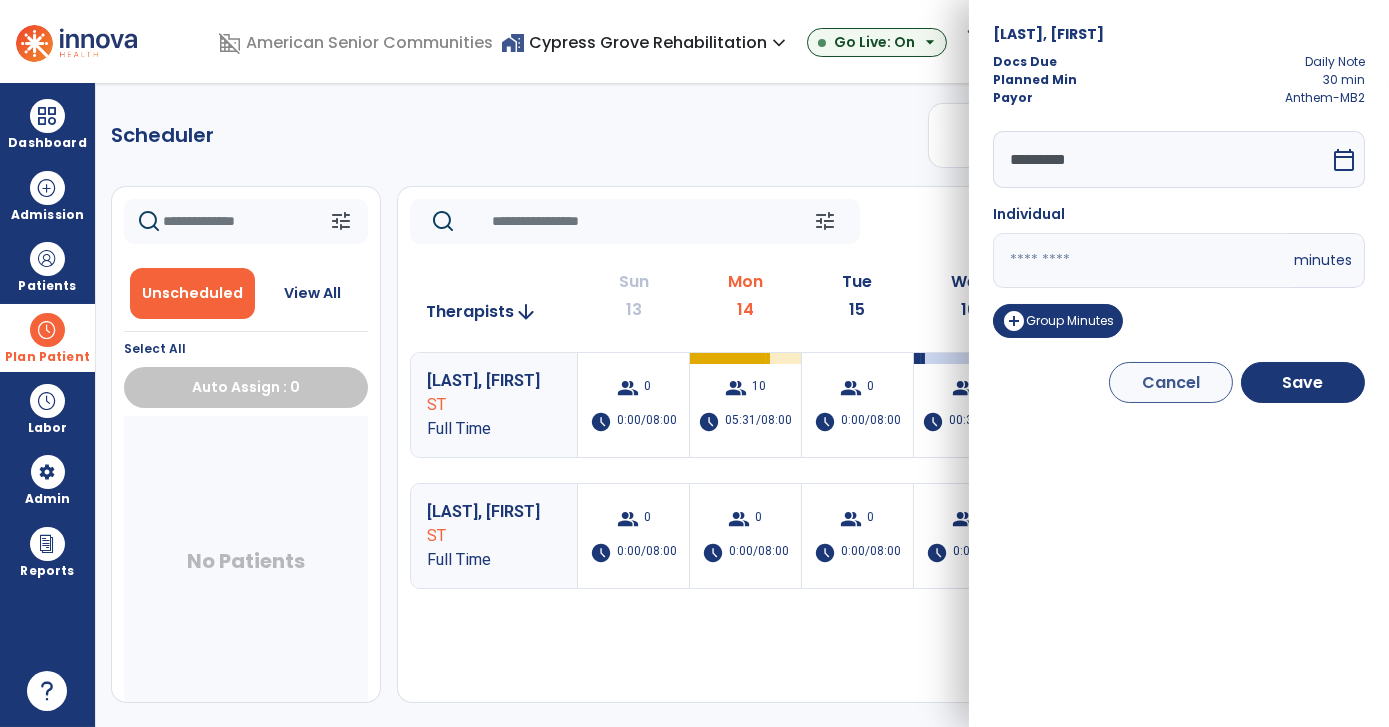 click on "domain_disabled   American Senior Communities   home_work   Cypress Grove Rehabilitation   expand_more   ASC-Sandbox   Cypress Grove Rehabilitation  Go Live: On  arrow_drop_down  schedule My Time:   Monday, Jul 14   Open your timecard  arrow_right 99+ Notifications Mark as read Census Alert - A03 Yesterday at 7:22 AM | Cypress Grove Rehabilitation Census Alert - A03 Yesterday at 7:17 AM | Cypress Grove Rehabilitation Census Alert - A01 Sat Jul 12 2025 at 3:52 PM | Cypress Grove Rehabilitation Census Alert - A22 Sat Jul 12 2025 at 11:07 AM | Cypress Grove Rehabilitation Census Alert - A01 Fri Jul 11 2025 at 3:47 PM | Cypress Grove Rehabilitation See all Notifications  RR   [LAST], [FIRST]   expand_more   home   Home   person   Profile   manage_accounts   Admin   help   Help   logout   Log out  Dashboard  dashboard  Therapist Dashboard  view_quilt  Operations Dashboard Admission Patients  format_list_bulleted  Patient List  space_dashboard  Patient Board  insert_chart  PDPM Board Plan Patient Planner ***" at bounding box center [694, 363] 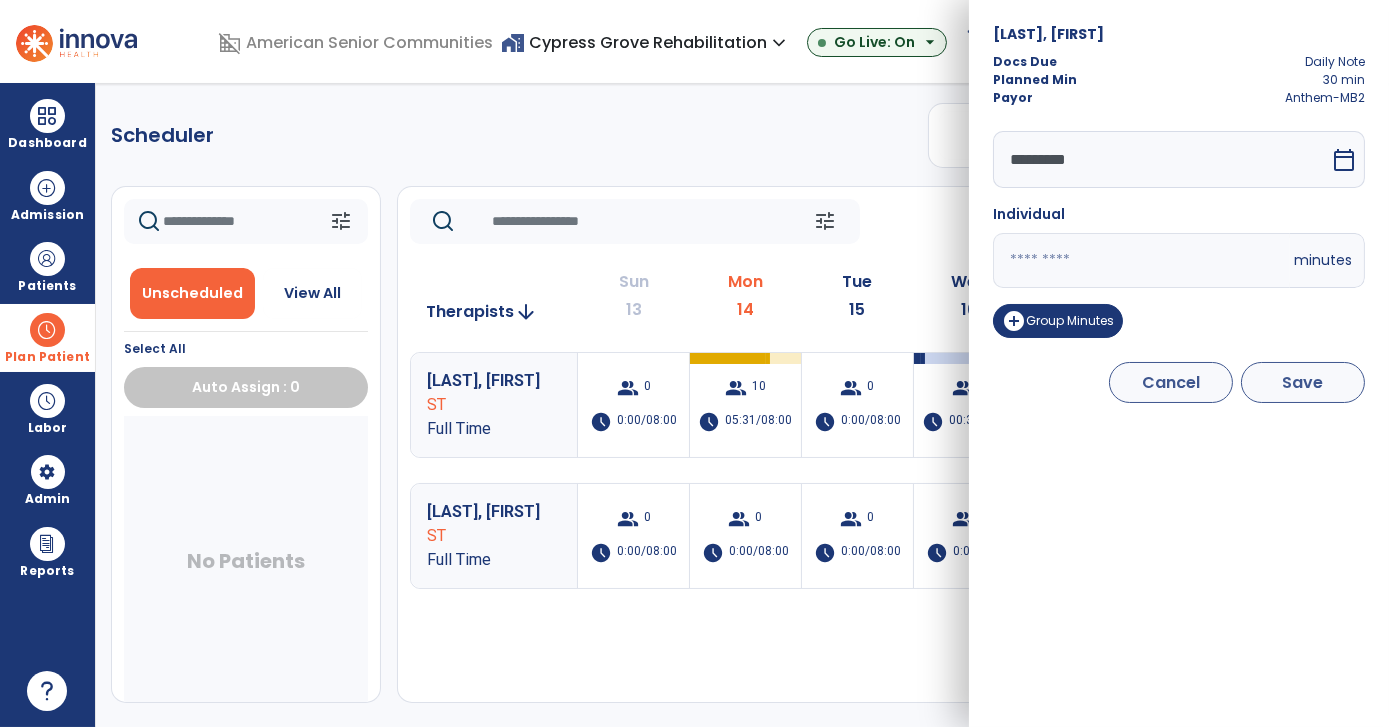 type on "**" 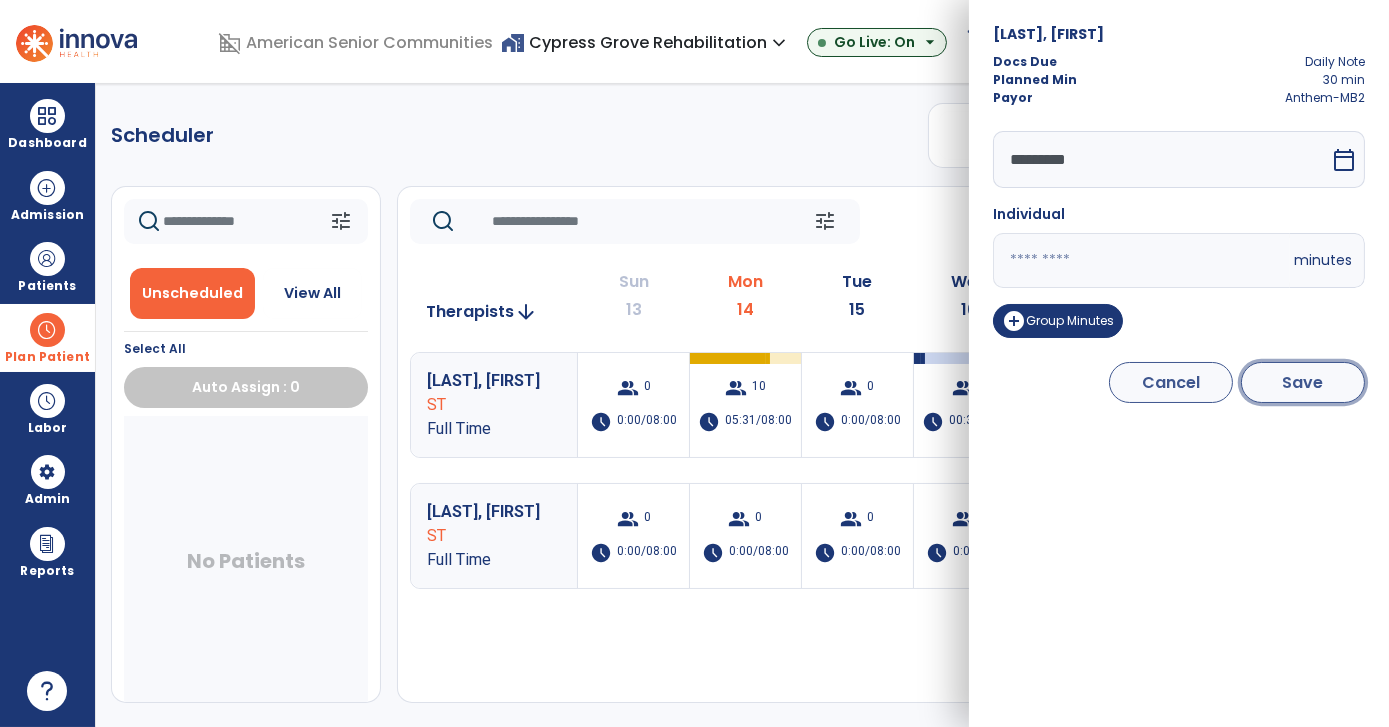 click on "Save" at bounding box center (1303, 382) 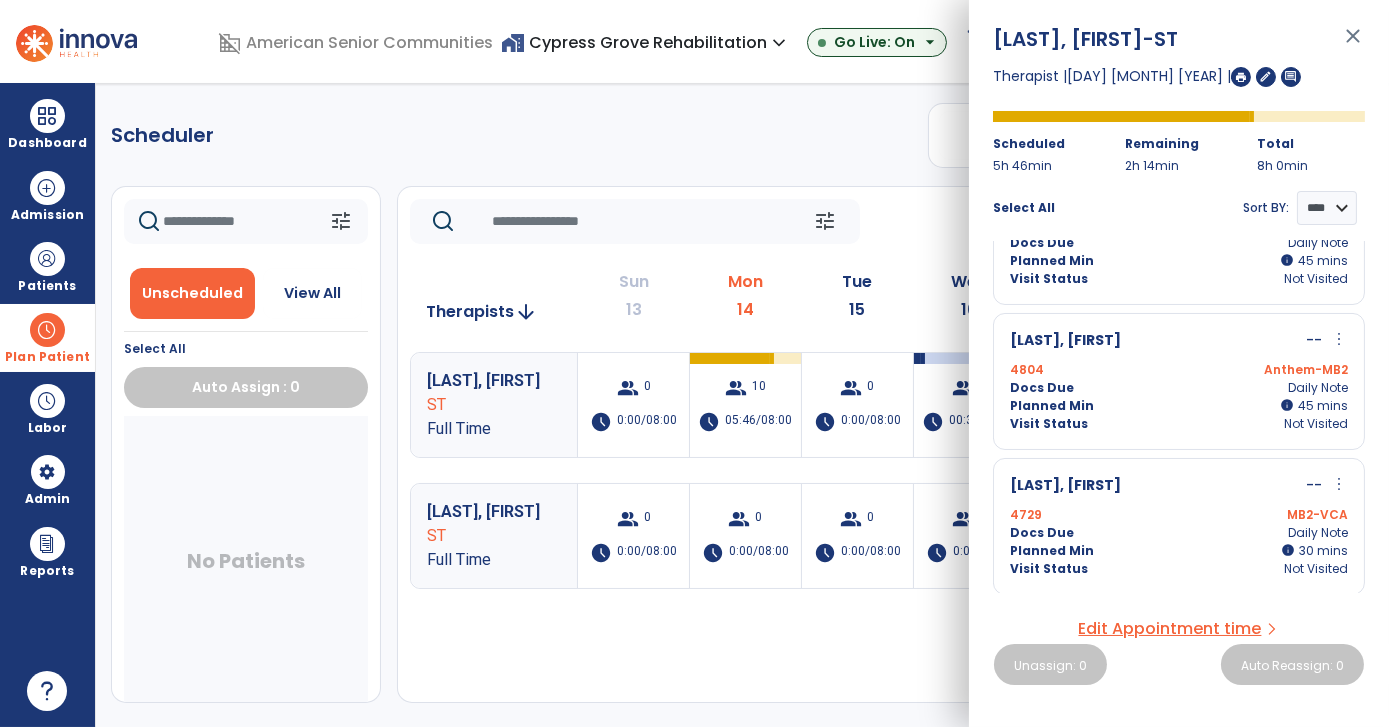 scroll, scrollTop: 363, scrollLeft: 0, axis: vertical 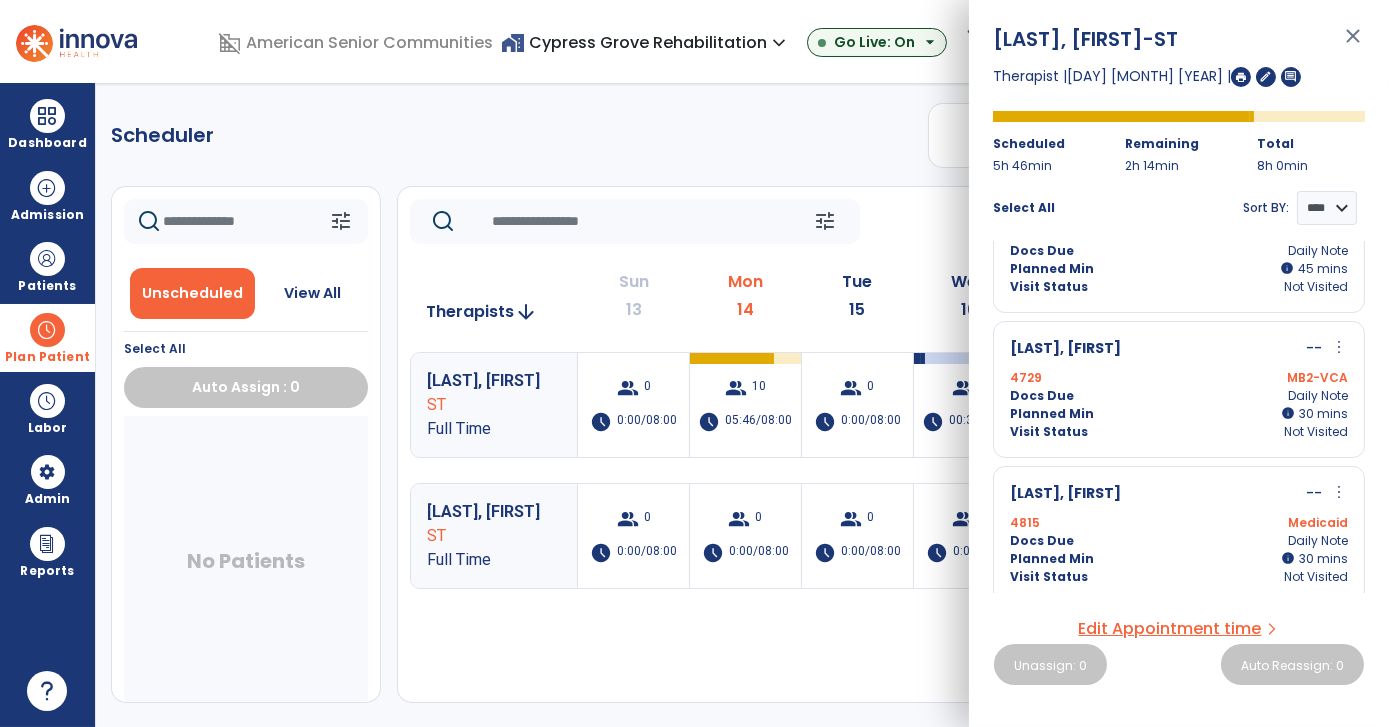 click on "more_vert" at bounding box center (1339, 347) 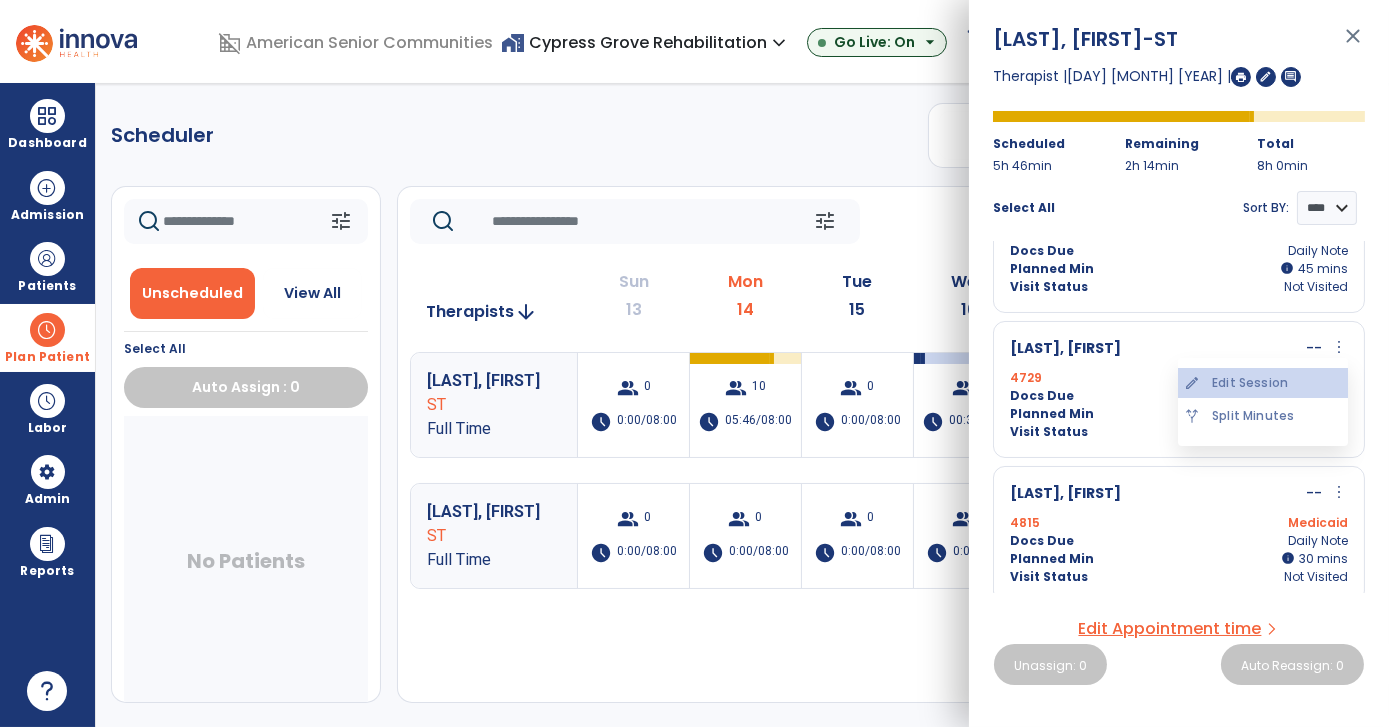 click on "edit   Edit Session" at bounding box center [1263, 383] 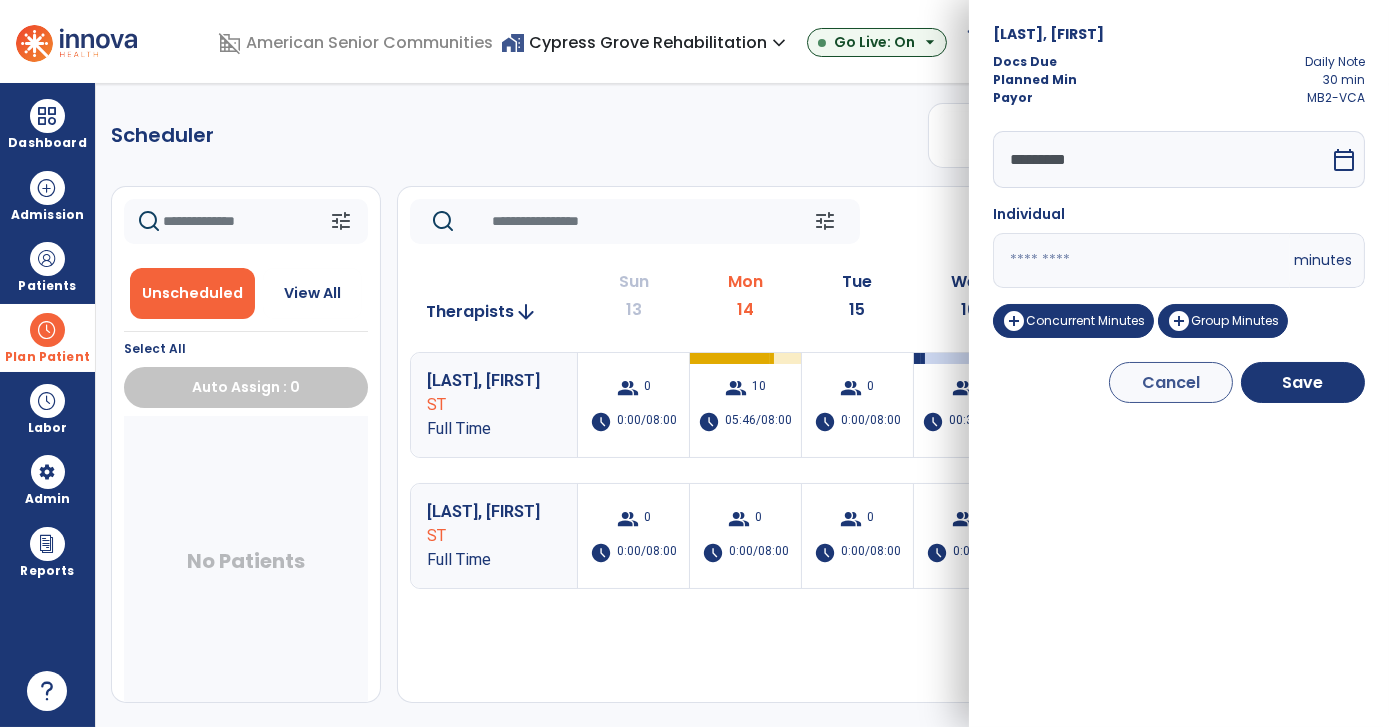 drag, startPoint x: 1082, startPoint y: 277, endPoint x: 977, endPoint y: 278, distance: 105.00476 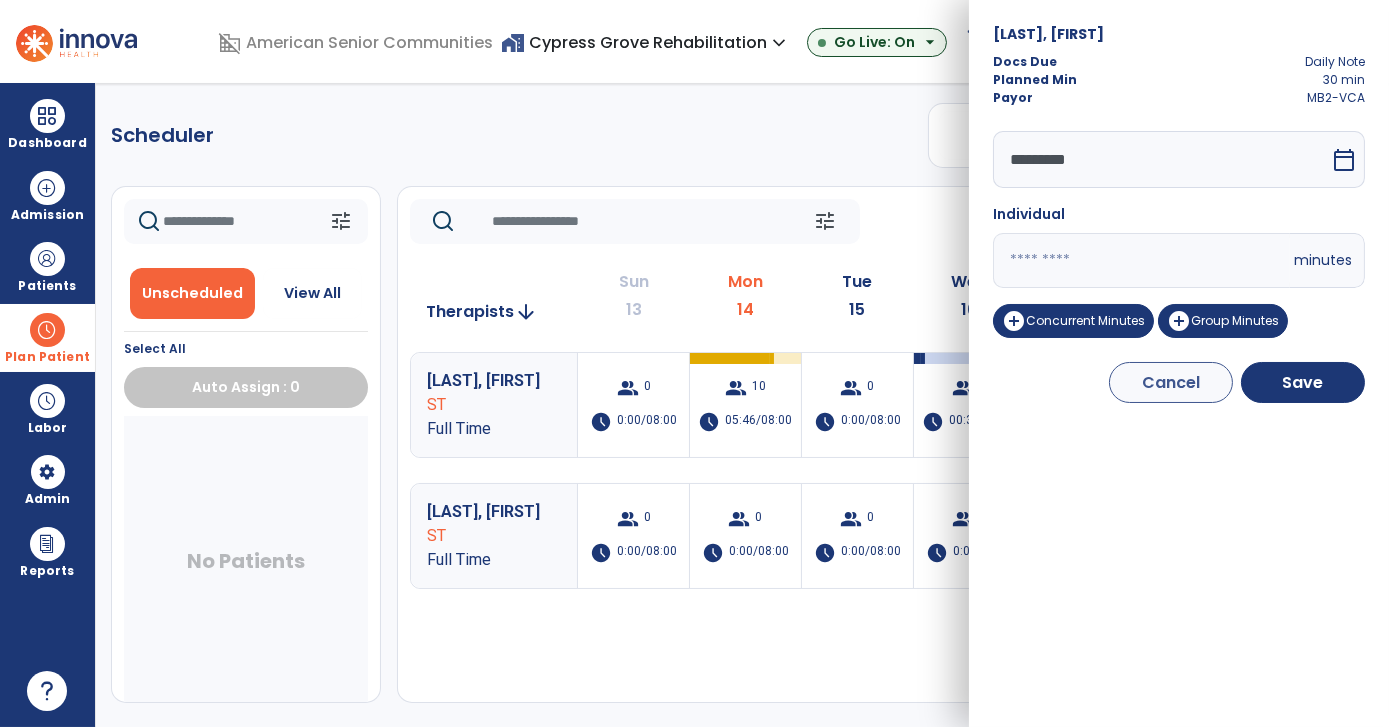 click on "Gray, Douglas Docs Due Daily Note Planned Min 30 min Payor MB2-VCA ********* calendar_today Individual ** minutes add_circle Concurrent Minutes add_circle Group Minutes Cancel Save" at bounding box center [1179, 363] 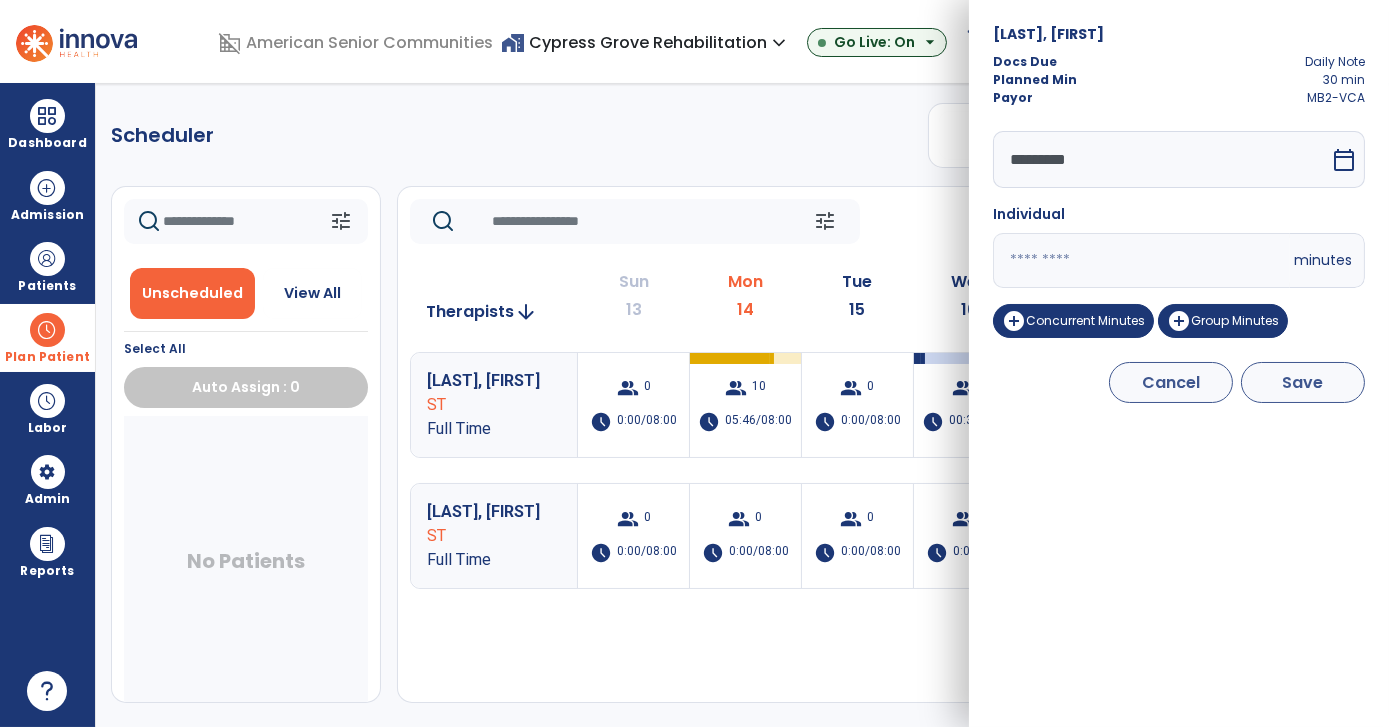 type on "**" 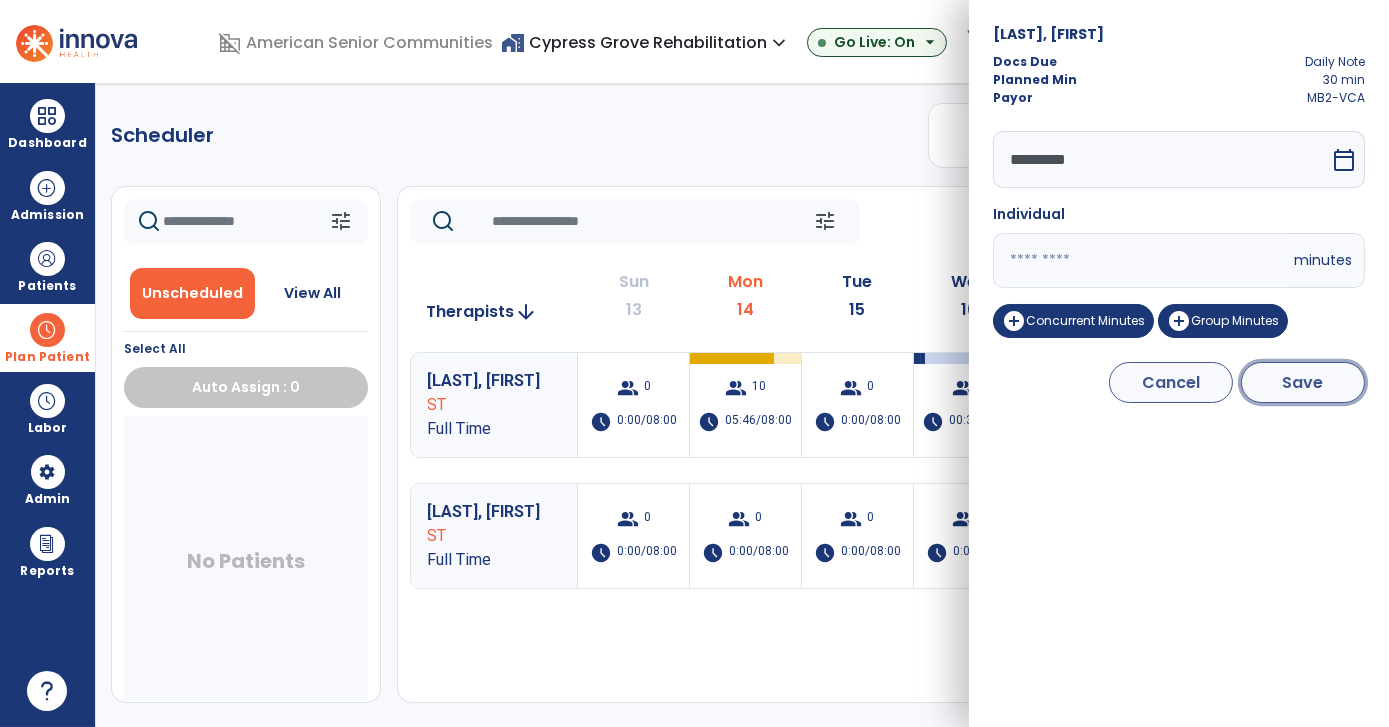 click on "Save" at bounding box center [1303, 382] 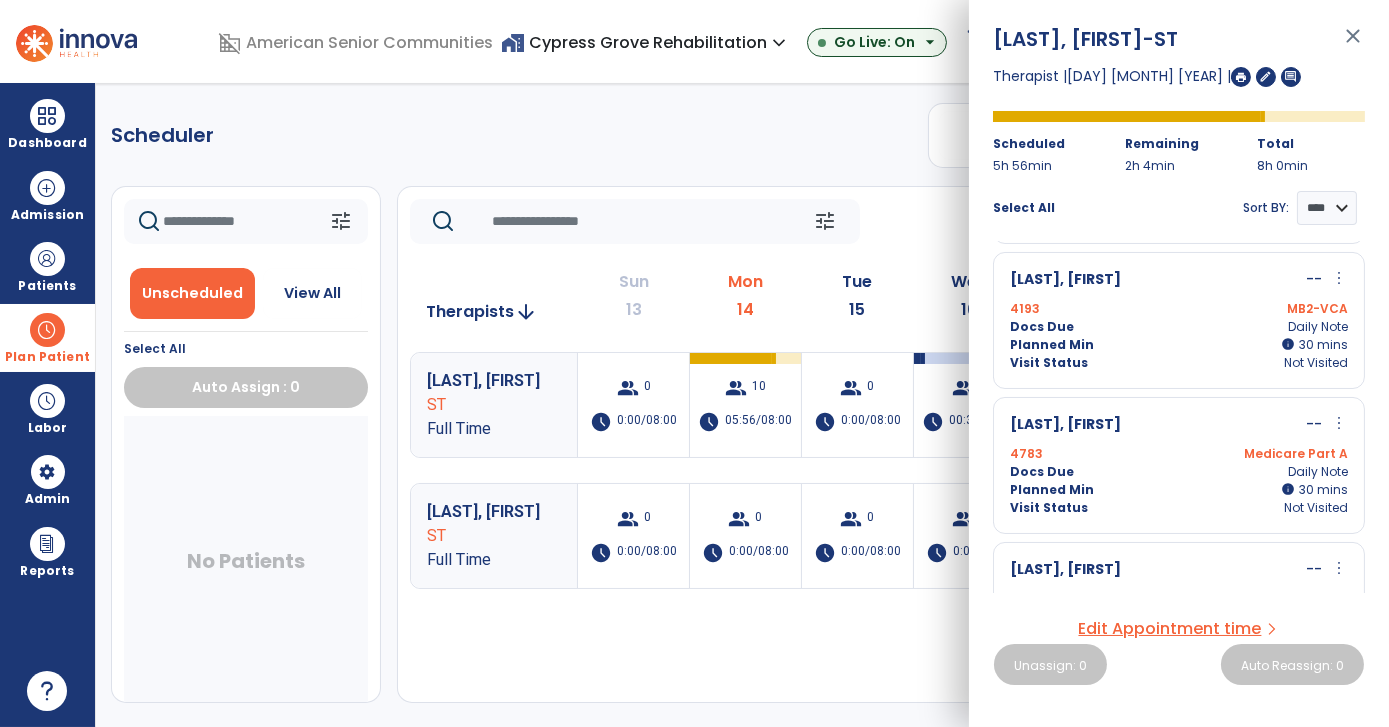 scroll, scrollTop: 727, scrollLeft: 0, axis: vertical 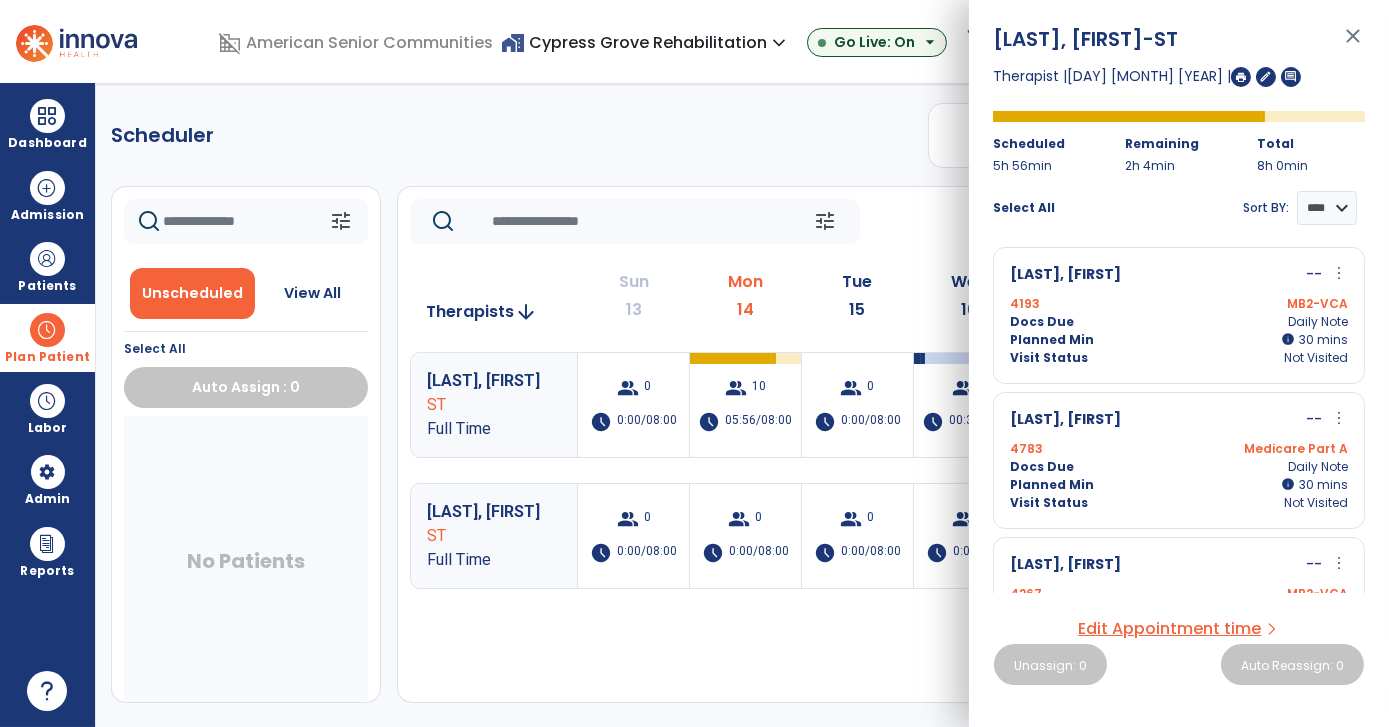click on "more_vert" at bounding box center (1339, 418) 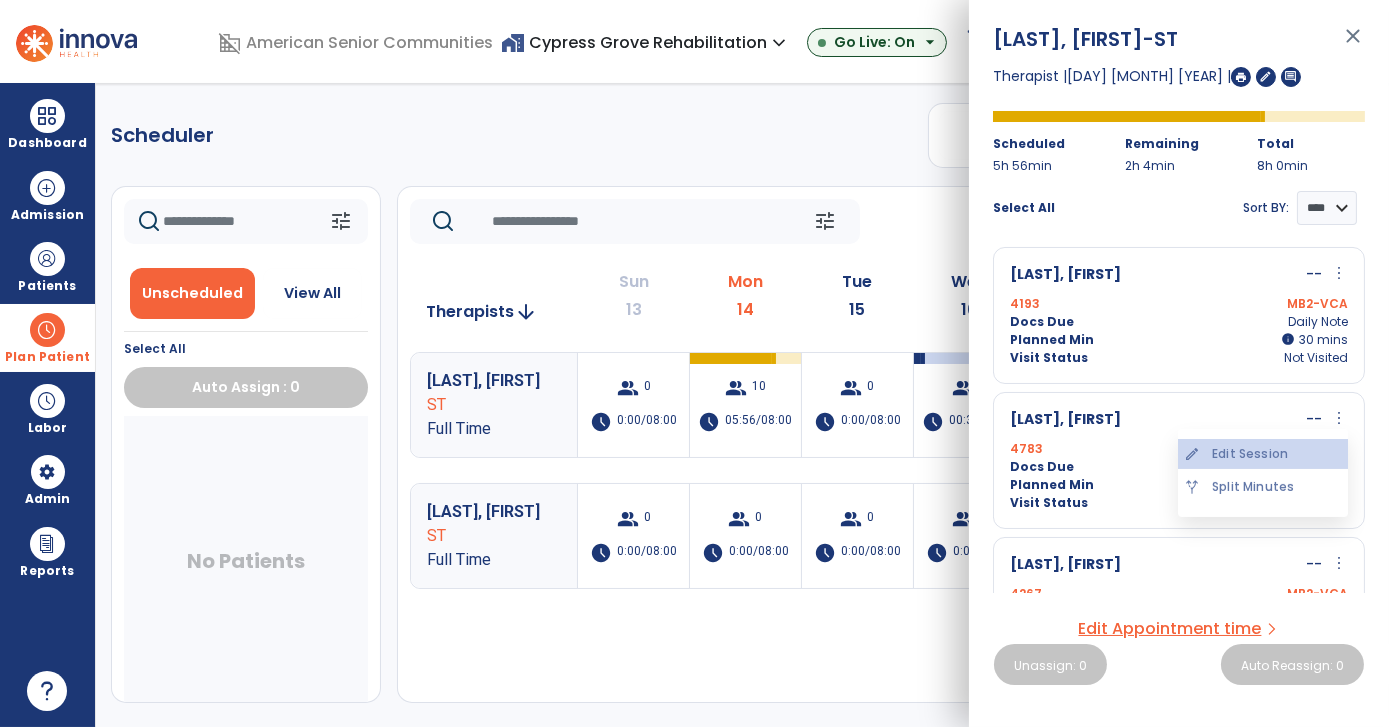 click on "edit   Edit Session" at bounding box center (1263, 454) 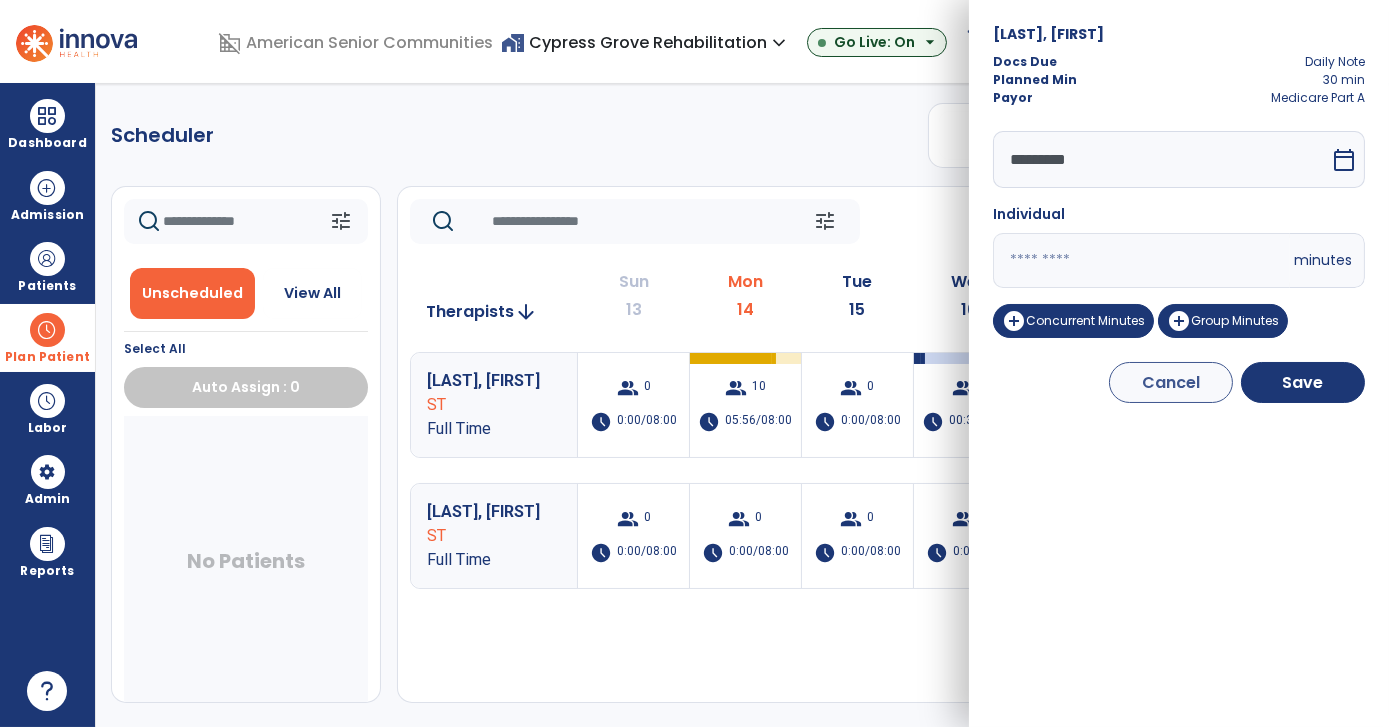 drag, startPoint x: 1049, startPoint y: 251, endPoint x: 922, endPoint y: 254, distance: 127.03543 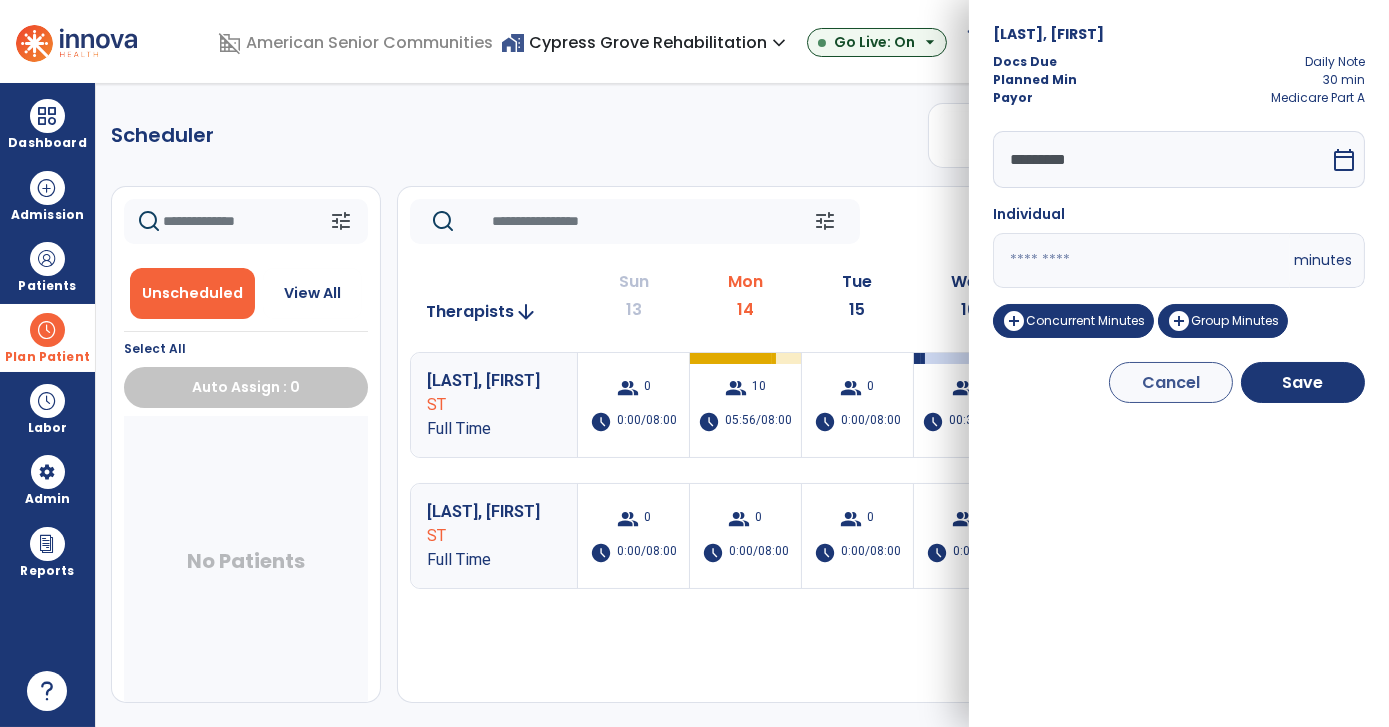 click on "**" at bounding box center [1141, 260] 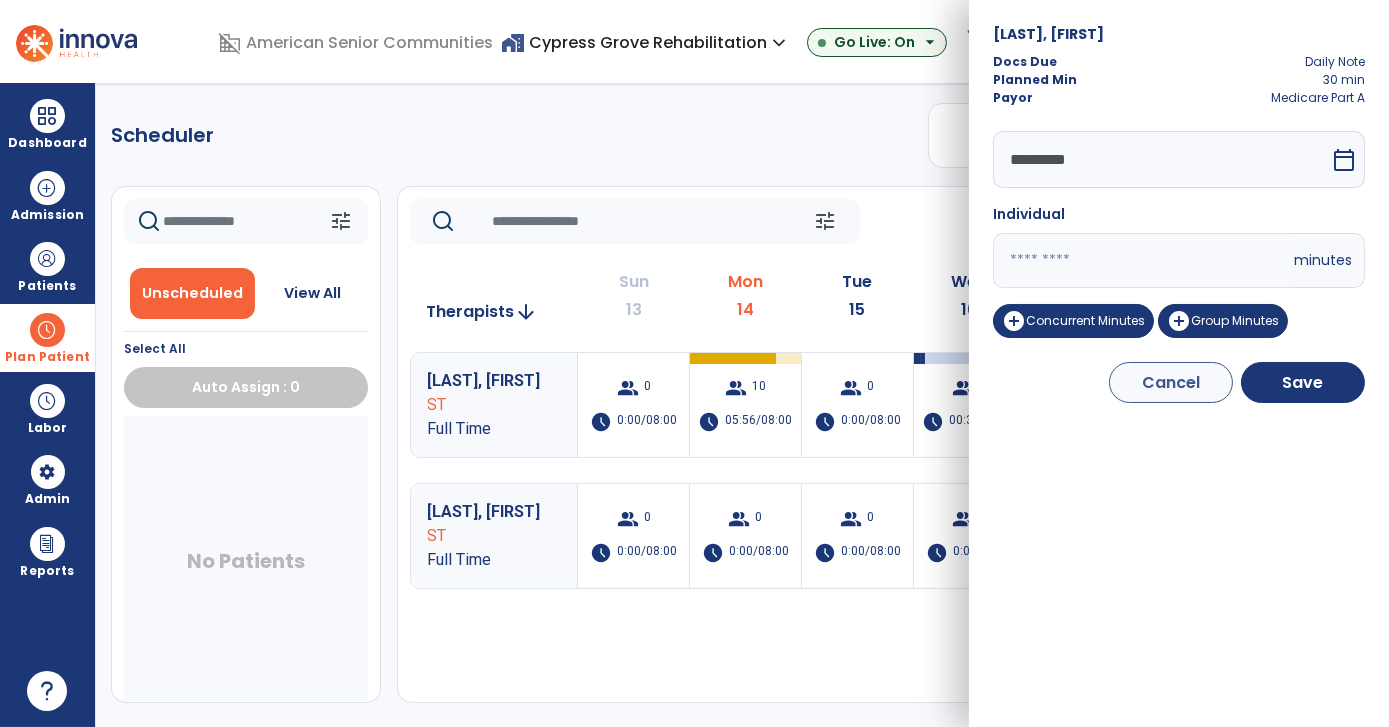 click on "tune Today chevron_left Jul 13, 2025 - Jul 19, 2025 ********* calendar_today chevron_right Therapists arrow_downward Sun 13 Mon 14 Tue 15 Wed 16 Thu 17 Fri 18 Sat 19 Lashbrook, Haven ST Full Time group 0 schedule 0:00/08:00 group 10 schedule 05:56/08:00 group 0 schedule 0:00/08:00 group 3 schedule 00:30/08:00 group 0 schedule 00:00/08:00 group 9 schedule 04:46/08:00 group 0 schedule 0:00/08:00 Hamlin, Audra ST Full Time group 0 schedule 0:00/08:00 group 0 schedule 0:00/08:00 group 0 schedule 0:00/08:00 group 0 schedule 0:00/08:00 group 0 schedule 0:00/08:00 group 0 schedule 0:00/08:00 group 0 schedule 0:00/08:00" 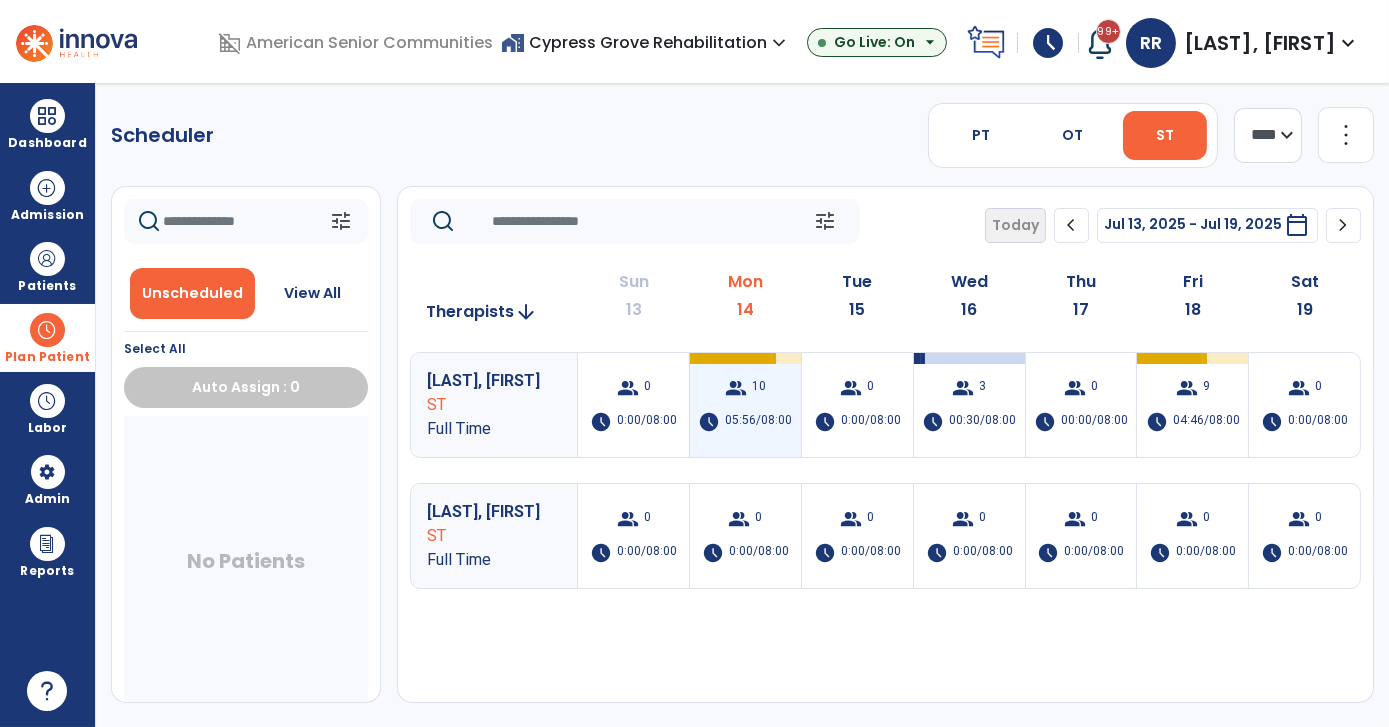 click on "group  10" at bounding box center [745, 388] 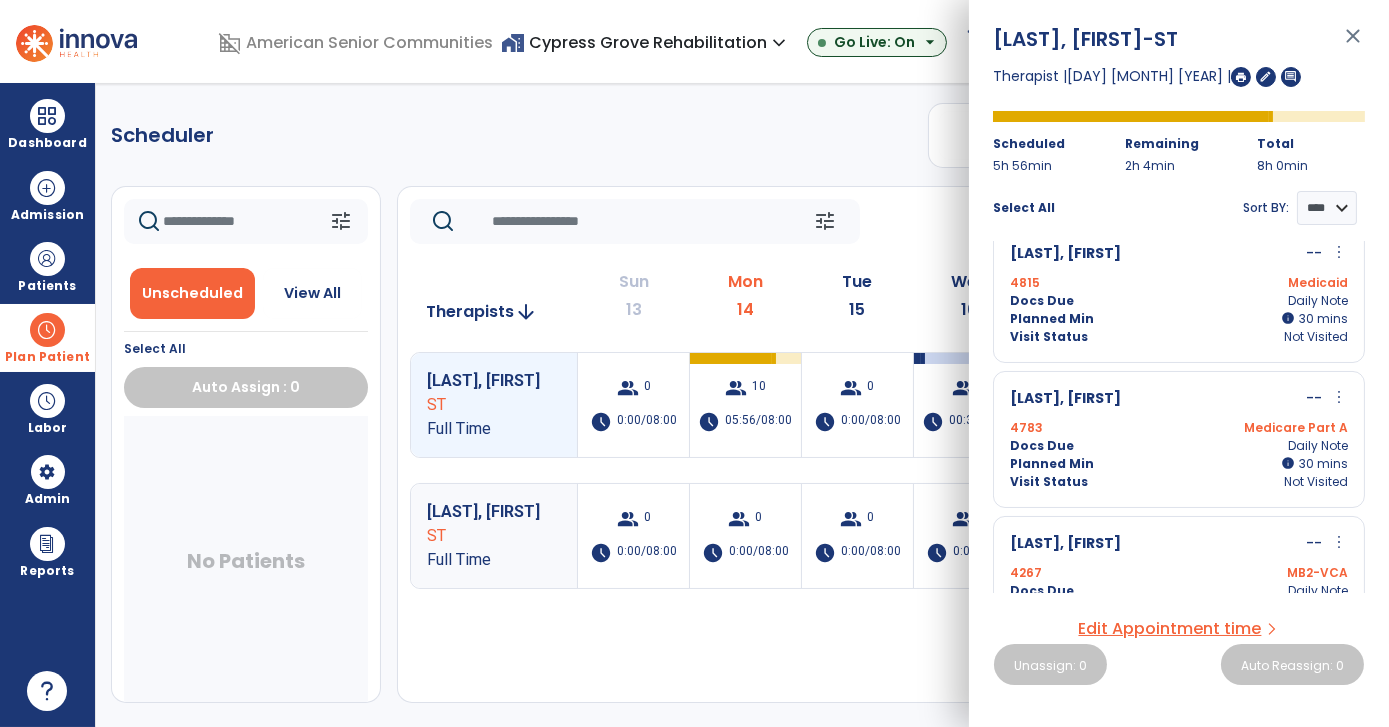 scroll, scrollTop: 911, scrollLeft: 0, axis: vertical 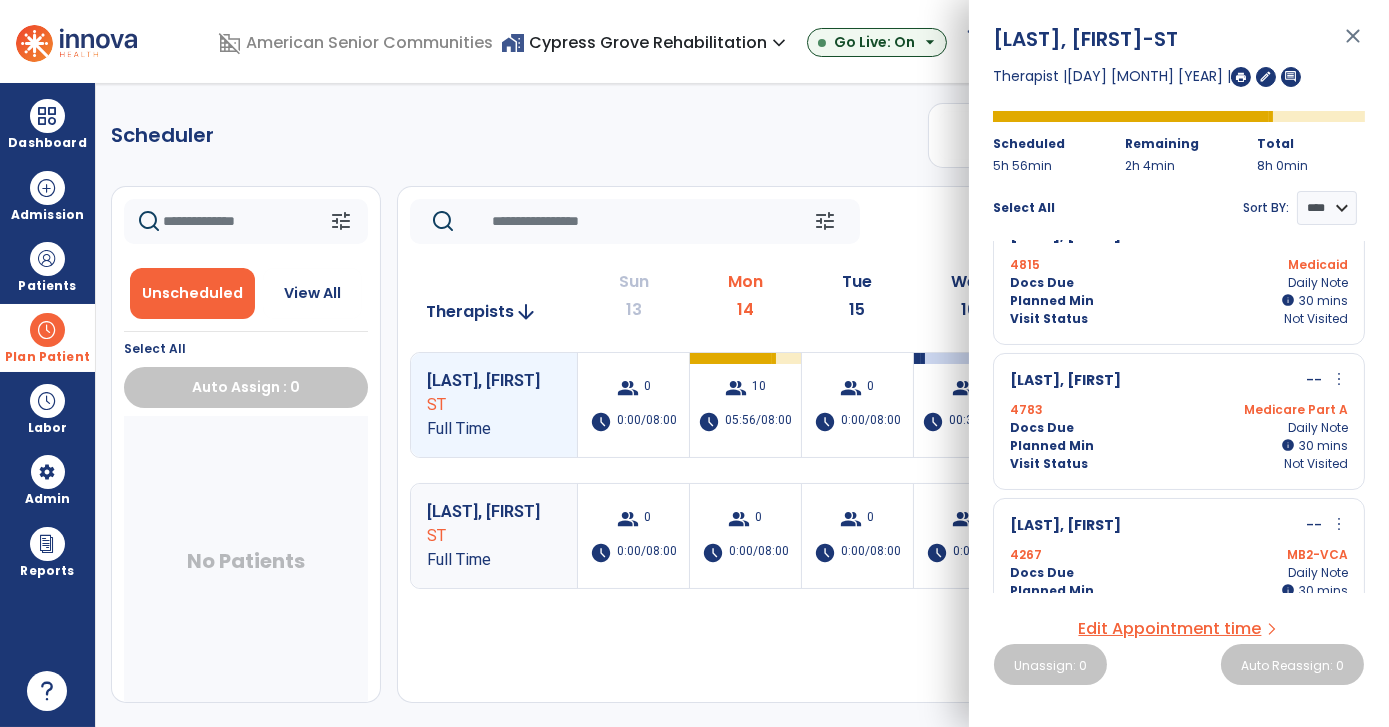 click on "more_vert" at bounding box center (1339, 379) 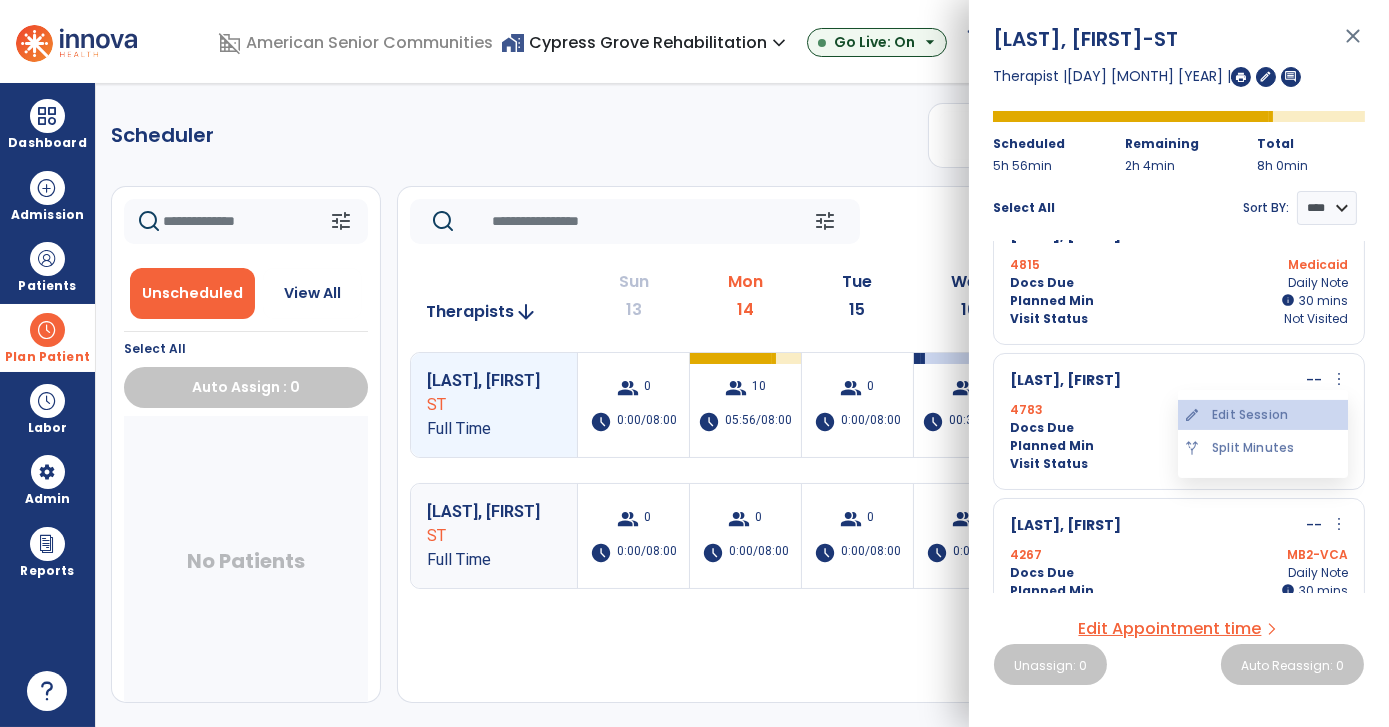 click on "edit   Edit Session" at bounding box center (1263, 415) 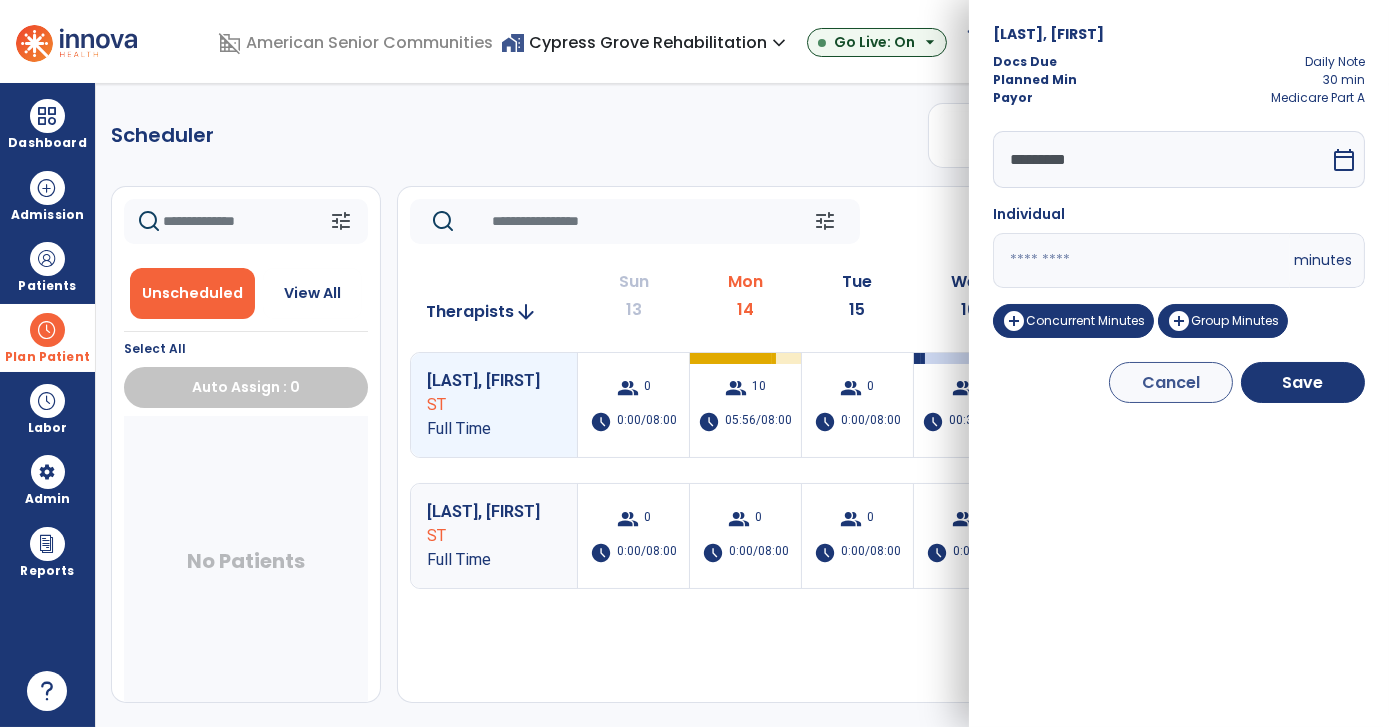 drag, startPoint x: 1069, startPoint y: 245, endPoint x: 982, endPoint y: 261, distance: 88.45903 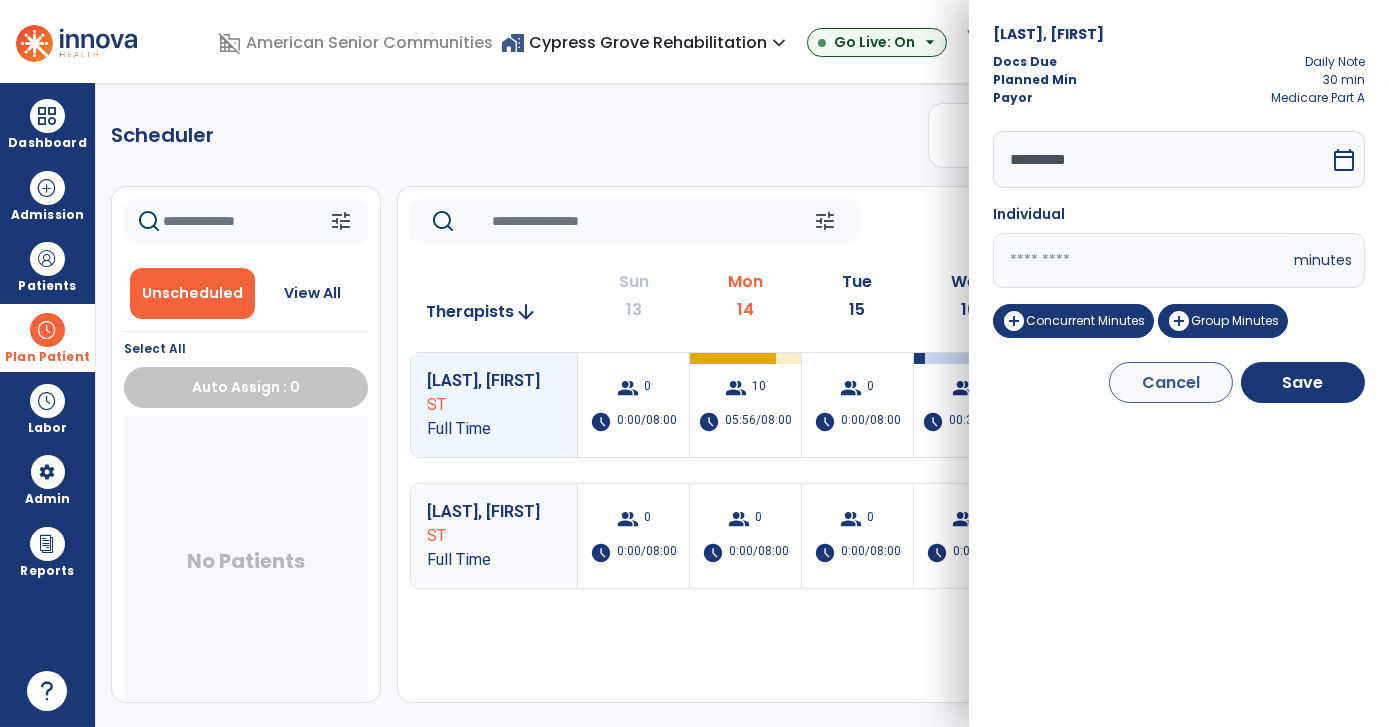 click on "Grismore, [NAME] Docs Due Daily Note Planned Min 30 min Payor Medicare Part A ********* calendar_today Individual ** minutes add_circle Concurrent Minutes add_circle Group Minutes Cancel Save" at bounding box center [1179, 363] 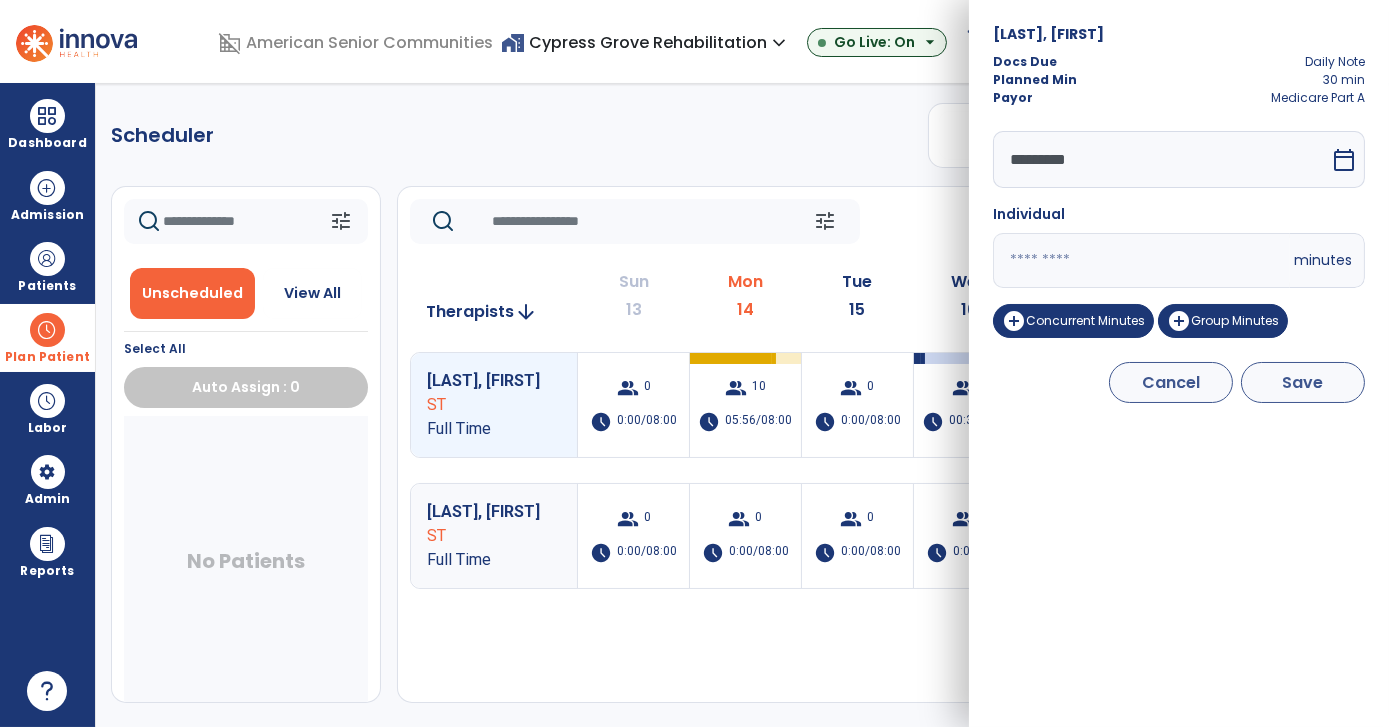 type on "**" 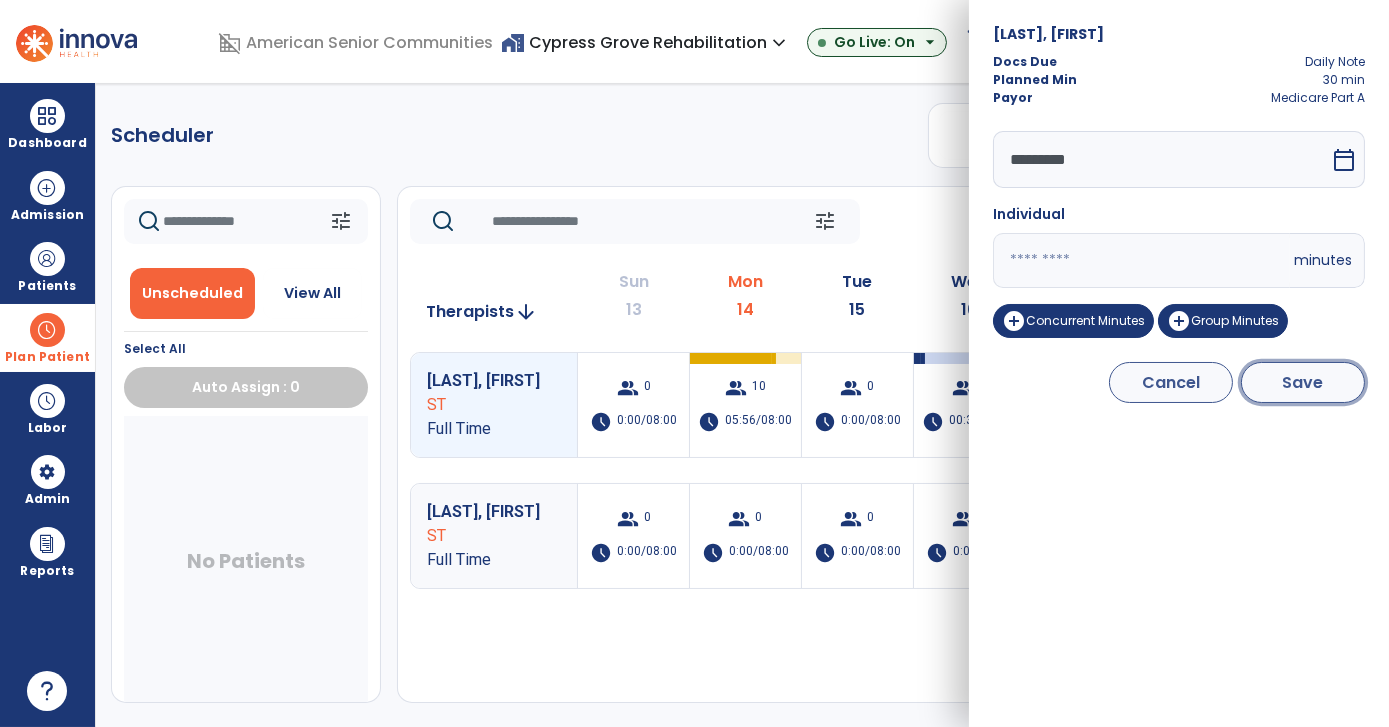 click on "Save" at bounding box center (1303, 382) 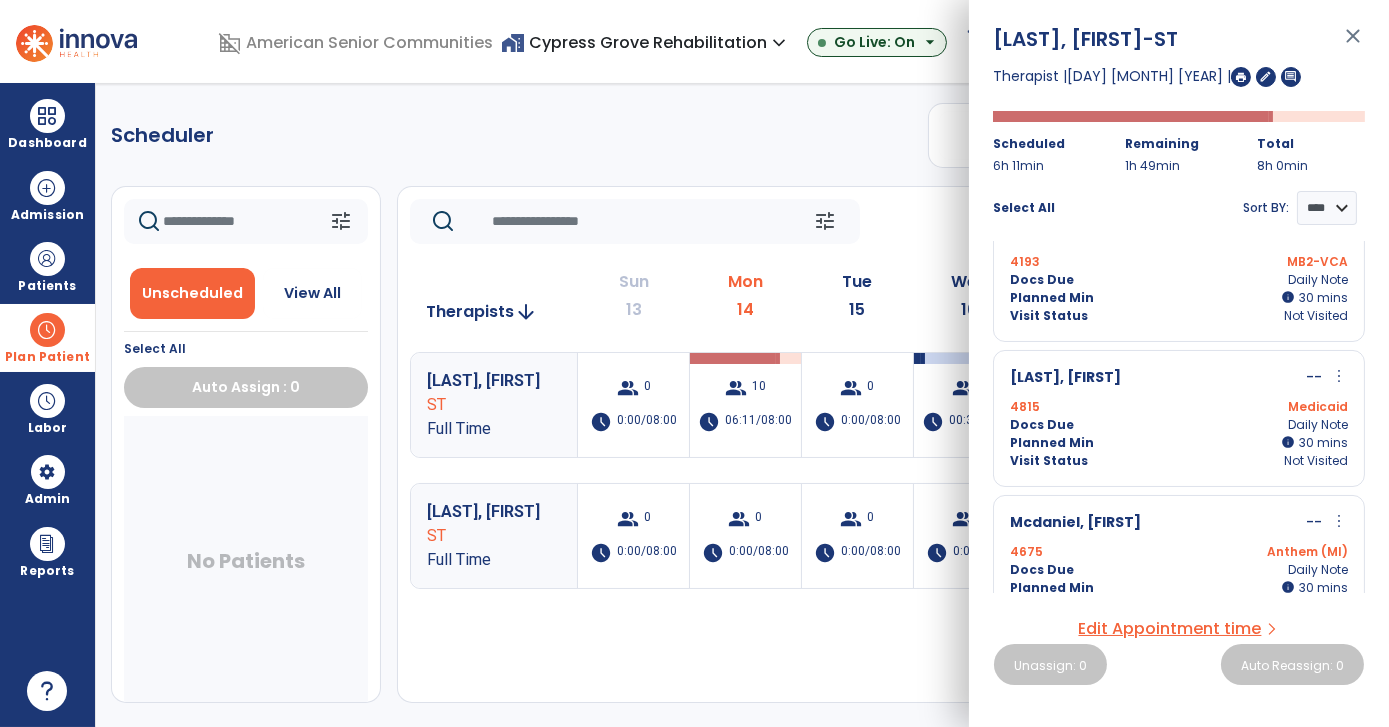 scroll, scrollTop: 1093, scrollLeft: 0, axis: vertical 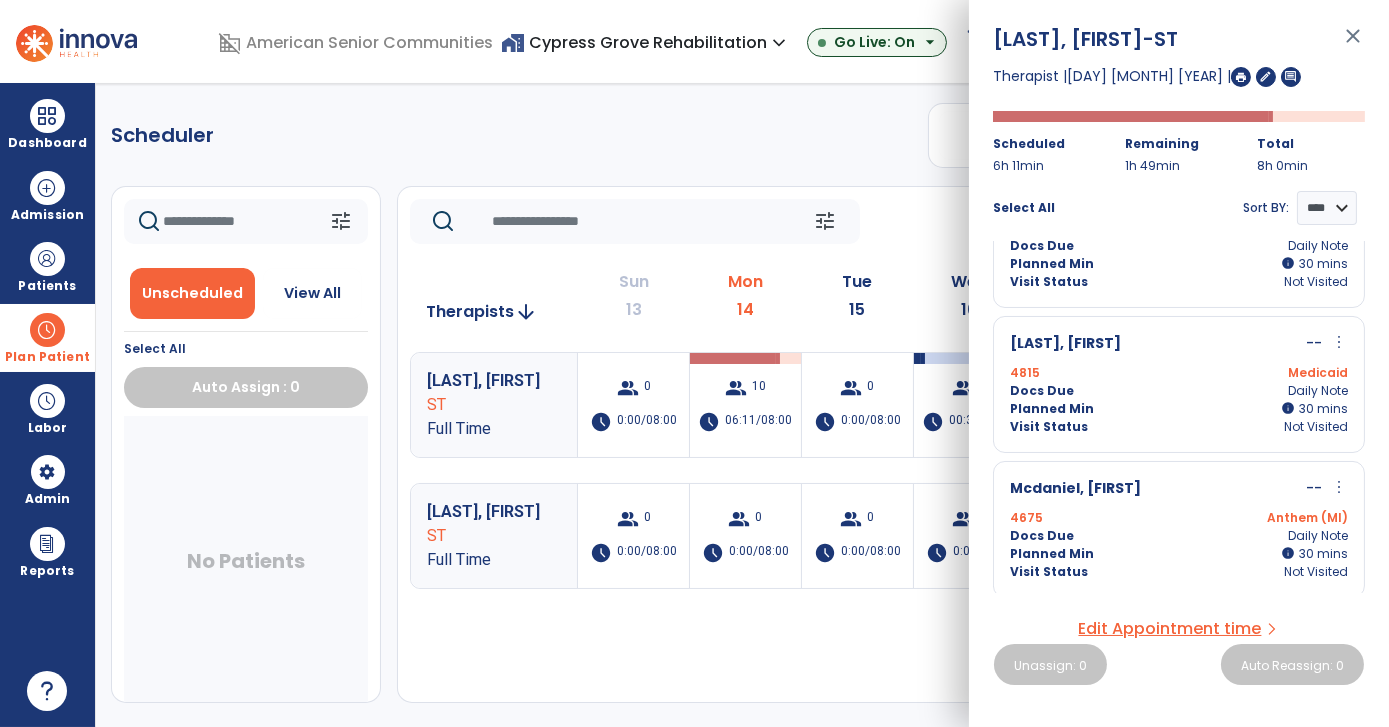 click on "more_vert" at bounding box center (1339, 342) 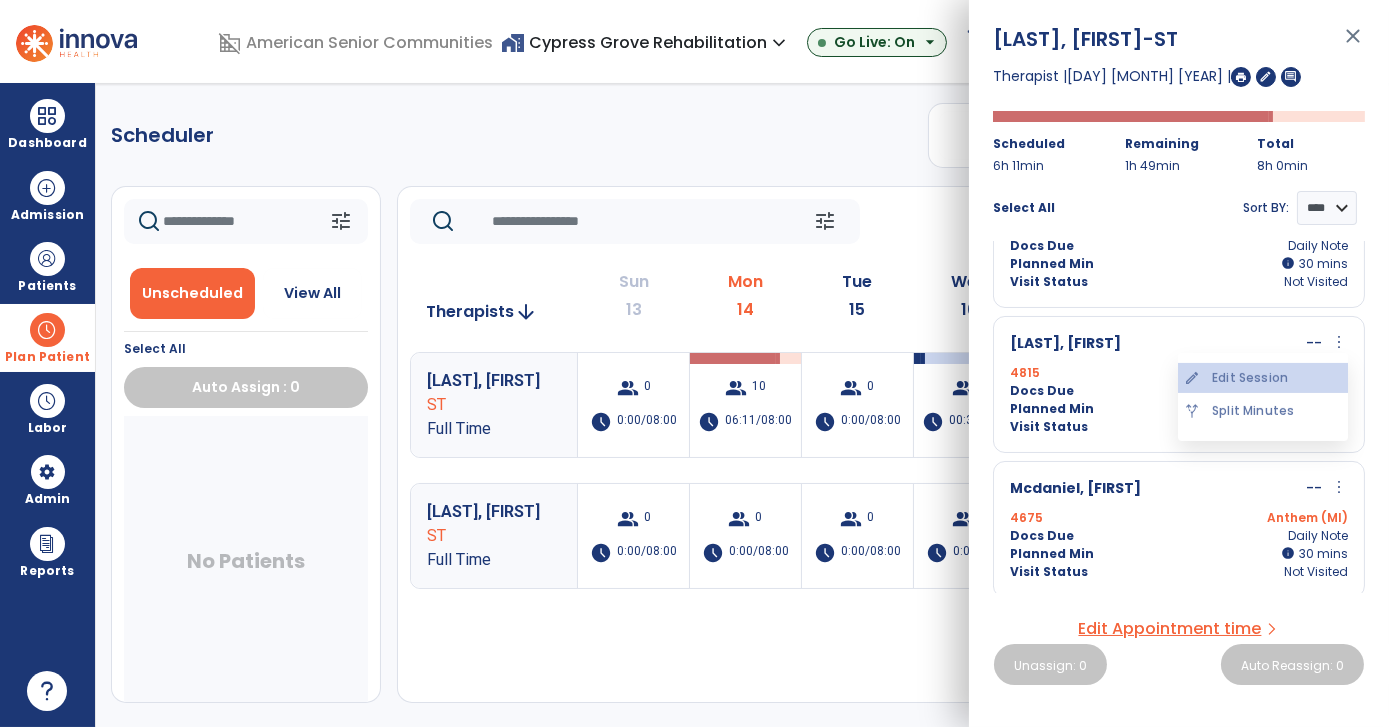 click on "edit   Edit Session" at bounding box center [1263, 378] 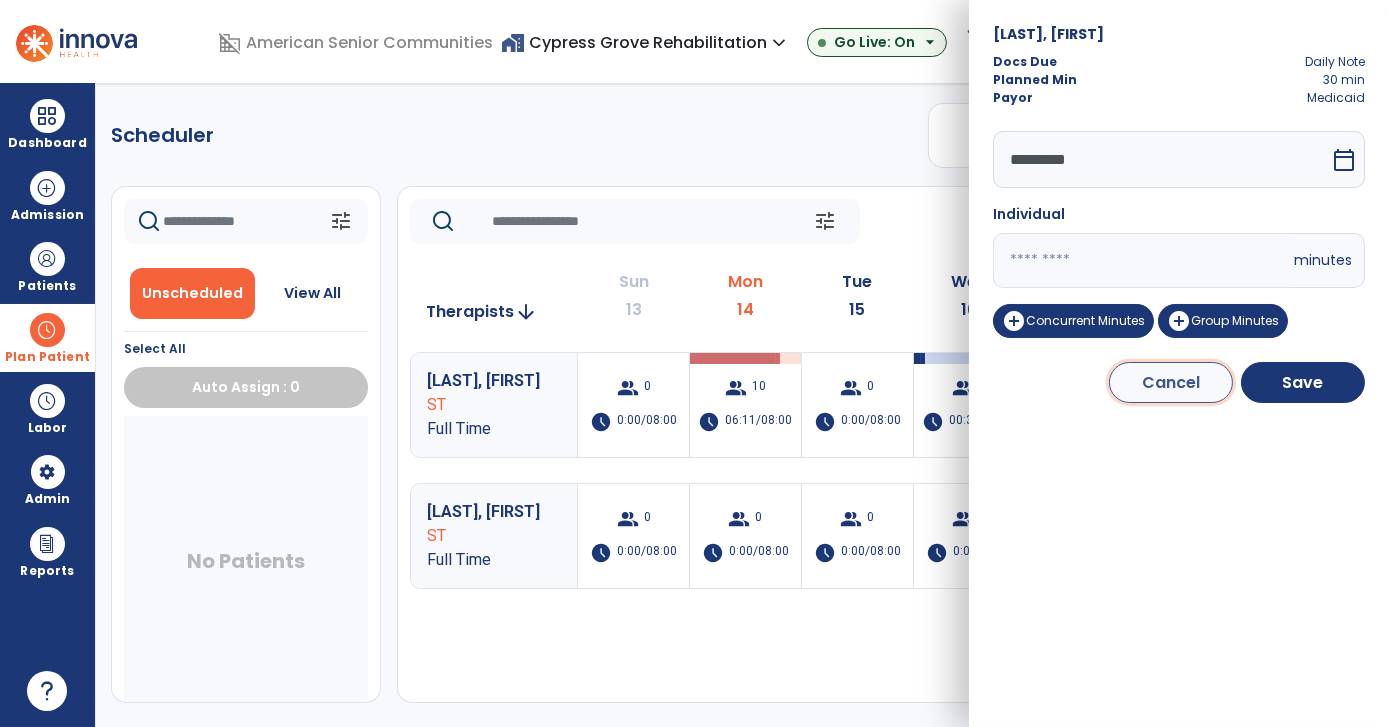 click on "Cancel" at bounding box center [1171, 382] 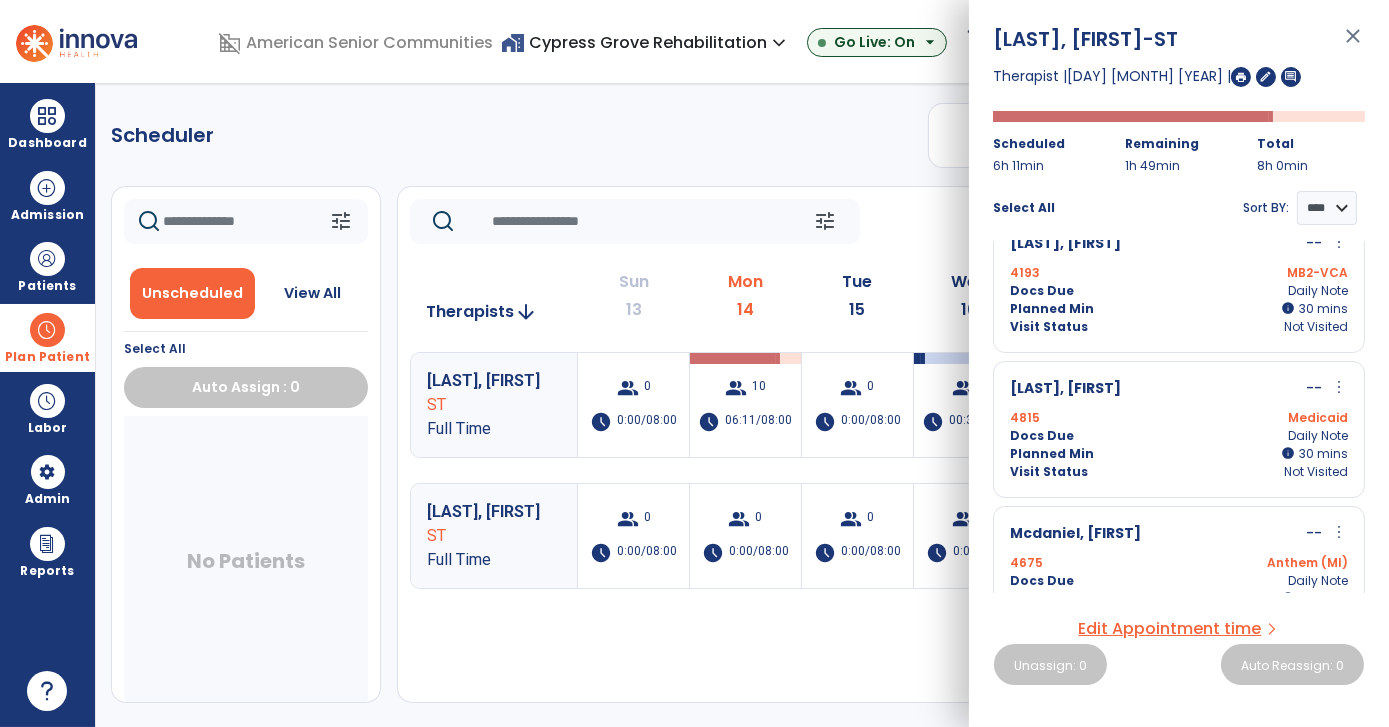 scroll, scrollTop: 1093, scrollLeft: 0, axis: vertical 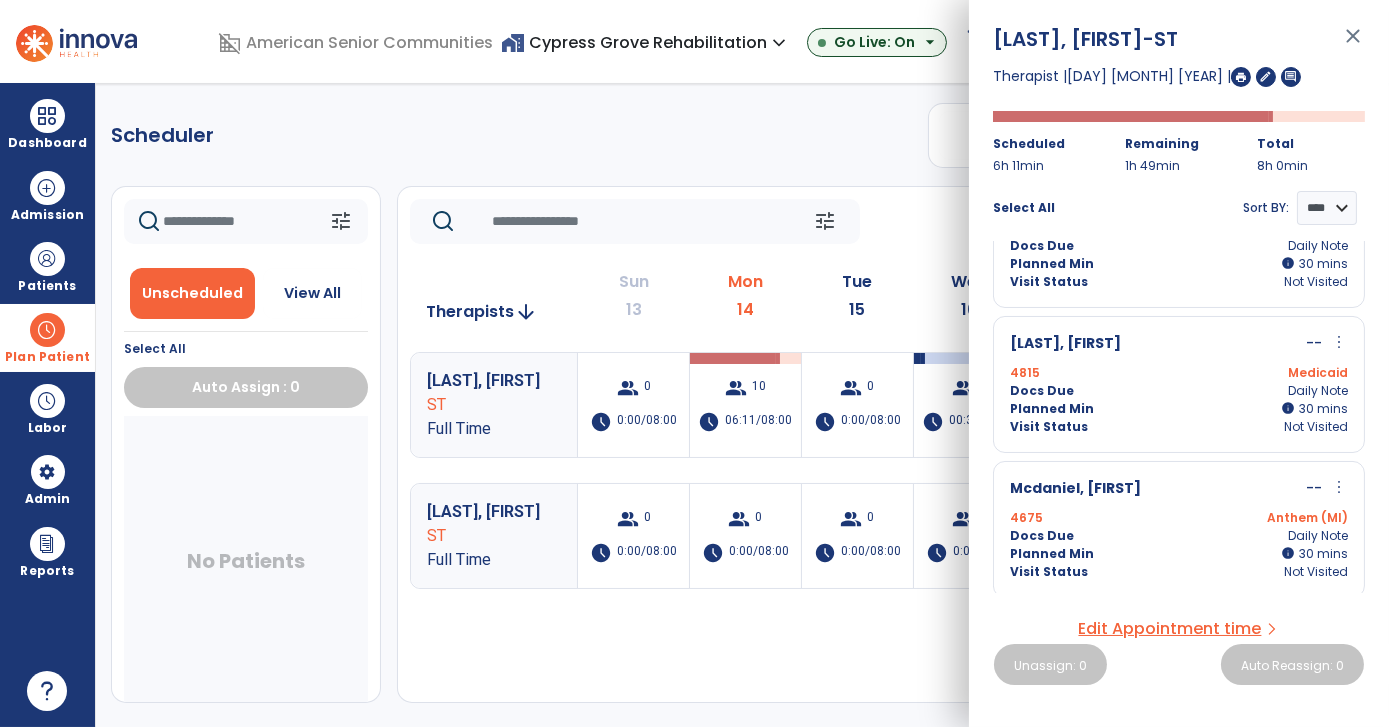click on "Scheduler   PT   OT   ST  **** *** more_vert  Manage Labor   View All Therapists   Print" 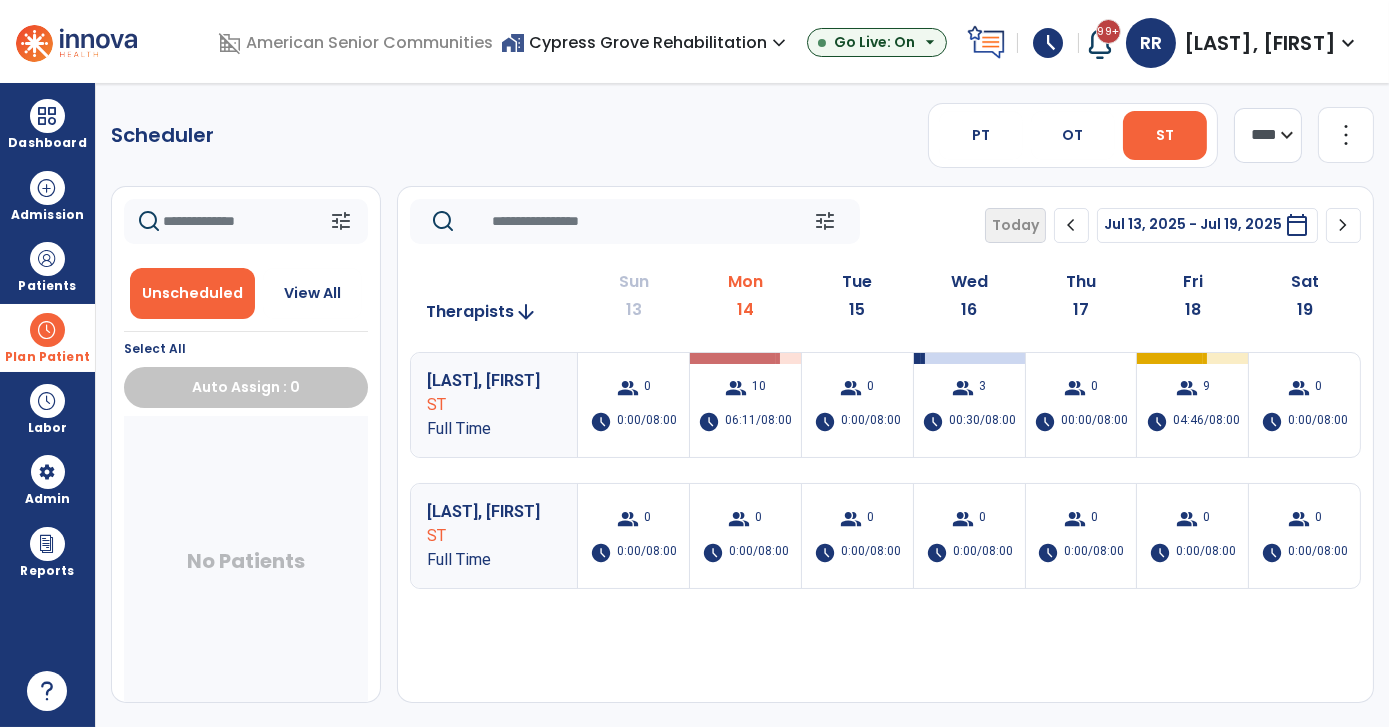 click on "more_vert" 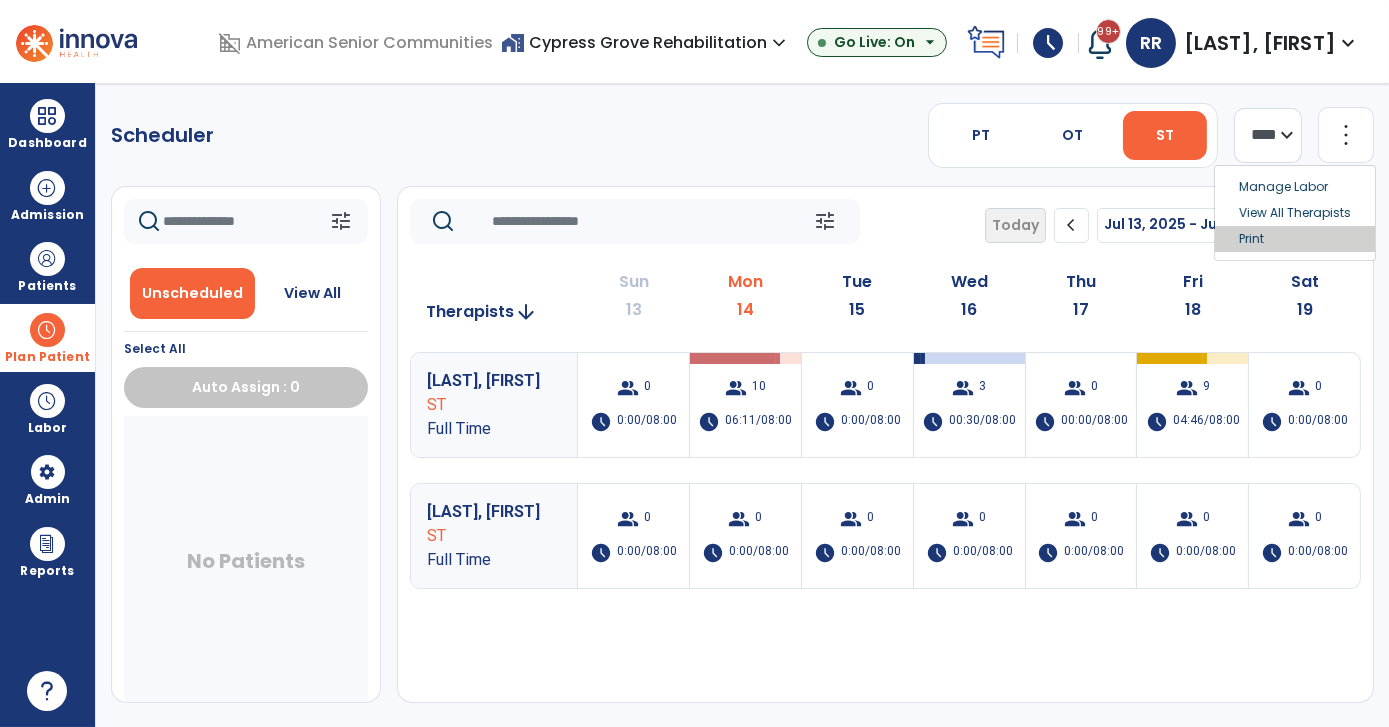 click on "Print" at bounding box center [1295, 239] 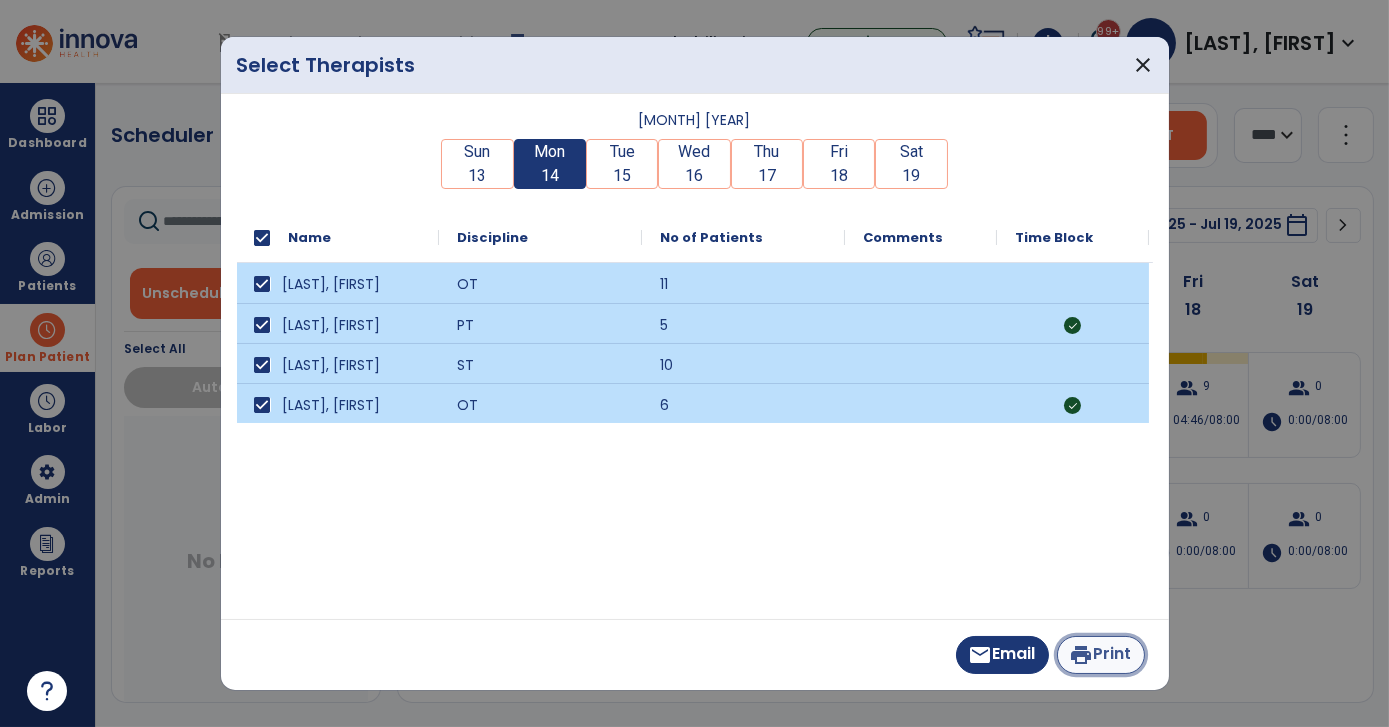 click on "print  Print" at bounding box center (1101, 655) 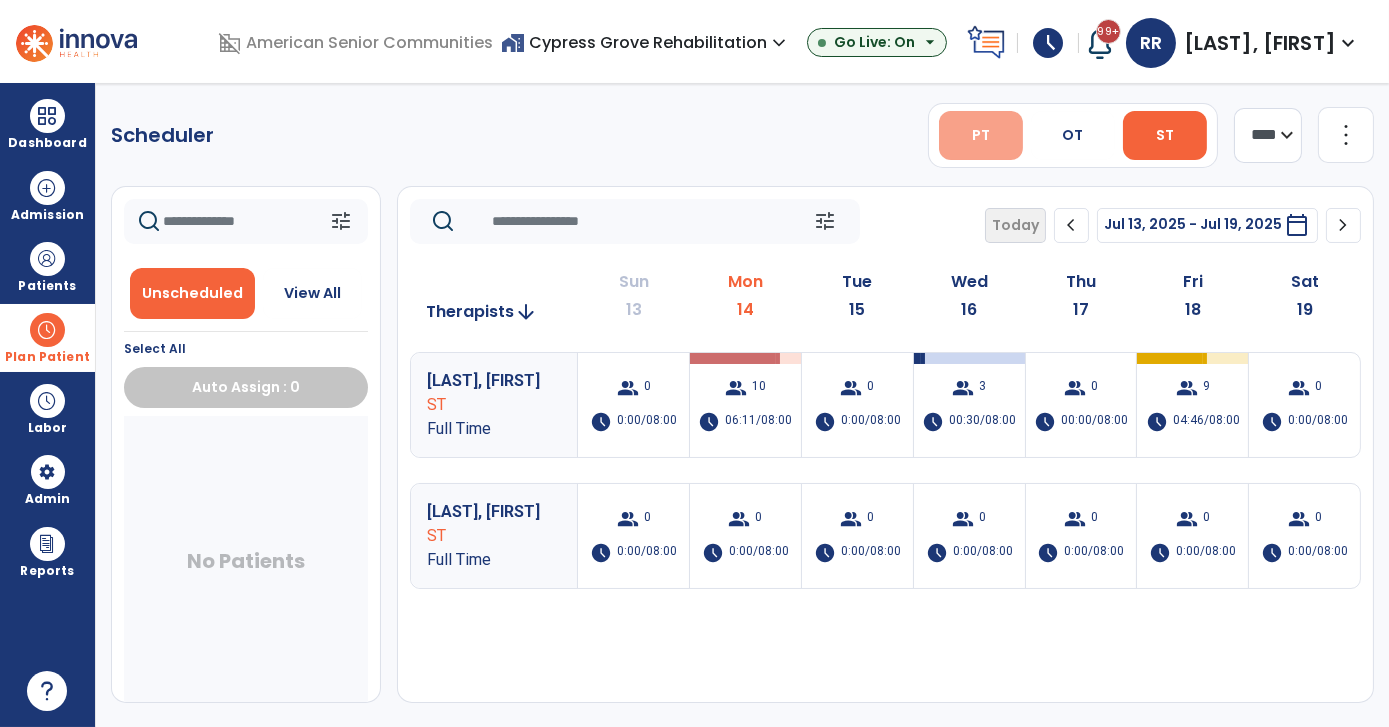 click on "PT" at bounding box center (981, 135) 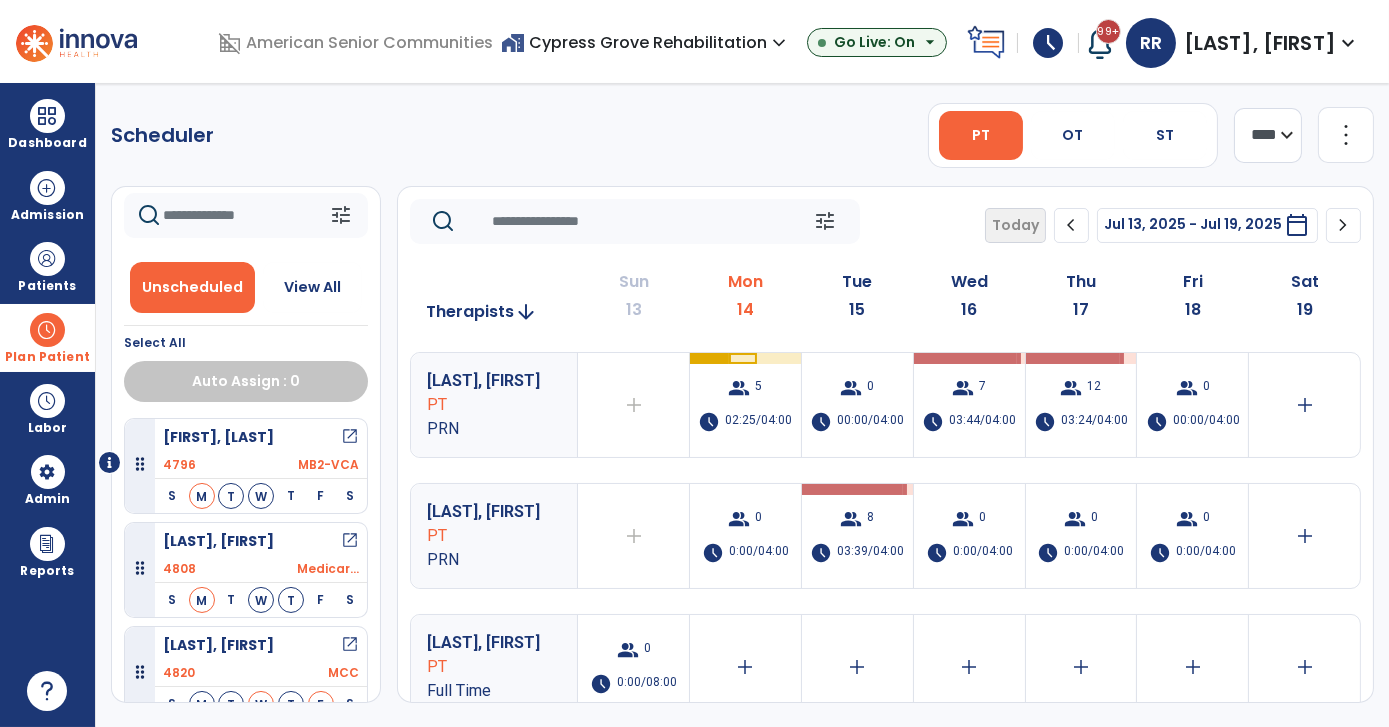 scroll, scrollTop: 8, scrollLeft: 0, axis: vertical 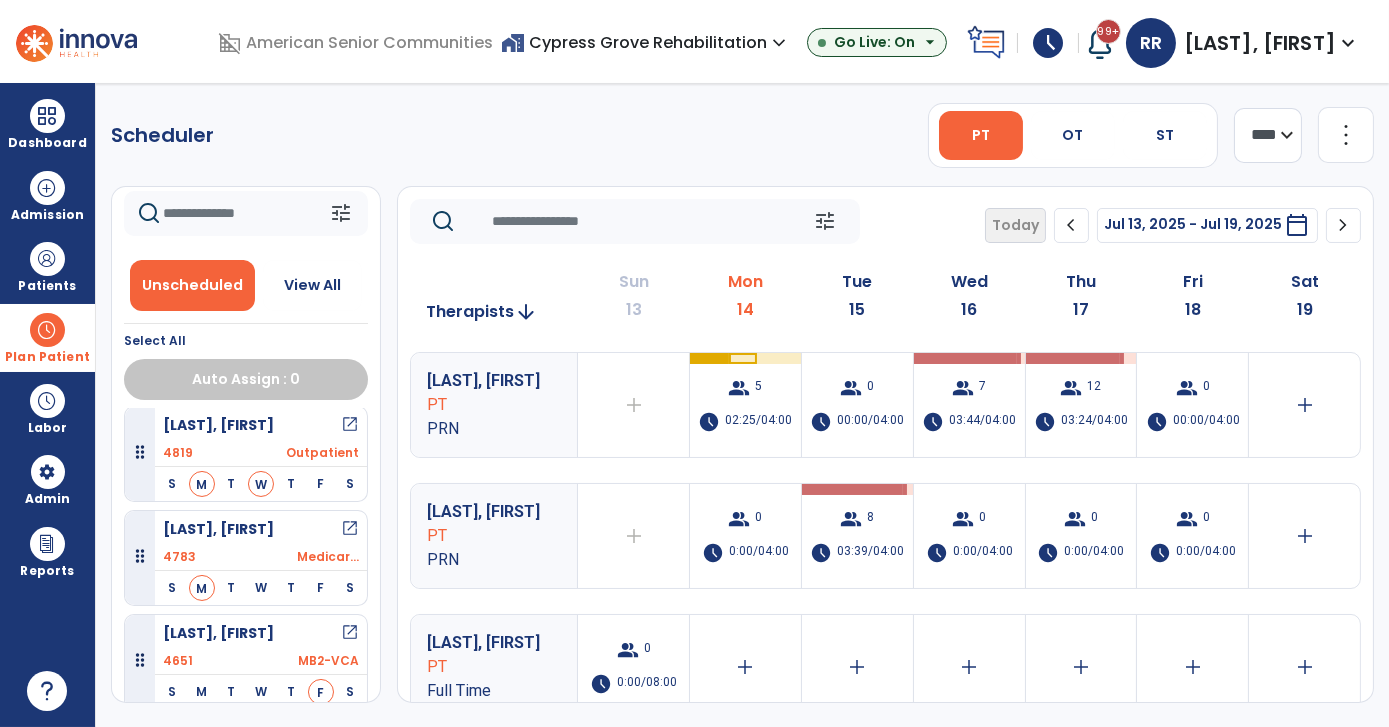 click on "Scheduler   PT   OT   ST  **** *** more_vert  Manage Labor   View All Therapists   Print" 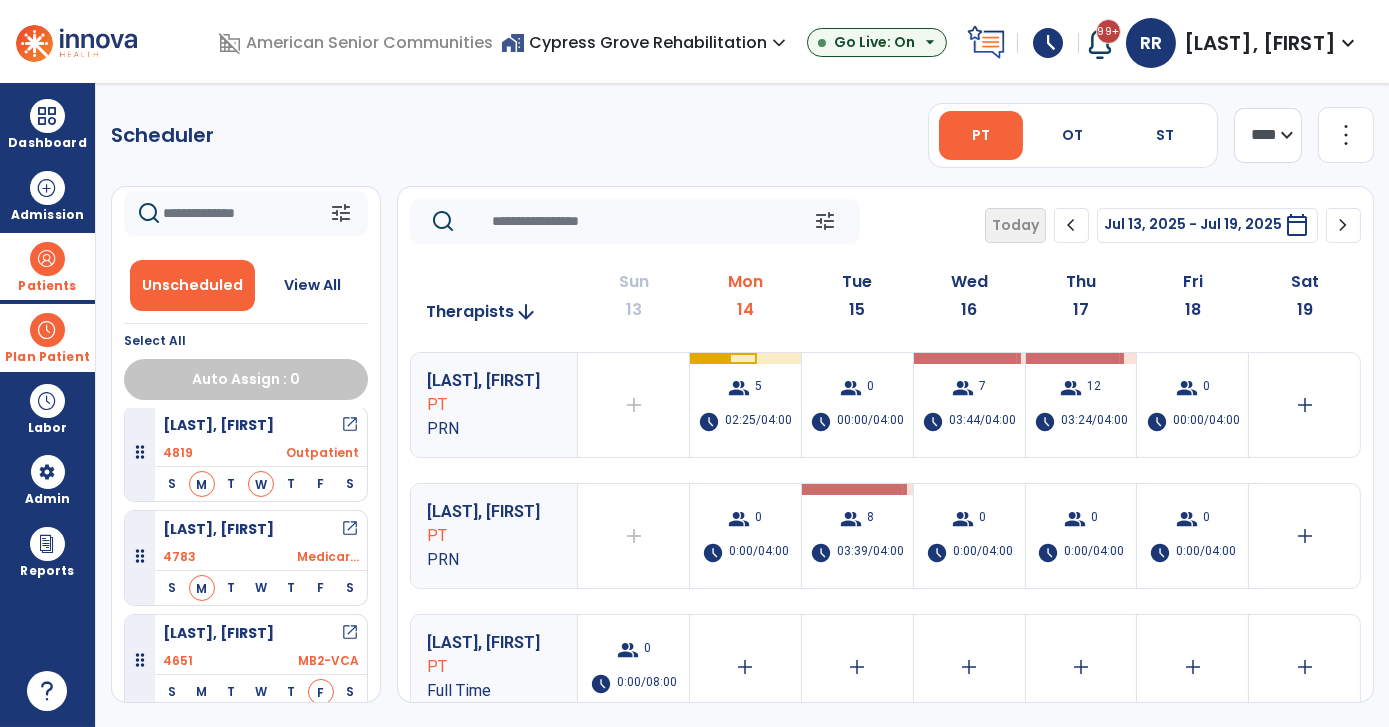 click at bounding box center (47, 259) 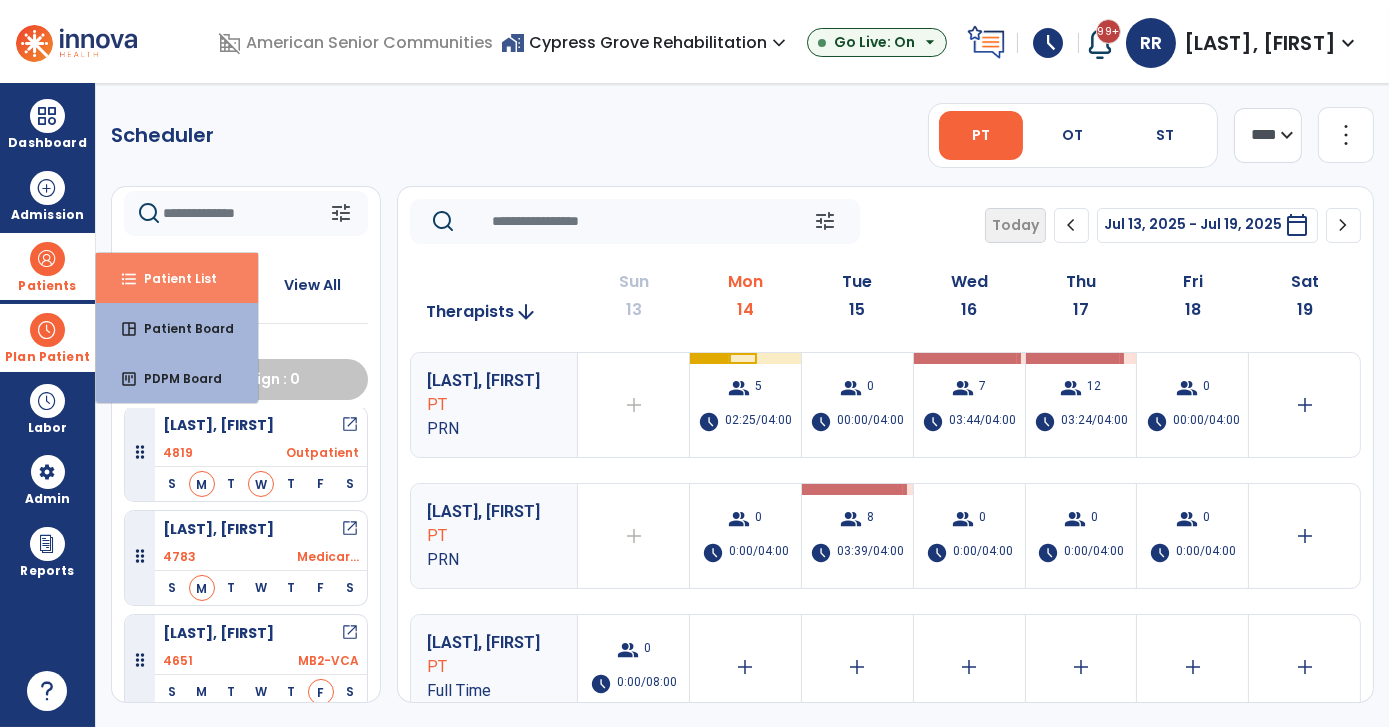 click on "Patient List" at bounding box center (172, 278) 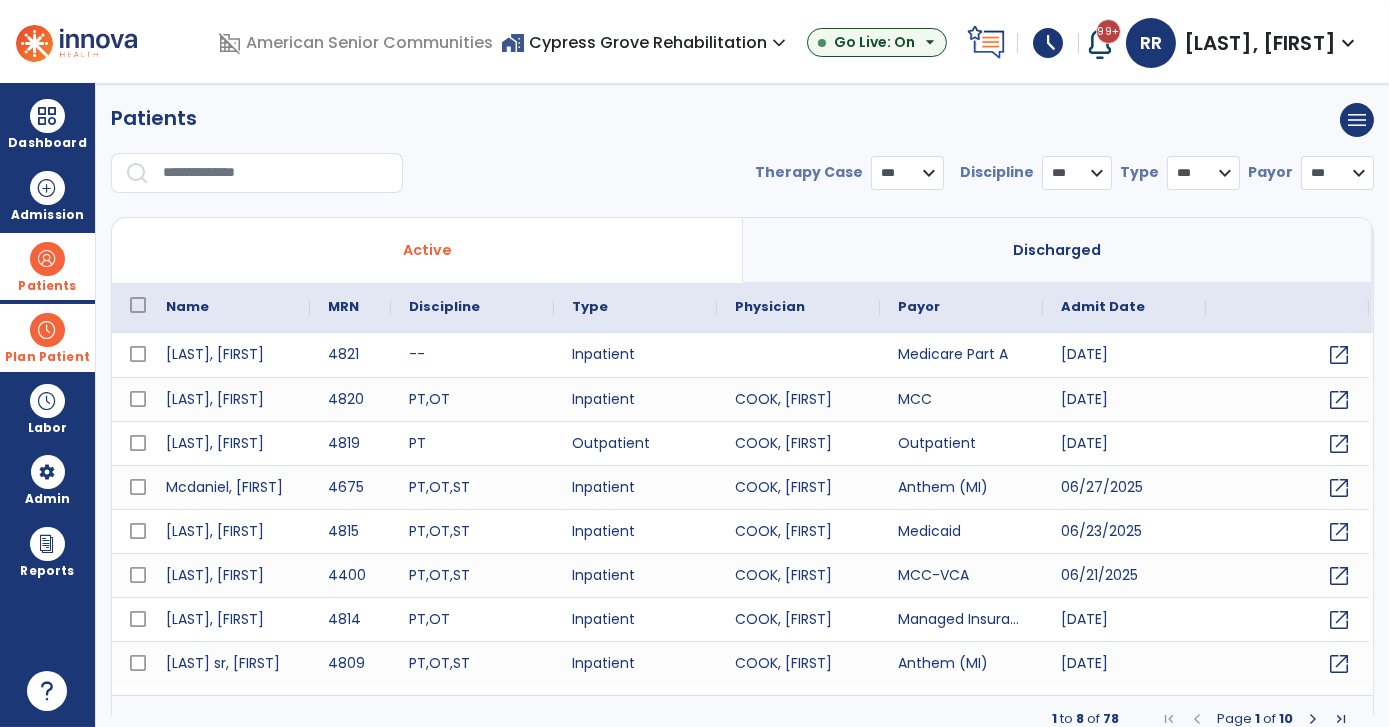 select on "***" 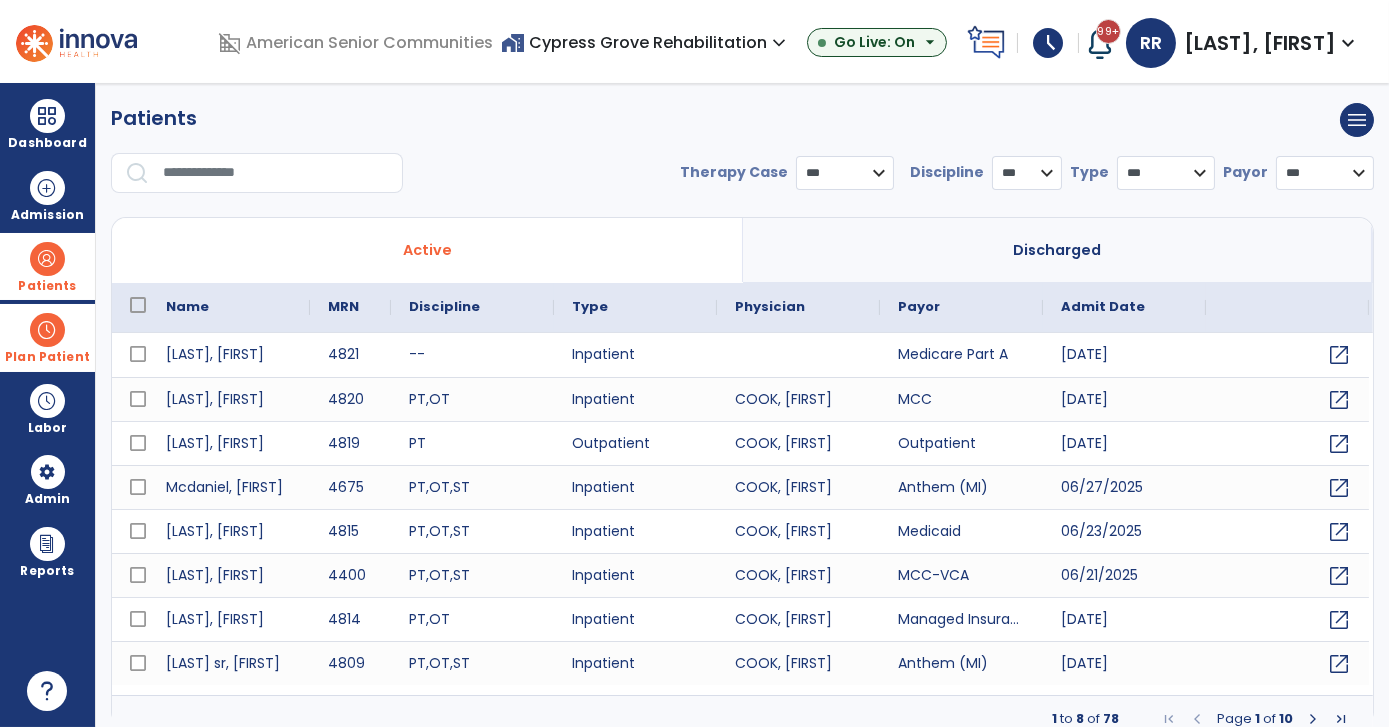 click at bounding box center (276, 173) 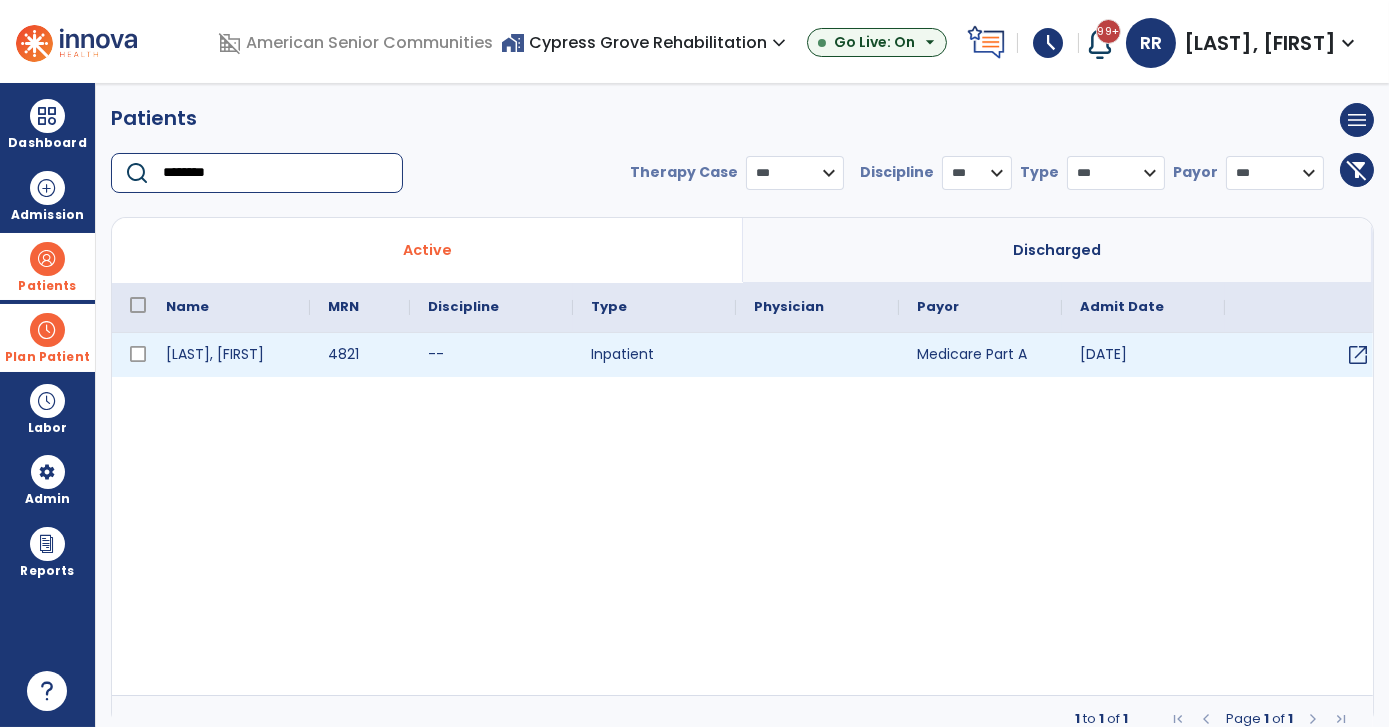 type on "********" 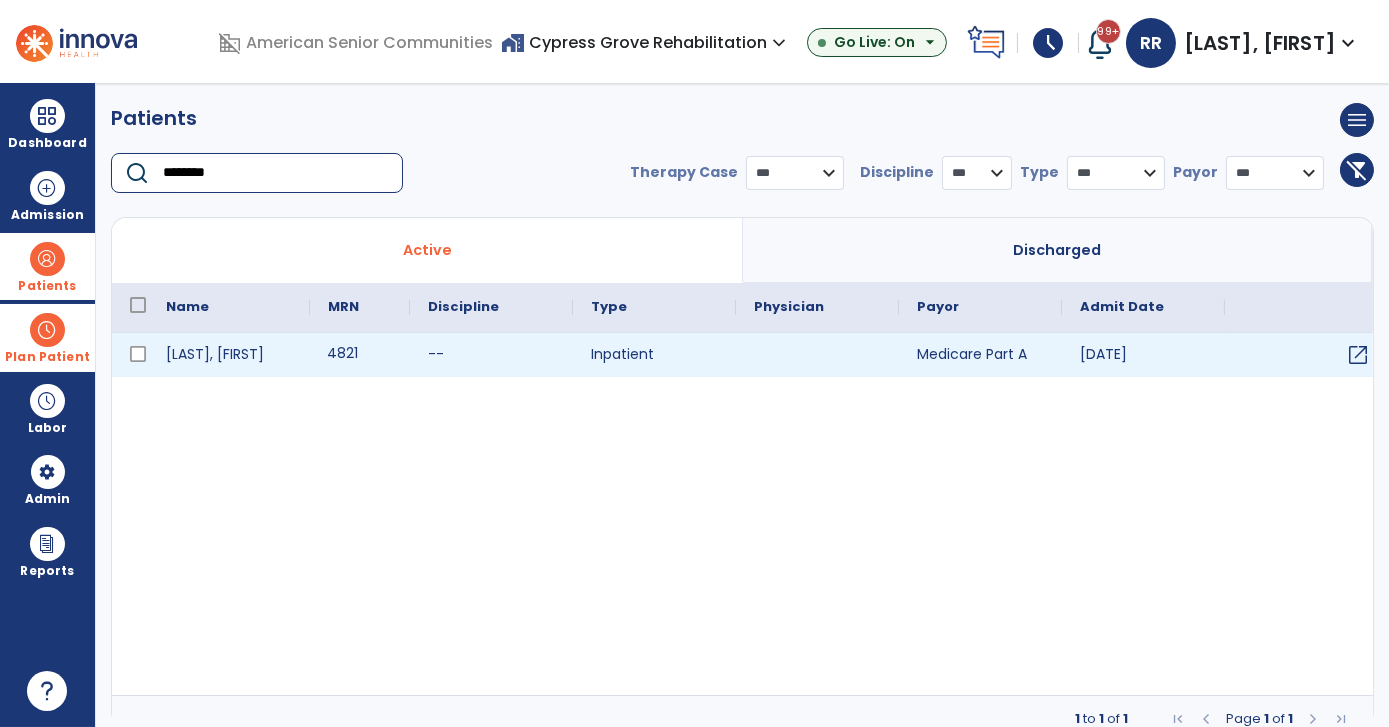 click on "4821" at bounding box center (360, 355) 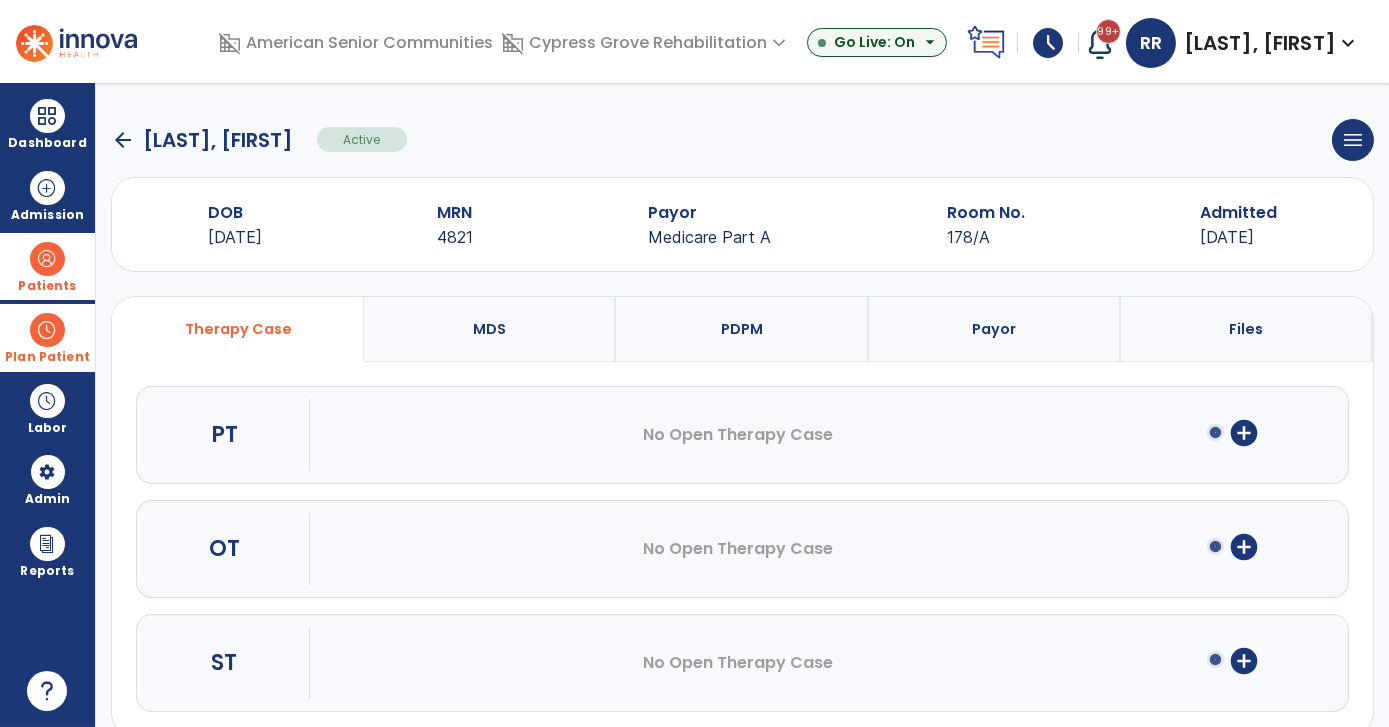 click on "add_circle" at bounding box center (1244, 547) 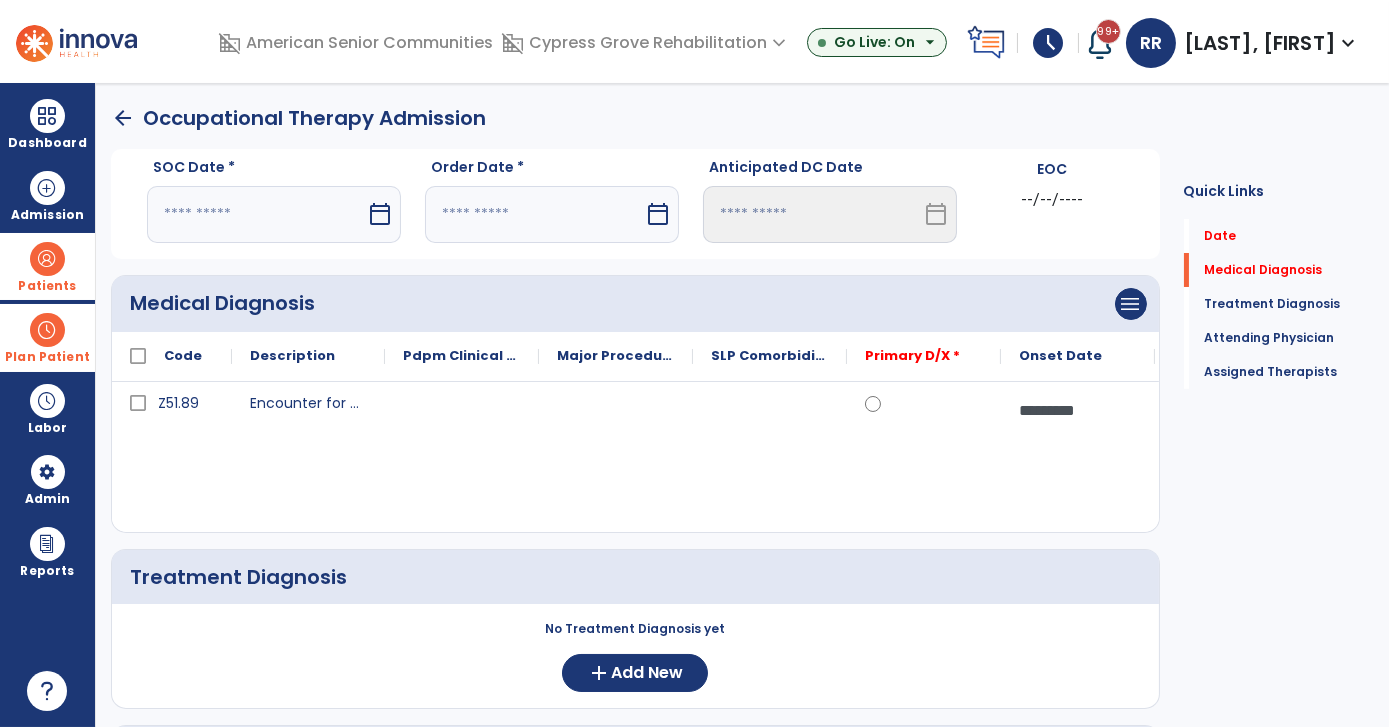click on "calendar_today" at bounding box center (380, 214) 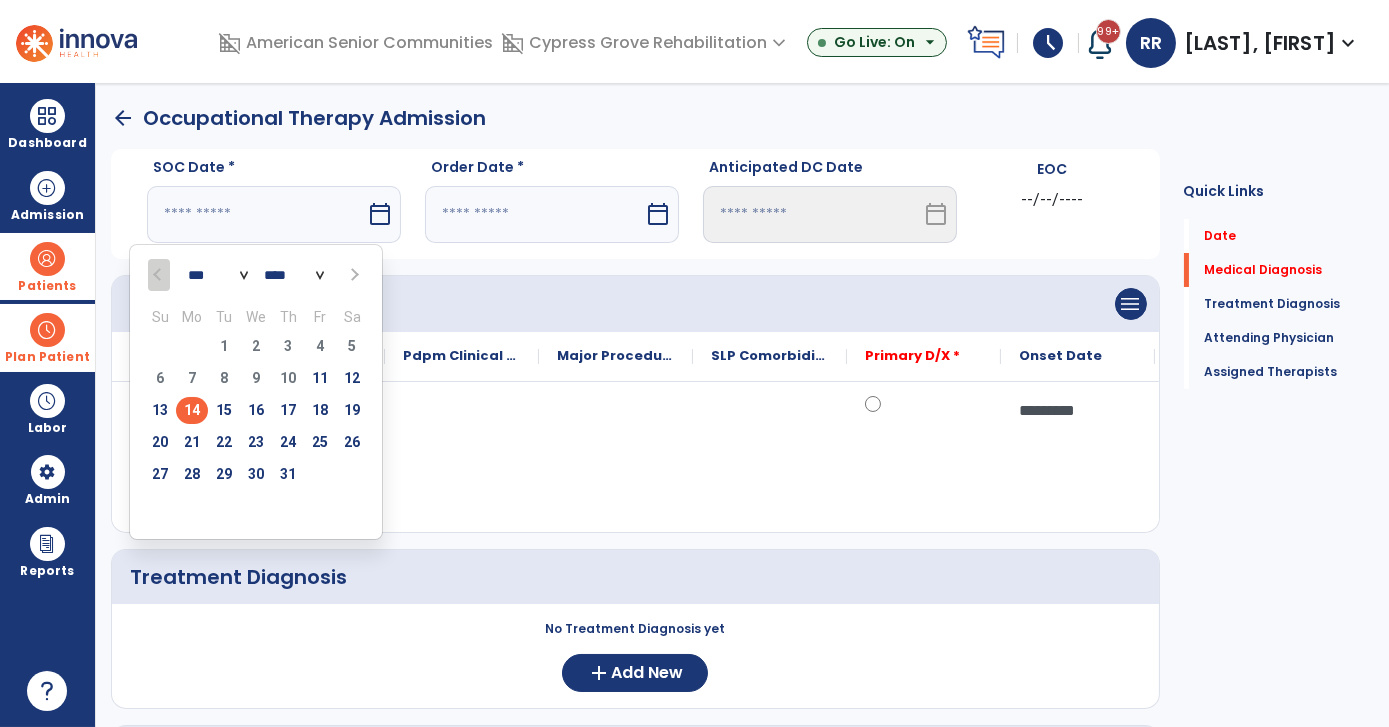 click on "14" at bounding box center (192, 410) 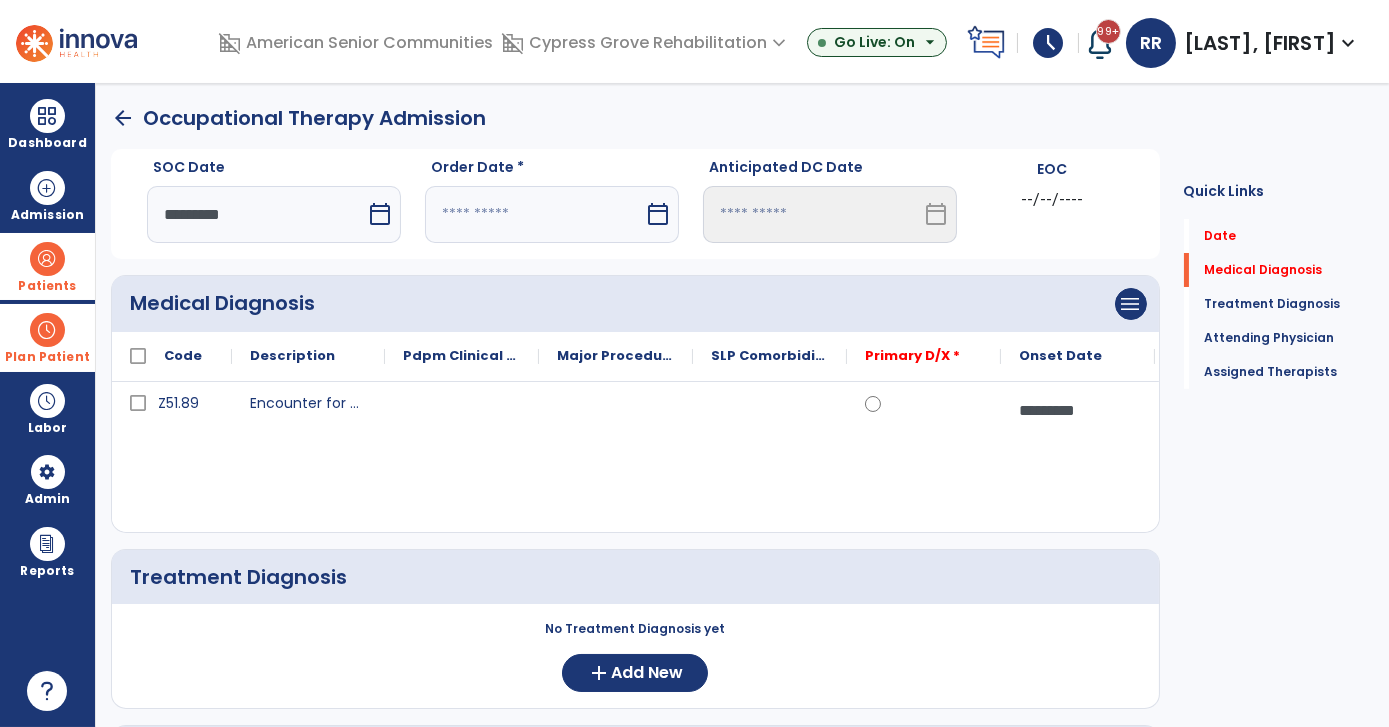 click on "calendar_today" at bounding box center (658, 214) 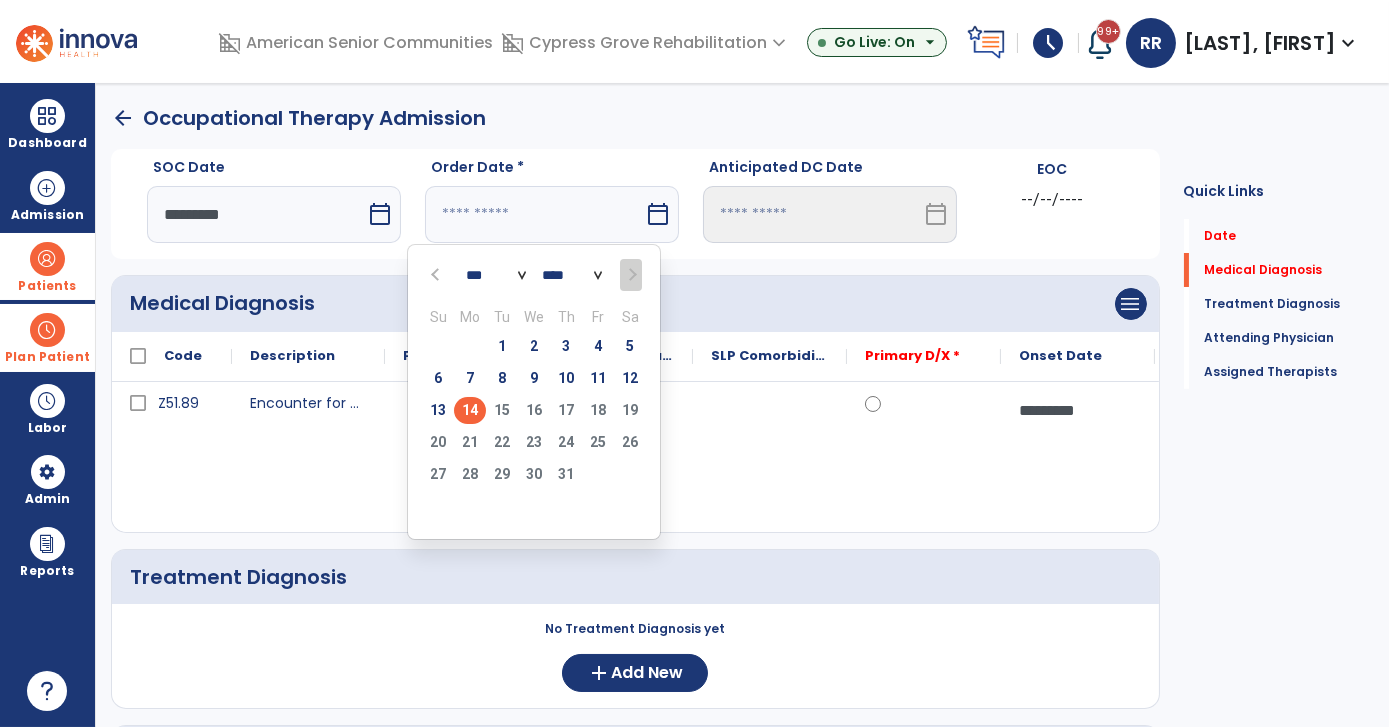 click on "14" at bounding box center (470, 410) 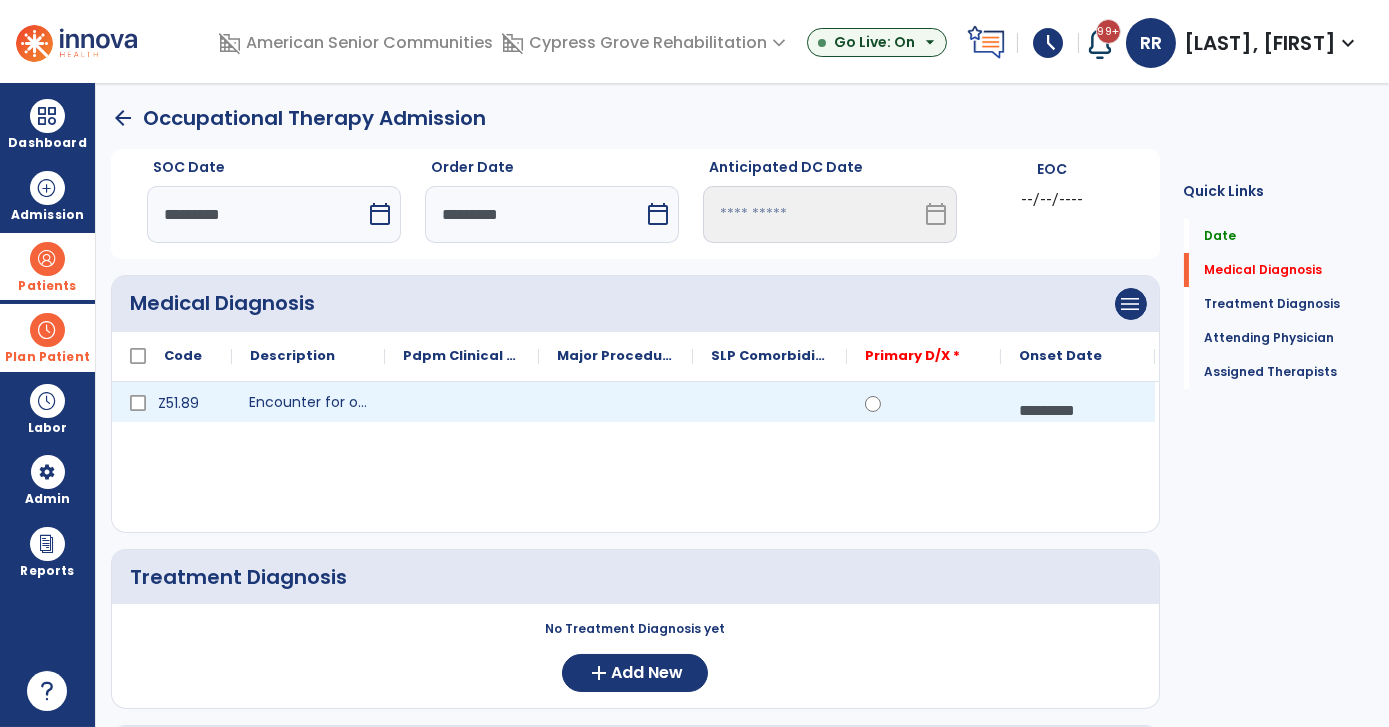 click on "Encounter for other specified aftercare" 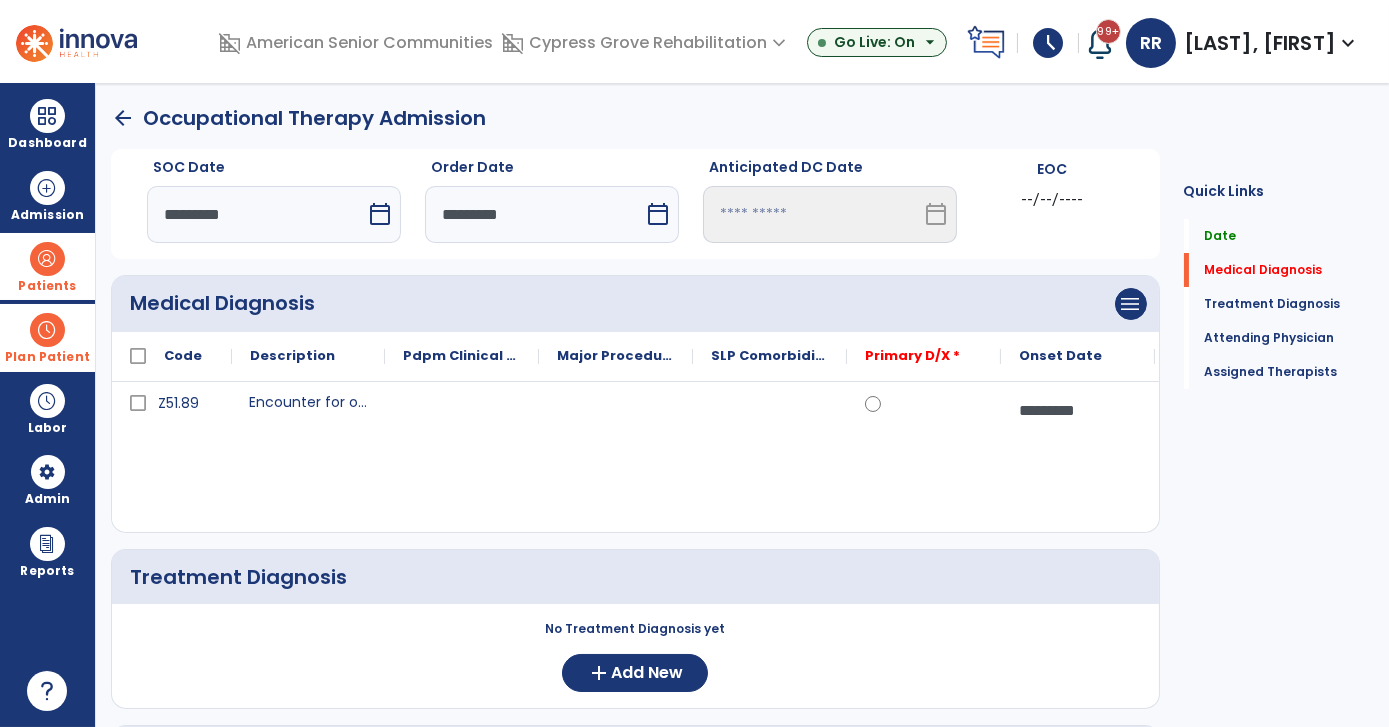 click on "Z51.89 Encounter for other specified aftercare ********* calendar_today" 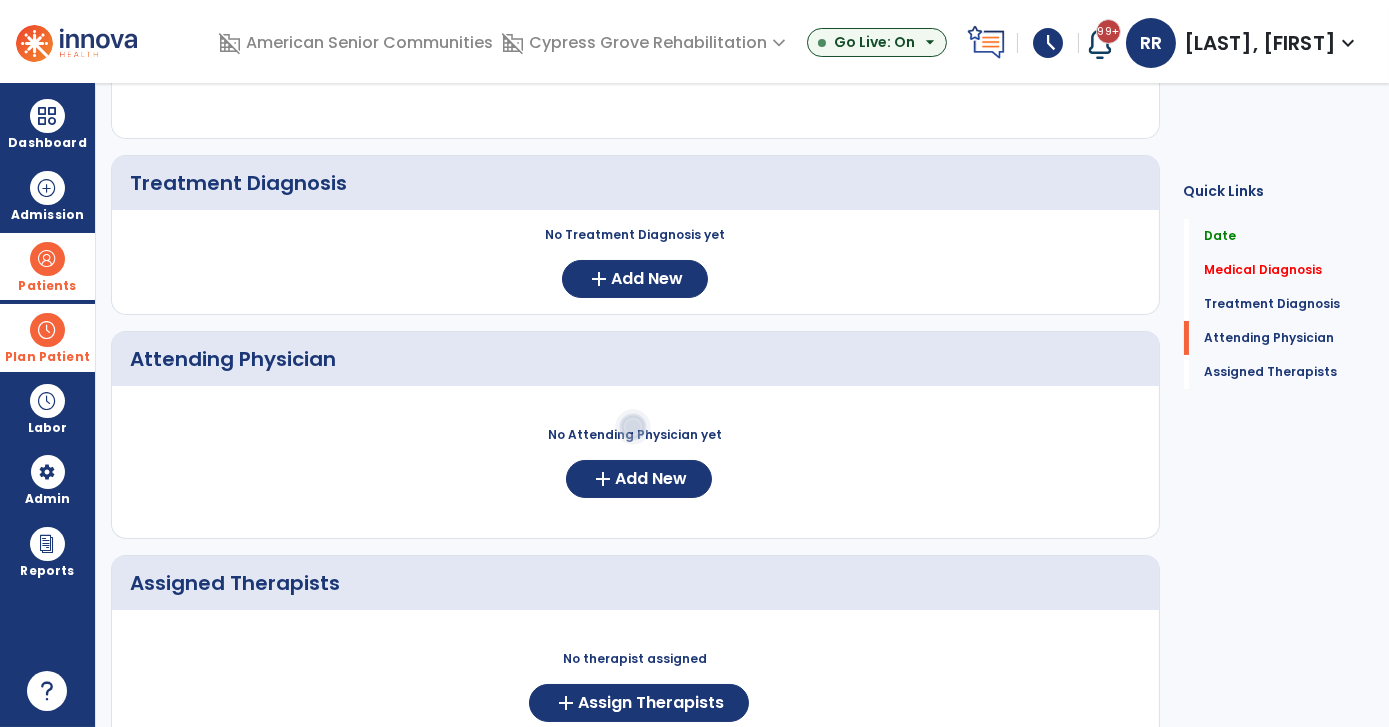 scroll, scrollTop: 399, scrollLeft: 0, axis: vertical 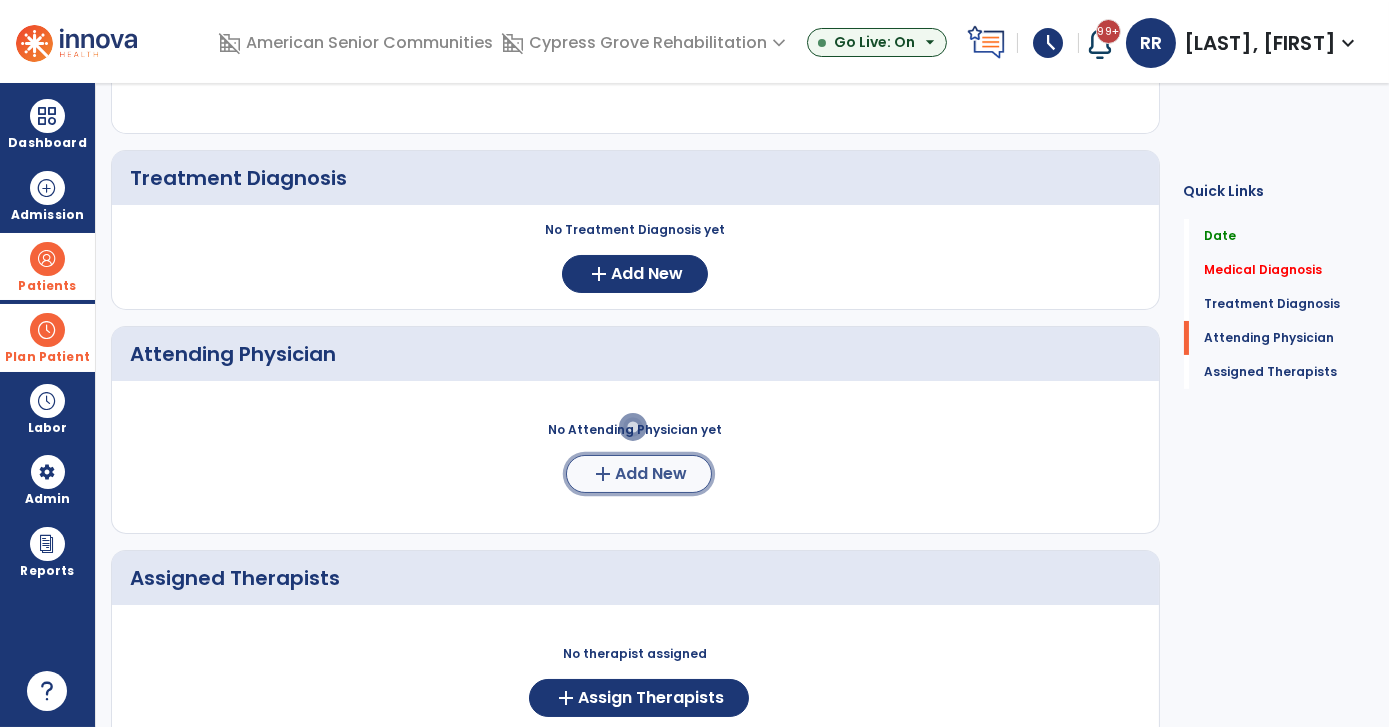 click on "Add New" 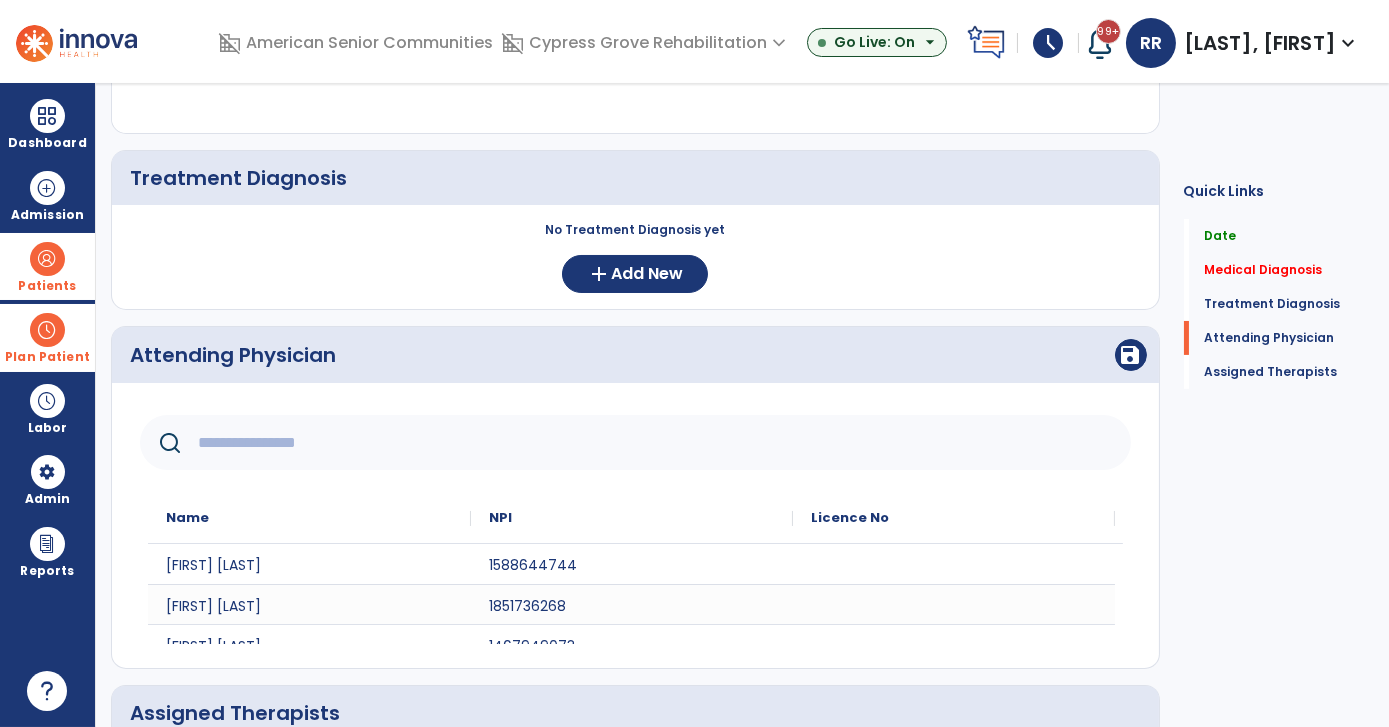 click 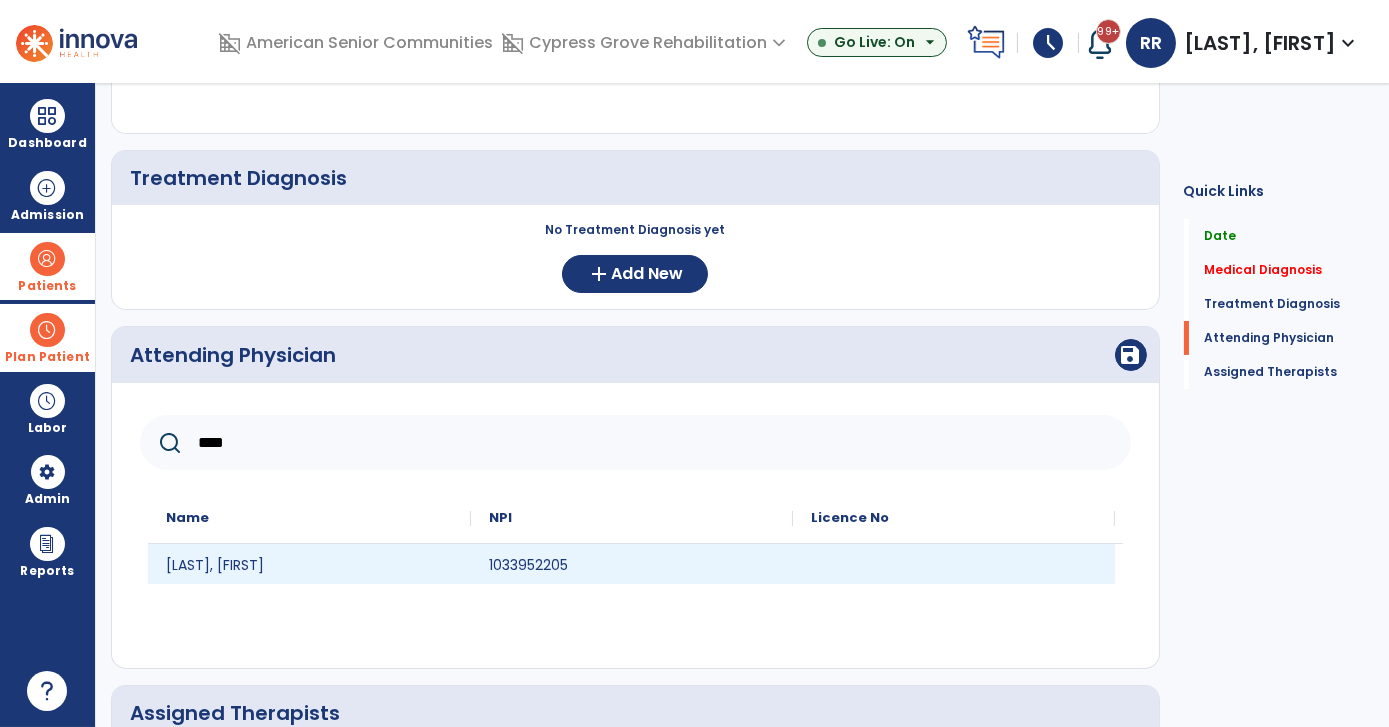type on "****" 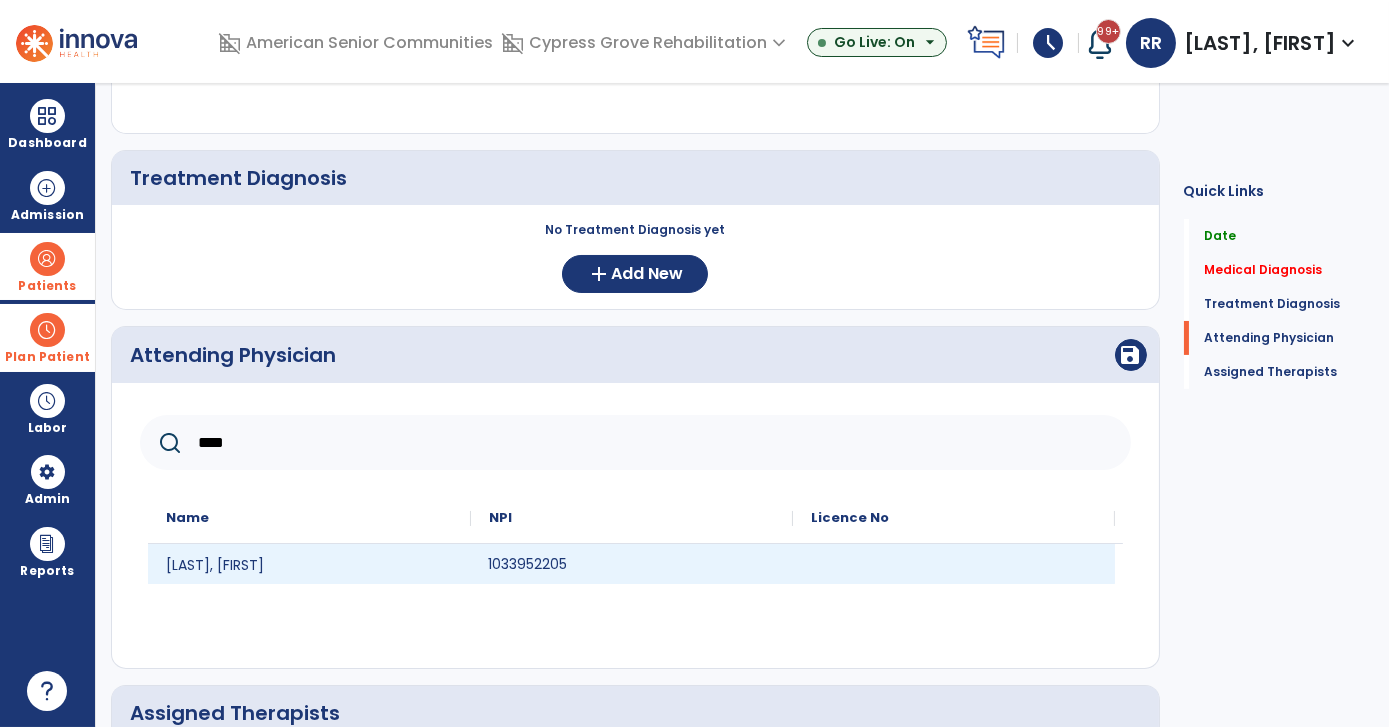 click on "1033952205" 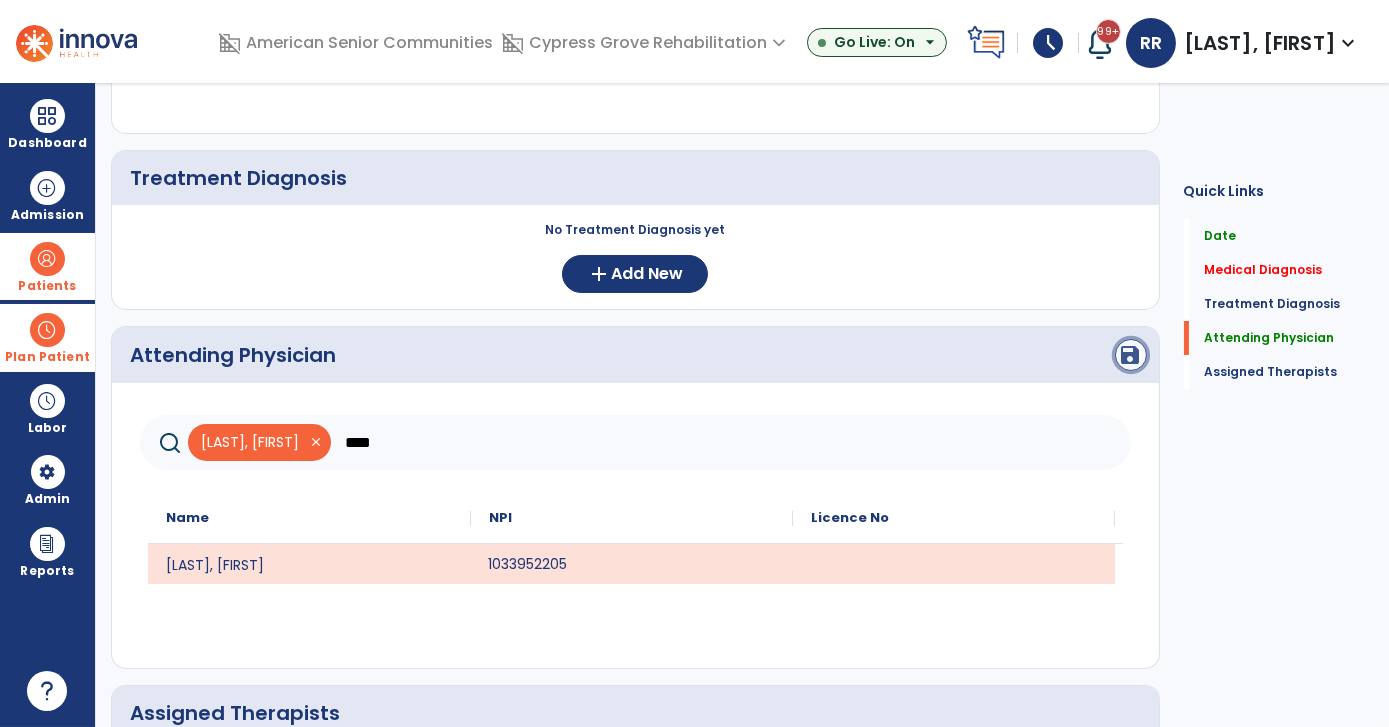 click on "save" 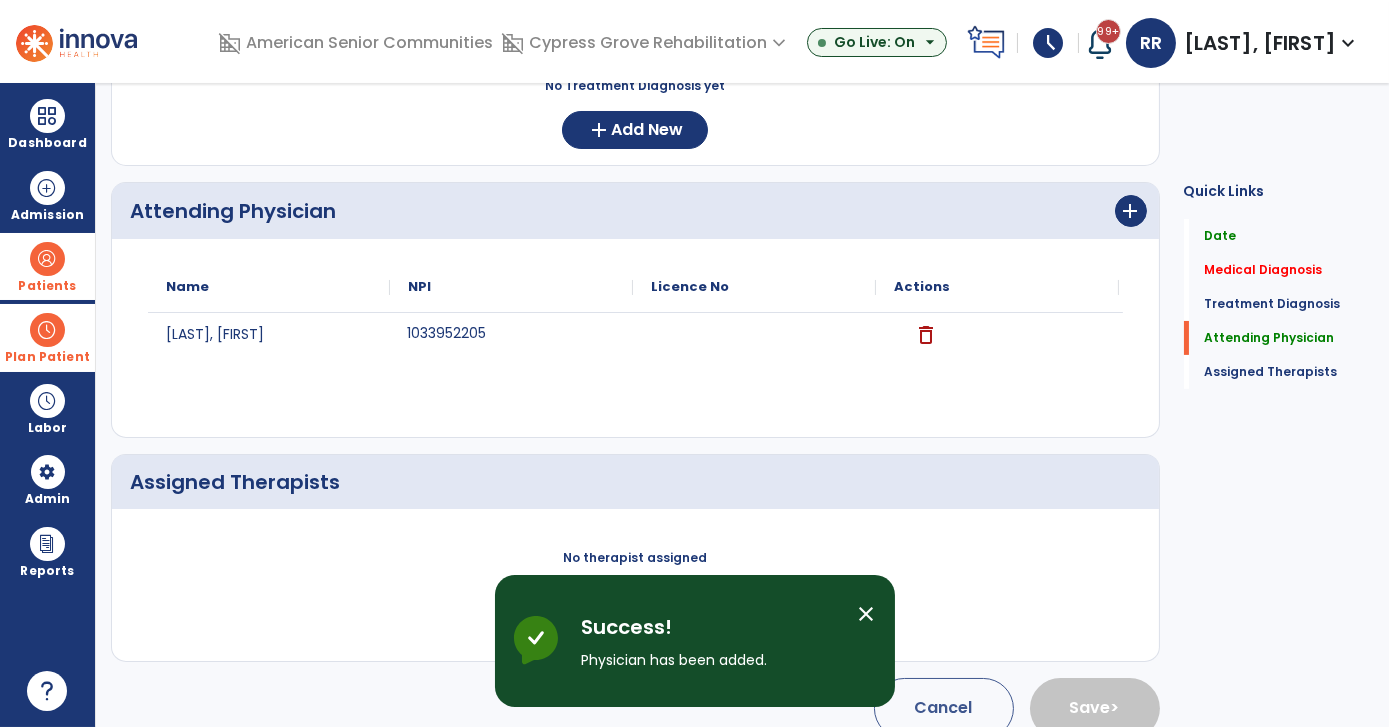 scroll, scrollTop: 566, scrollLeft: 0, axis: vertical 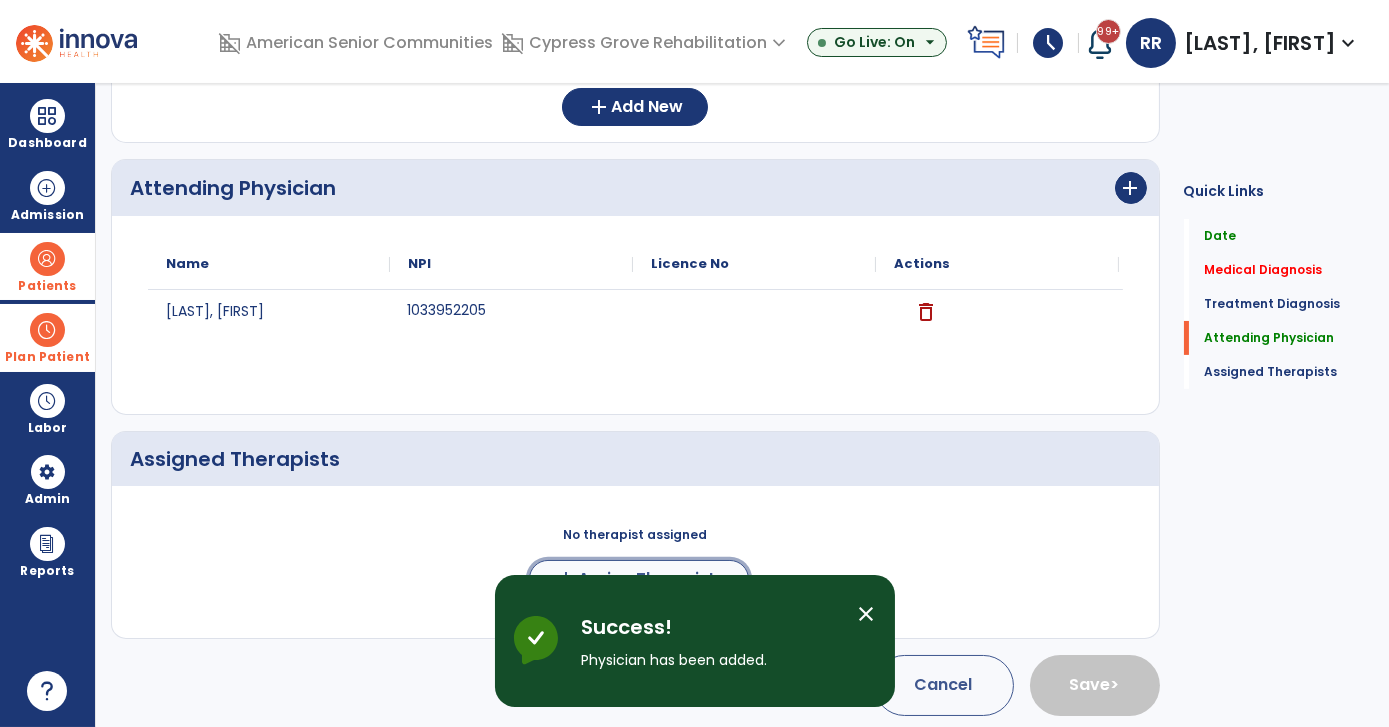 click on "Assign Therapists" 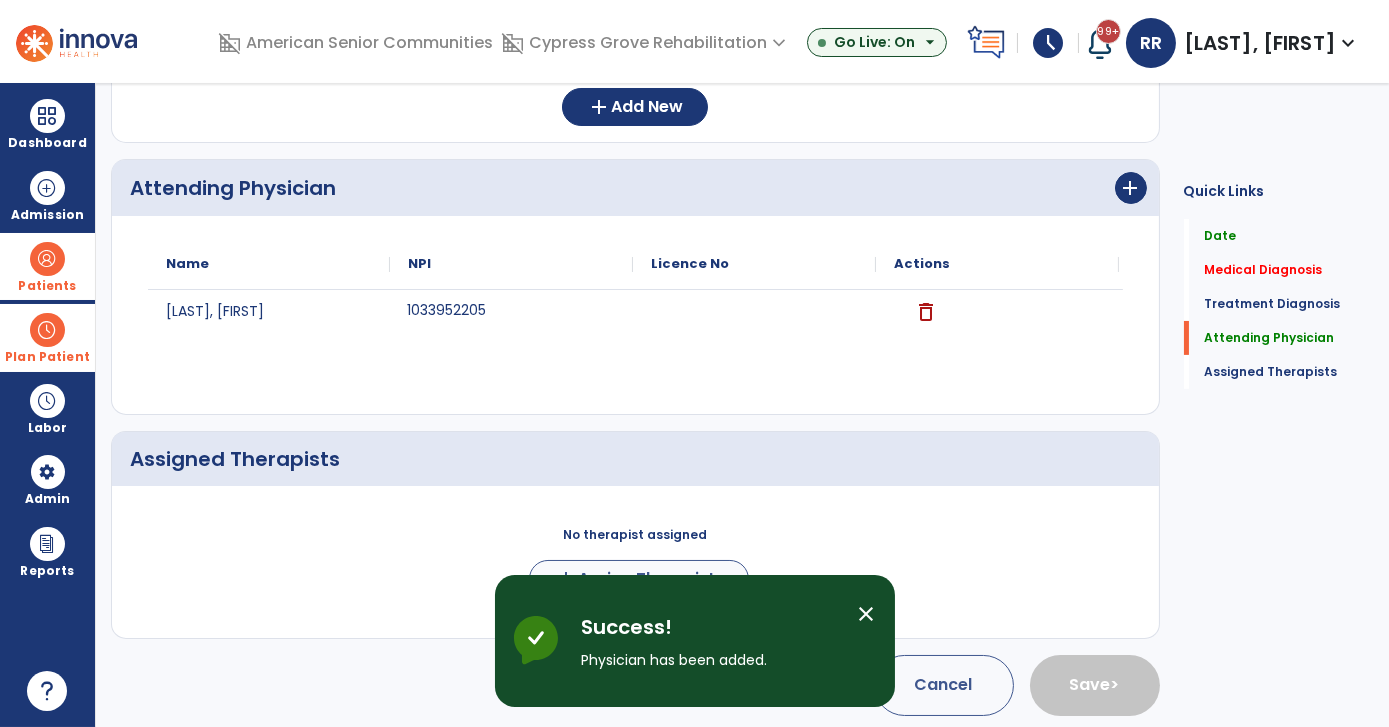 scroll, scrollTop: 563, scrollLeft: 0, axis: vertical 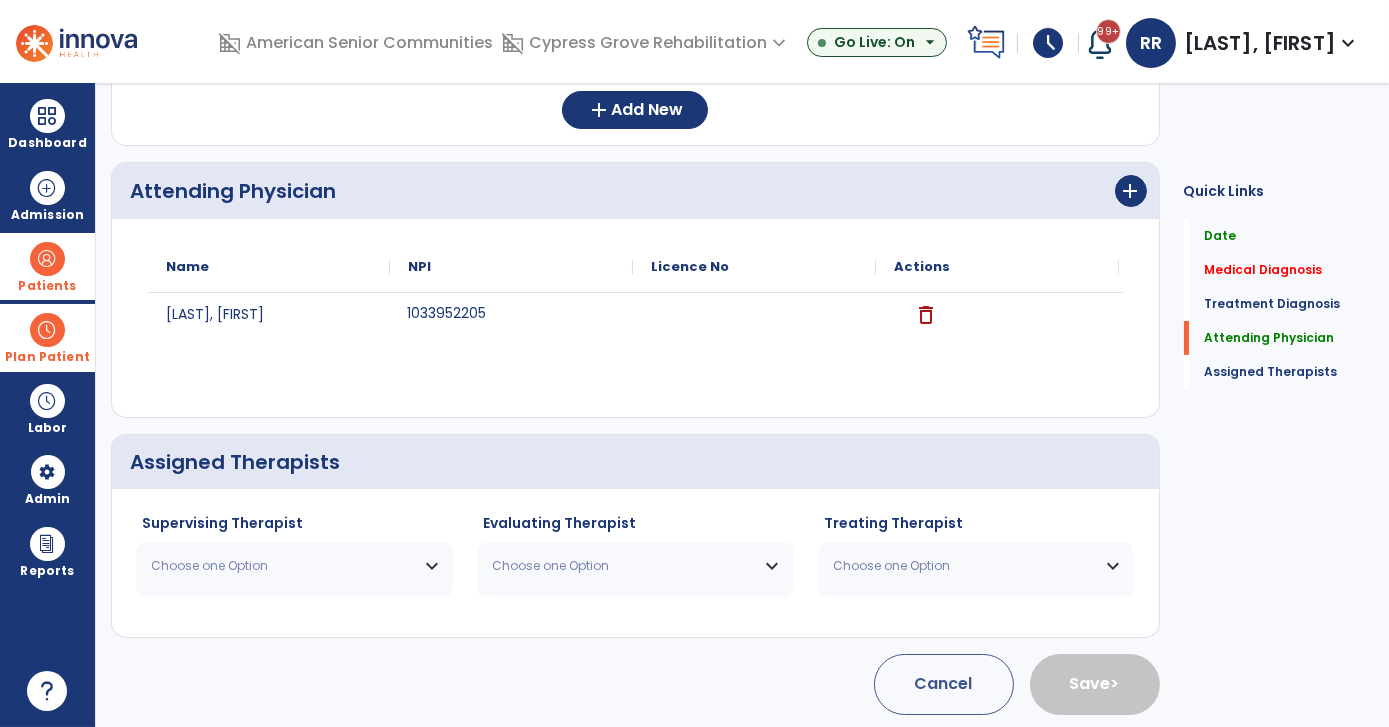 click on "Choose one Option" at bounding box center [282, 566] 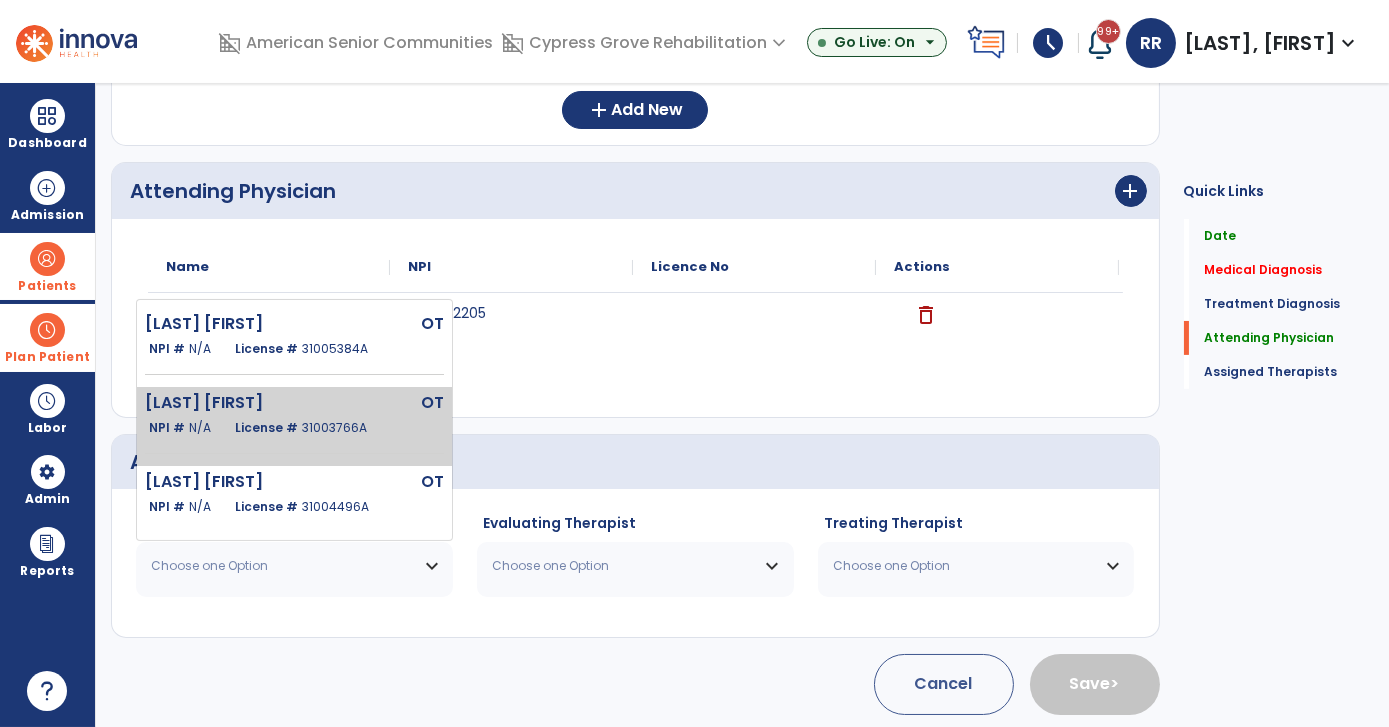 click on "31003766A" 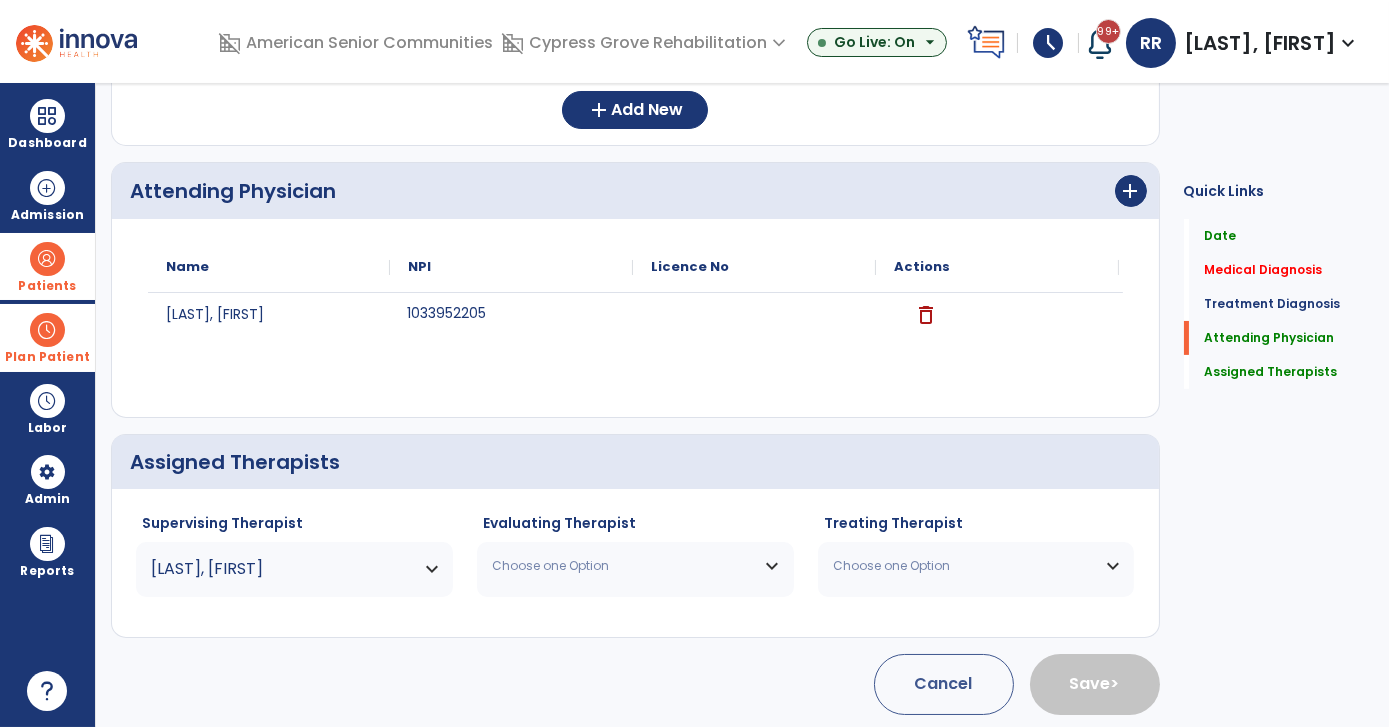 click on "Choose one Option" at bounding box center [623, 566] 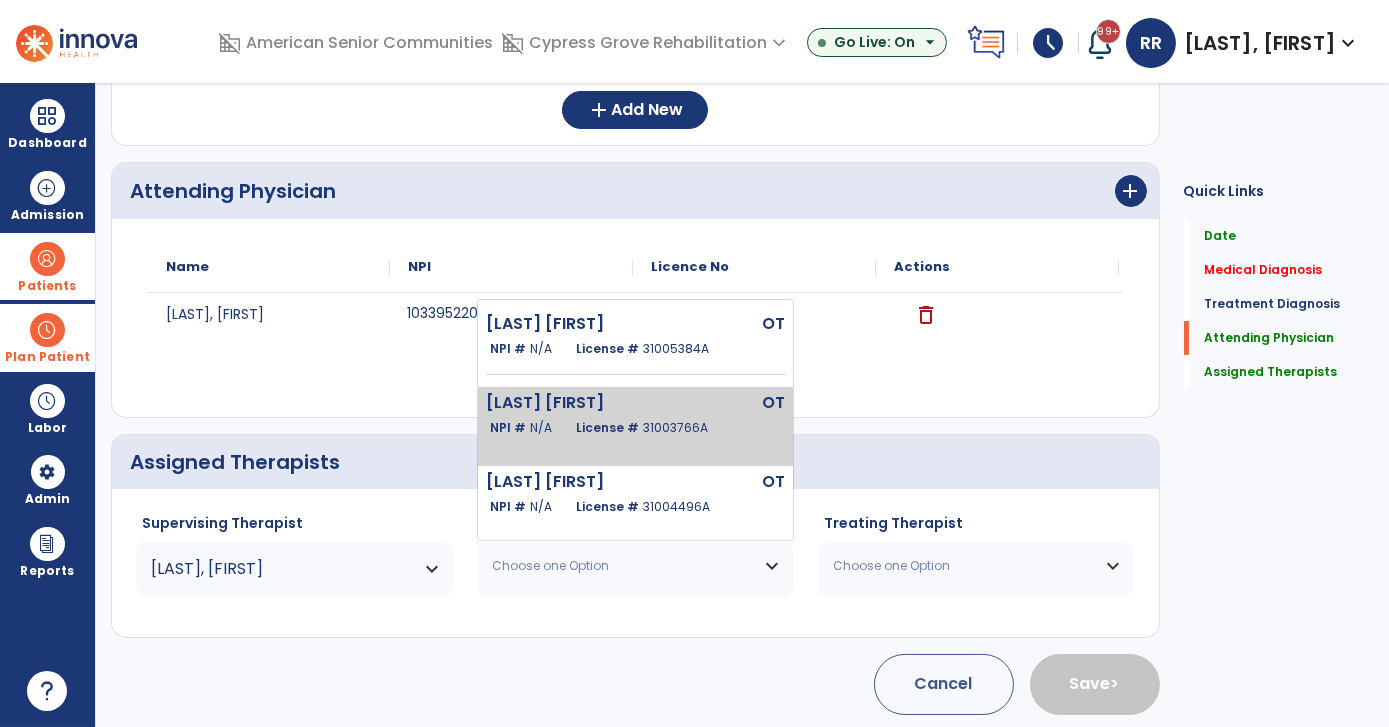 click on "[LAST] [FIRST]" 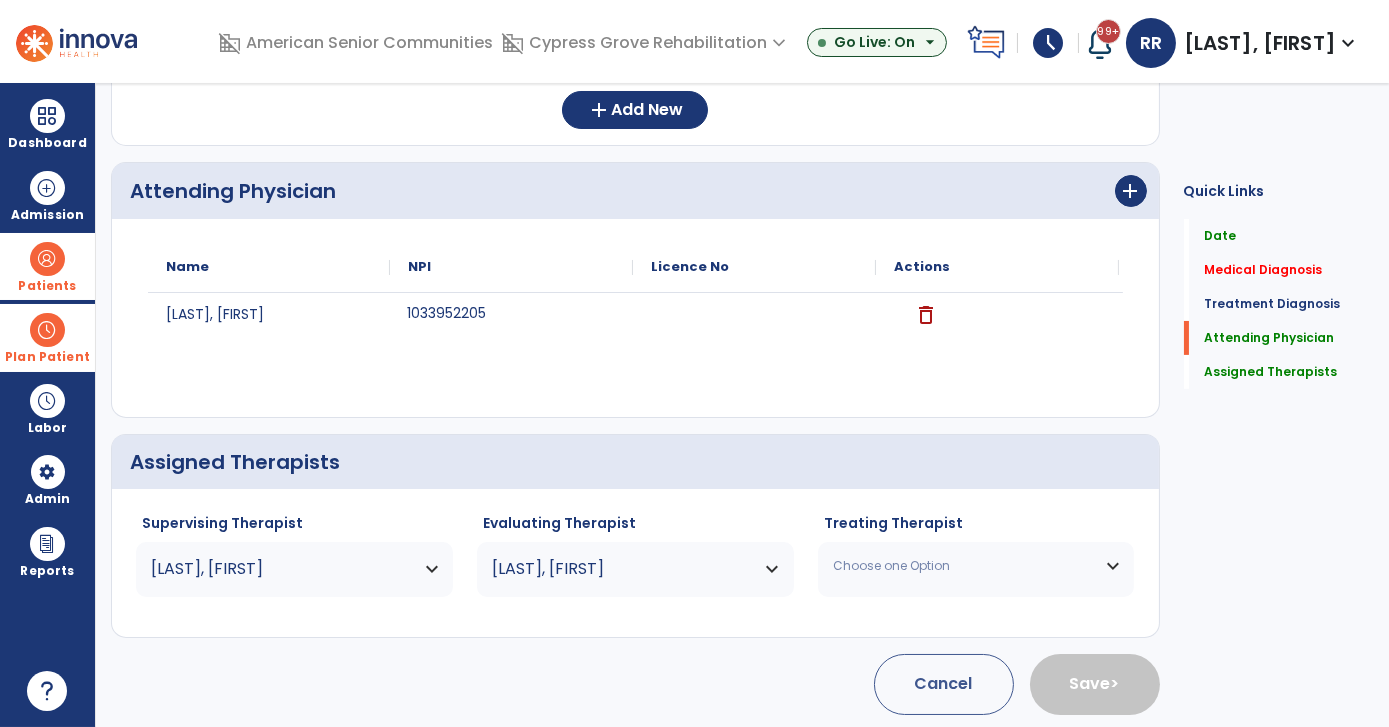 click on "Choose one Option" at bounding box center [964, 566] 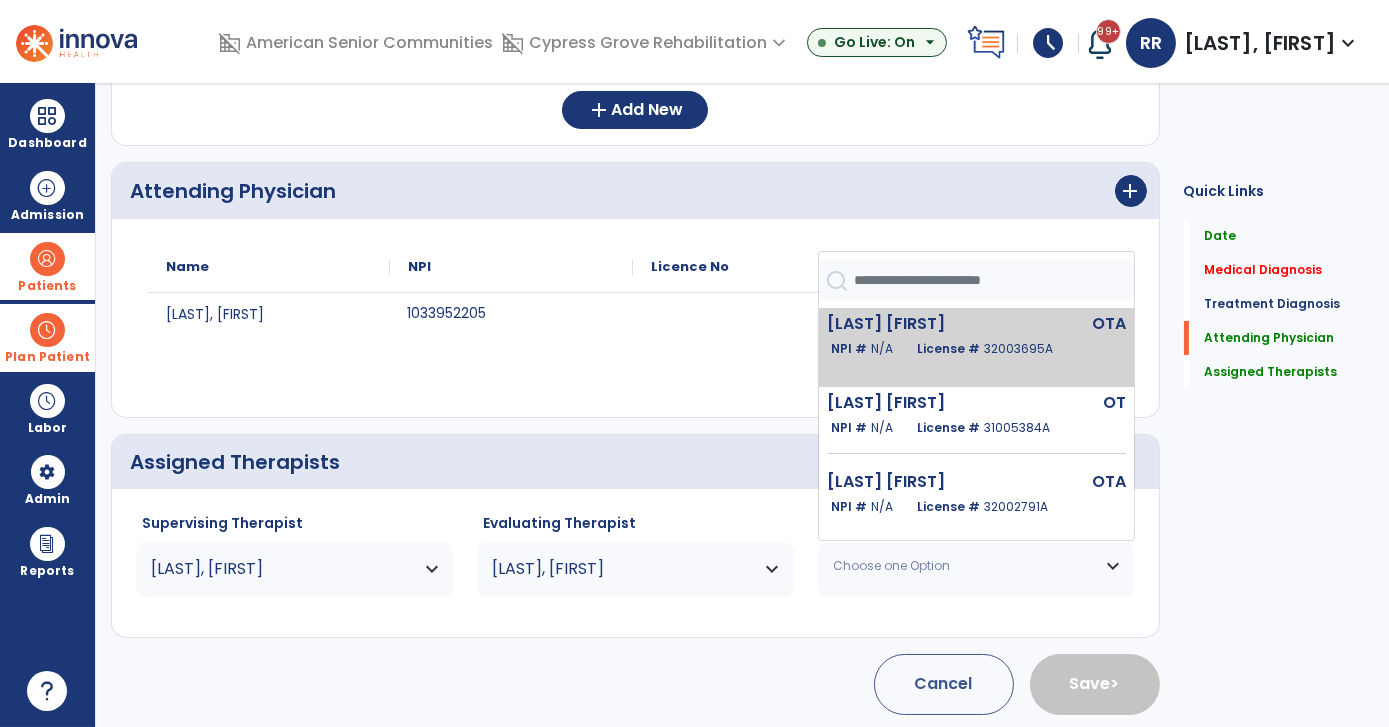 click on "[LAST] [FIRST]" 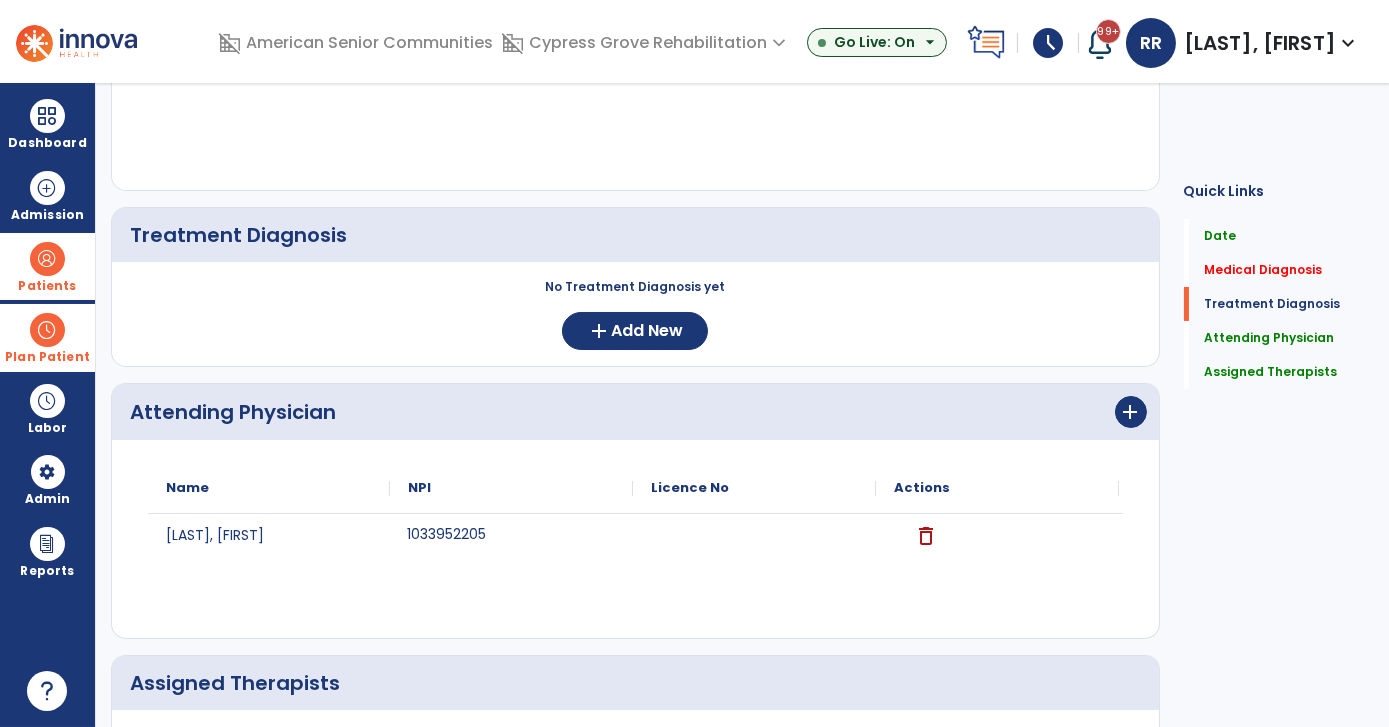 scroll, scrollTop: 337, scrollLeft: 0, axis: vertical 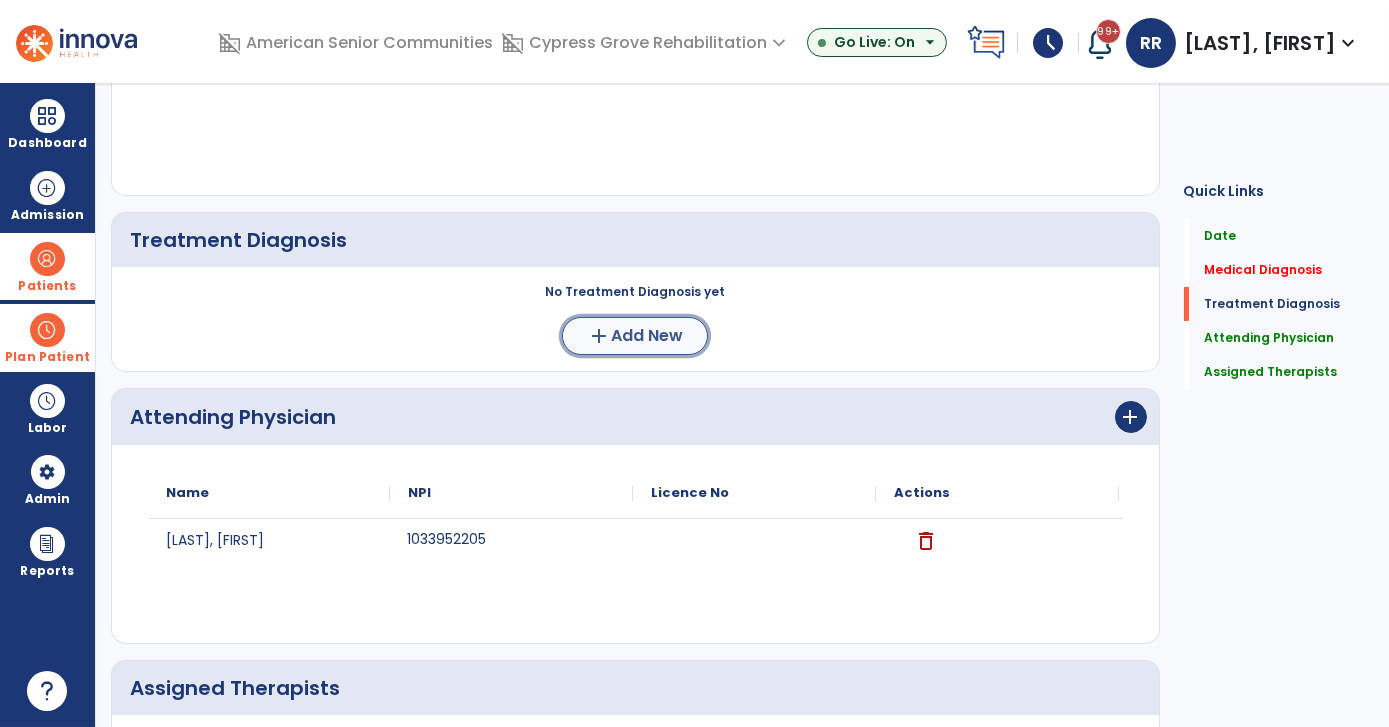 click on "add" 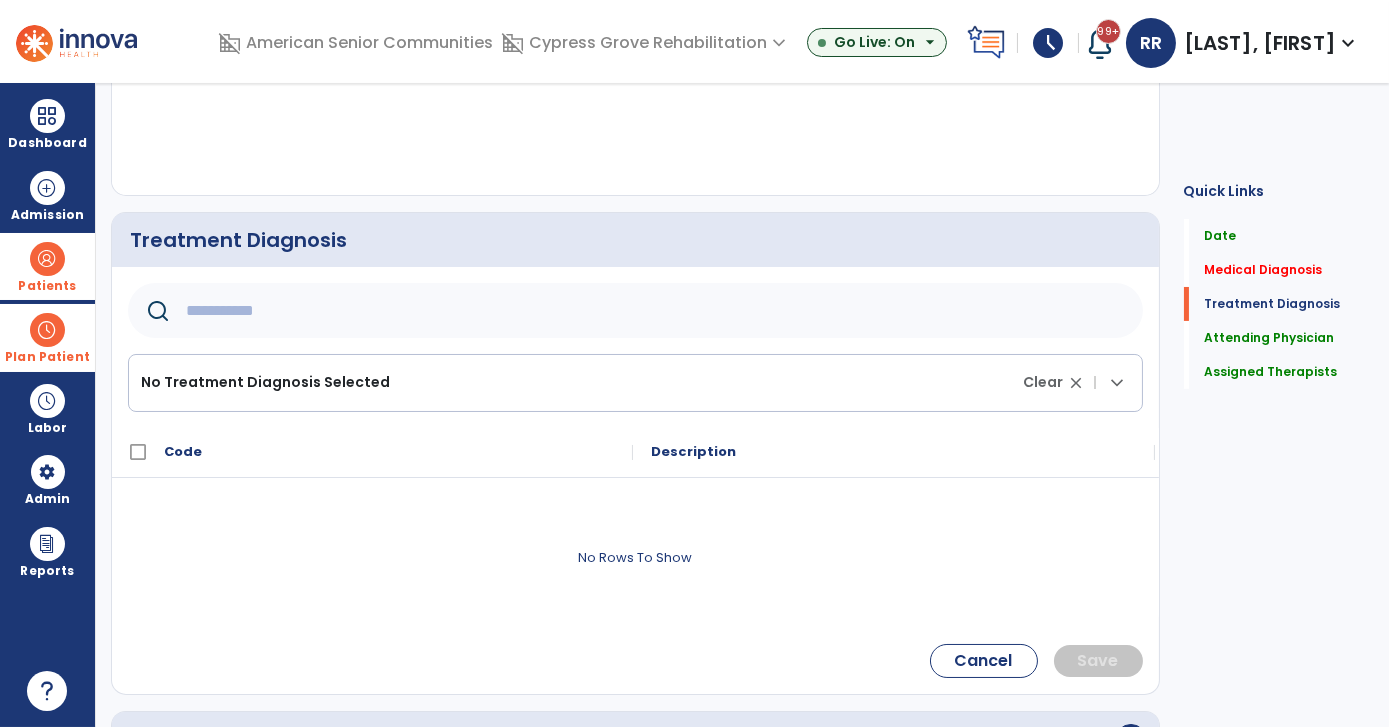 click 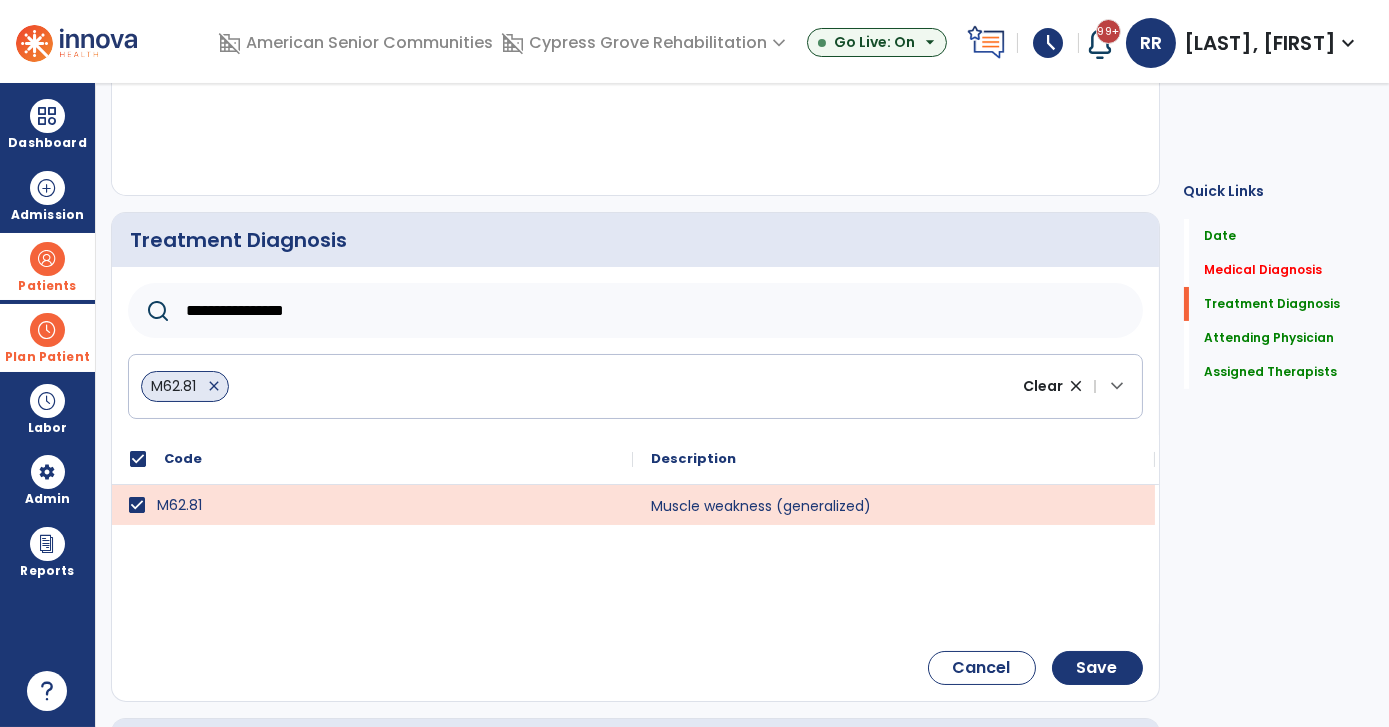 click on "**********" 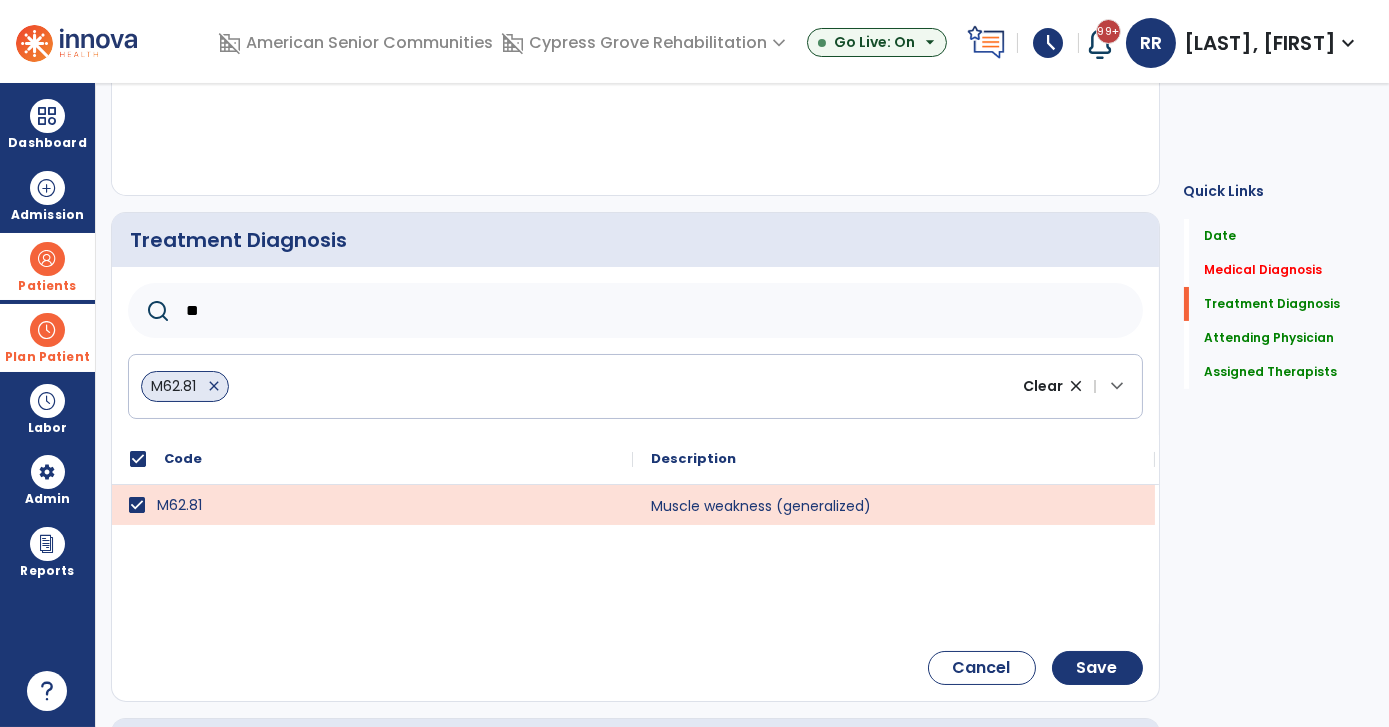 type on "*" 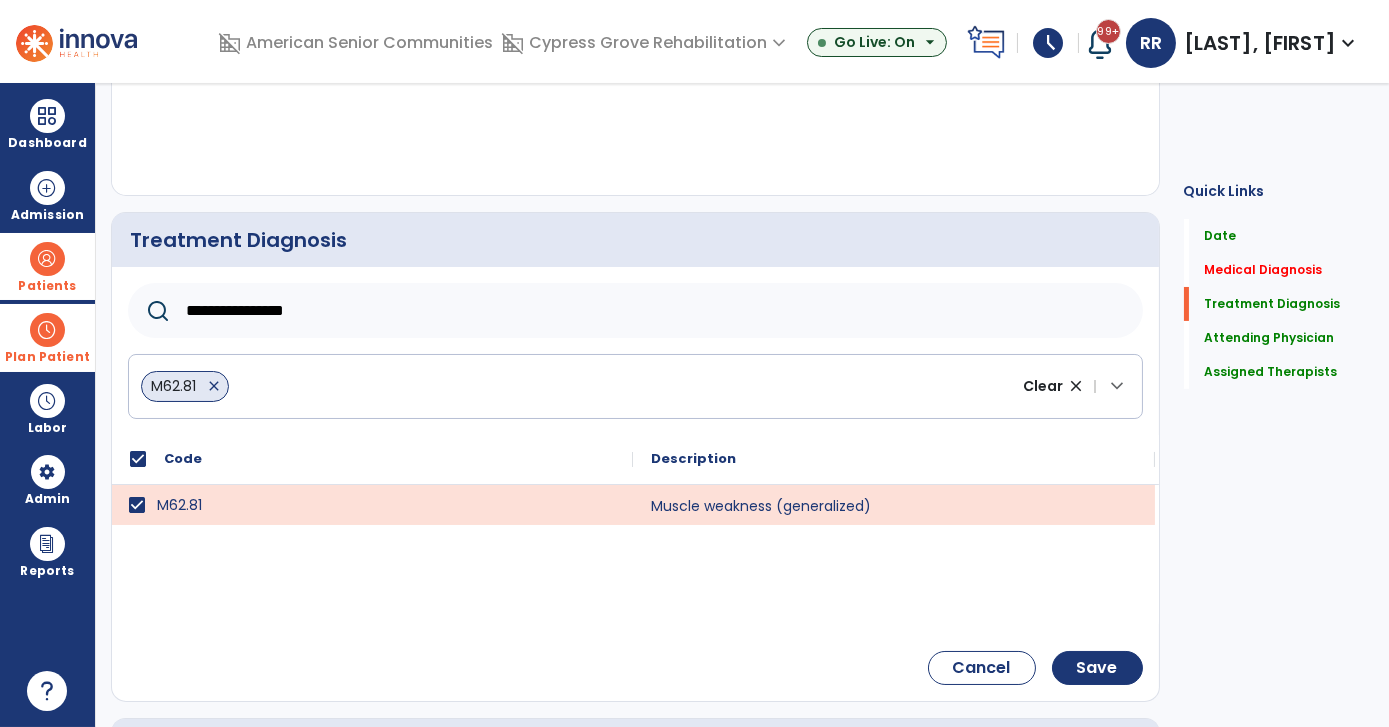 type on "**********" 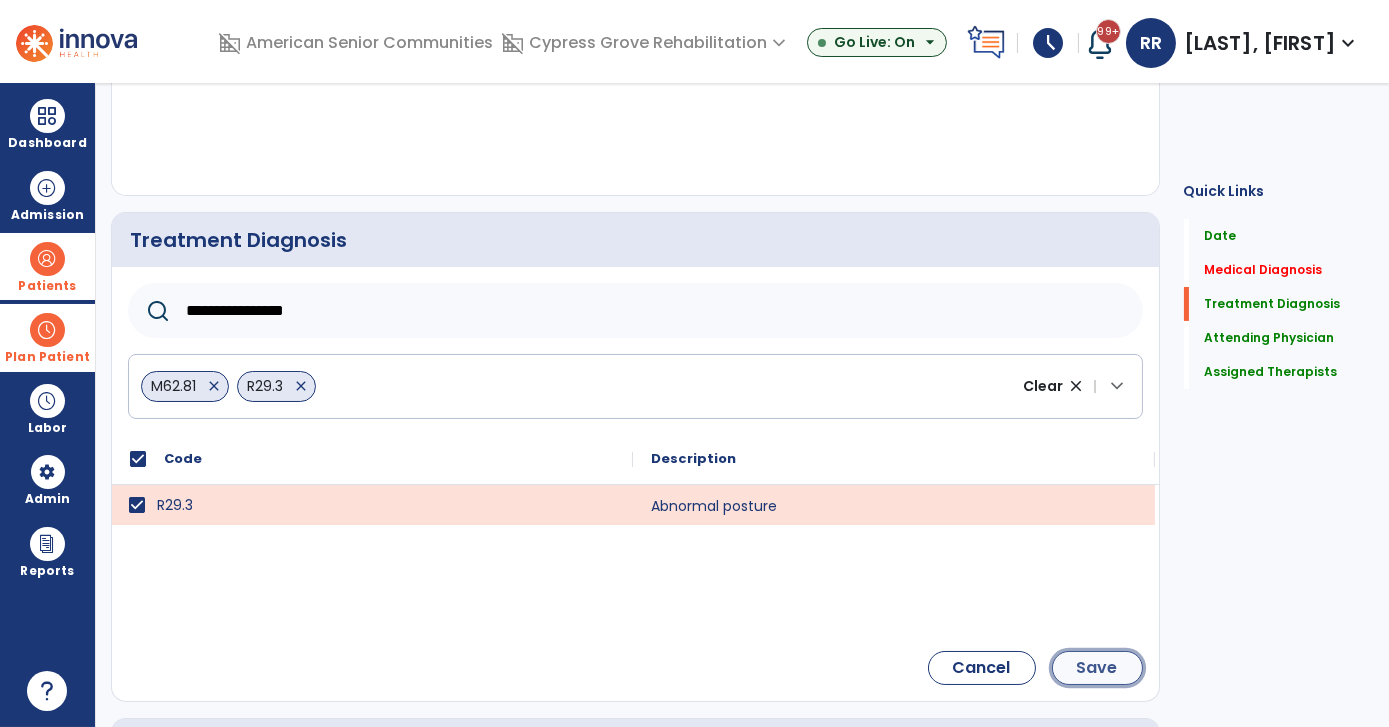 click on "Save" 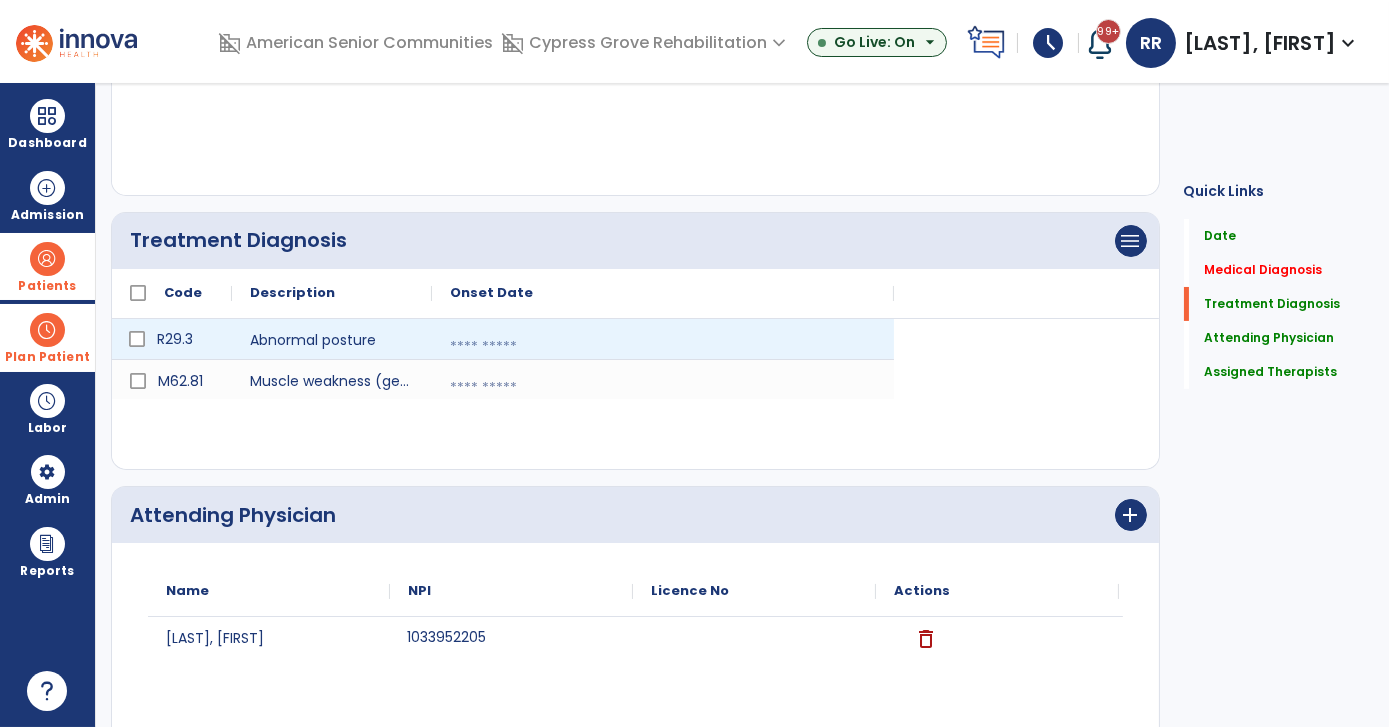 click at bounding box center [663, 347] 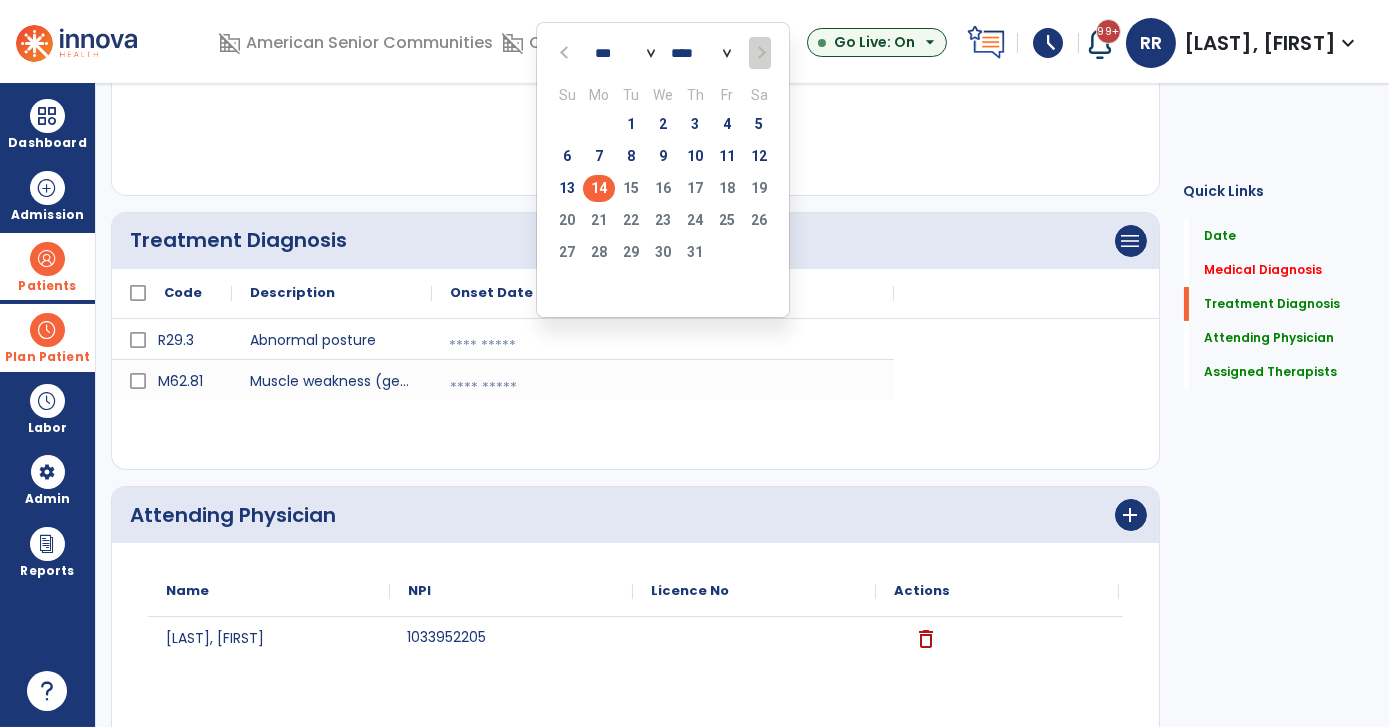 click on "14" 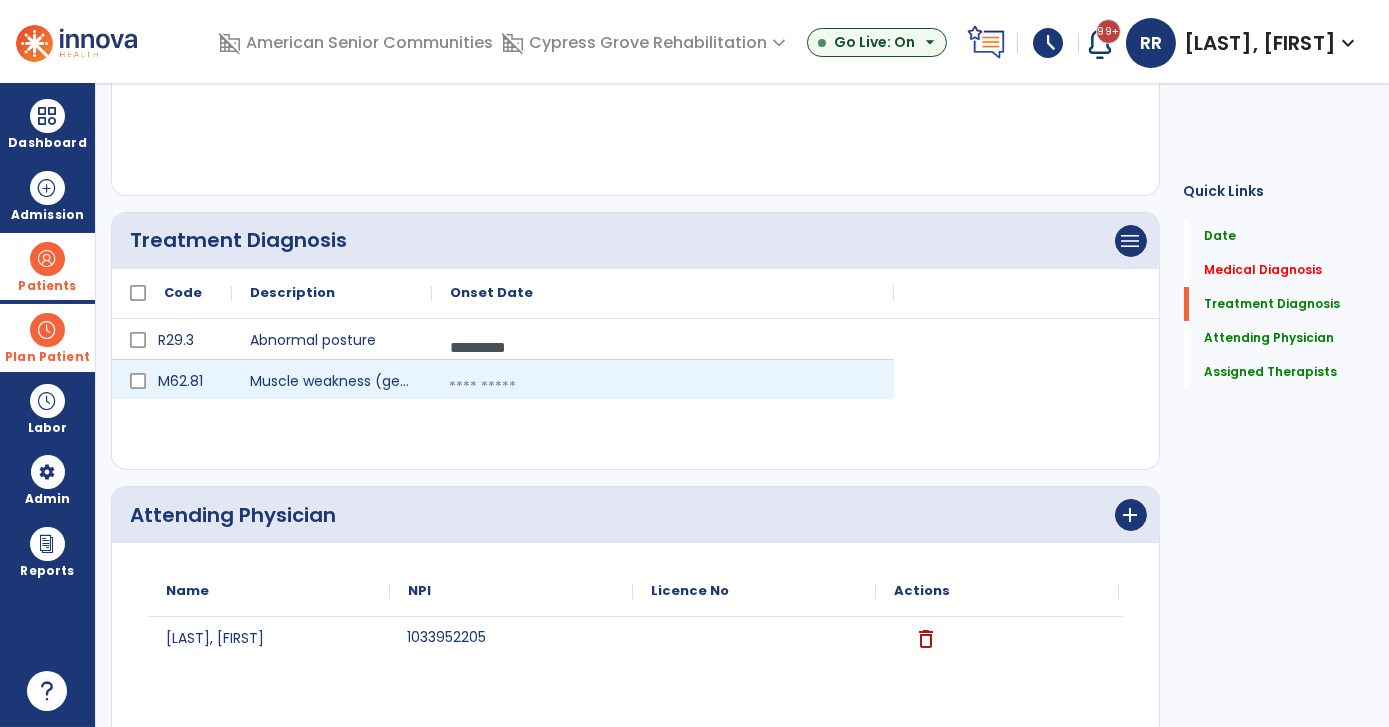 click at bounding box center (663, 387) 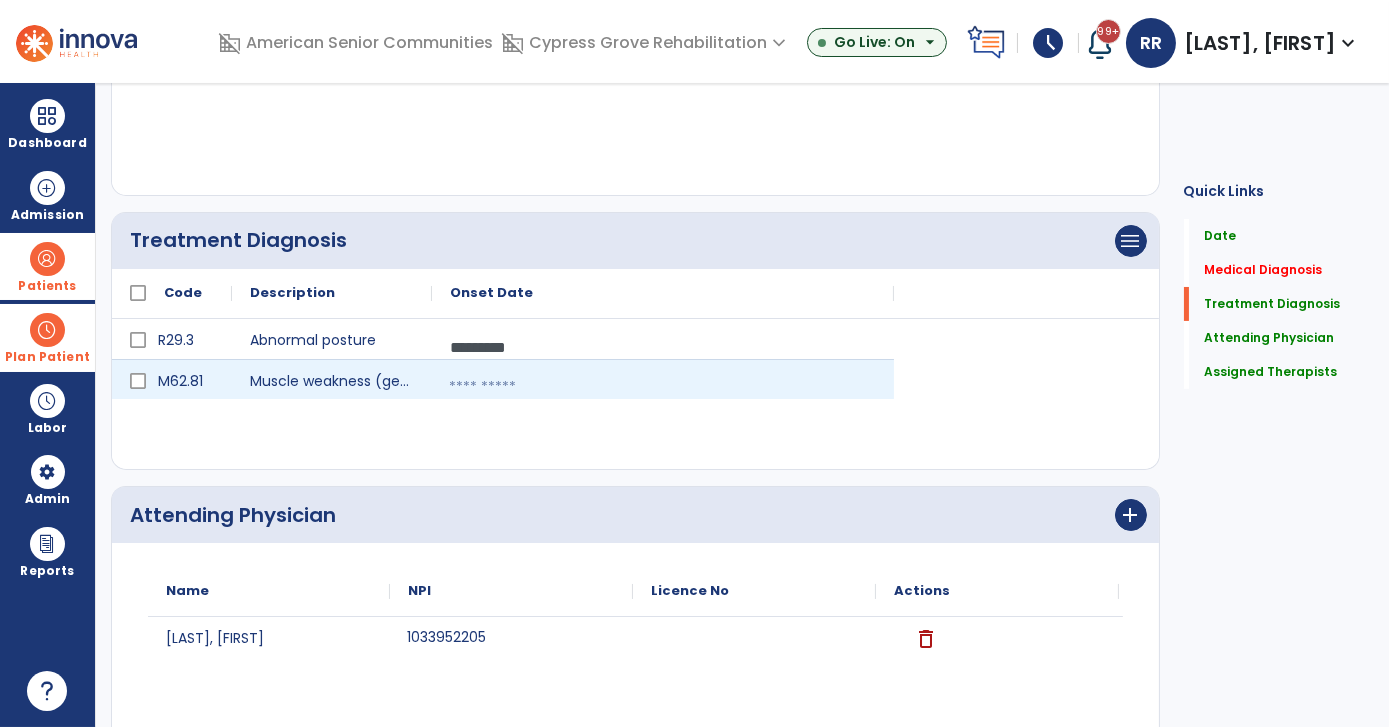 select on "*" 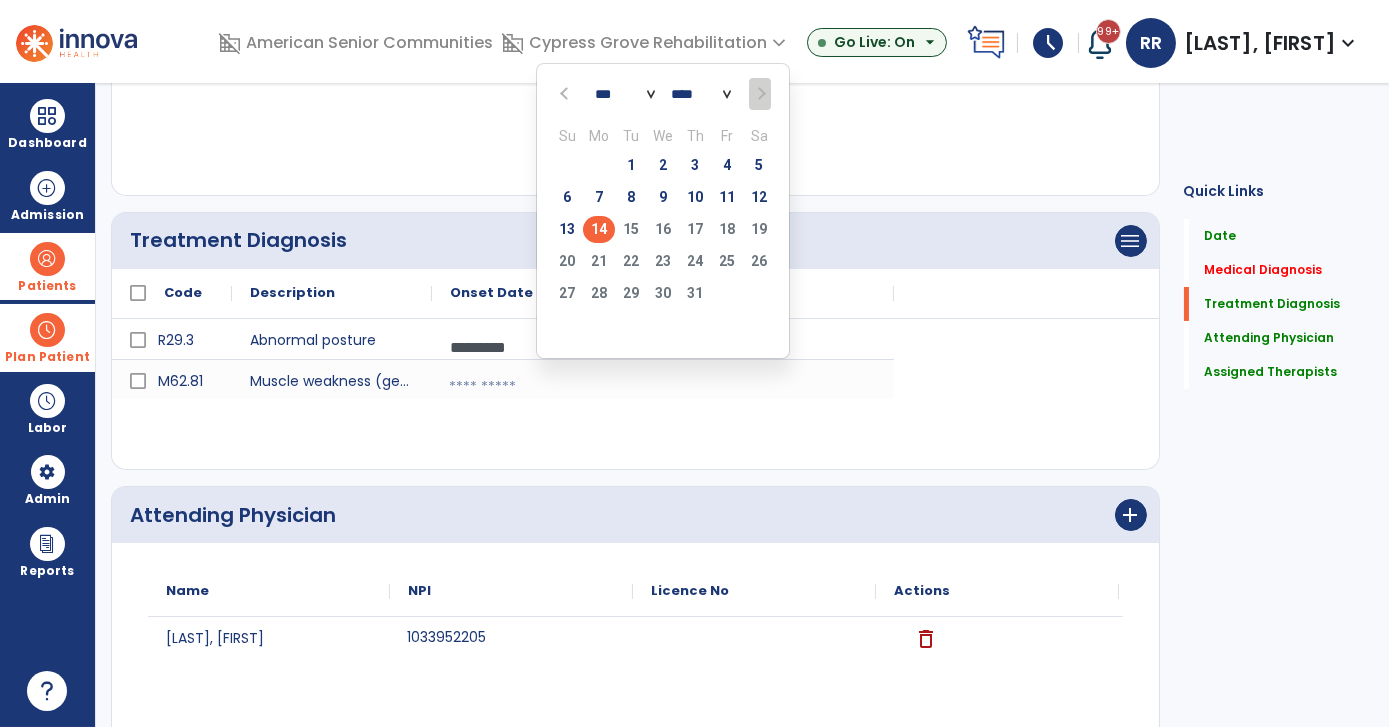 click on "14" 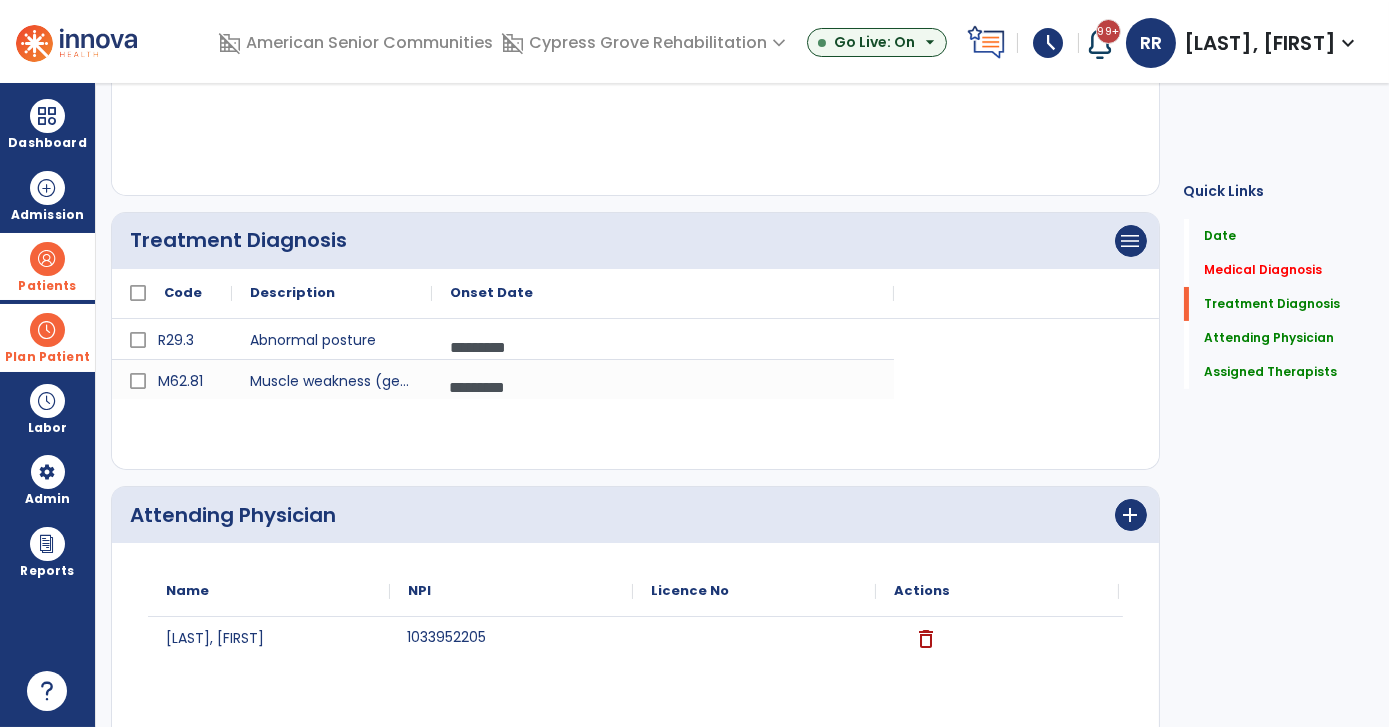 click on "R29.3 Abnormal posture *********  calendar_today
M62.81 Muscle weakness (generalized) *********  calendar_today" 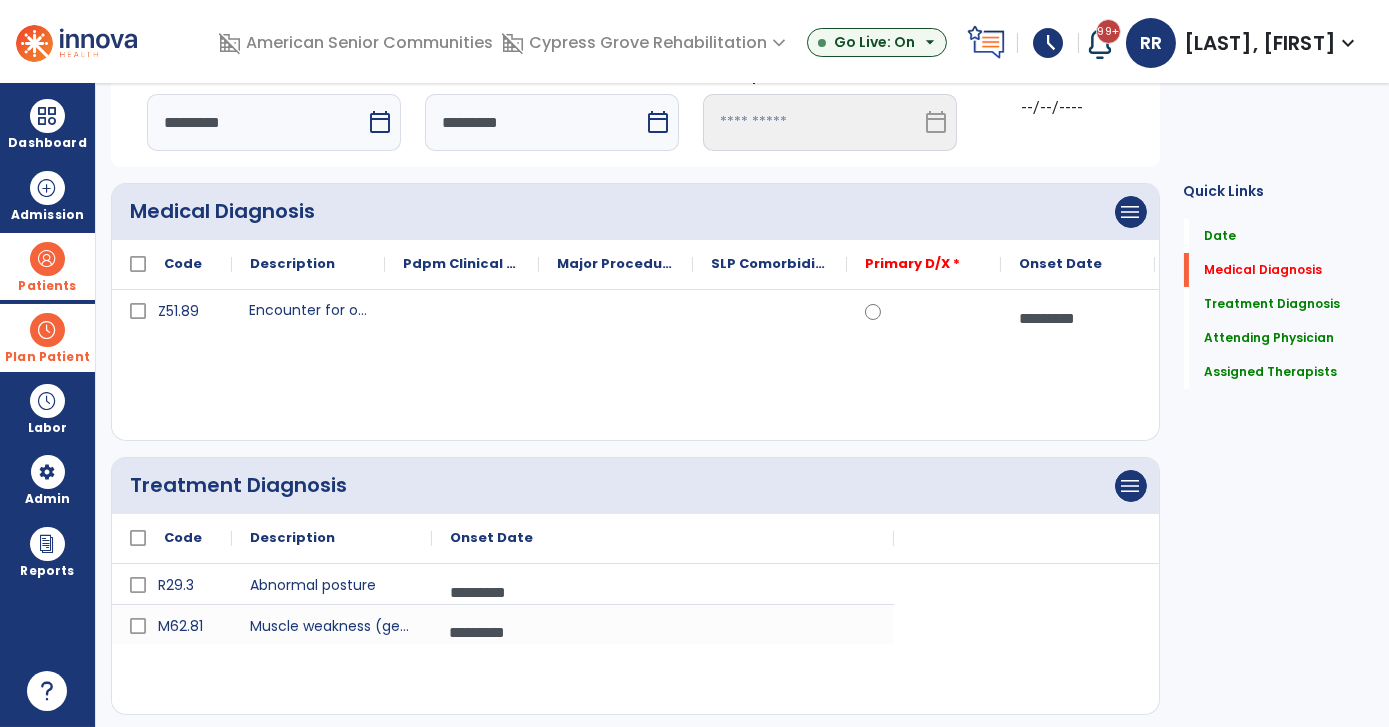 scroll, scrollTop: 77, scrollLeft: 0, axis: vertical 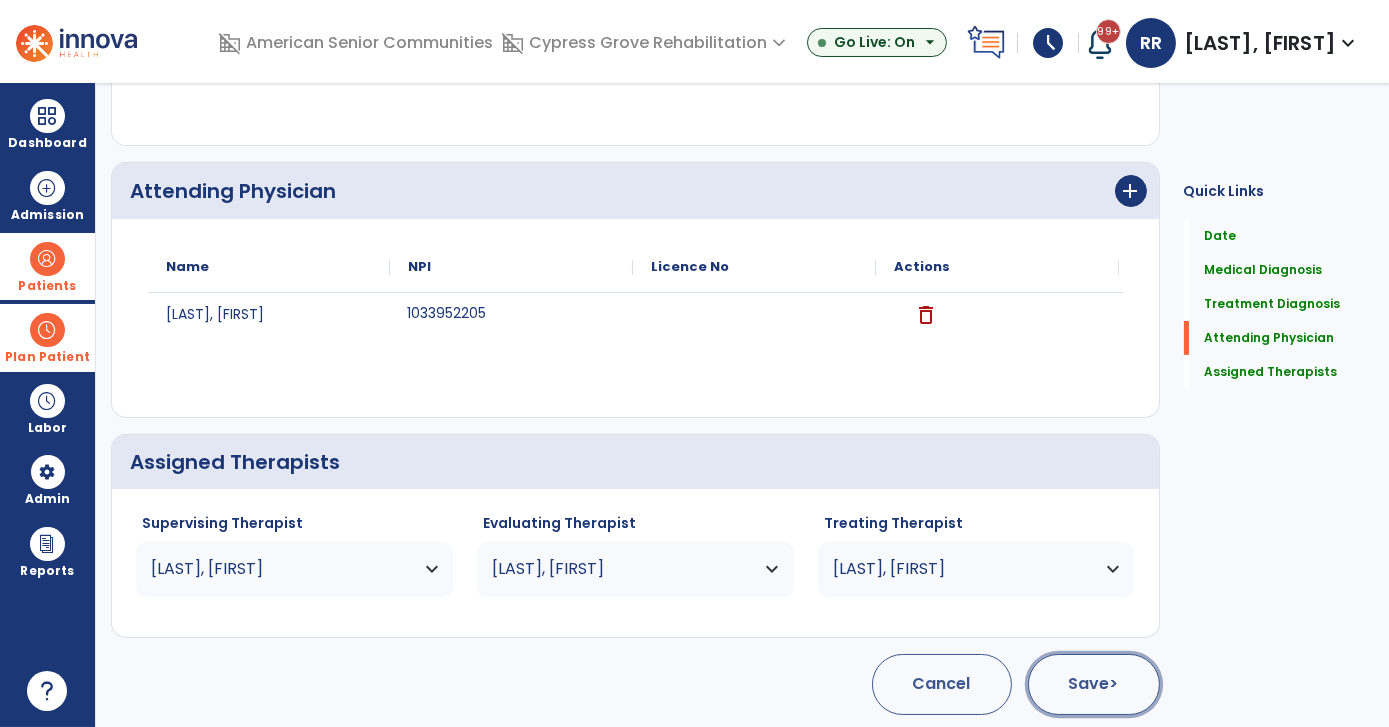 click on "Save  >" 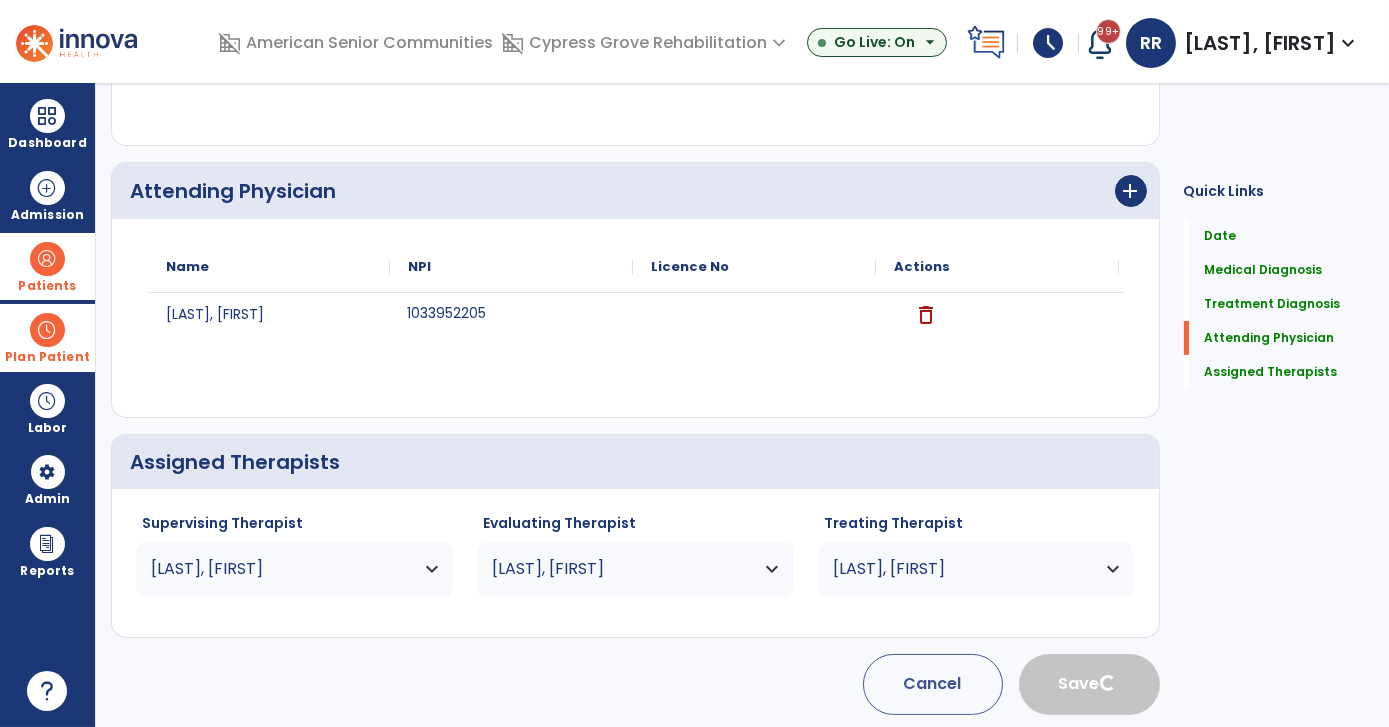 type 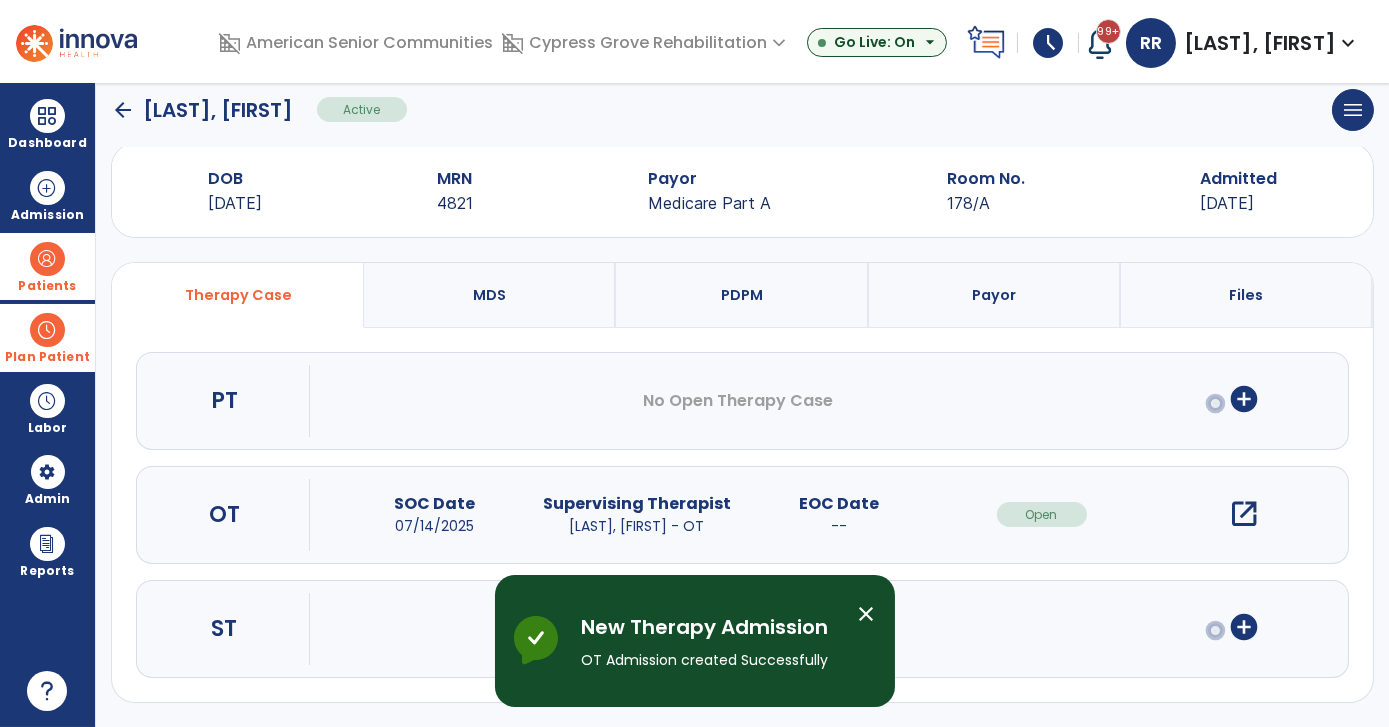 scroll, scrollTop: 29, scrollLeft: 0, axis: vertical 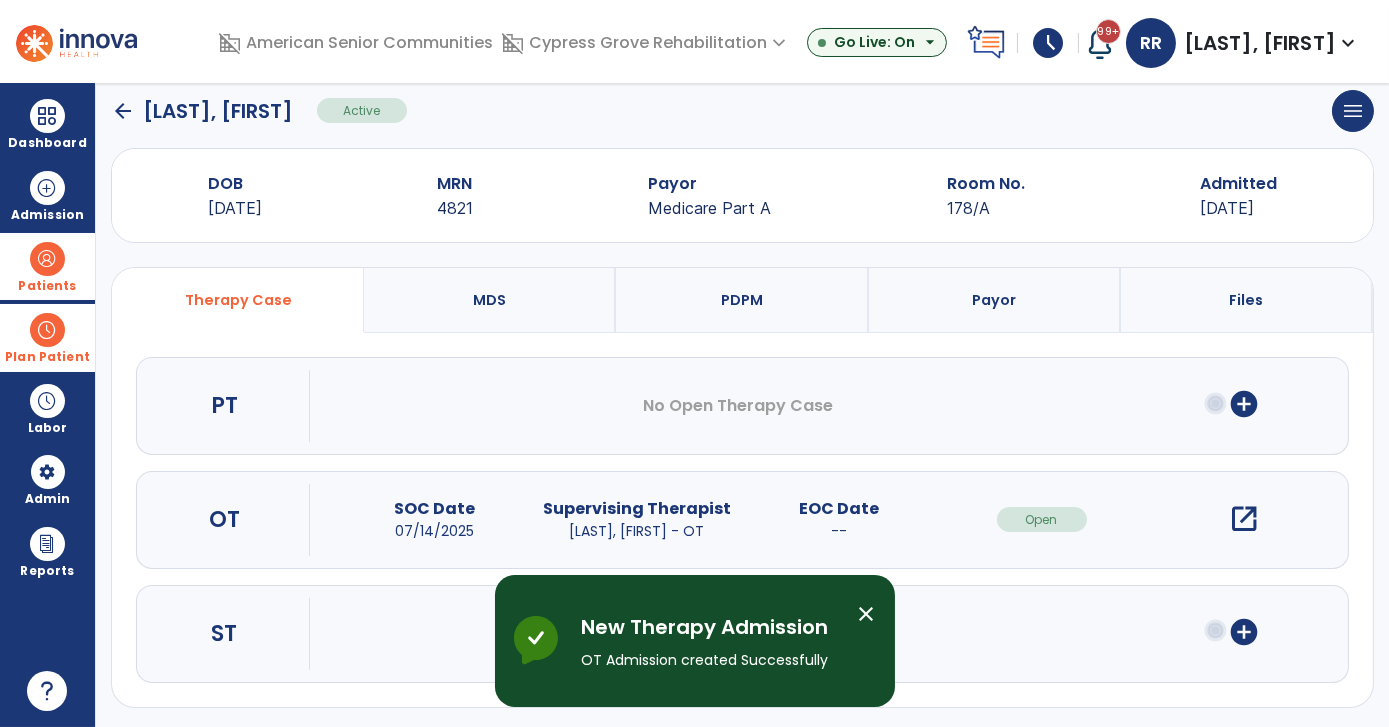 click on "open_in_new" at bounding box center [1244, 519] 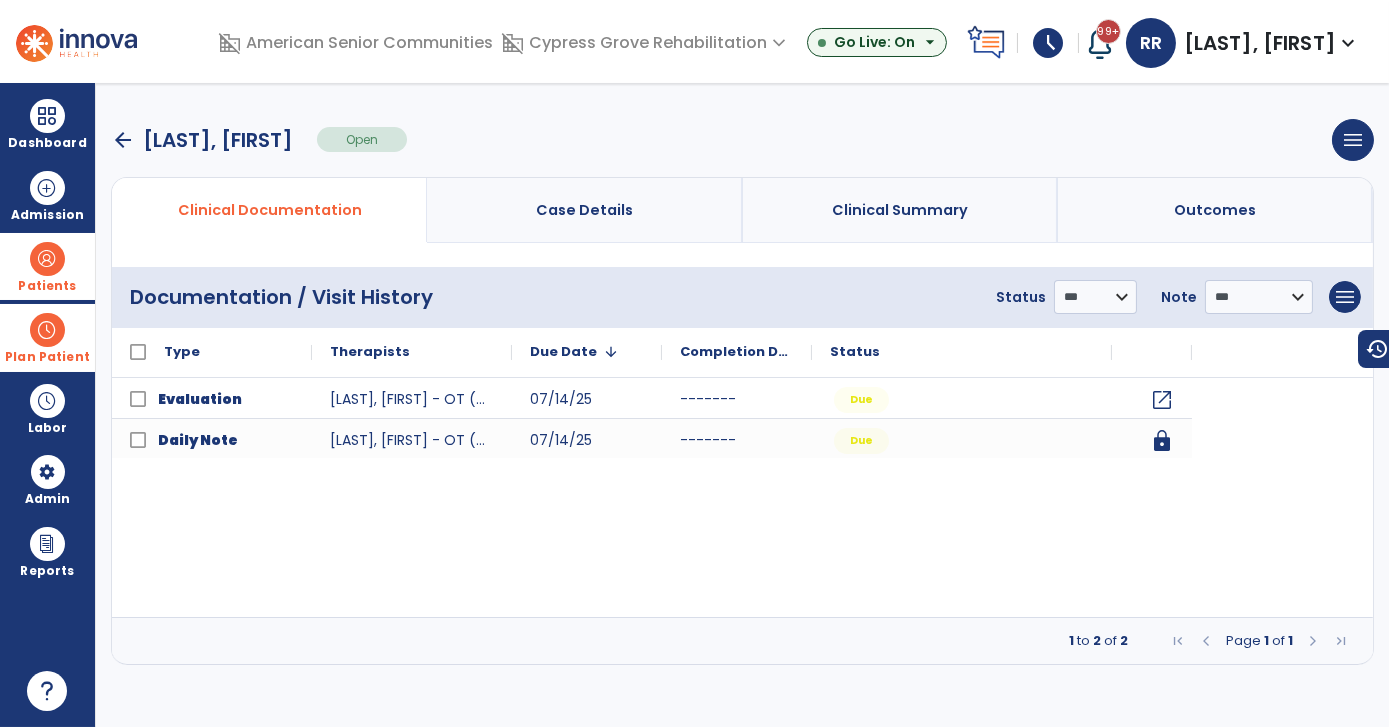scroll, scrollTop: 0, scrollLeft: 0, axis: both 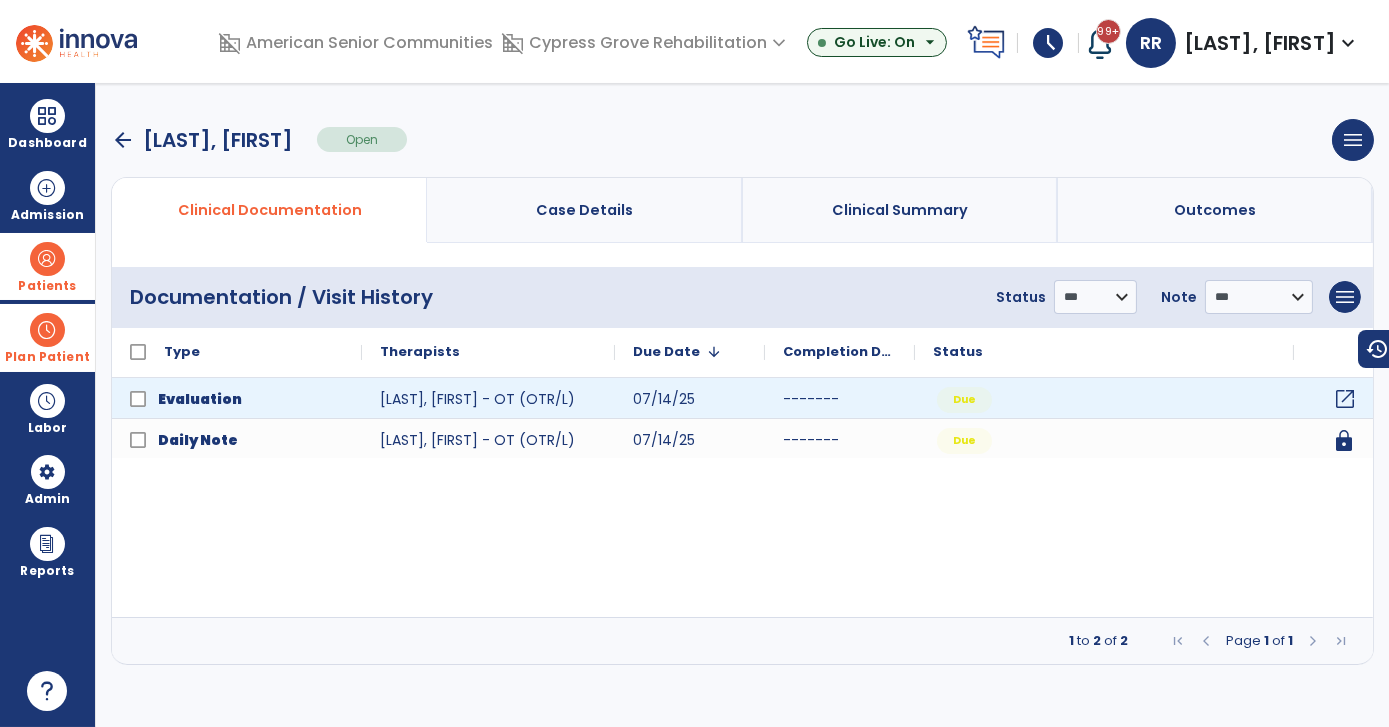 click on "open_in_new" 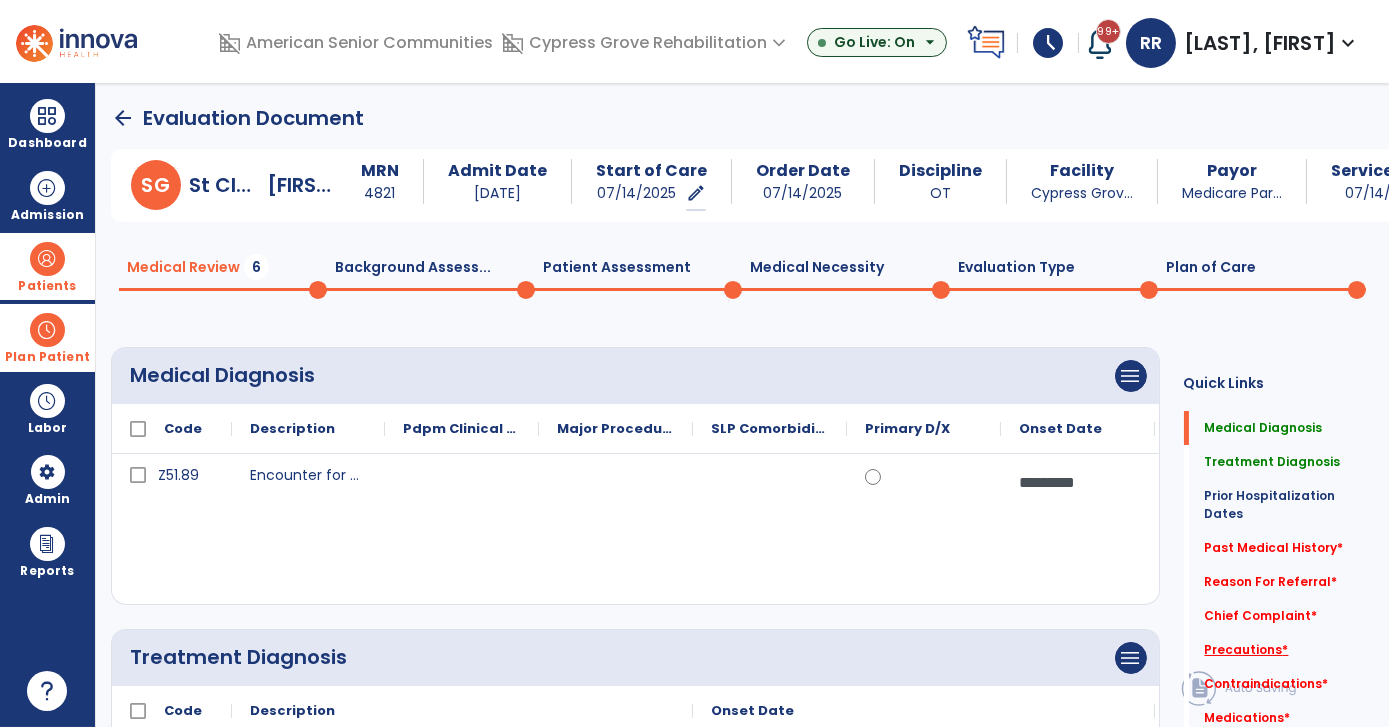click on "Precautions   *" 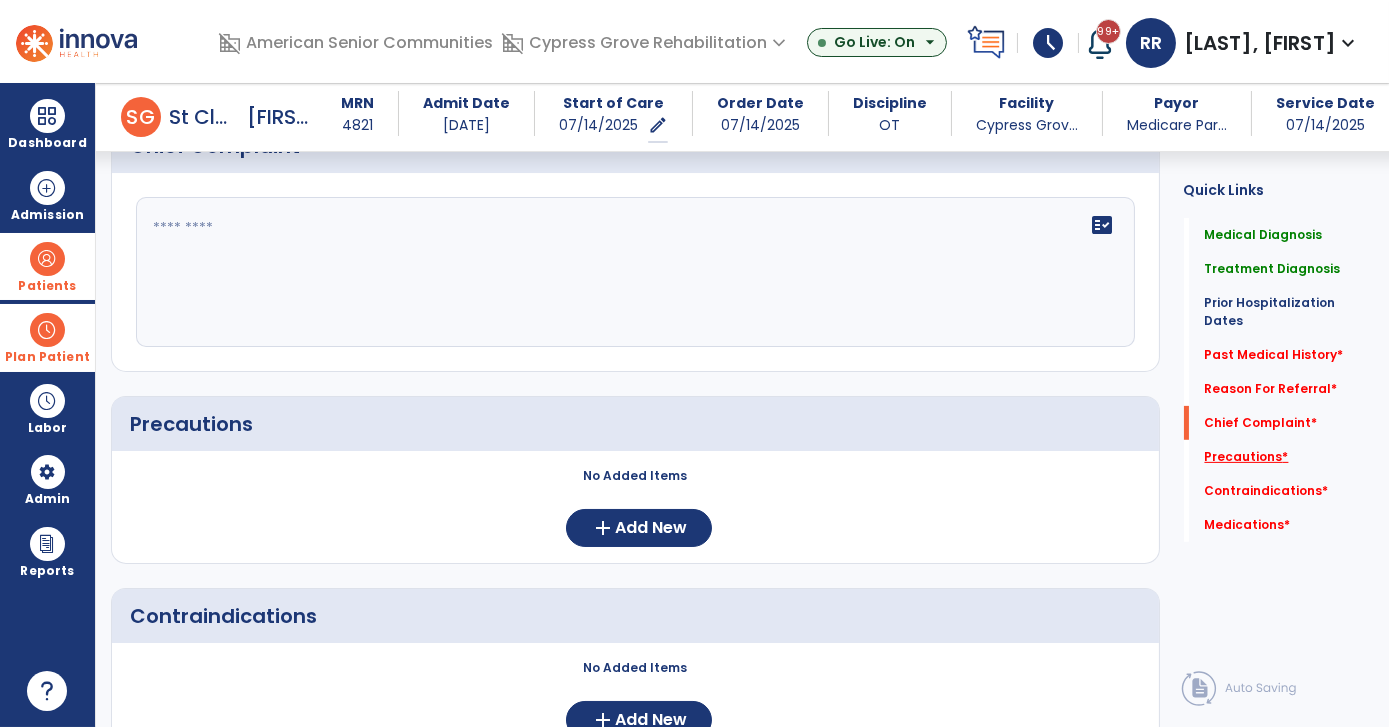 scroll, scrollTop: 1564, scrollLeft: 0, axis: vertical 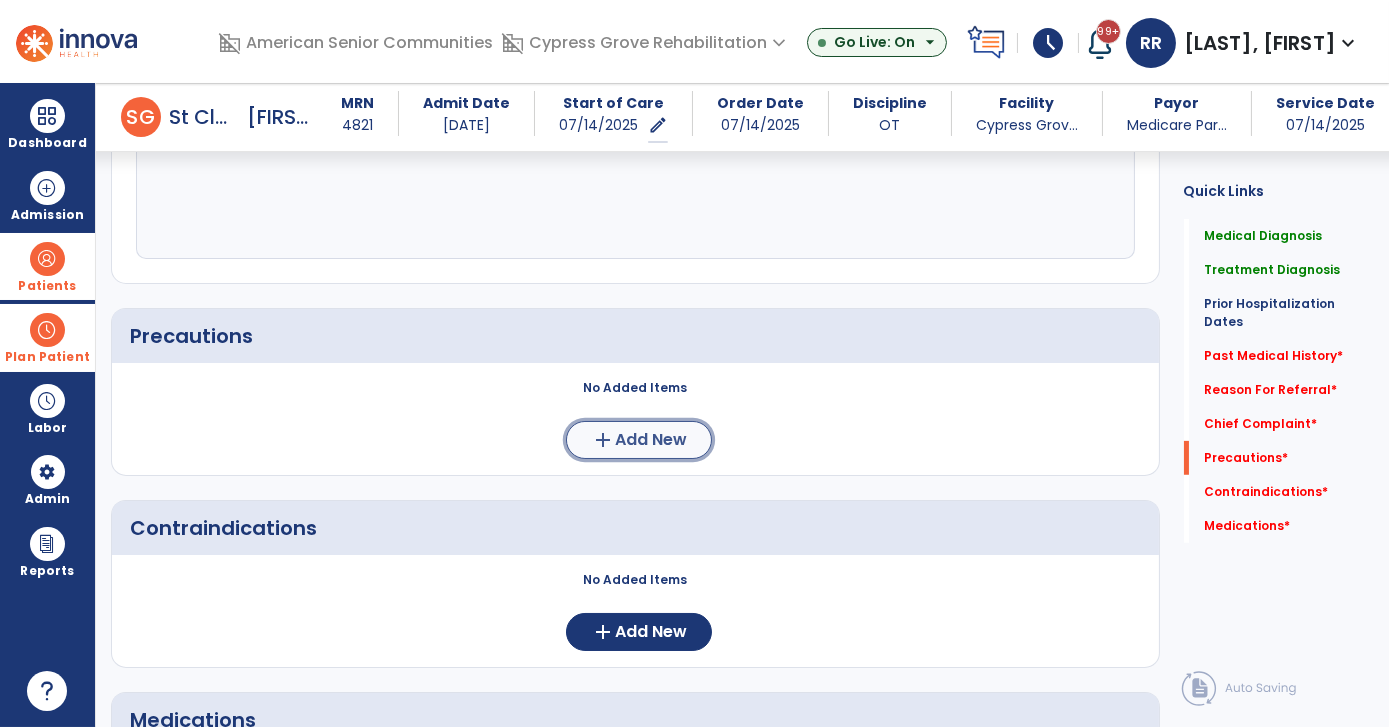 click on "Add New" 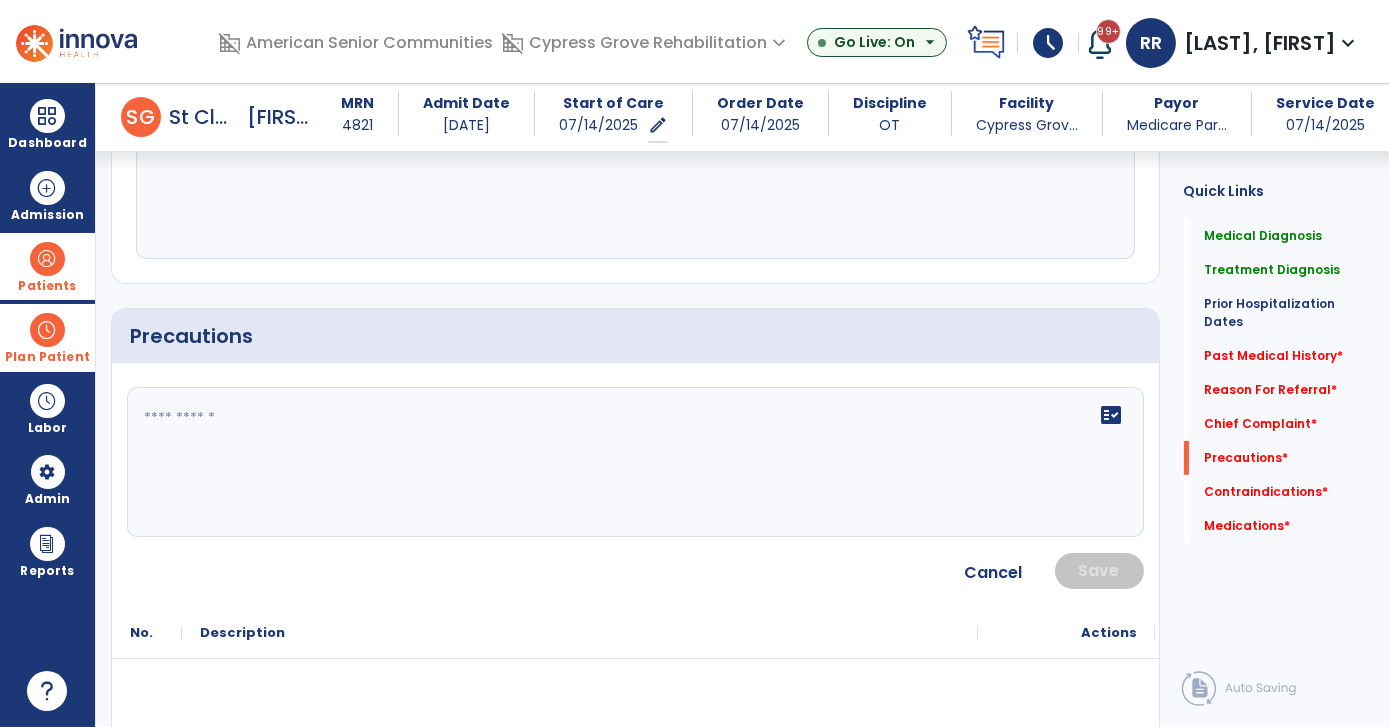 click on "fact_check" 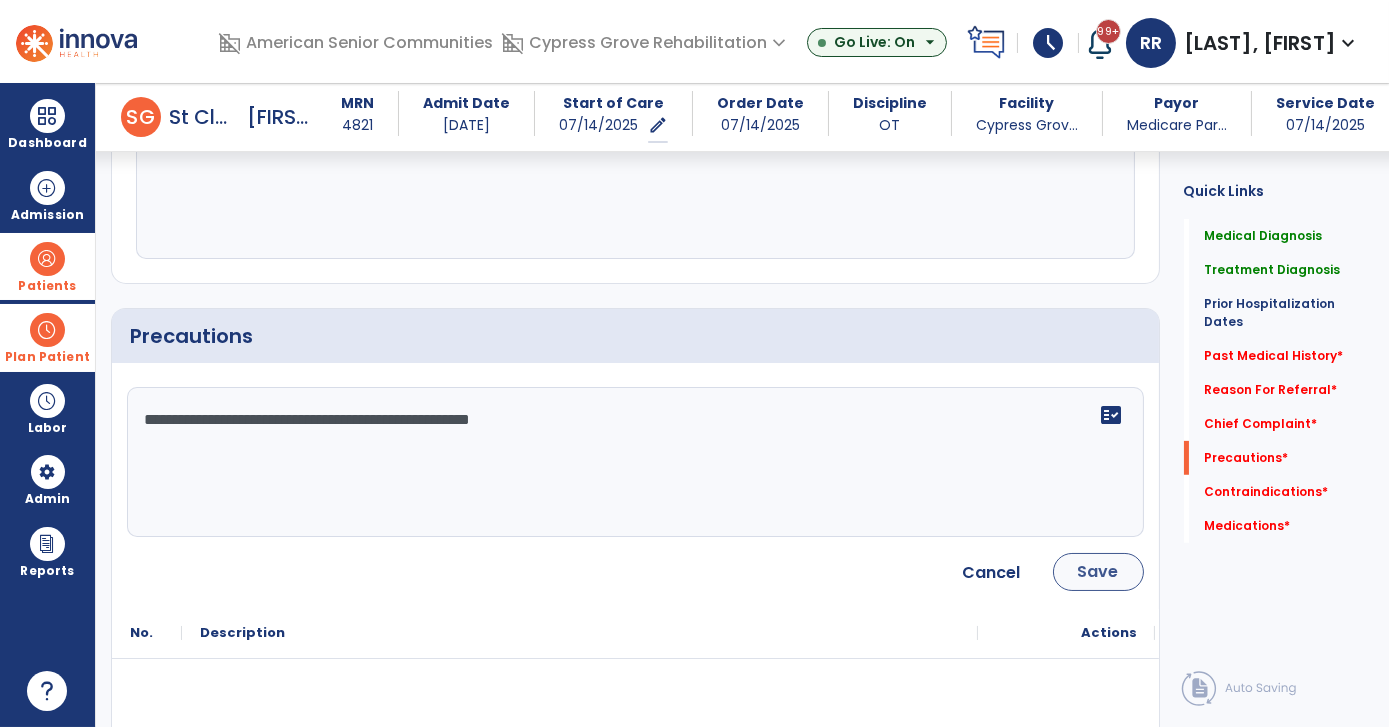 type on "**********" 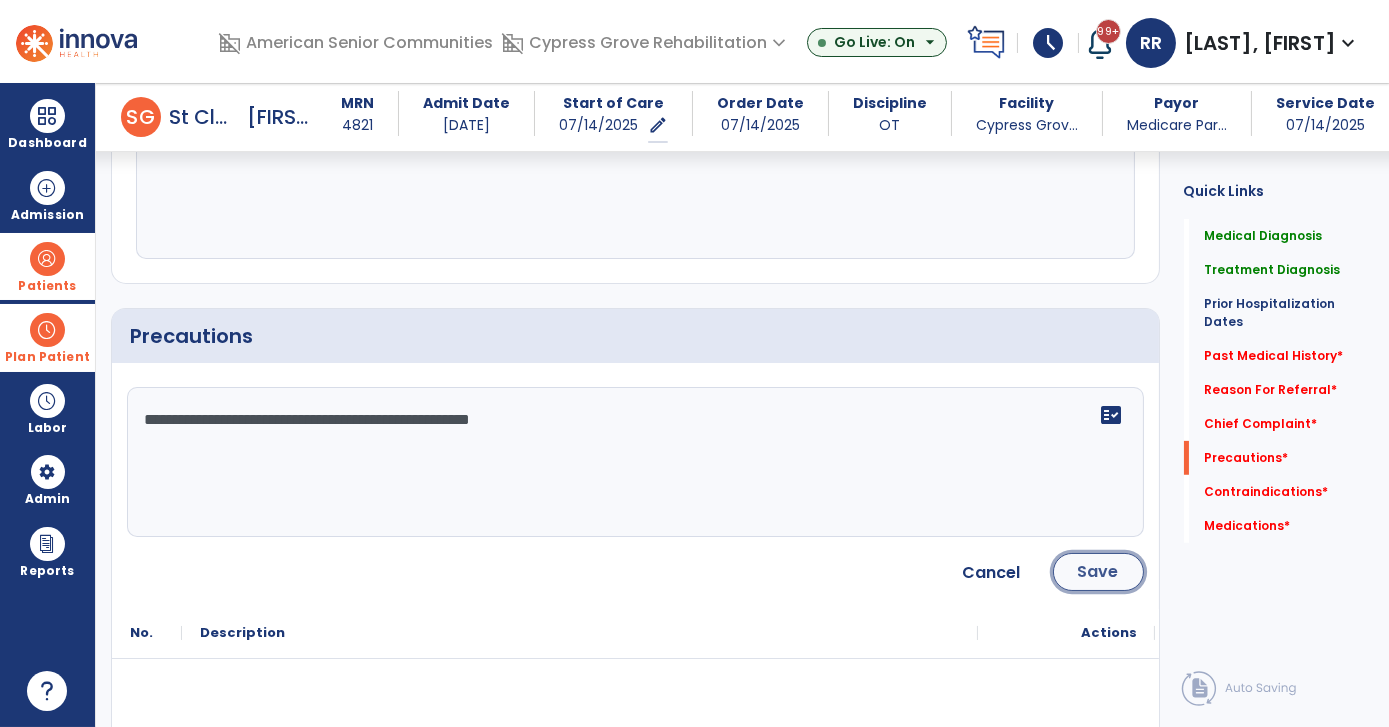 click on "Save" 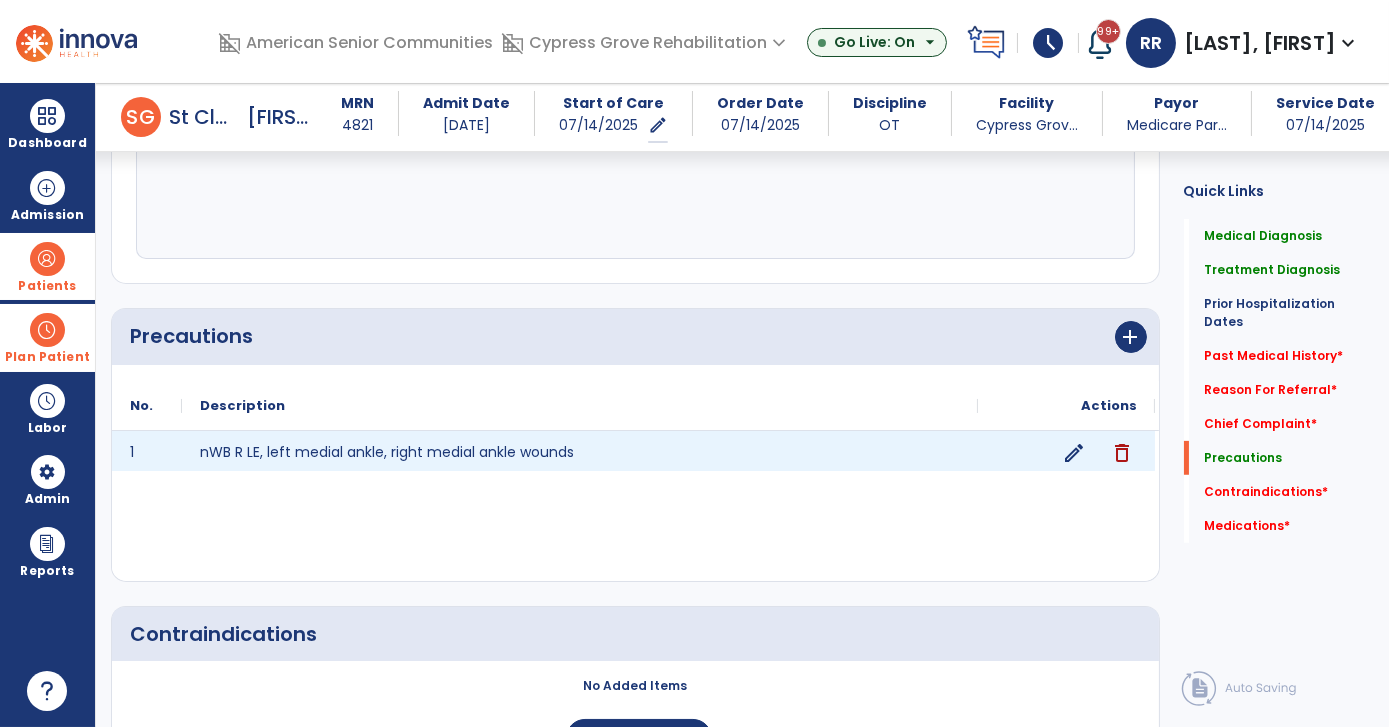 click on "edit" 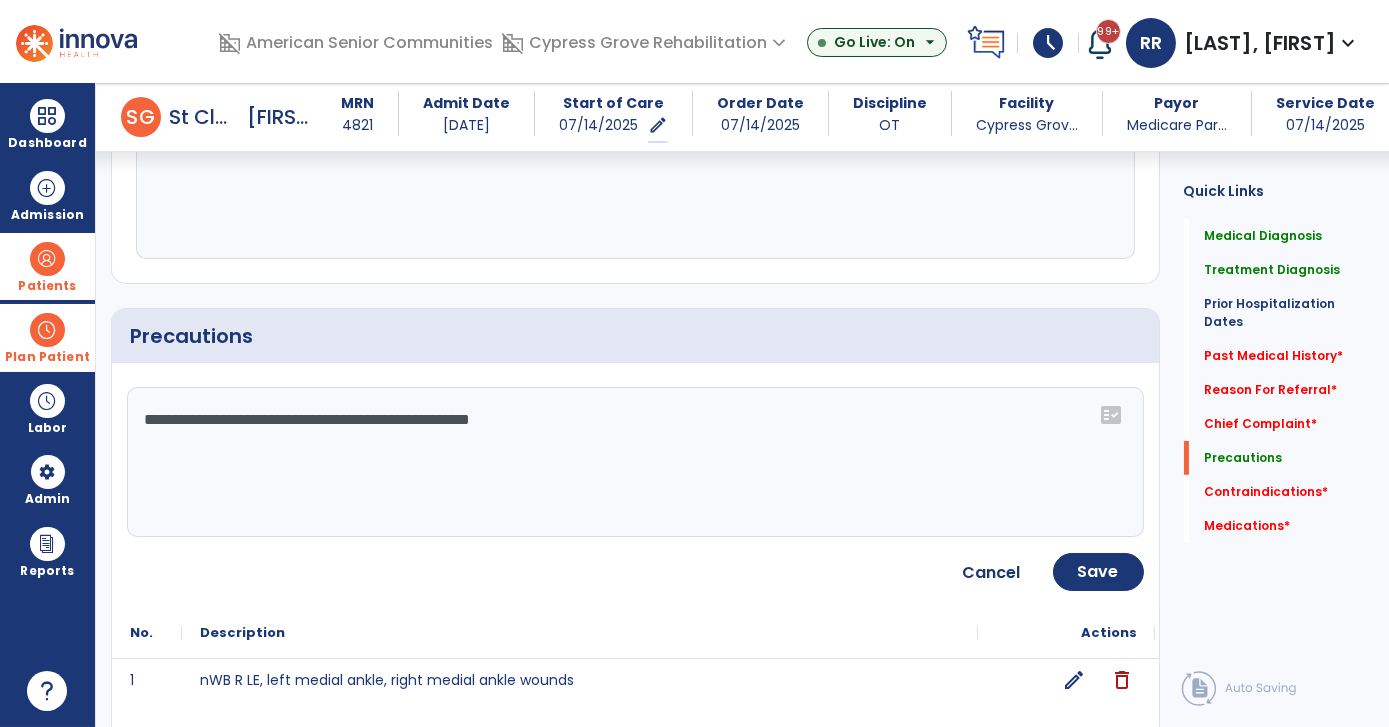 click on "**********" 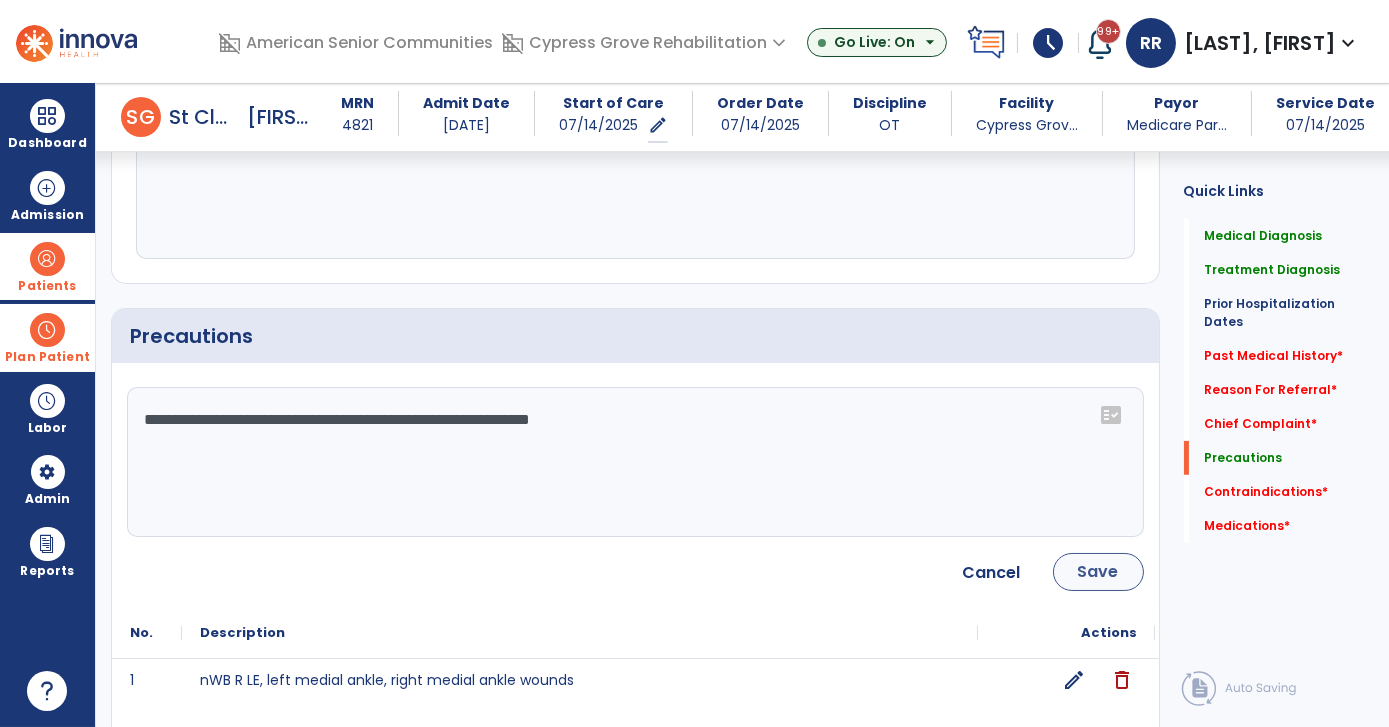 type on "**********" 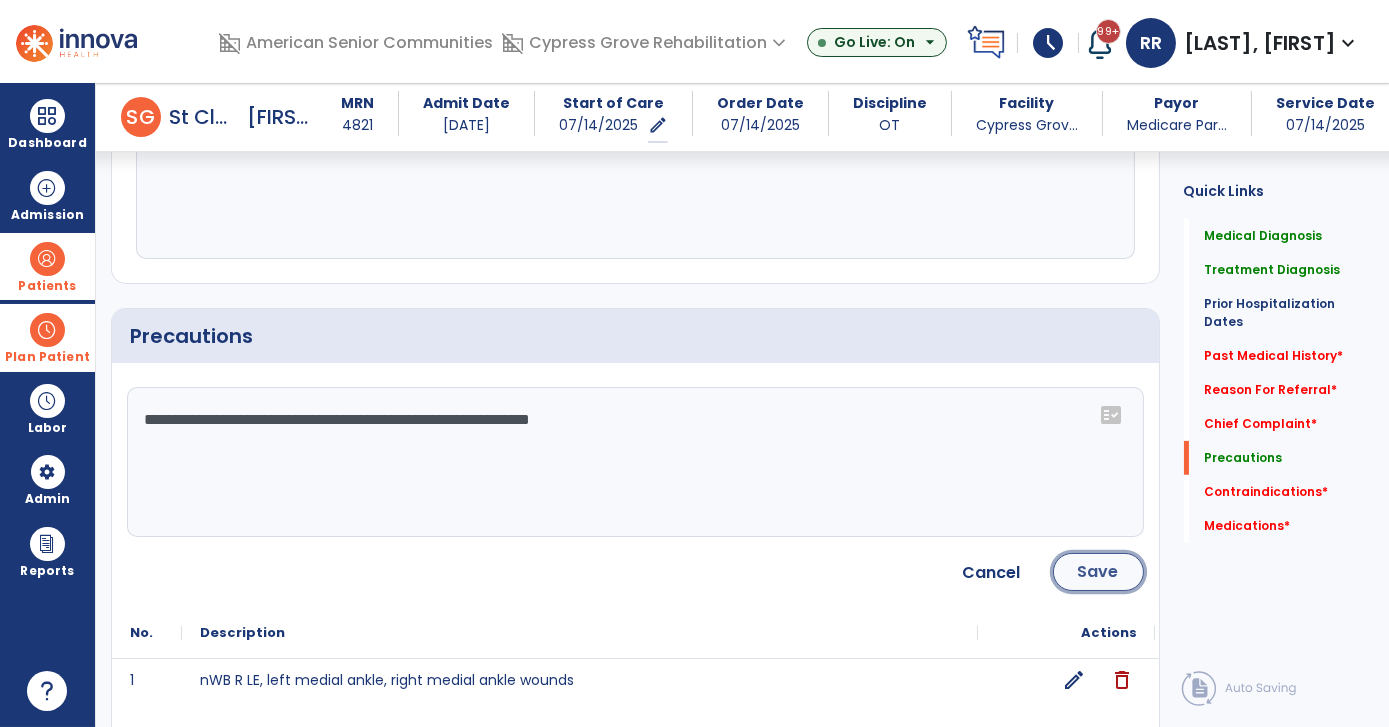 click on "Save" 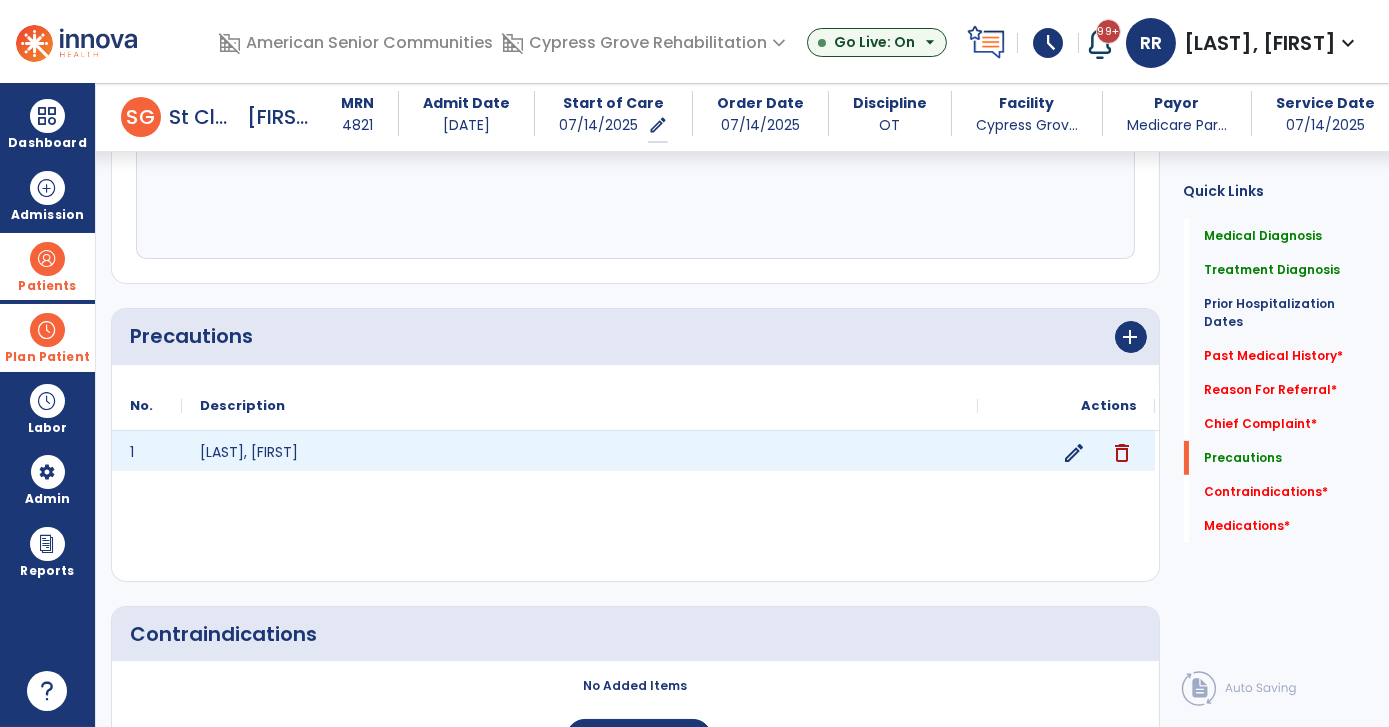 click on "edit" 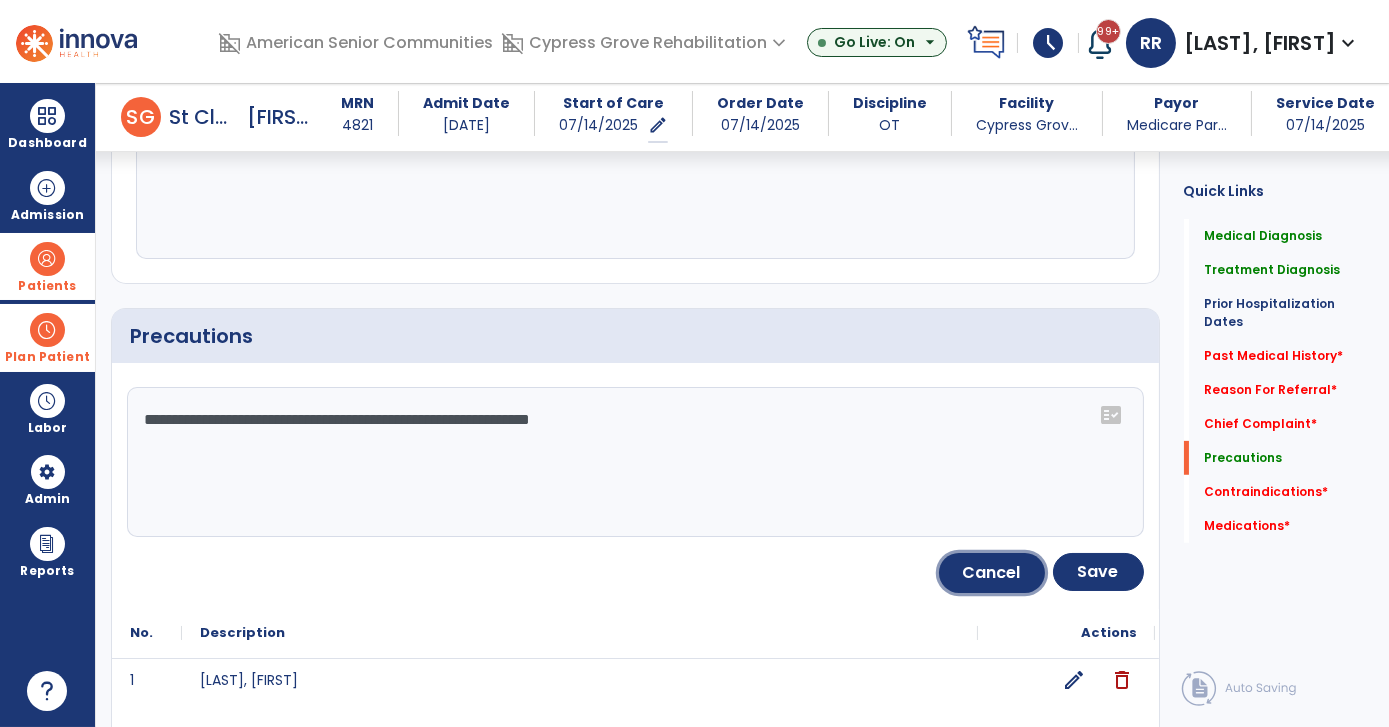 click on "Cancel" 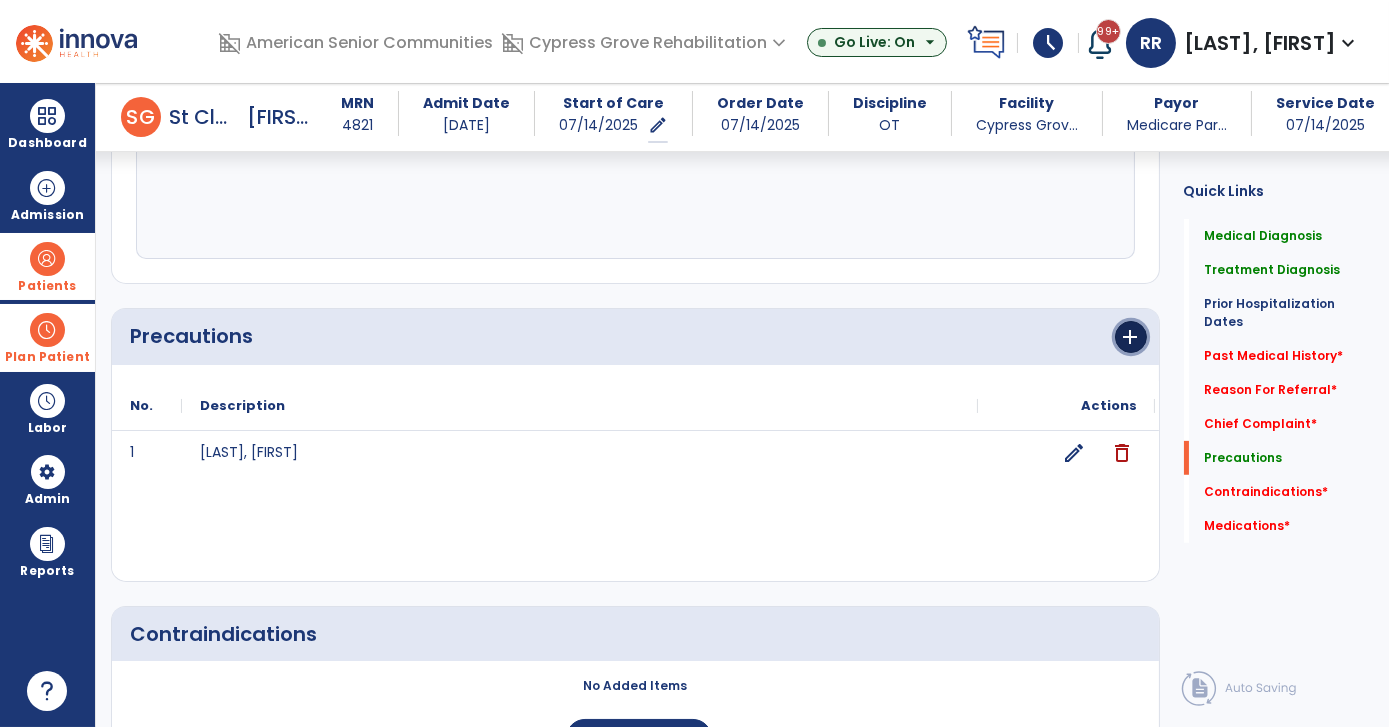 click on "add" 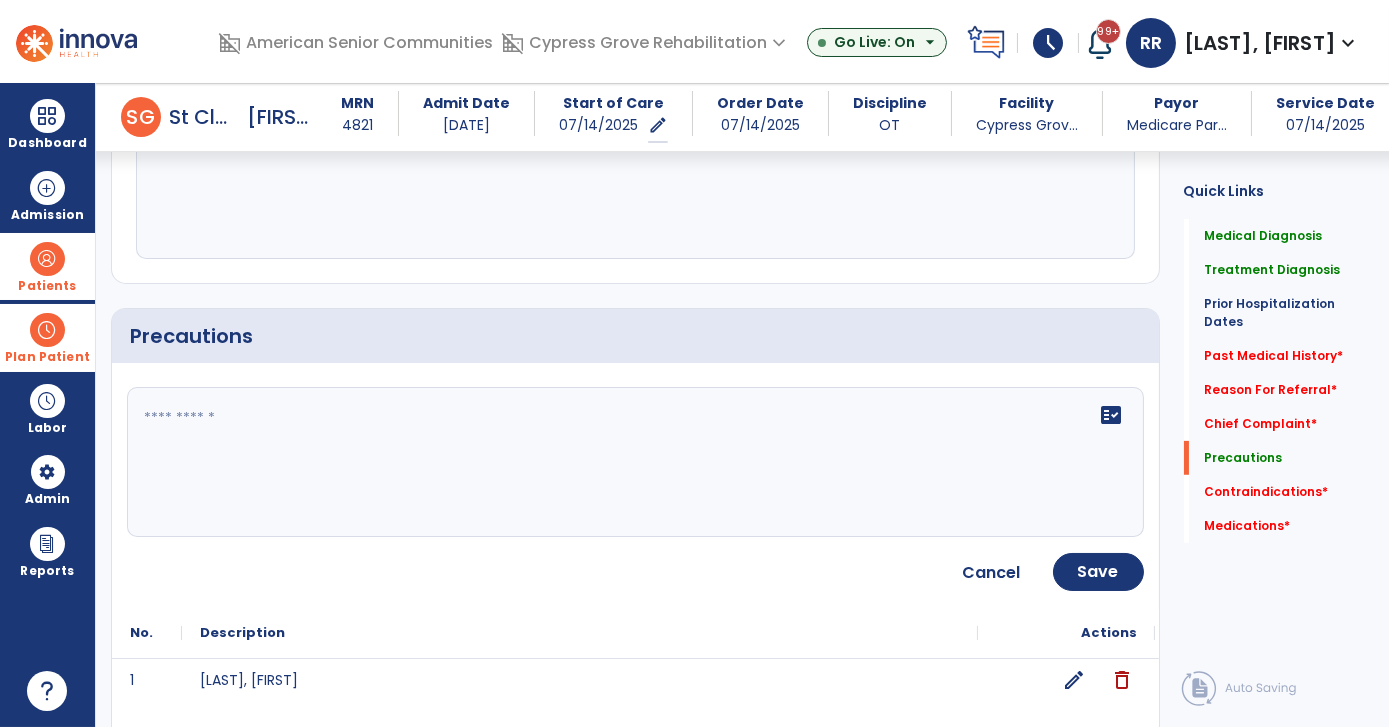 click 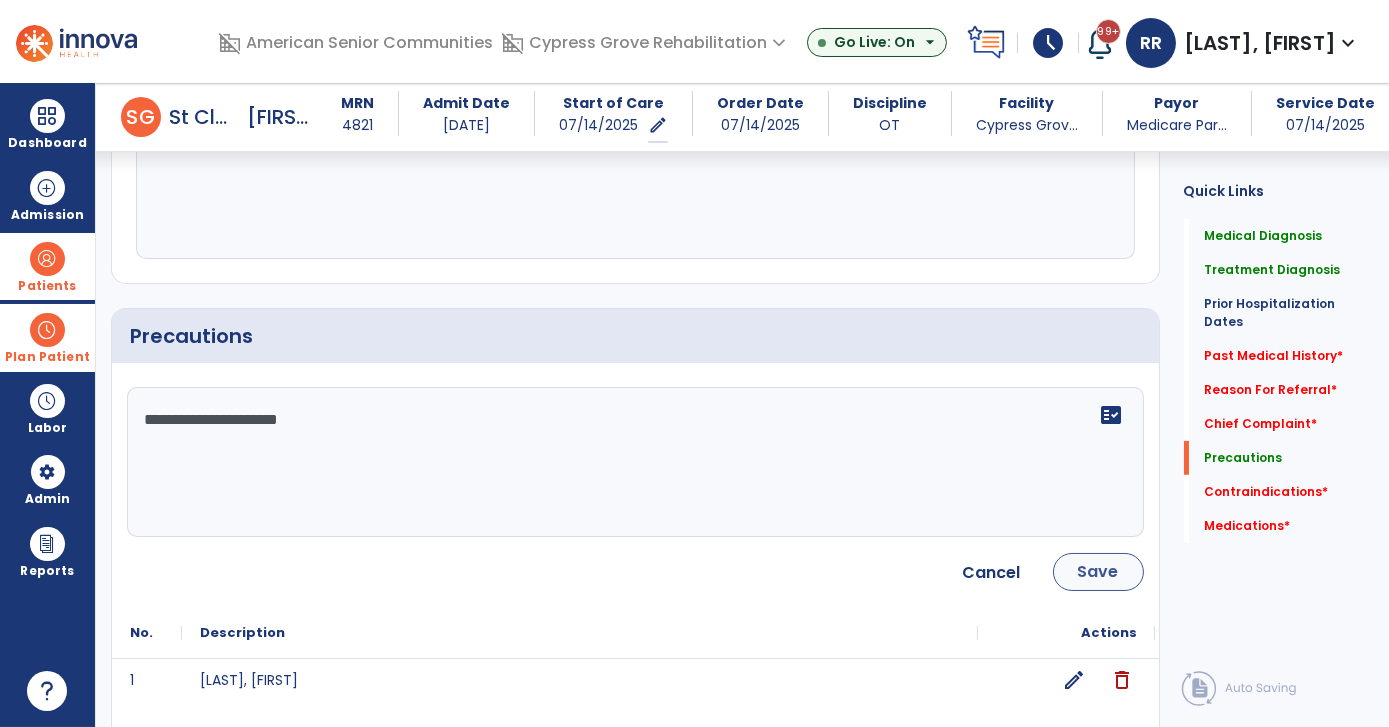 type on "**********" 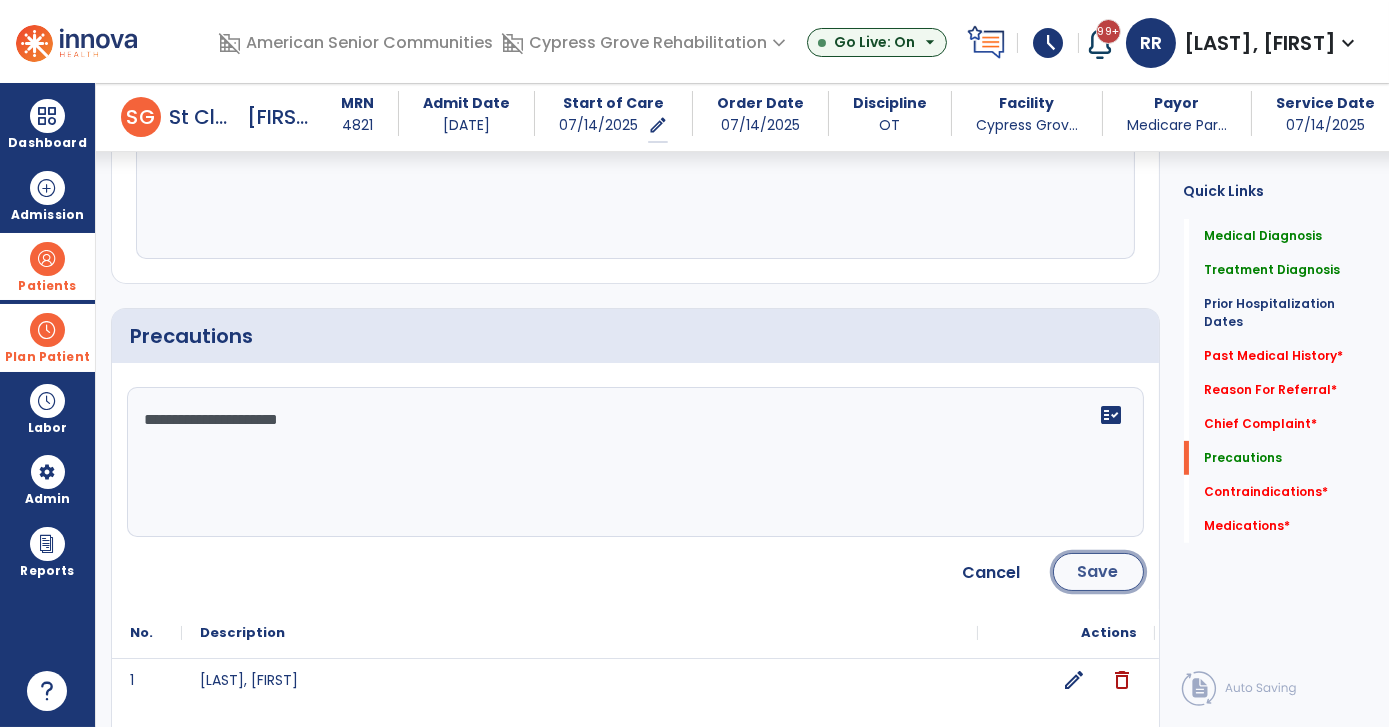 click on "Save" 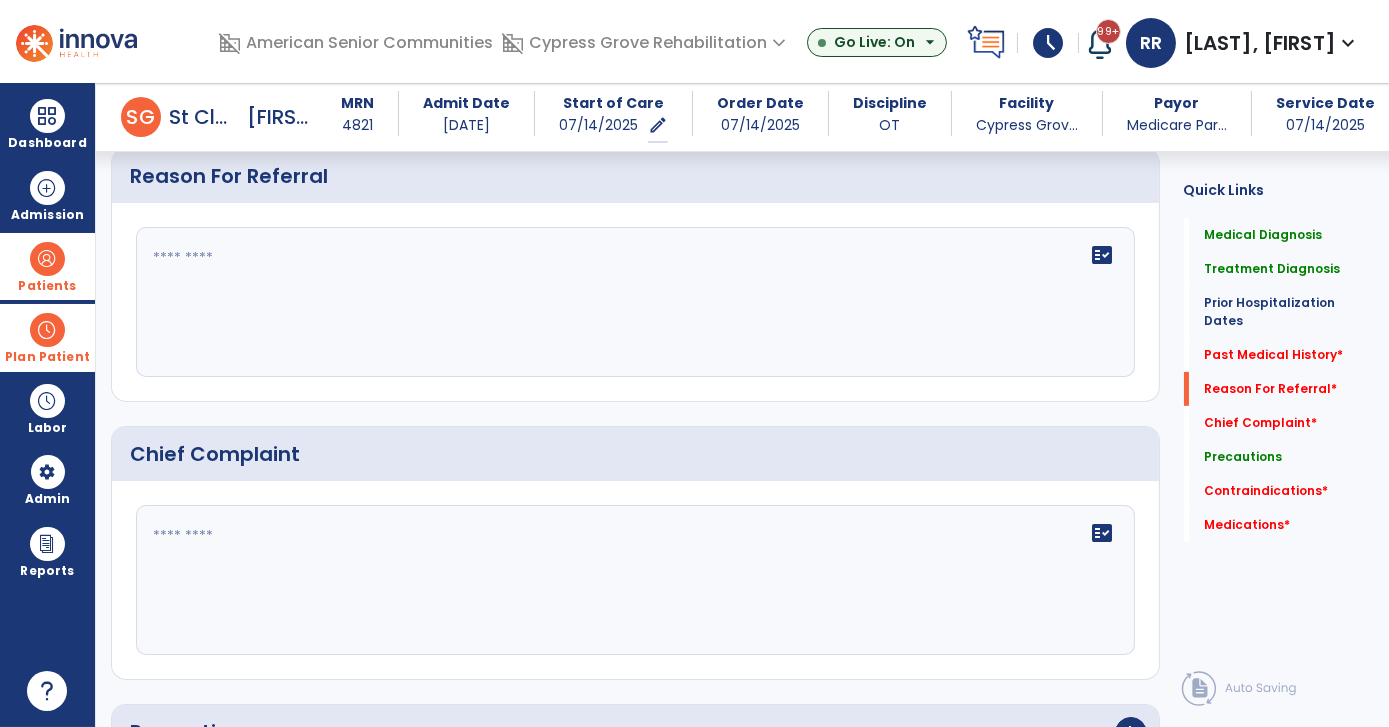 scroll, scrollTop: 1184, scrollLeft: 0, axis: vertical 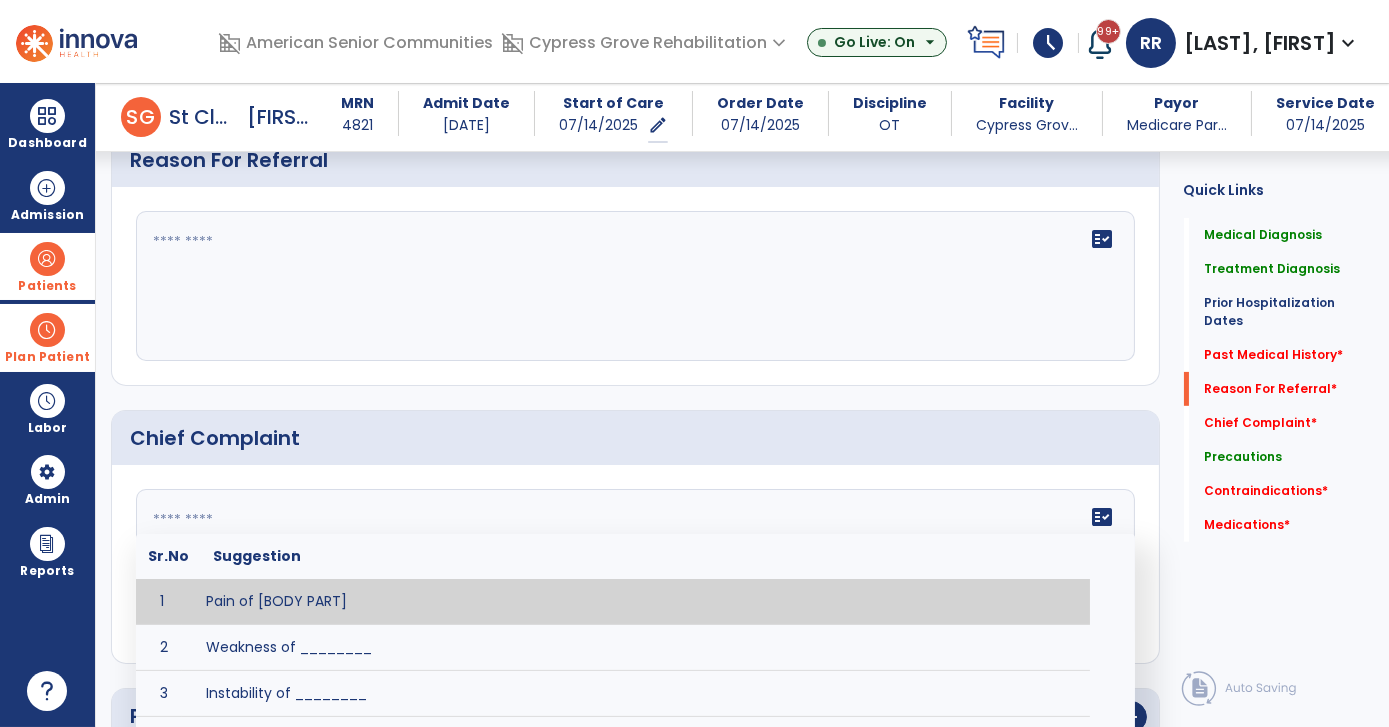 click on "fact_check Sr.No Suggestion 1 Pain of [BODY PART] 2 Weakness of ________ 3 Instability of ________ 4 Functional limitations including ____________ 5 ADL's including ___________. 6 Inability to perform work related duties such as _________ 7 Inability to perform house hold duties such as __________. 8 Loss of balance. 9 Problems with gait including _________." 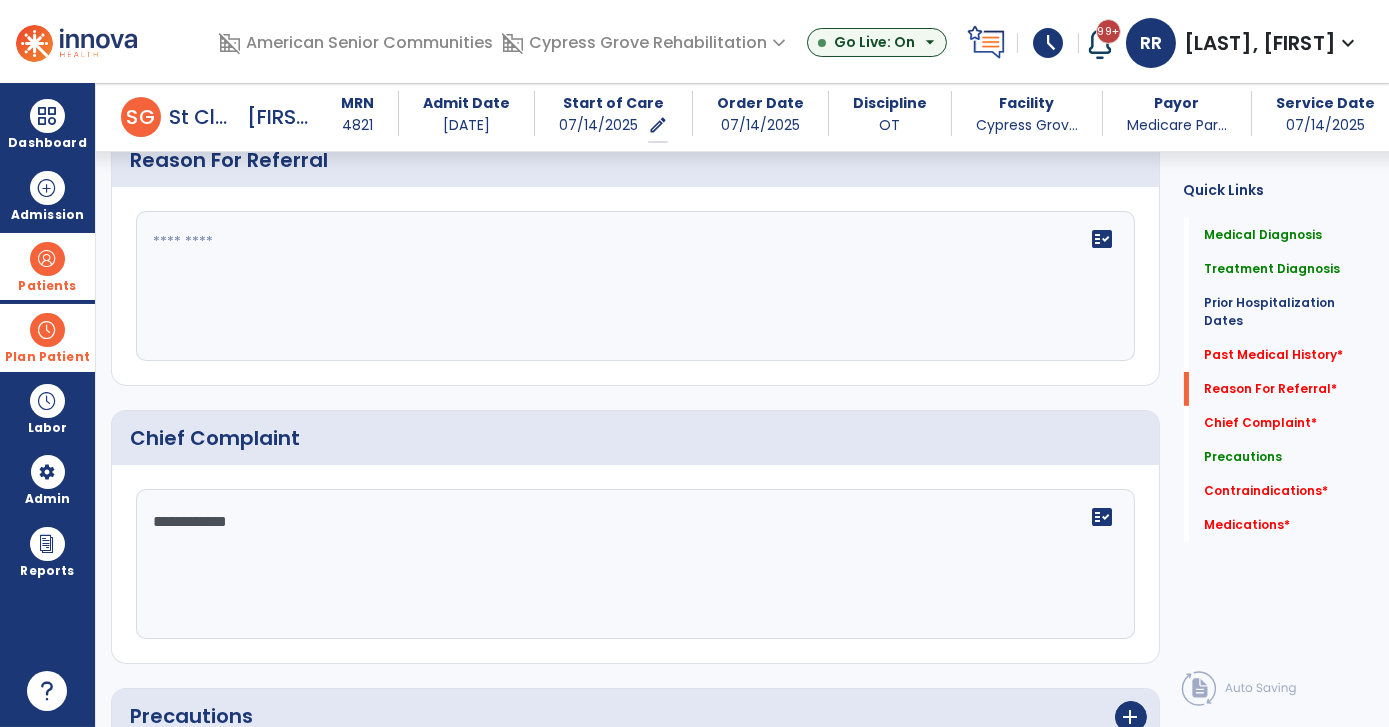 type on "**********" 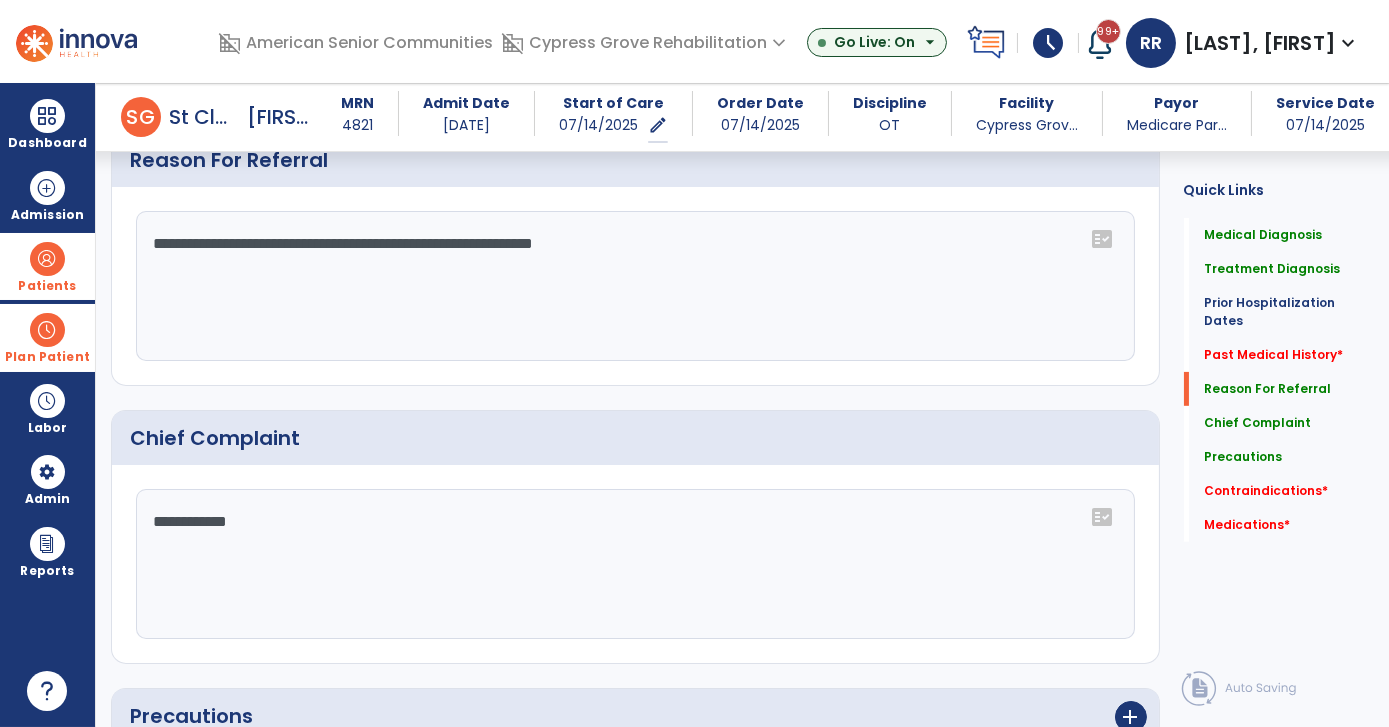 type on "**********" 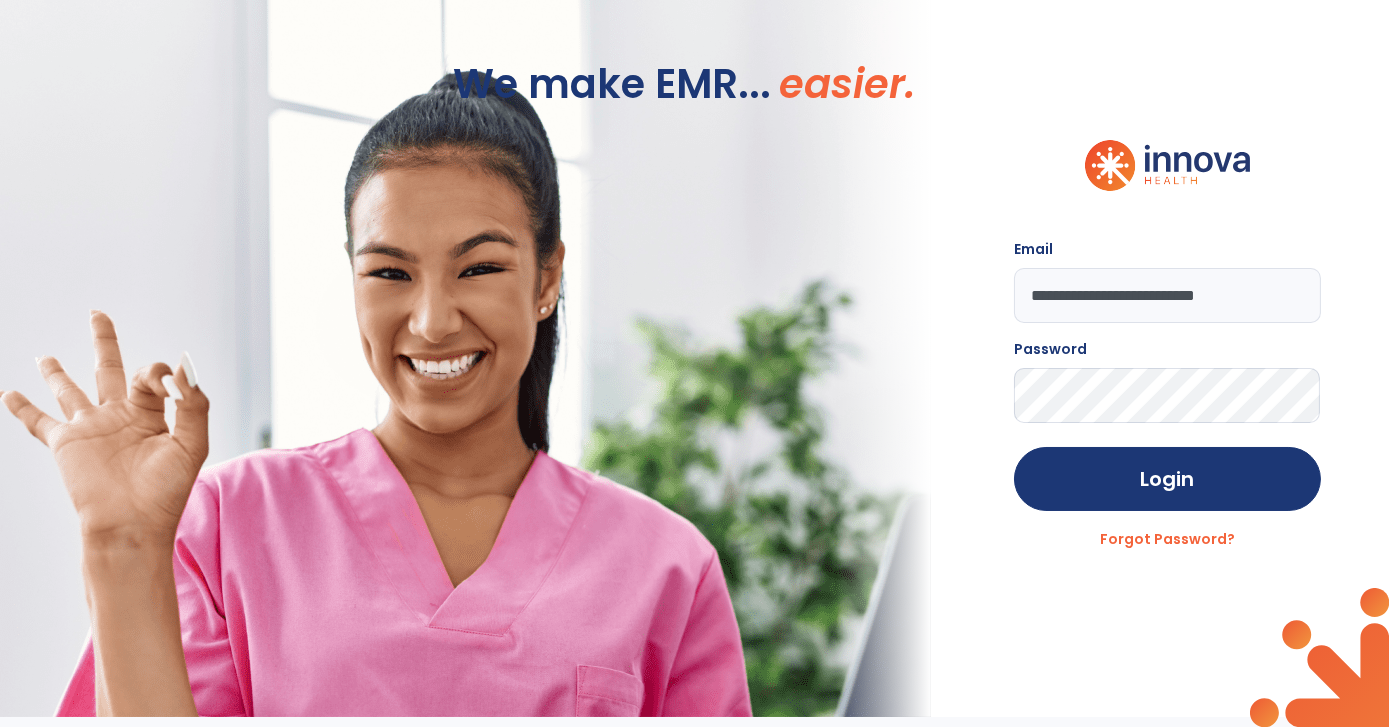 scroll, scrollTop: 0, scrollLeft: 0, axis: both 